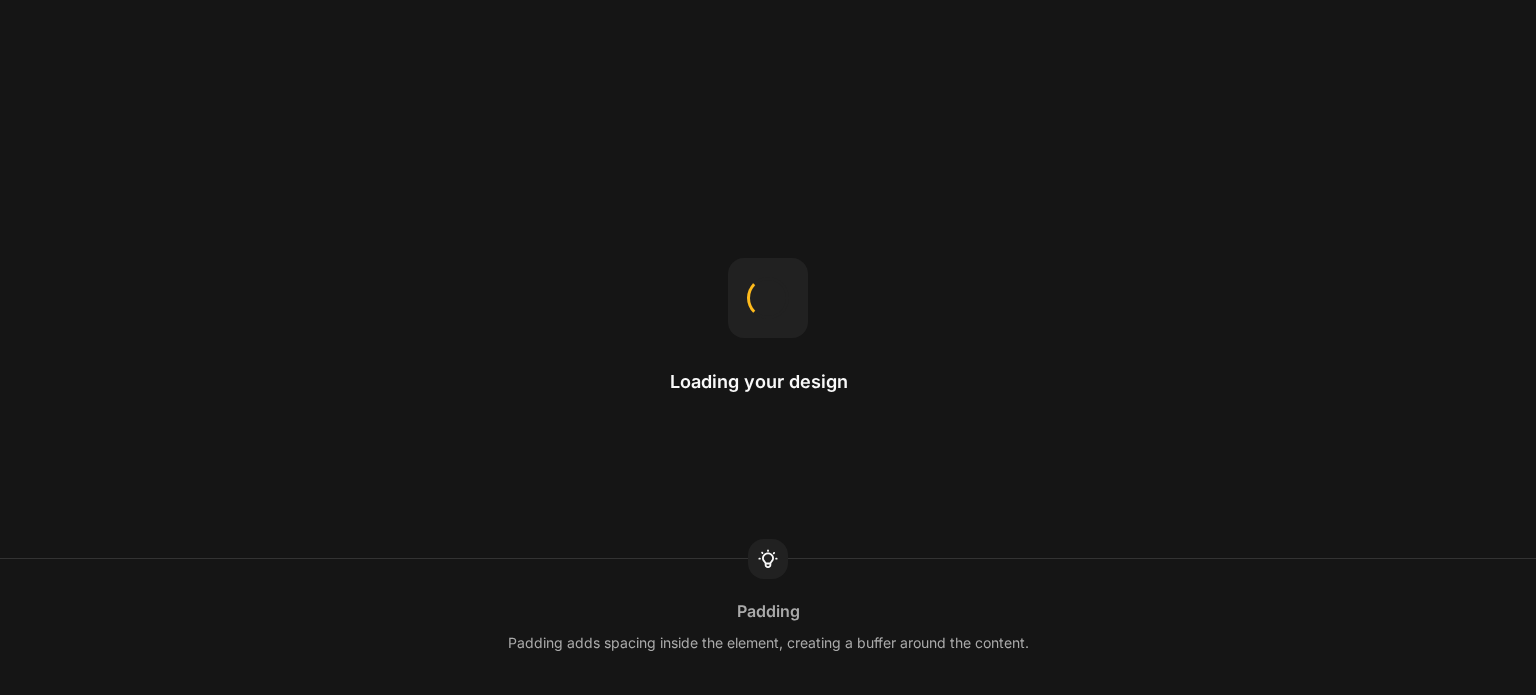 scroll, scrollTop: 0, scrollLeft: 0, axis: both 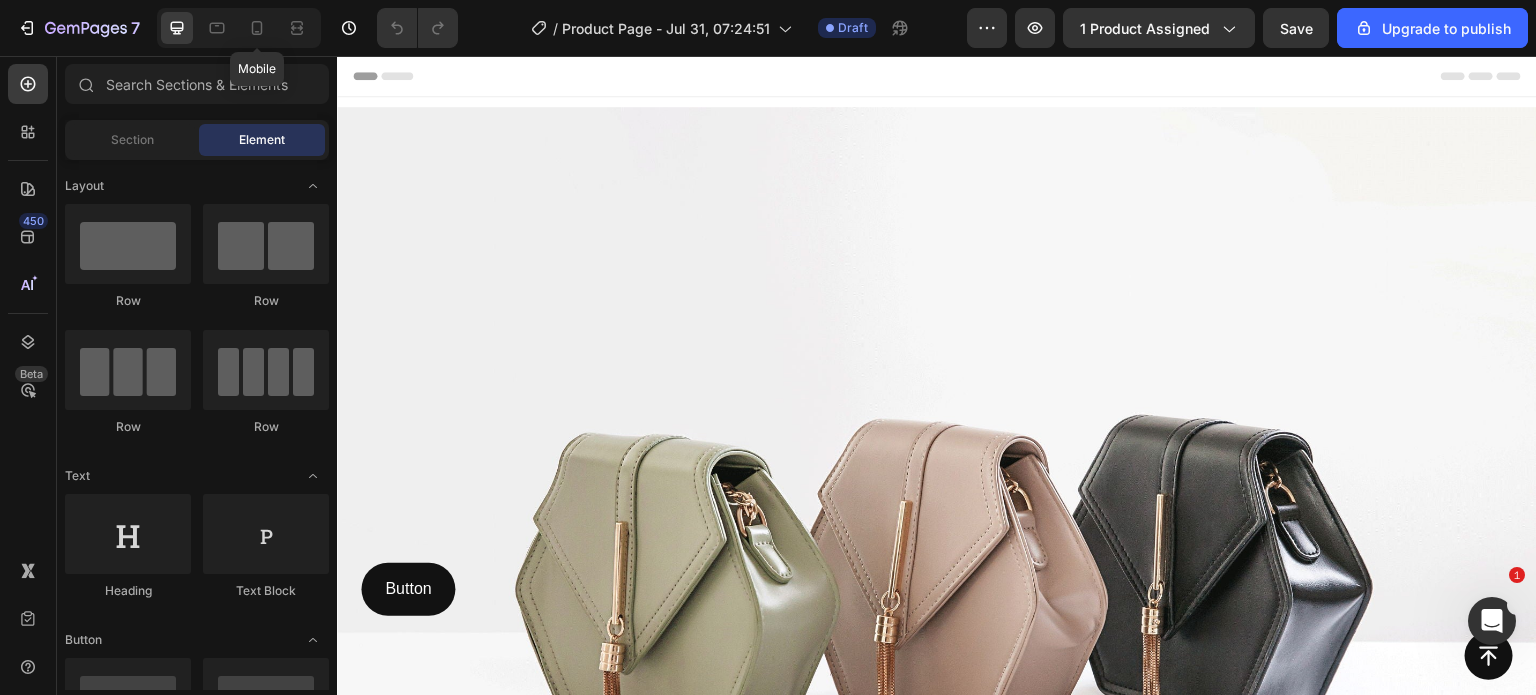 drag, startPoint x: 259, startPoint y: 37, endPoint x: 361, endPoint y: 159, distance: 159.02202 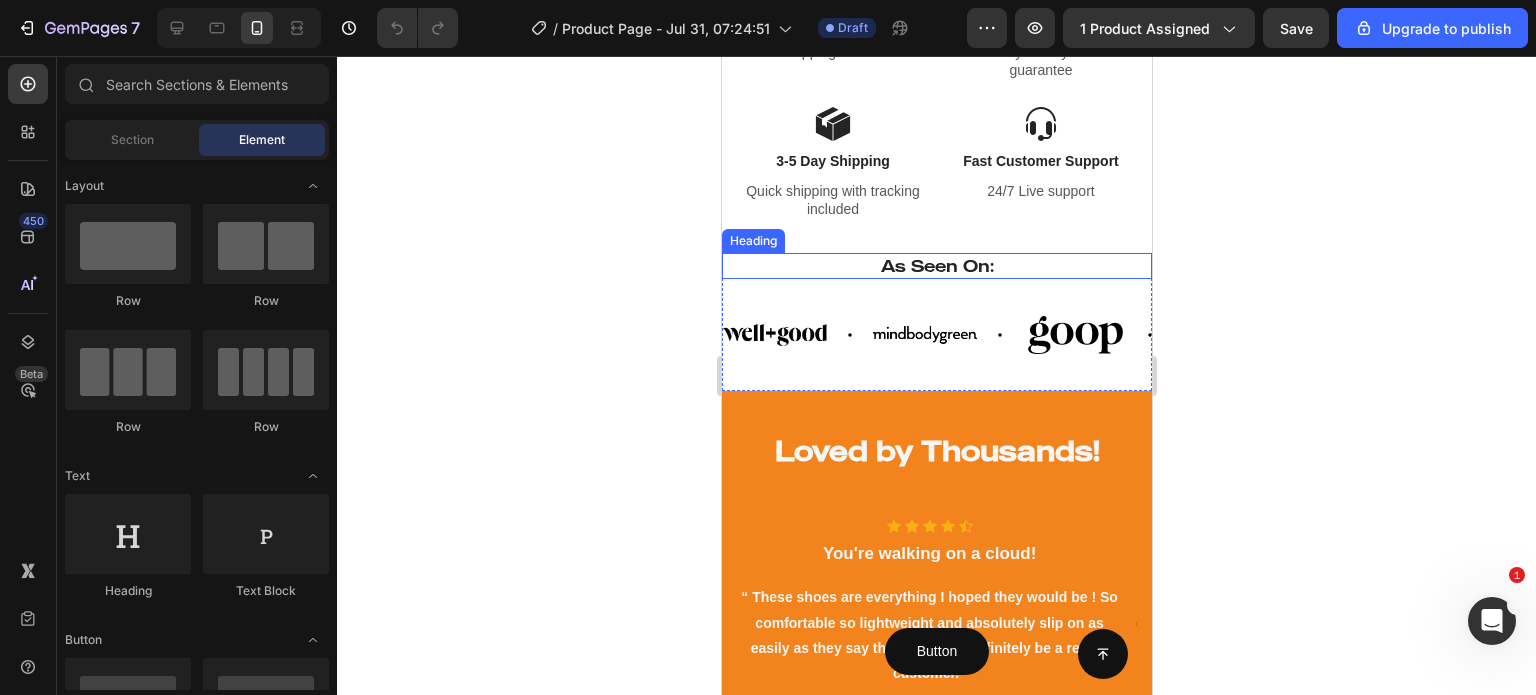 scroll, scrollTop: 1302, scrollLeft: 0, axis: vertical 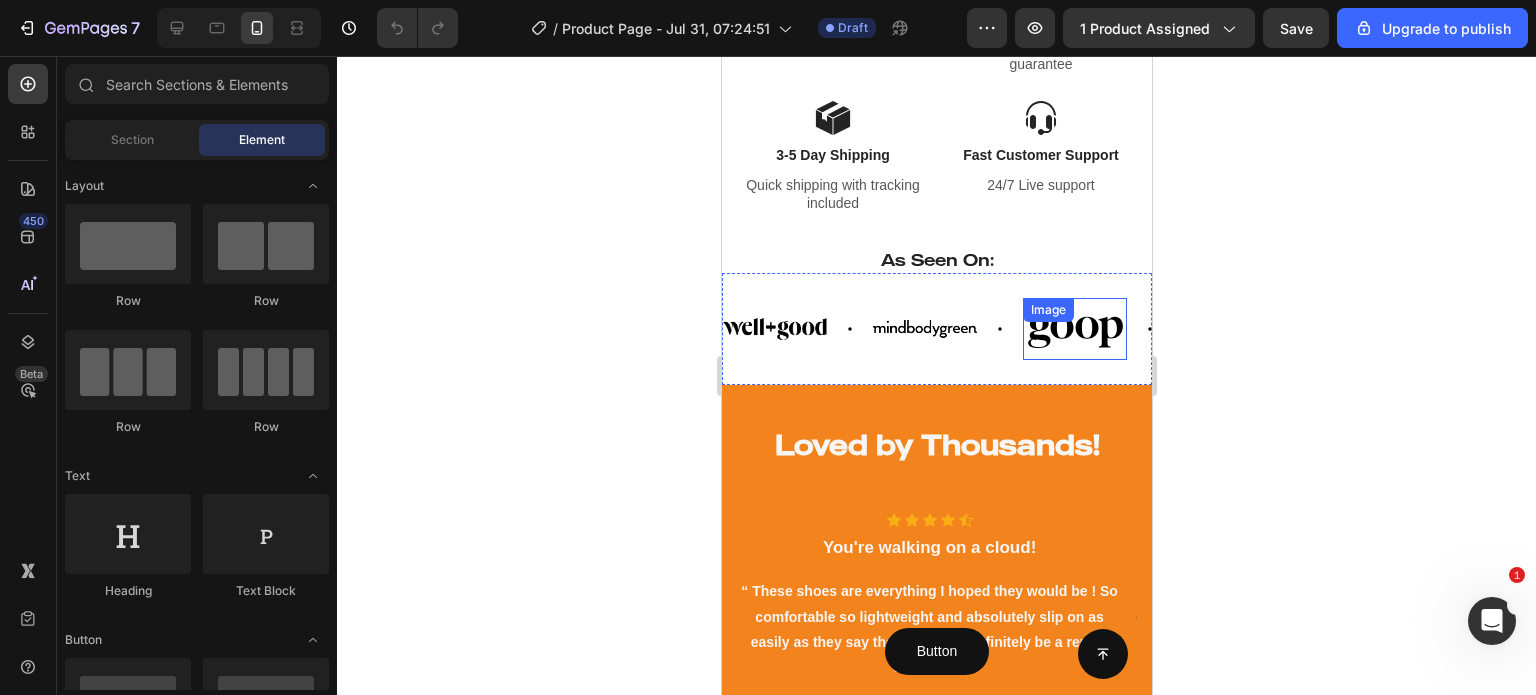 click on "Image" at bounding box center [1074, 329] 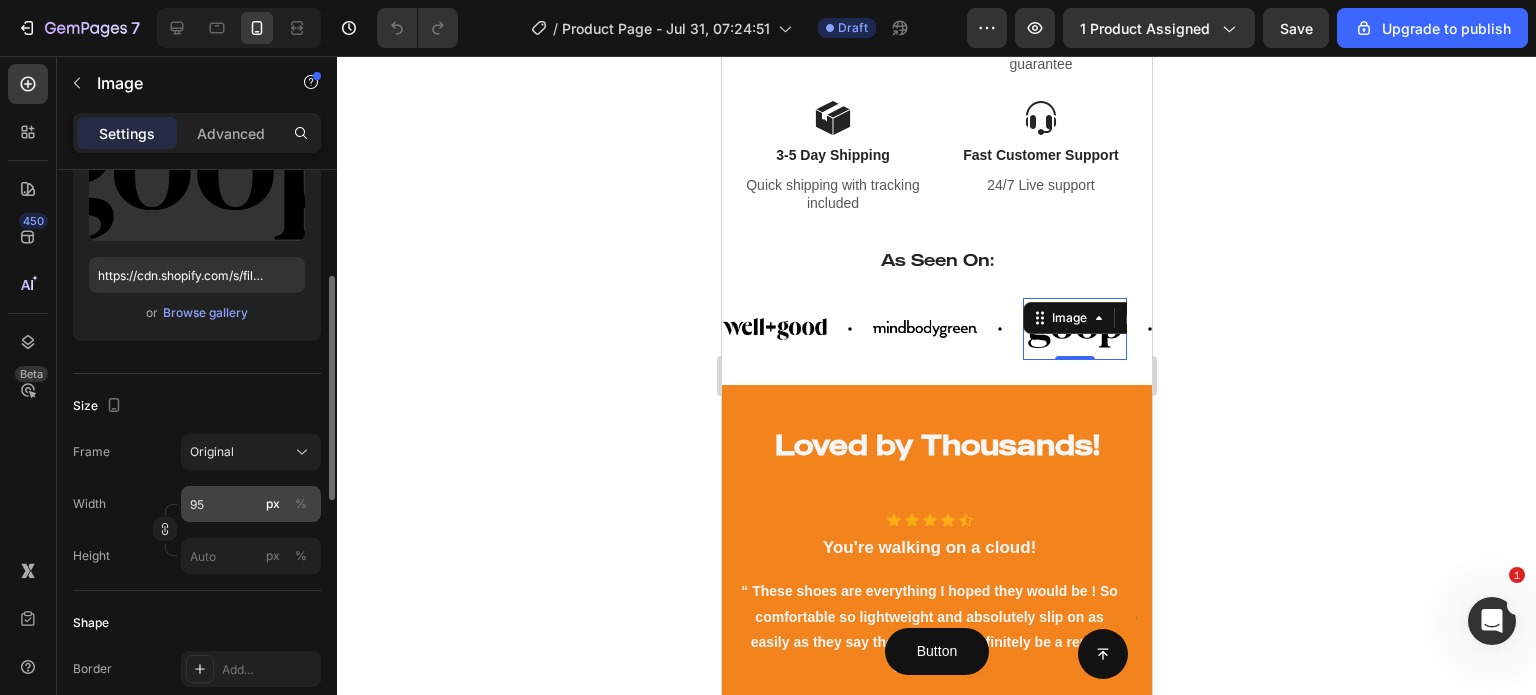 scroll, scrollTop: 273, scrollLeft: 0, axis: vertical 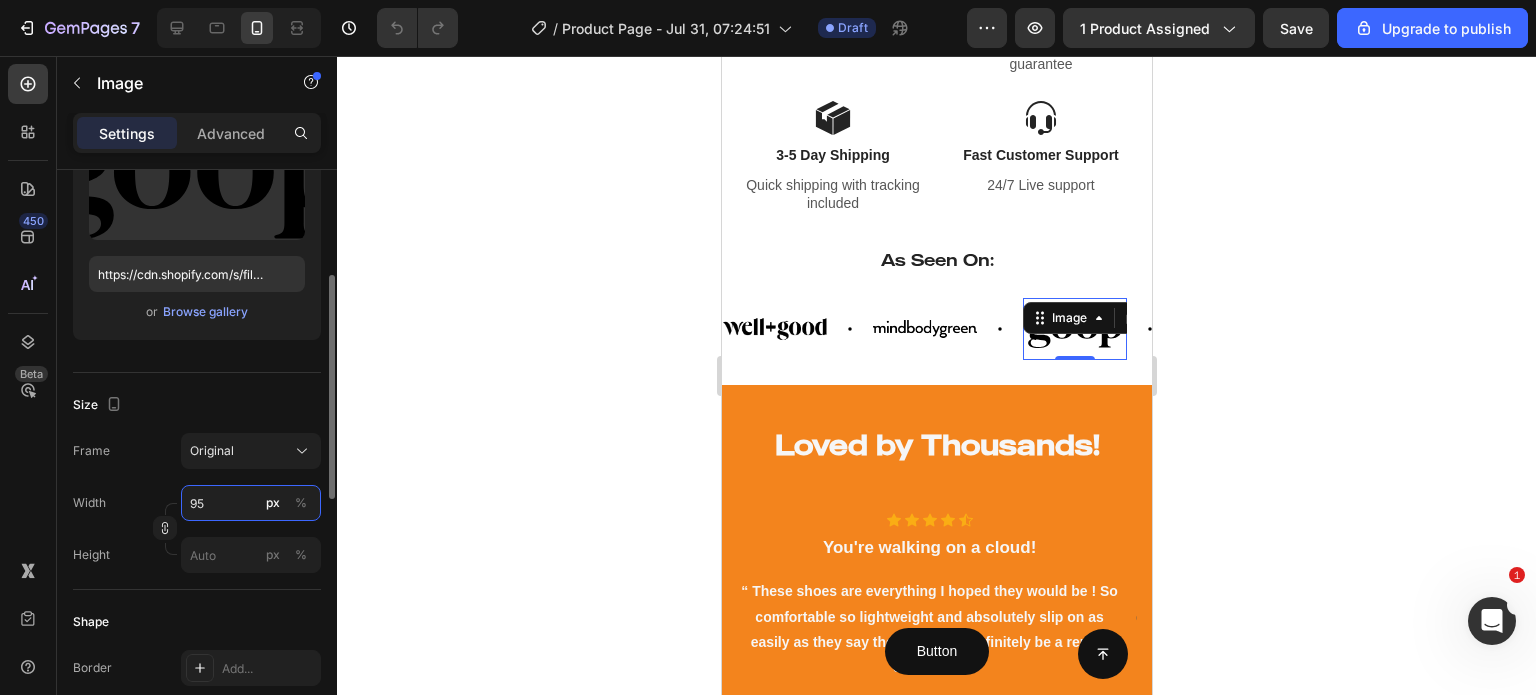 click on "95" at bounding box center (251, 503) 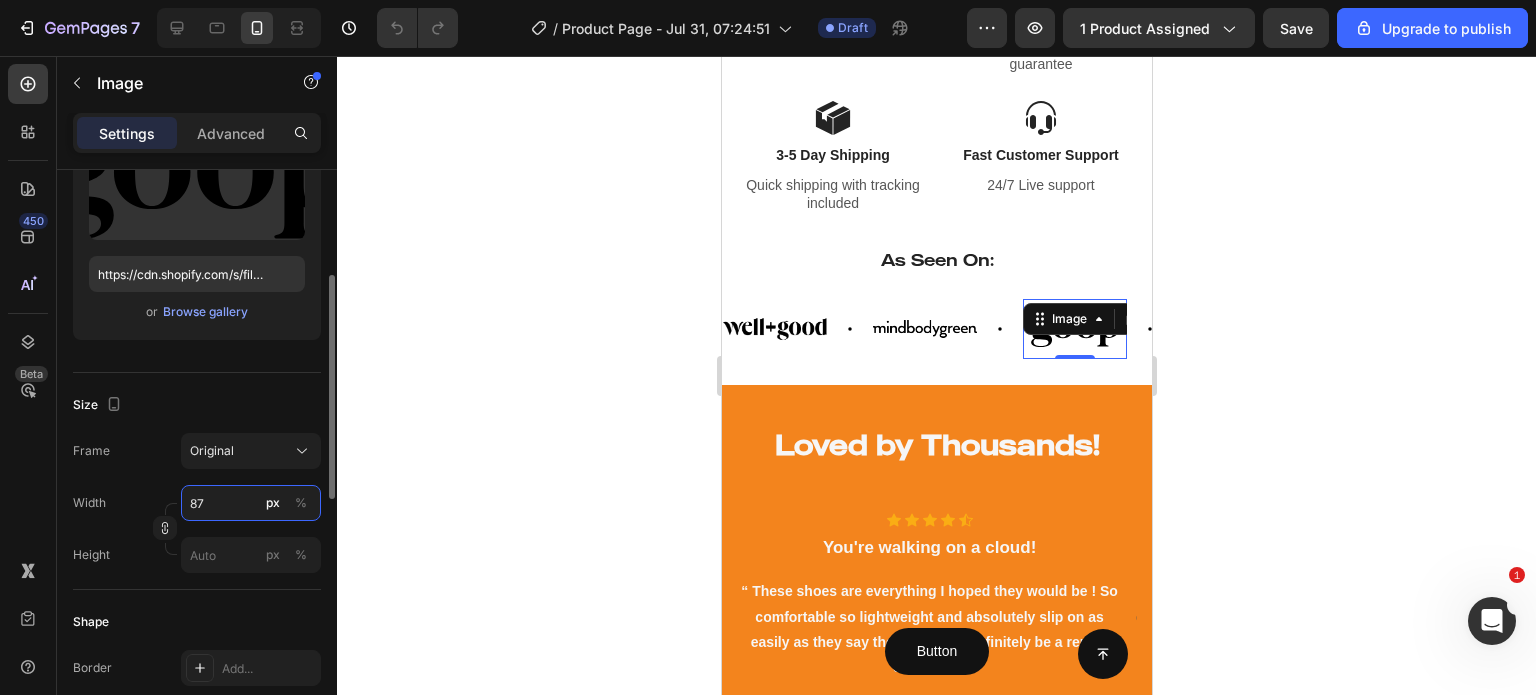 type on "86" 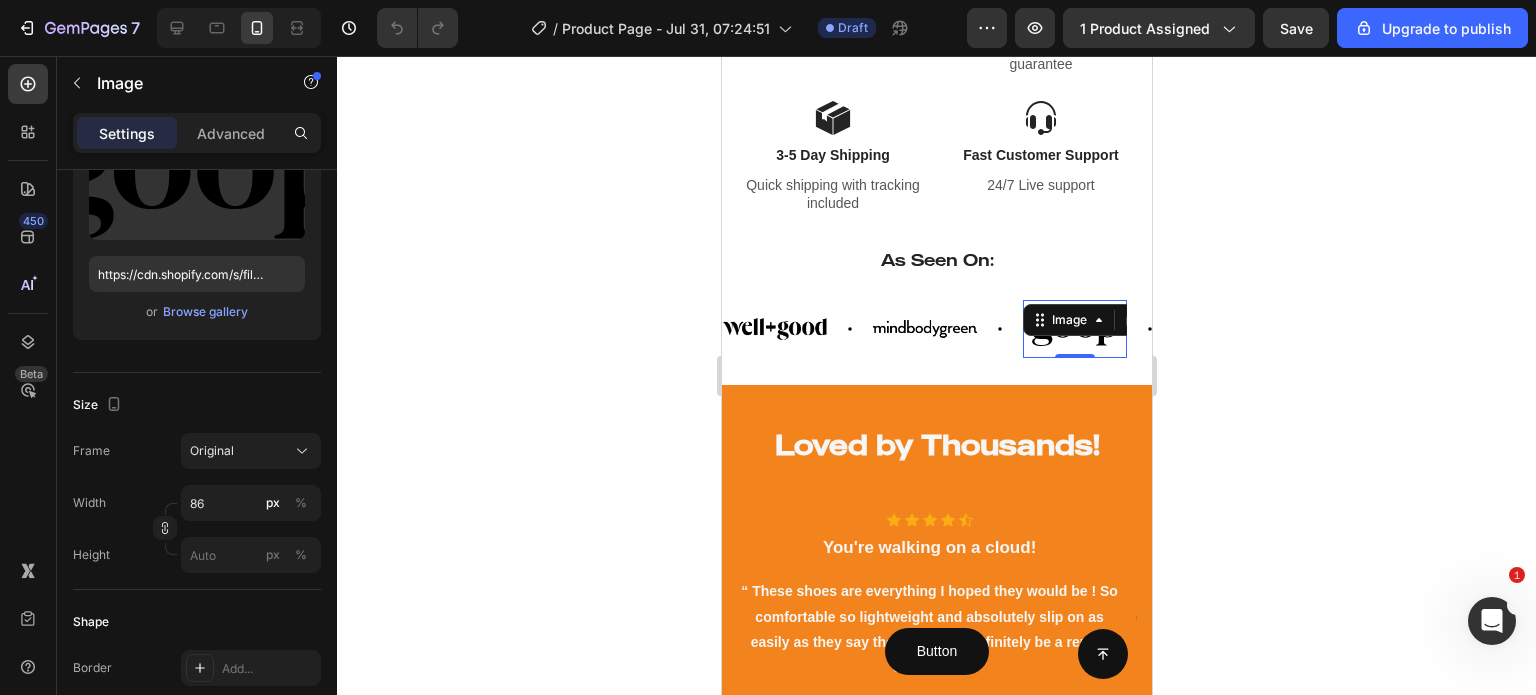 click 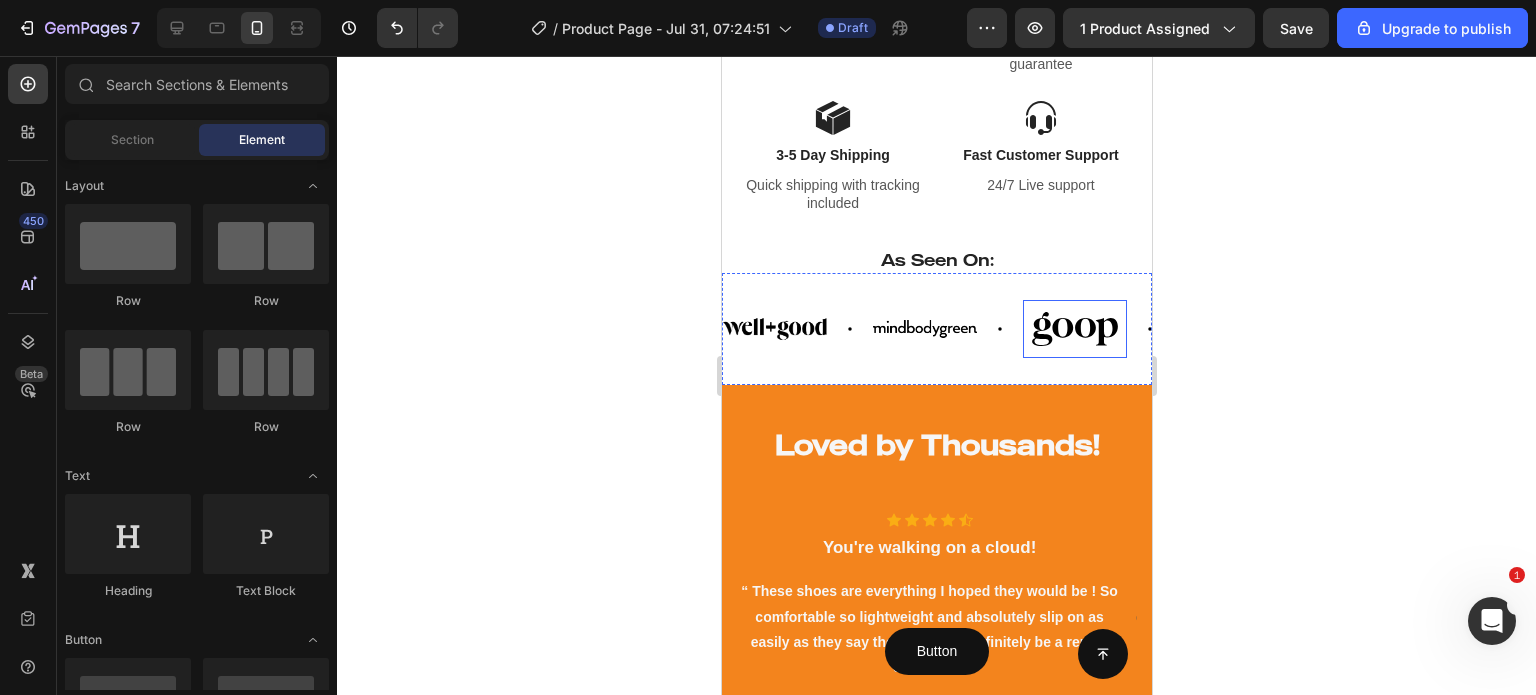 click at bounding box center (1074, 329) 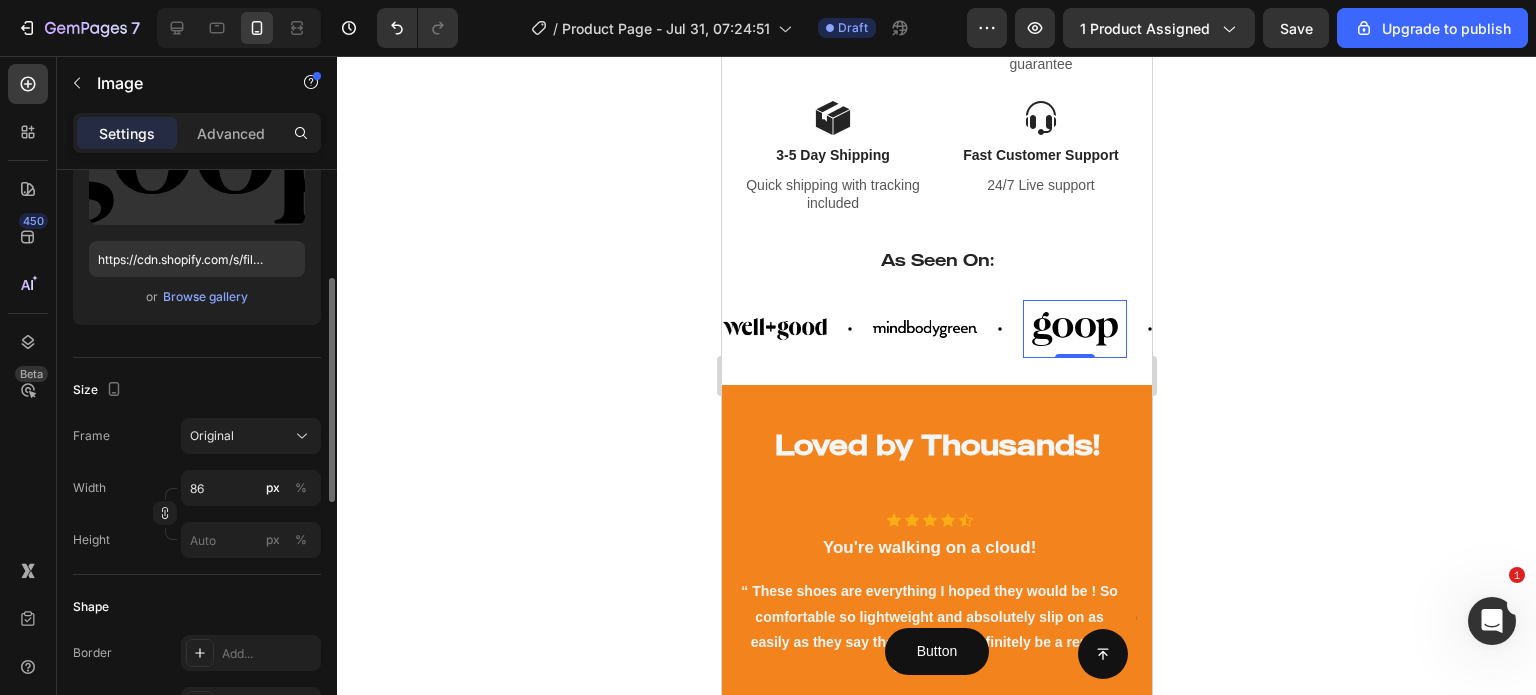 scroll, scrollTop: 289, scrollLeft: 0, axis: vertical 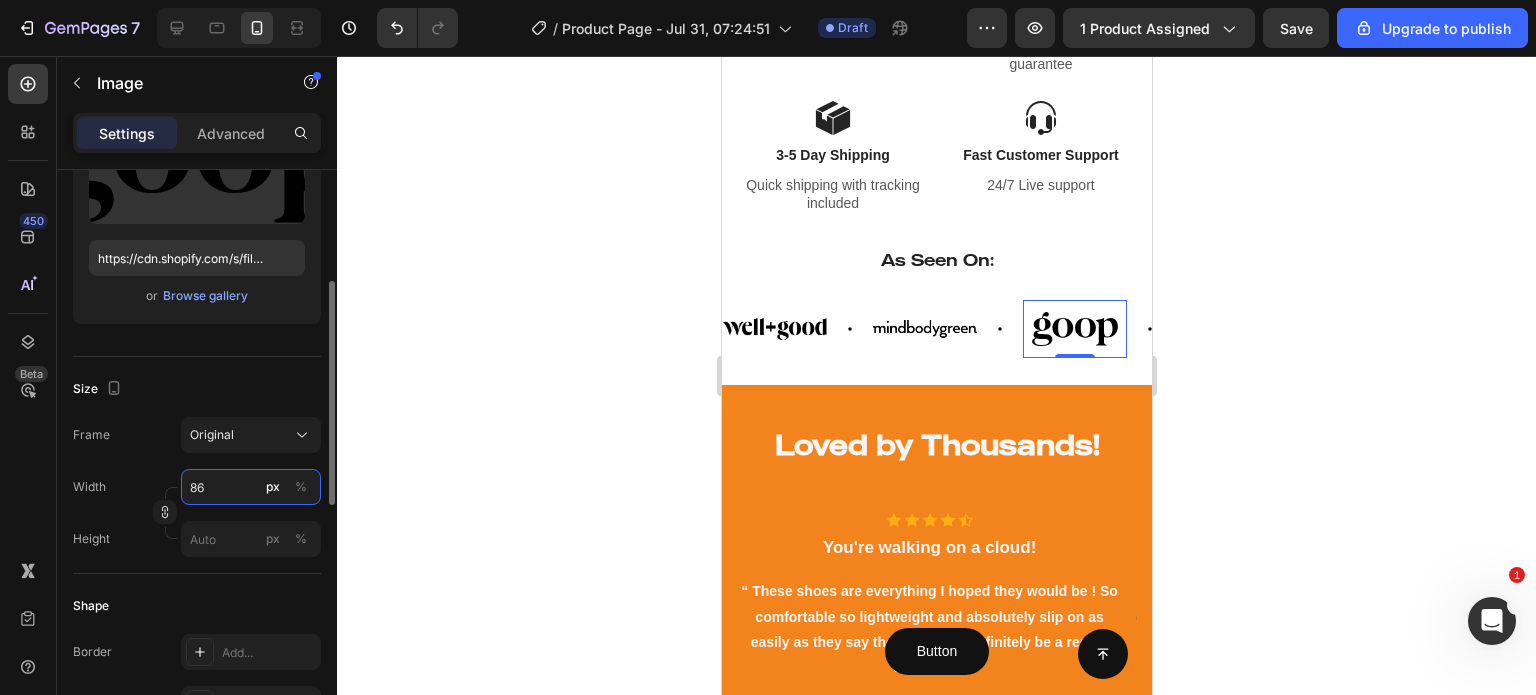 click on "86" at bounding box center (251, 487) 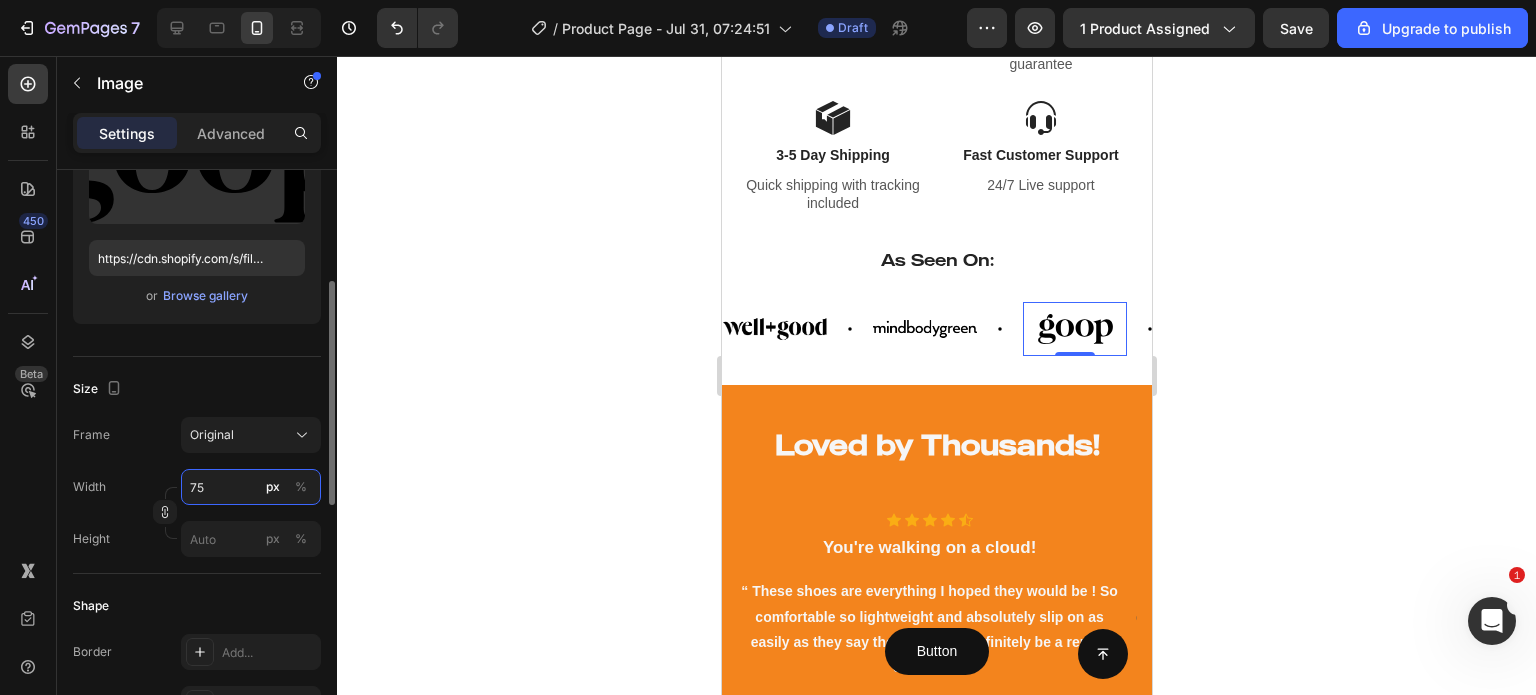 type on "74" 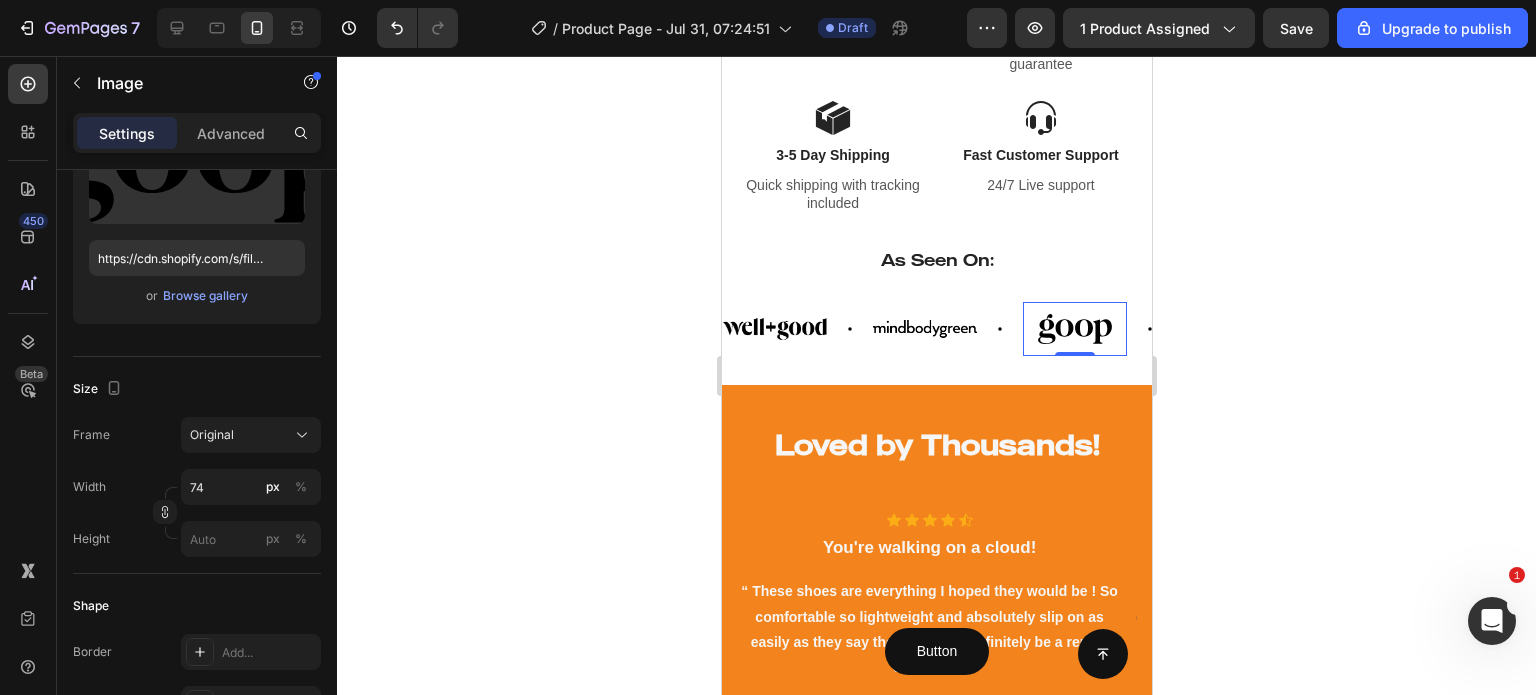 click 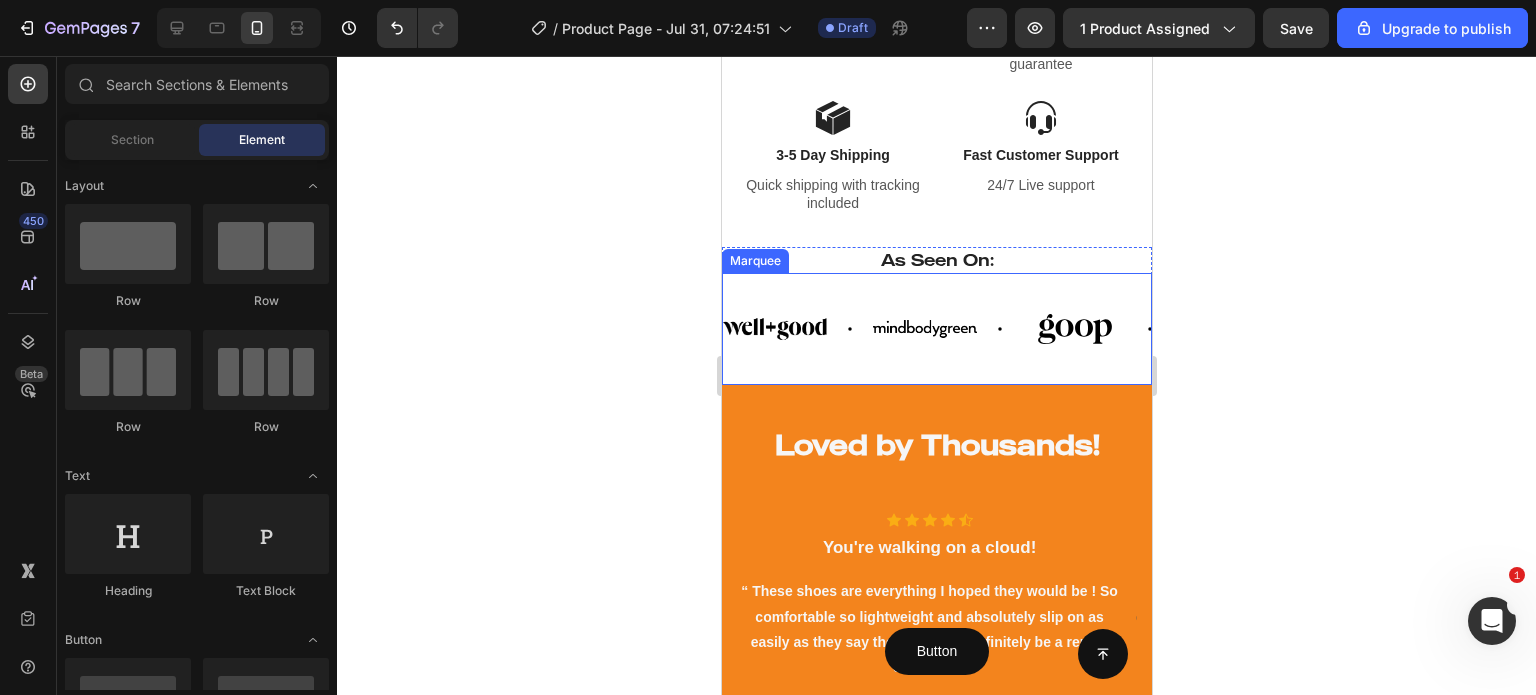 click on "Image" at bounding box center [797, 329] 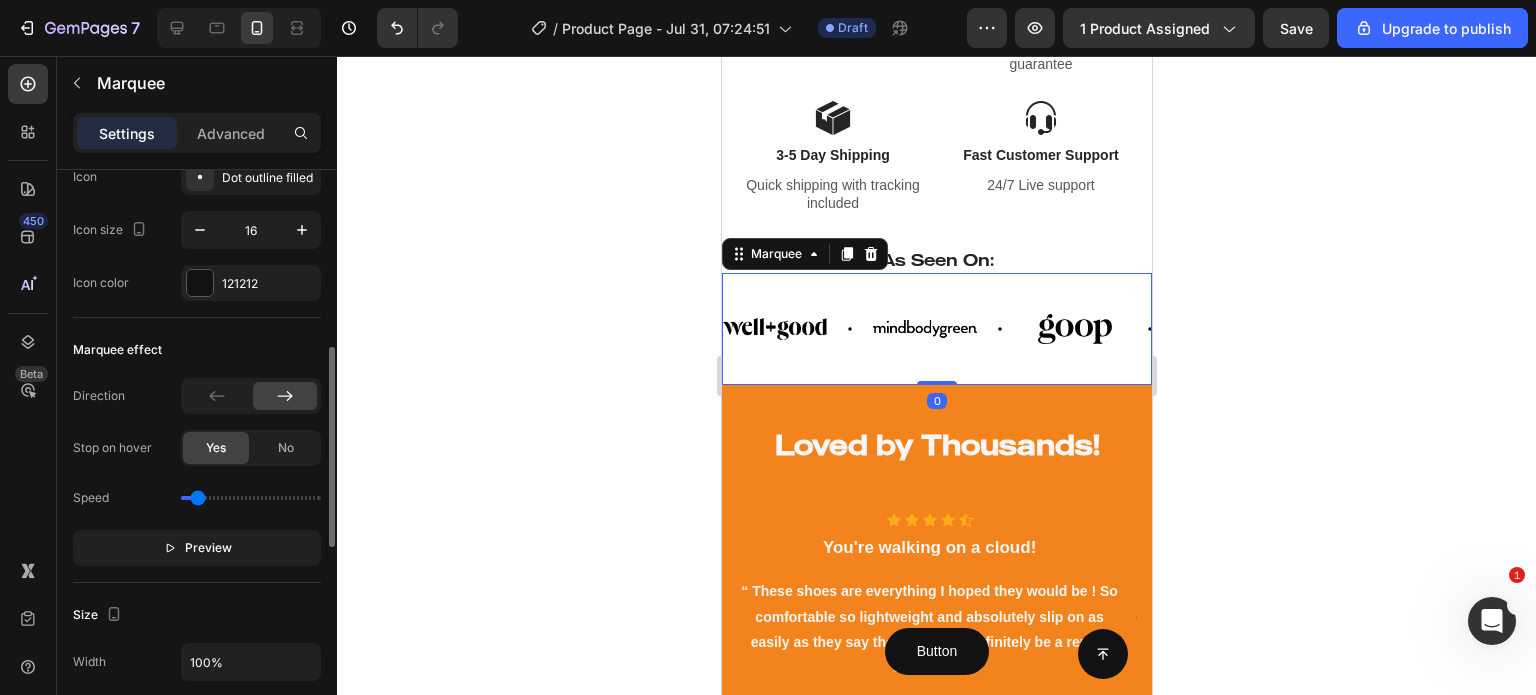 scroll, scrollTop: 523, scrollLeft: 0, axis: vertical 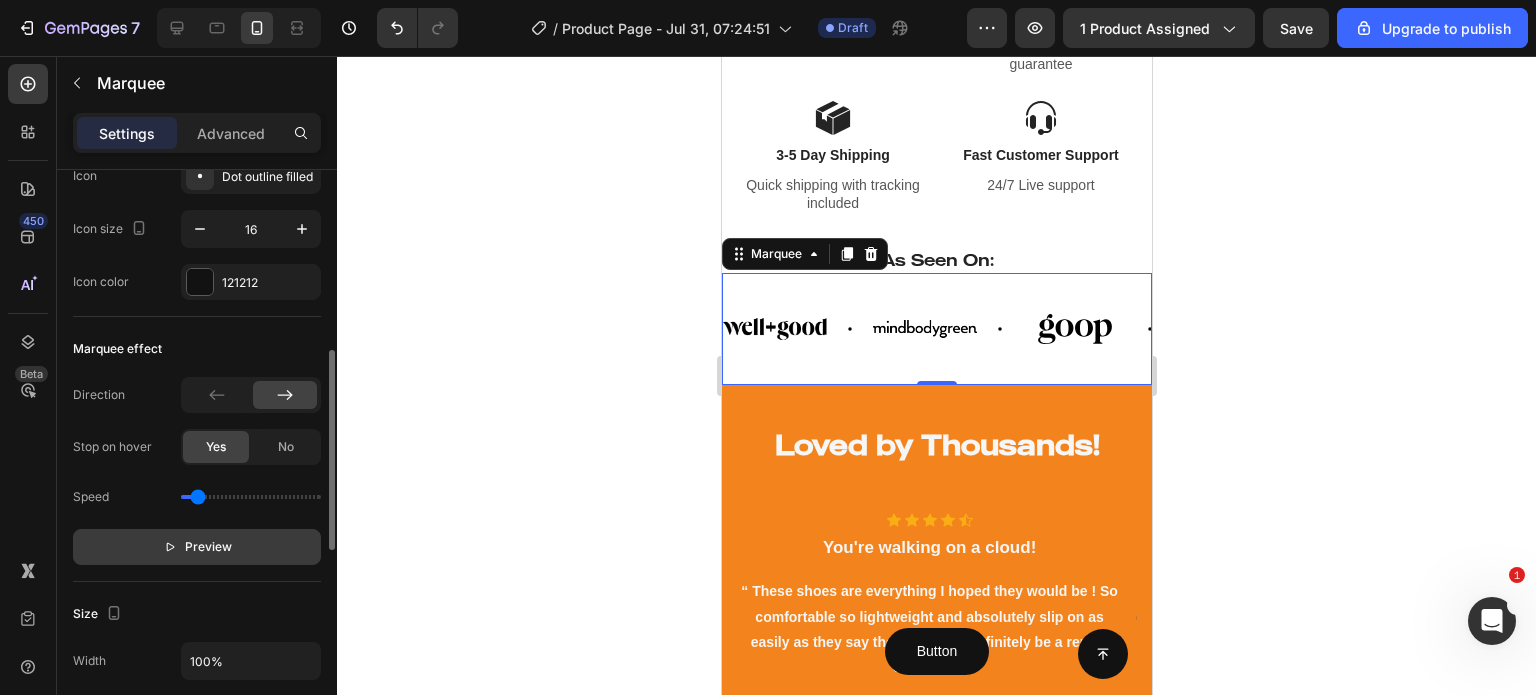 click on "Preview" at bounding box center [197, 547] 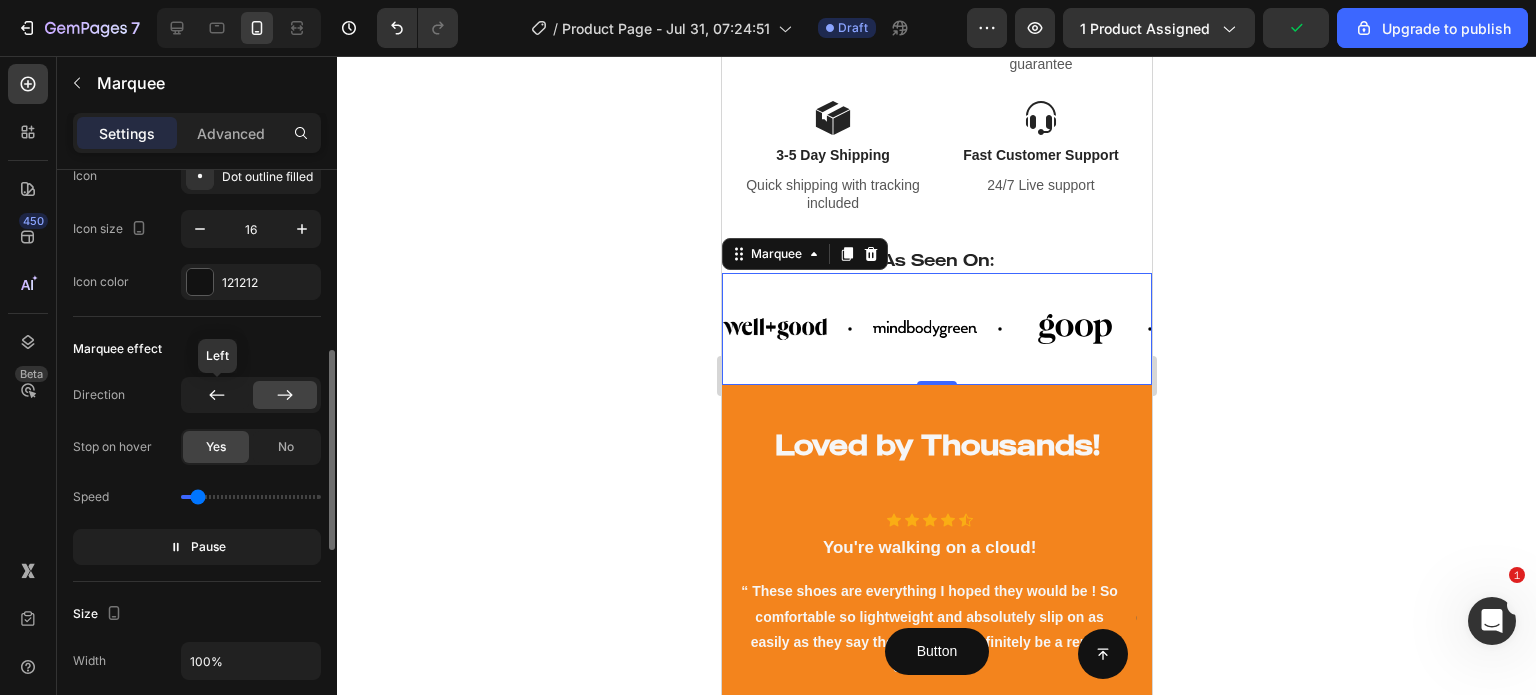 click 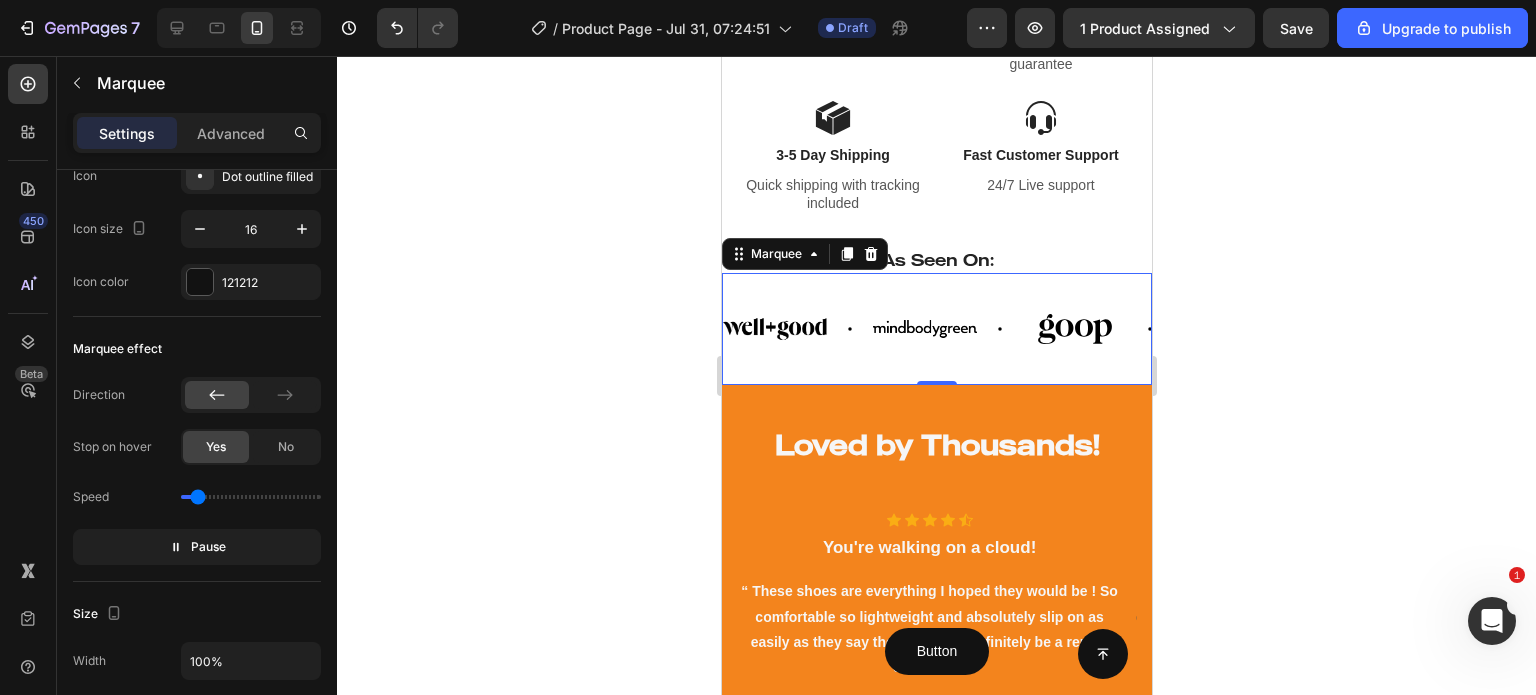 click 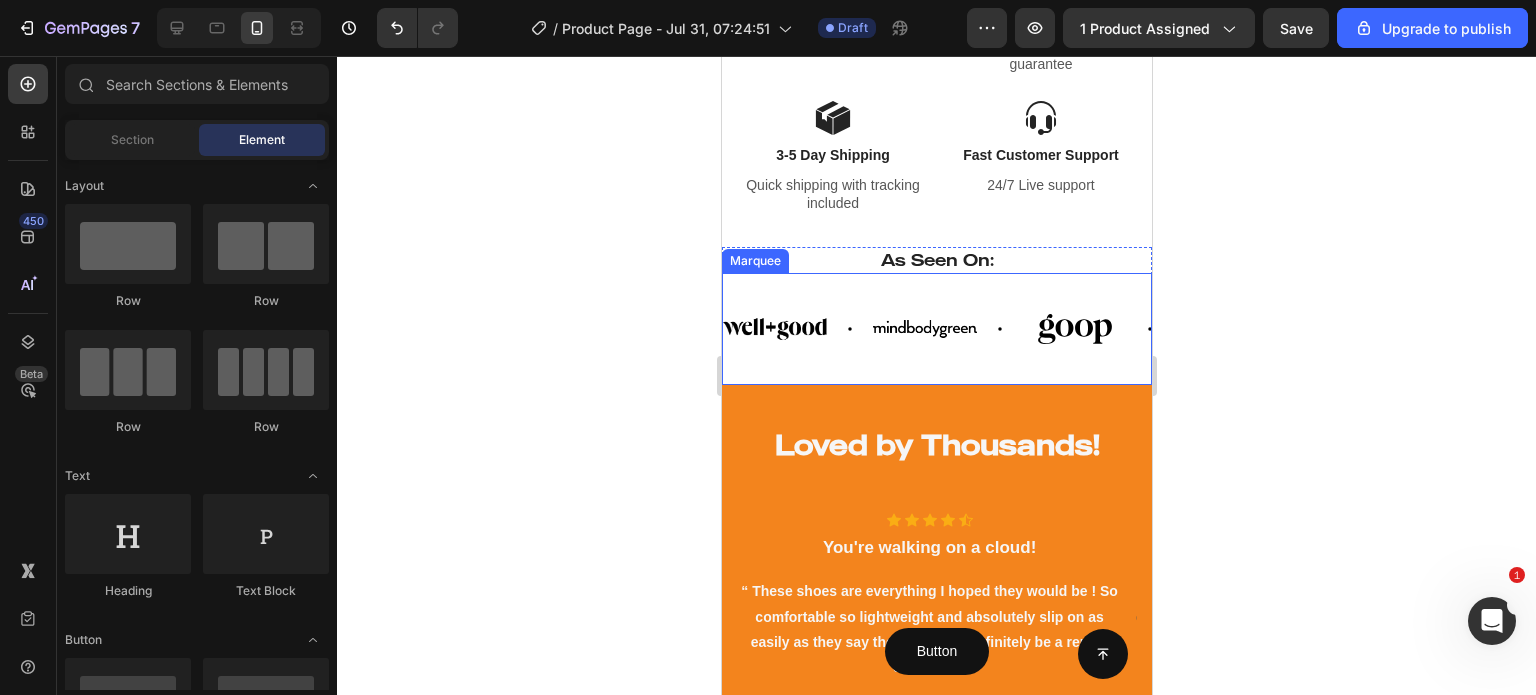 click on "Image" at bounding box center (1393, 329) 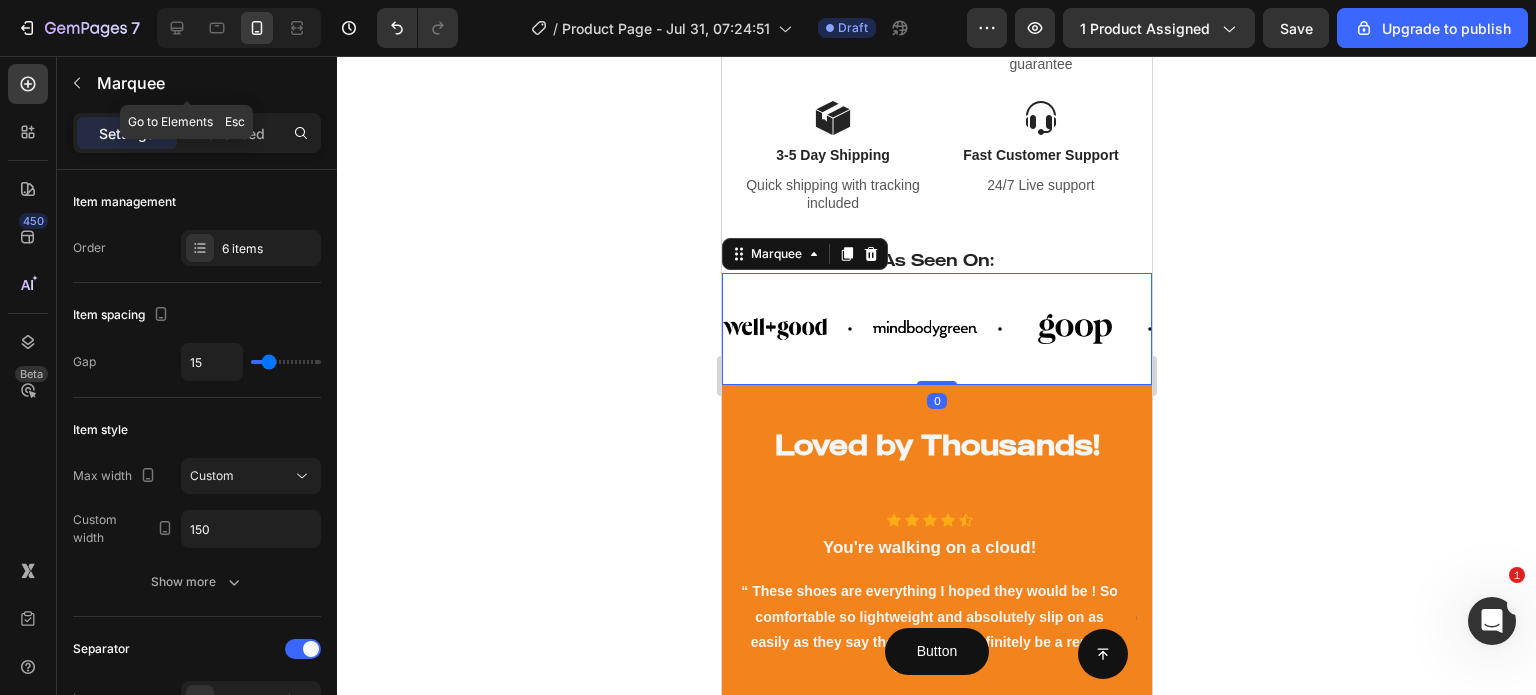 click on "Marquee" at bounding box center [187, 83] 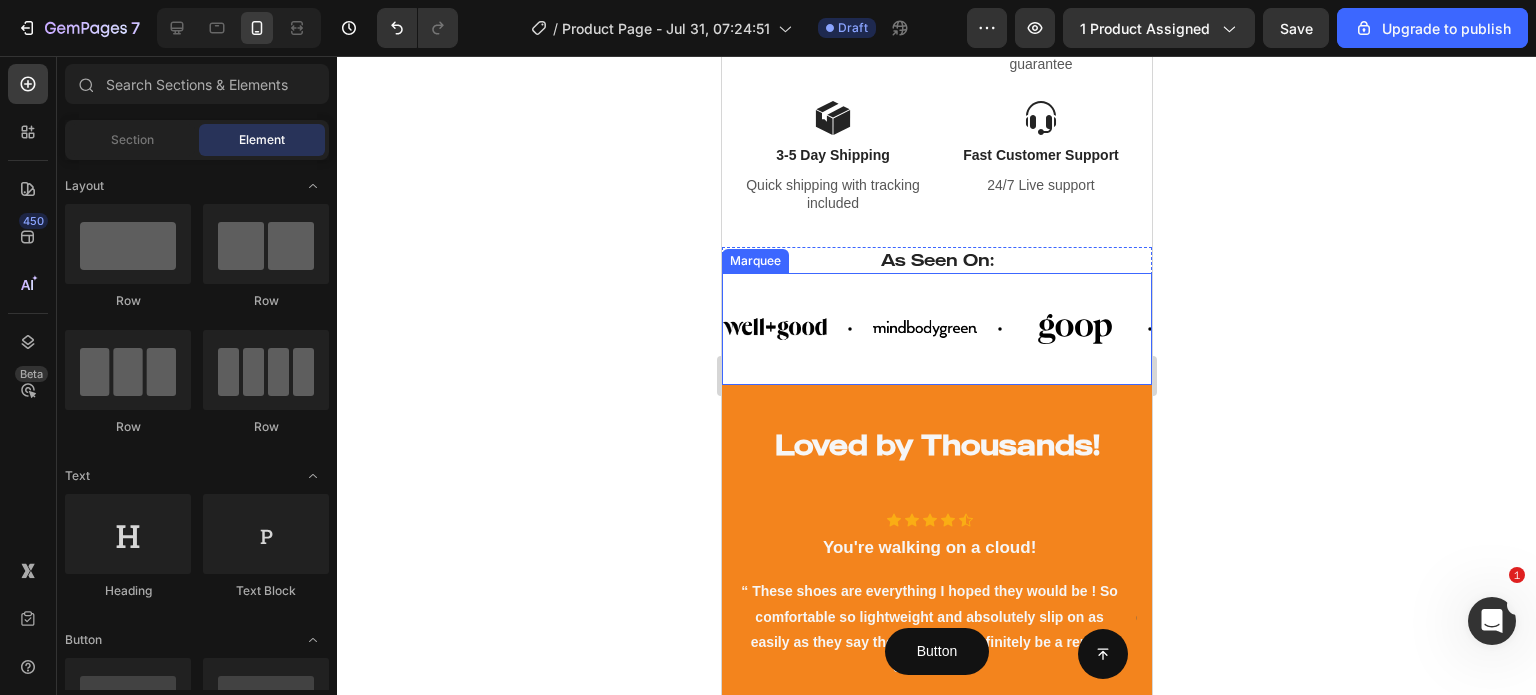 click on "Image" at bounding box center (1080, 329) 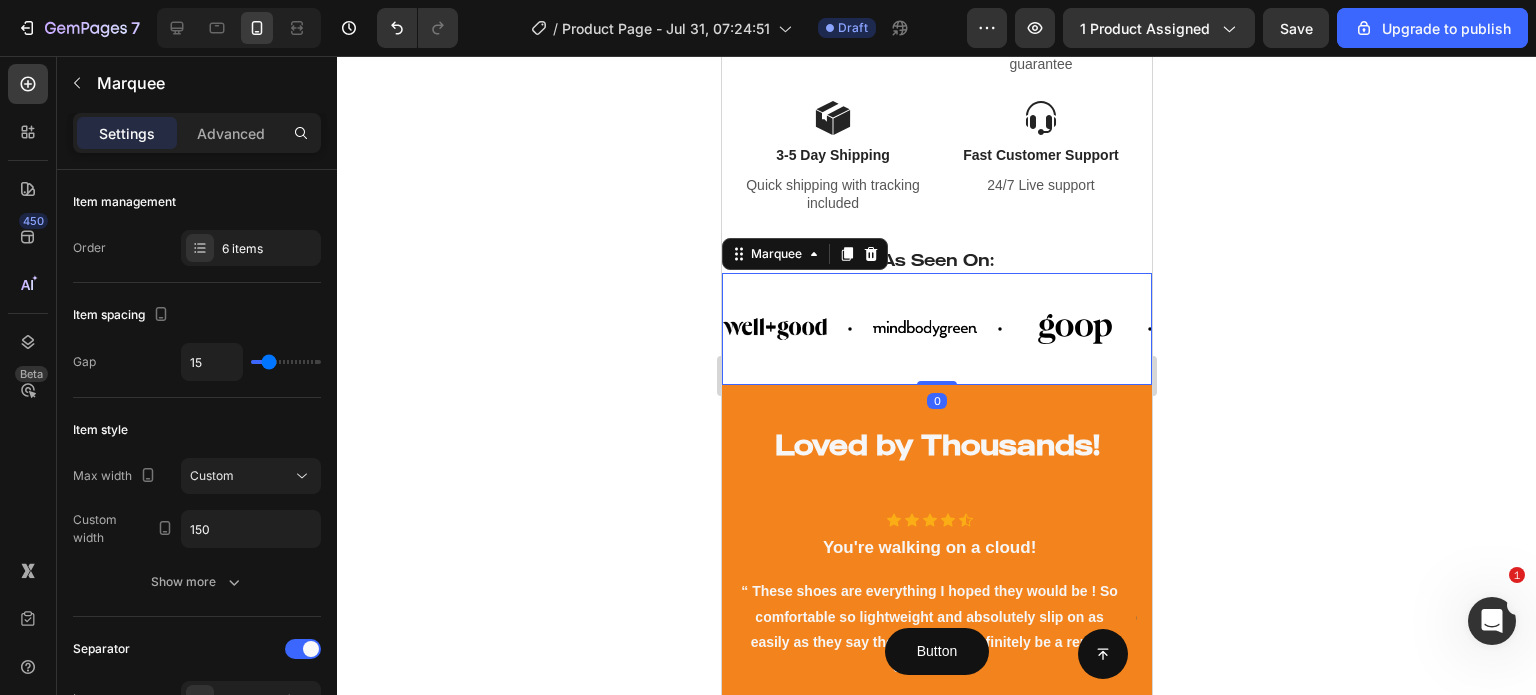 drag, startPoint x: 229, startPoint y: 133, endPoint x: 224, endPoint y: 156, distance: 23.537205 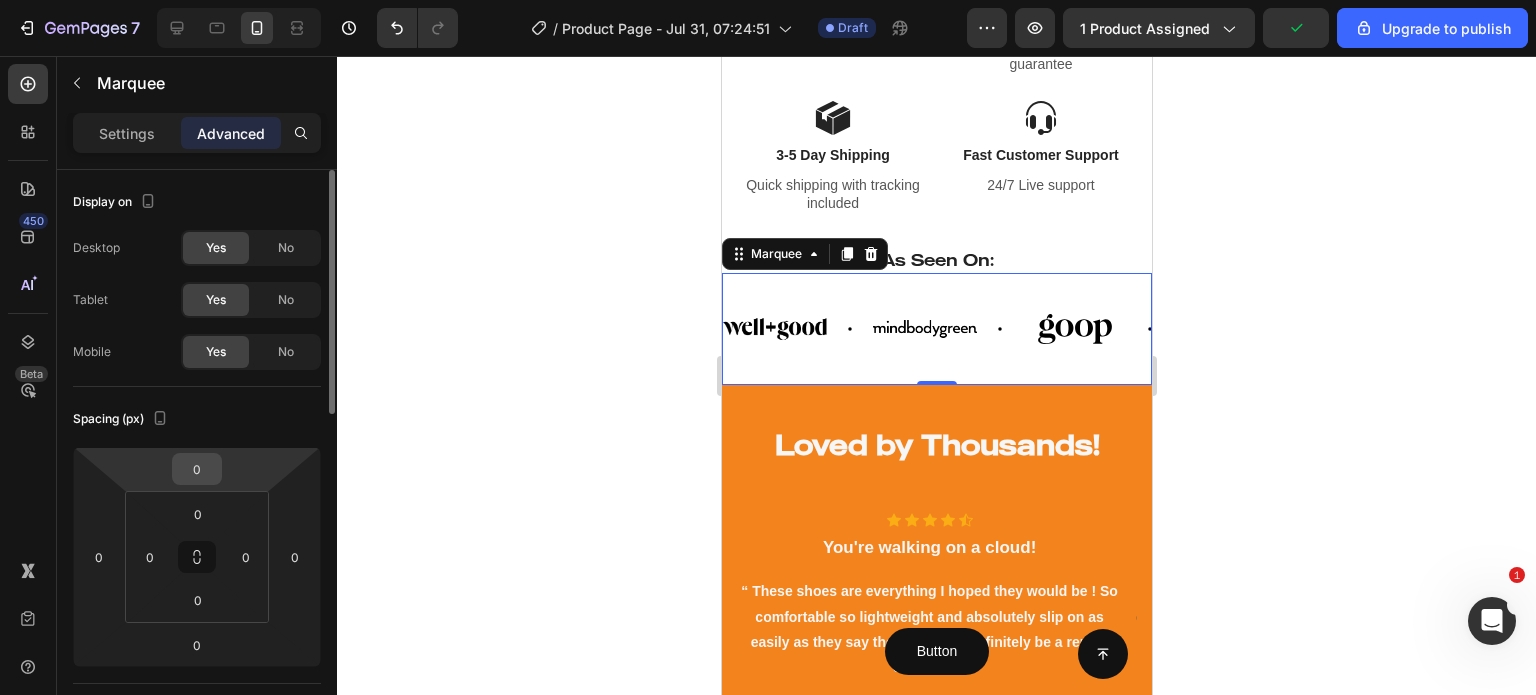 click on "0" at bounding box center (197, 469) 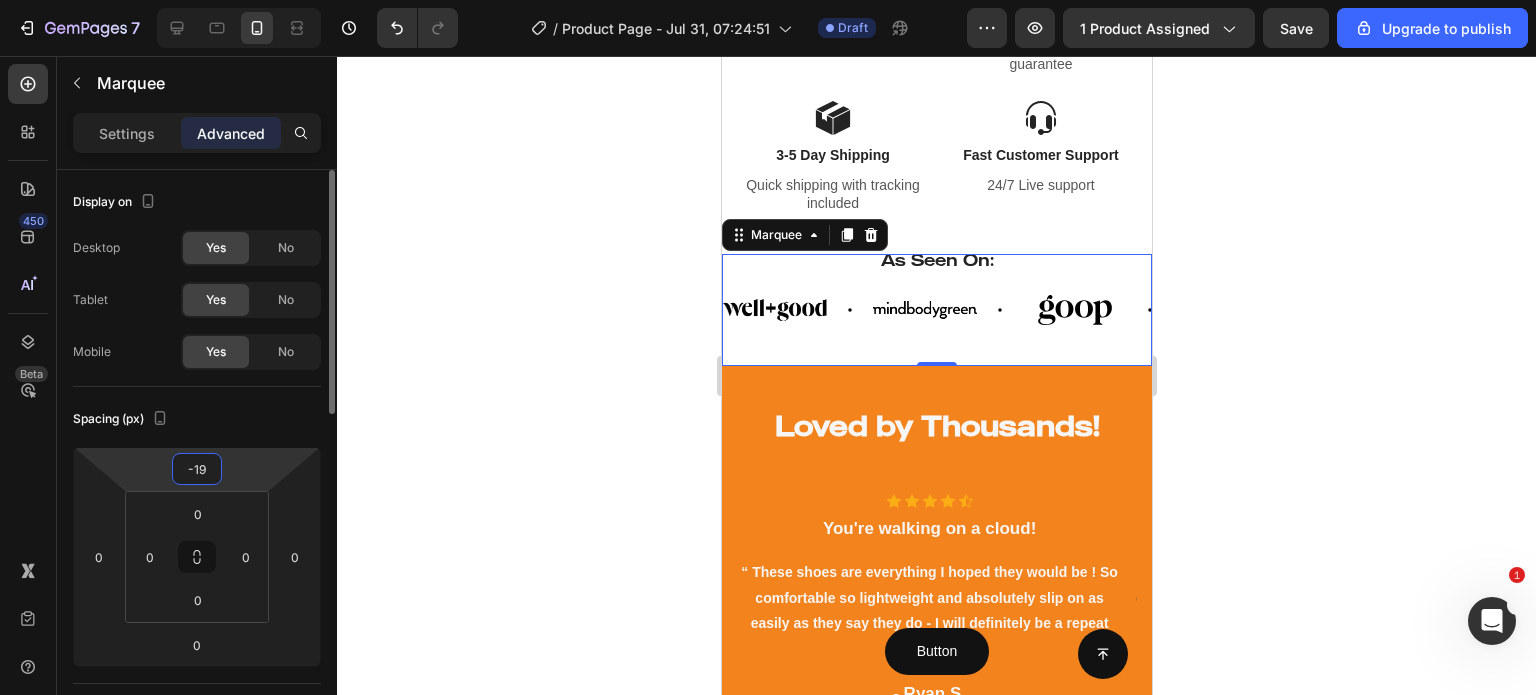 type on "-18" 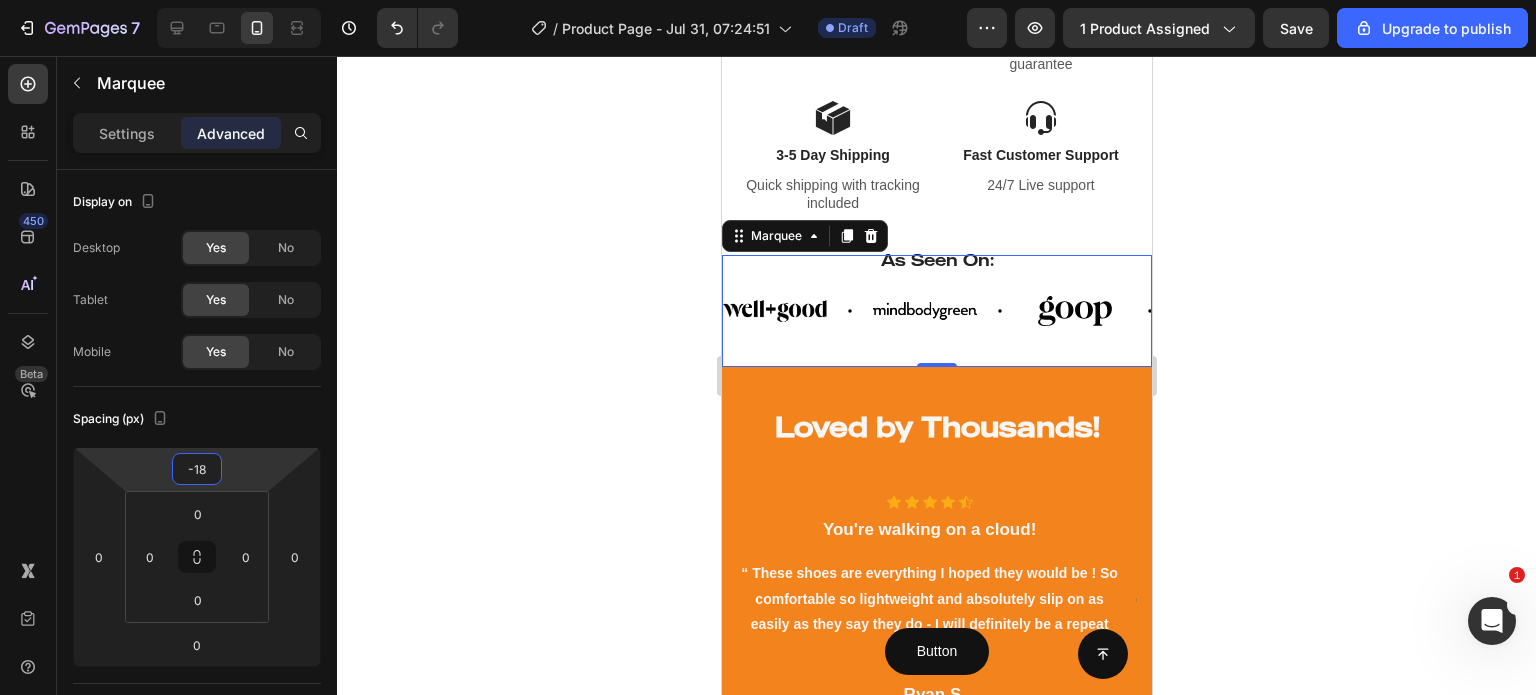 click 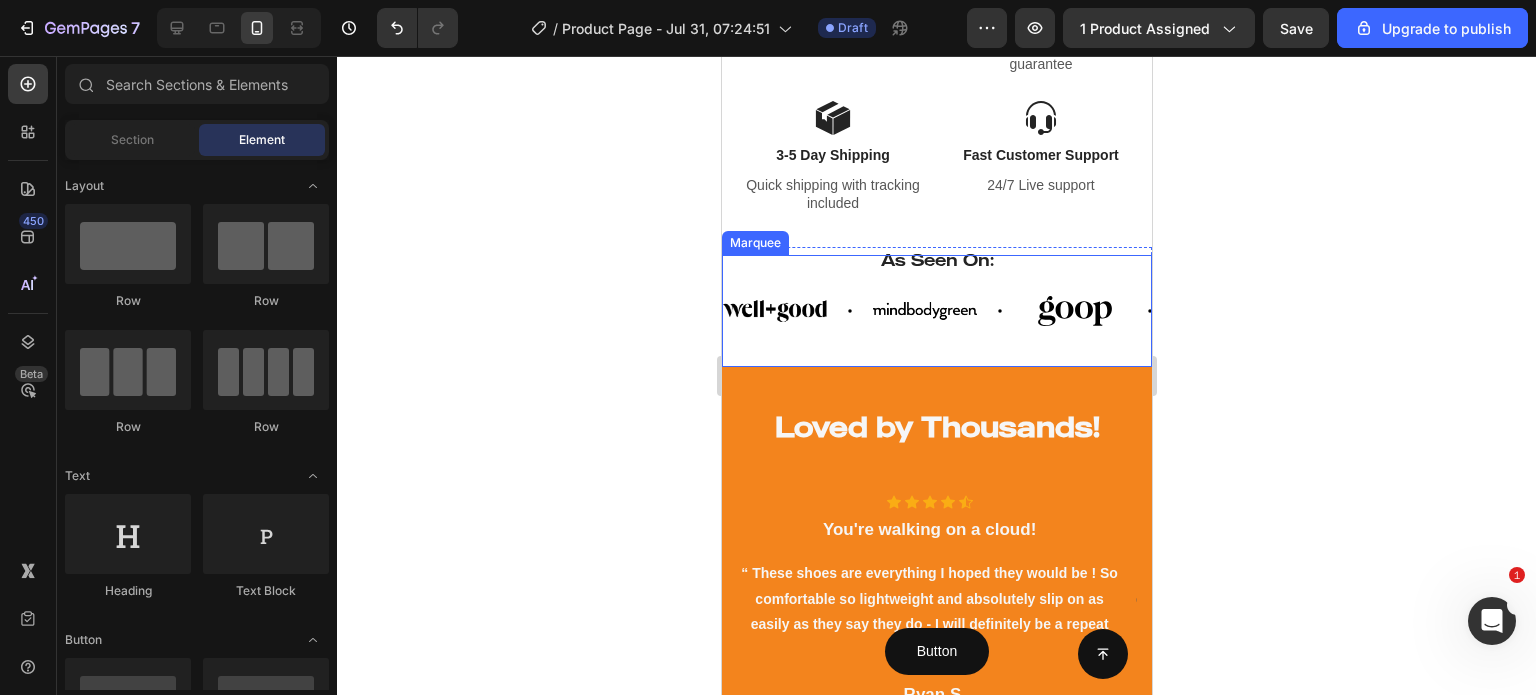 click on "Image
Image
Image
Image
Image
Image" at bounding box center [2070, 311] 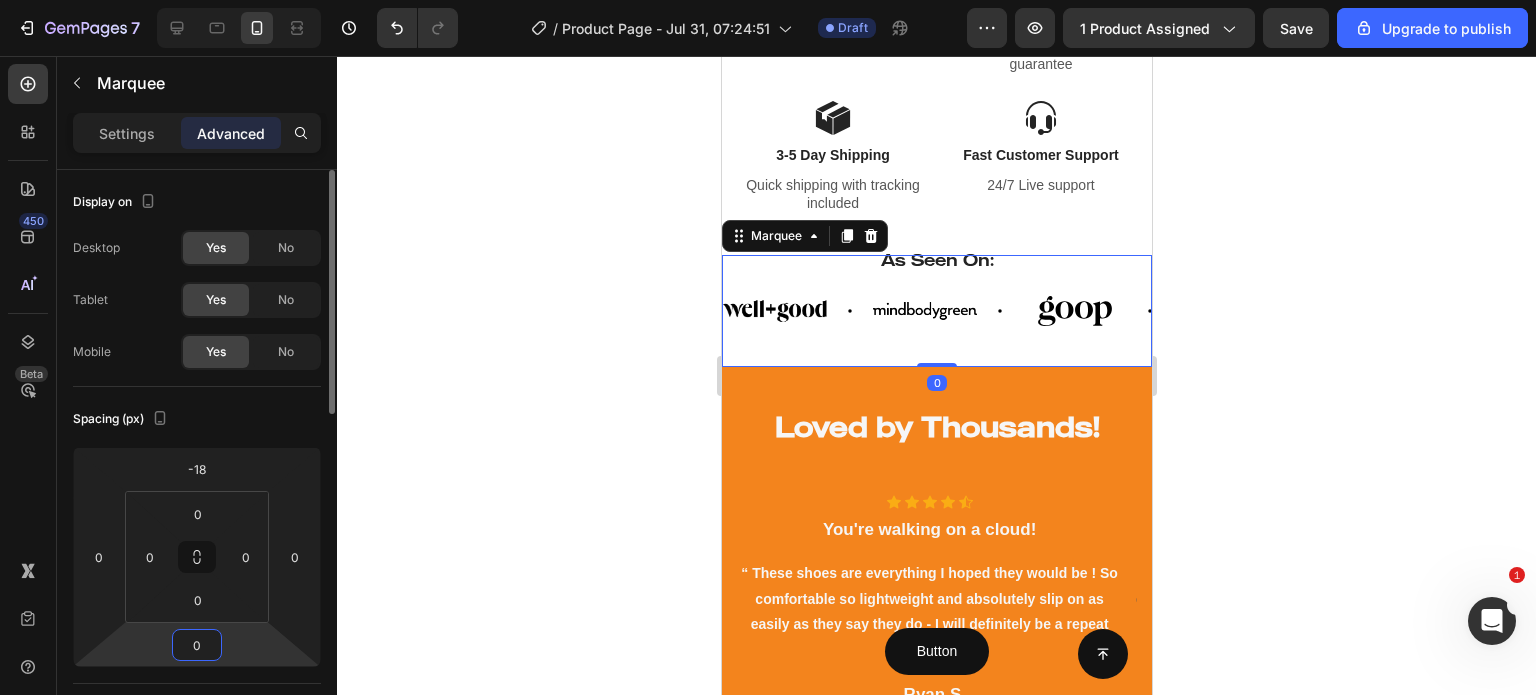 click on "0" at bounding box center [197, 645] 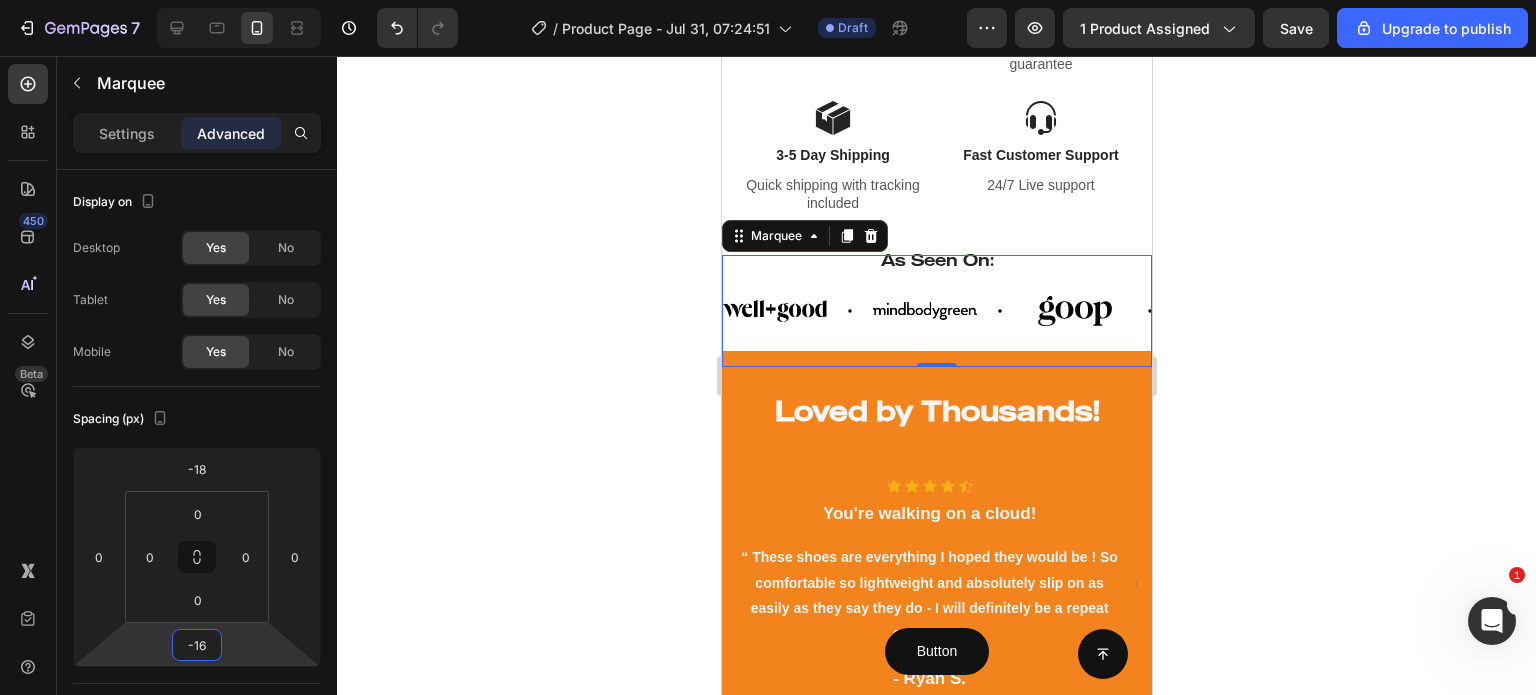 type on "-15" 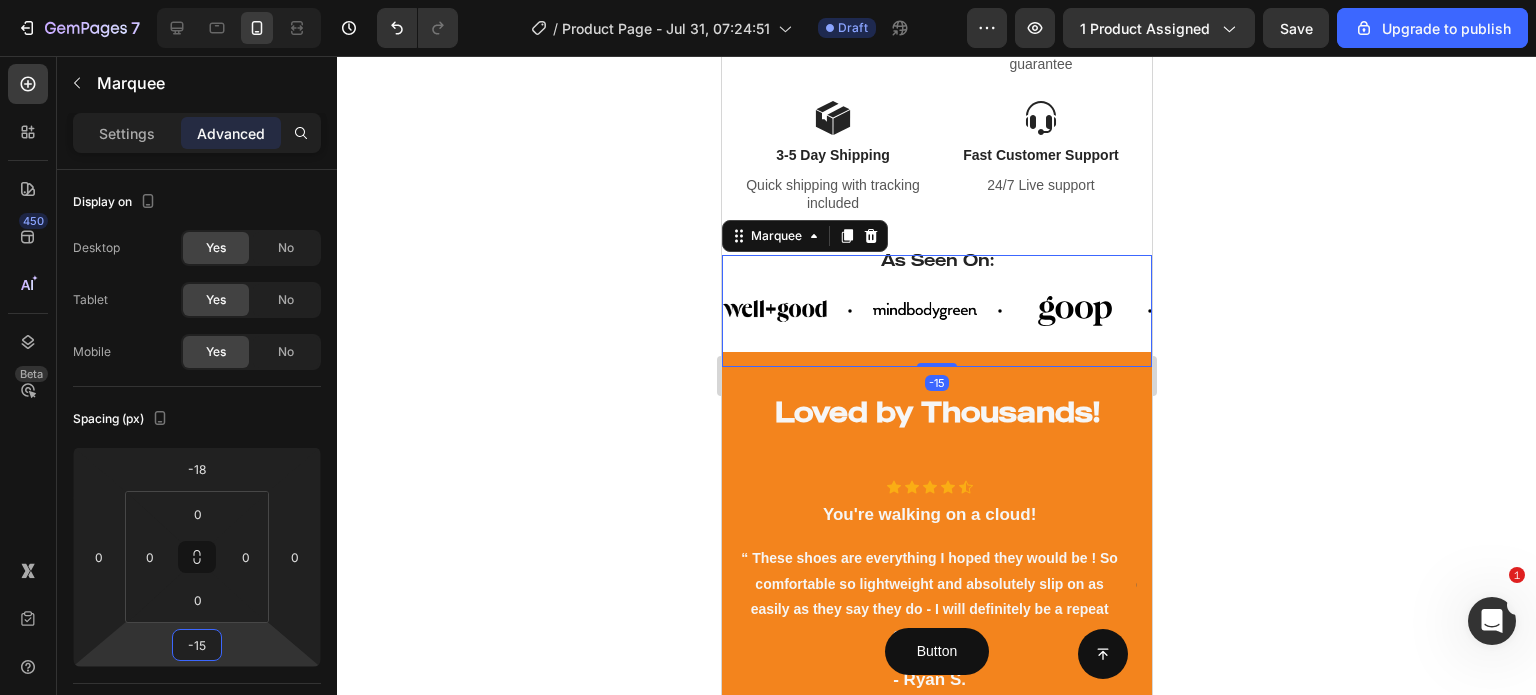 click 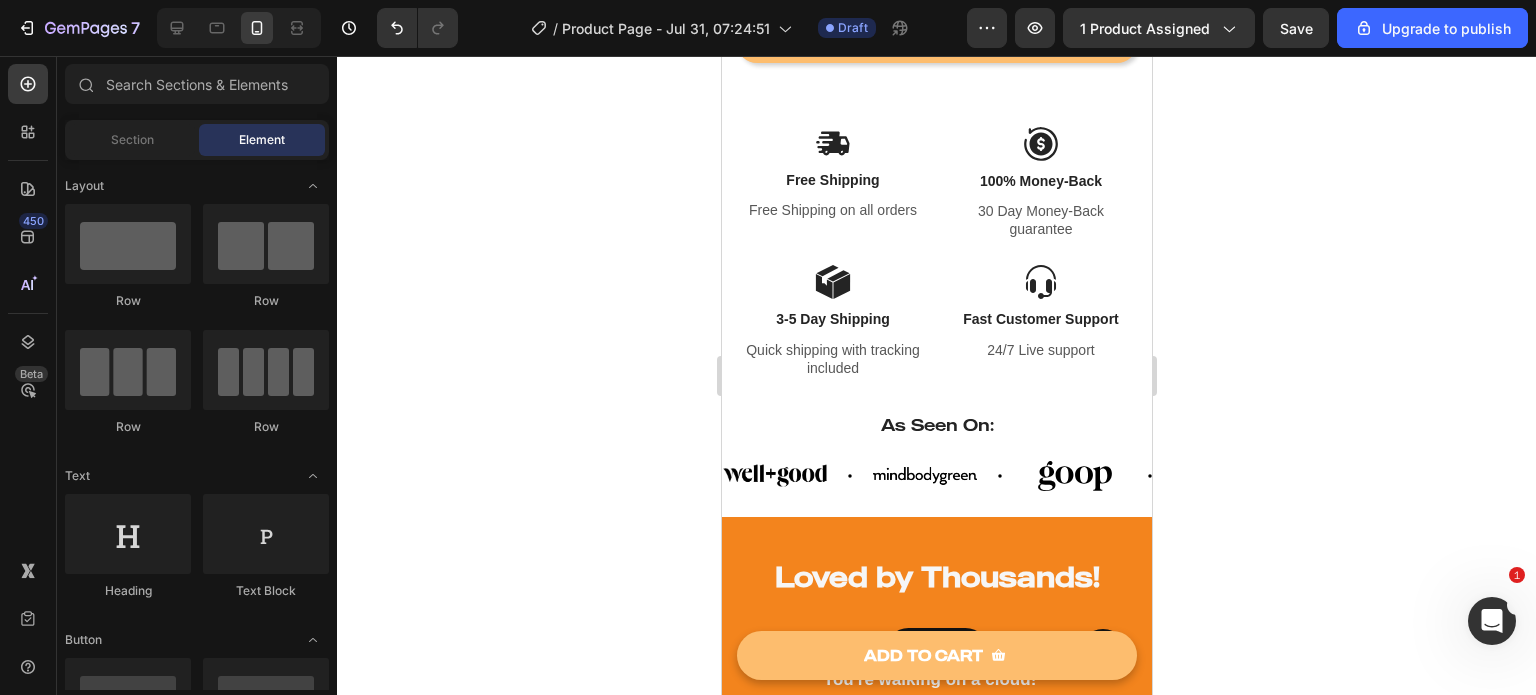 scroll, scrollTop: 1172, scrollLeft: 0, axis: vertical 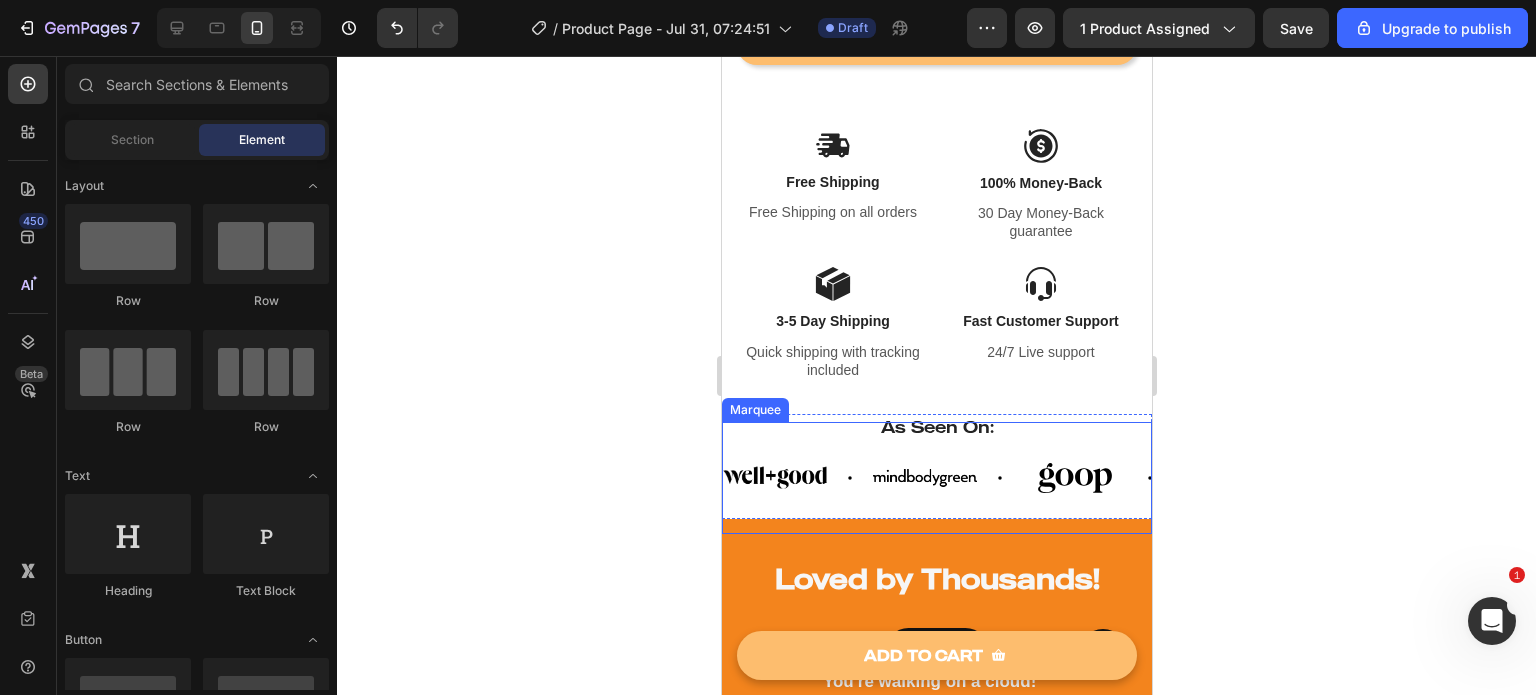 click on "Image" at bounding box center [1393, 478] 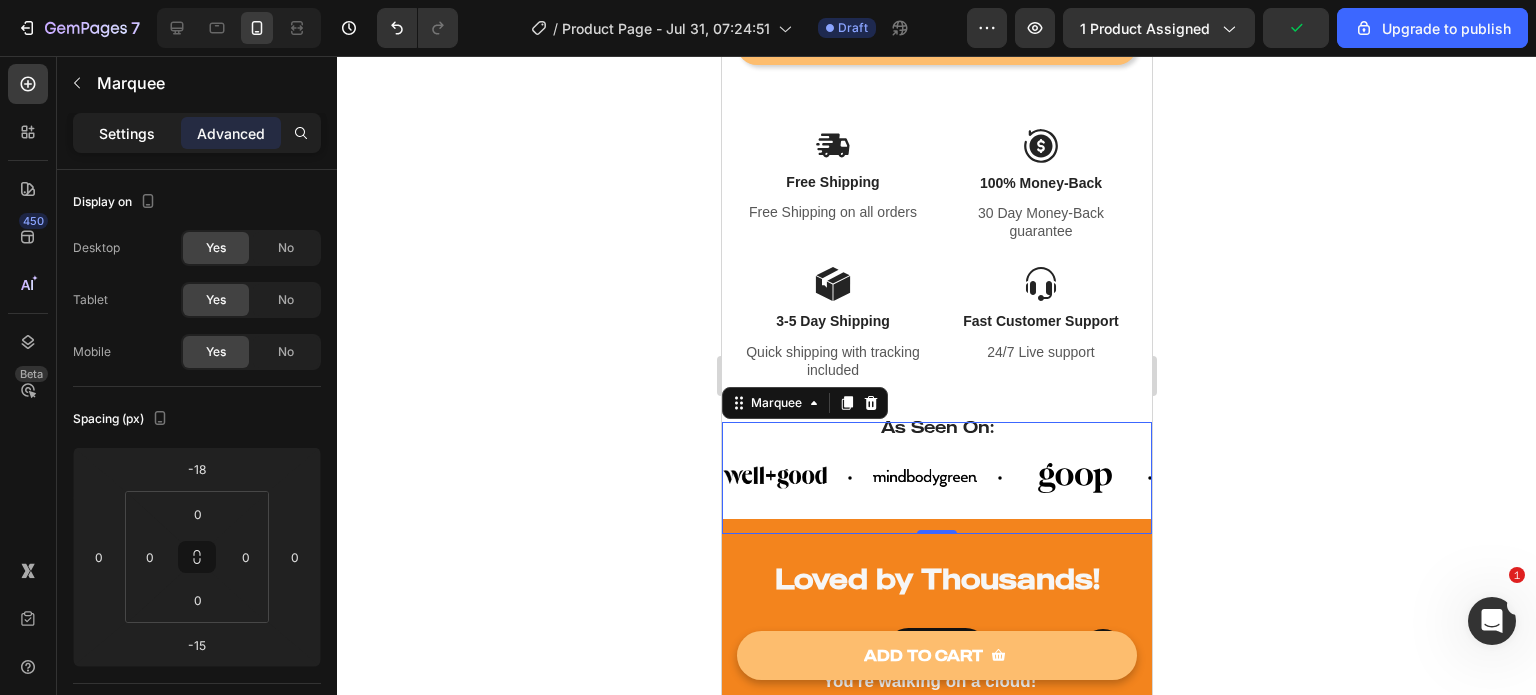 click on "Settings" 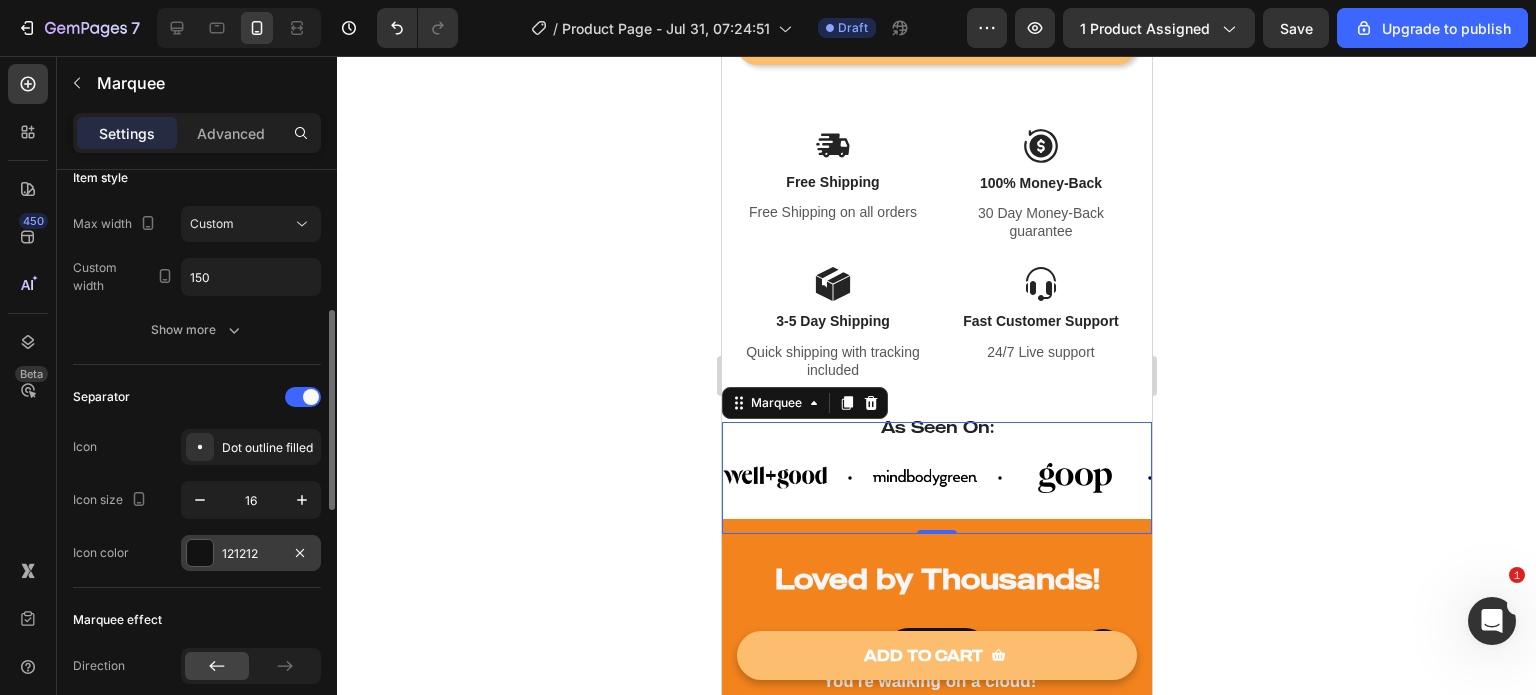 scroll, scrollTop: 385, scrollLeft: 0, axis: vertical 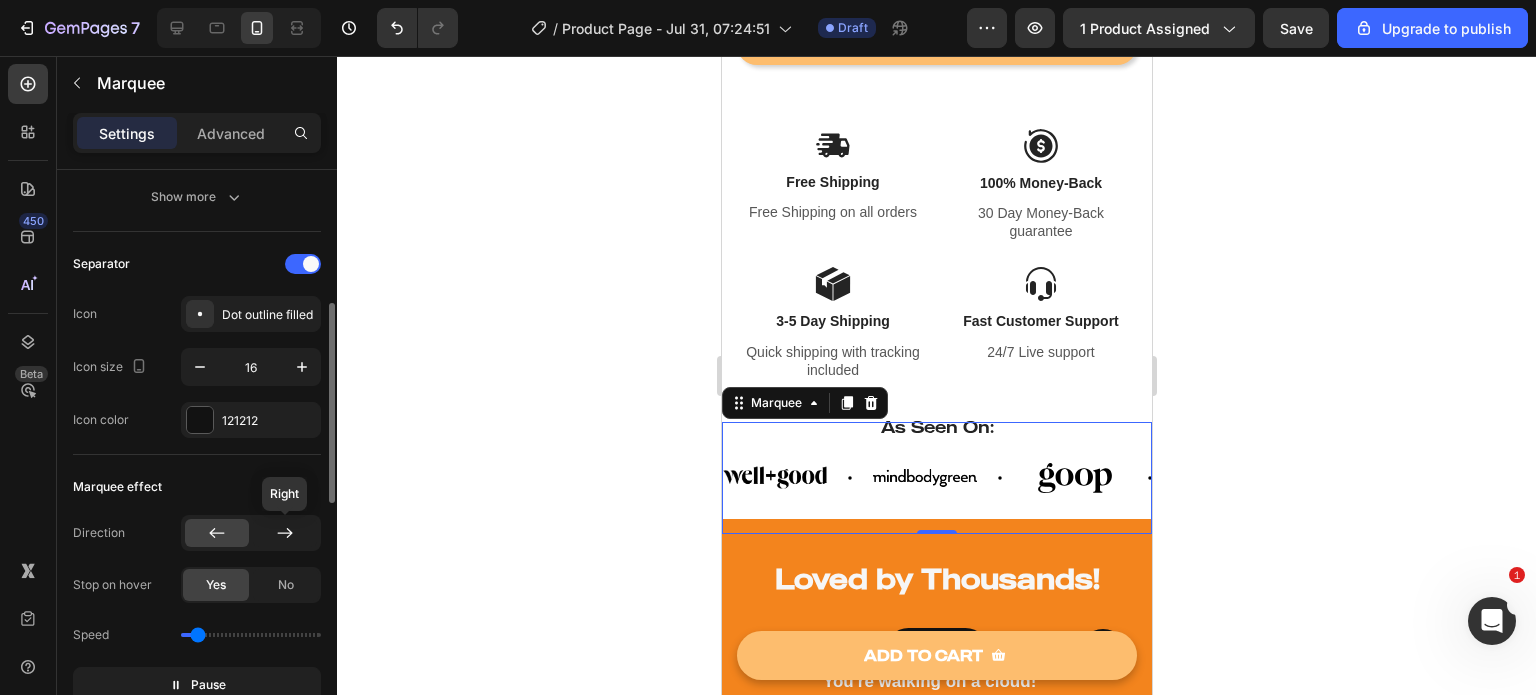 click 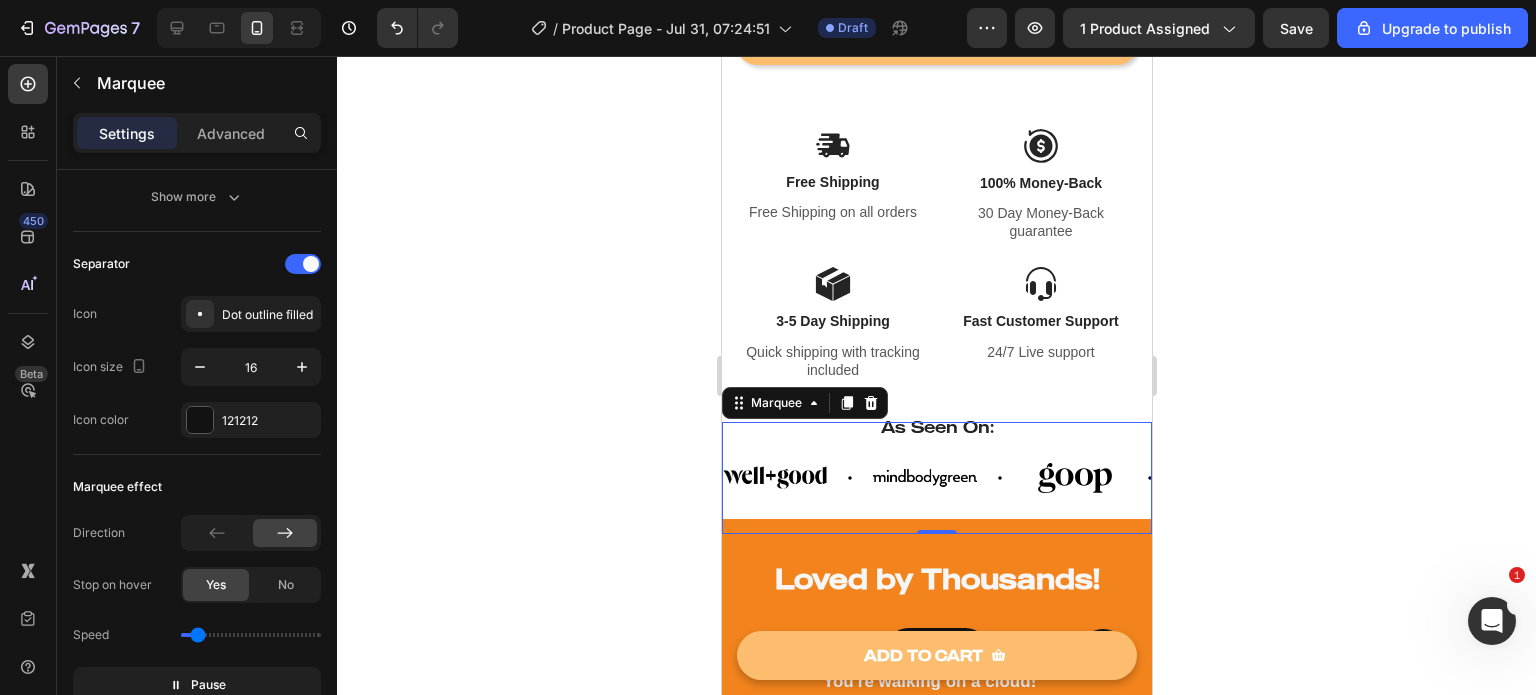 drag, startPoint x: 444, startPoint y: 477, endPoint x: 544, endPoint y: 546, distance: 121.49486 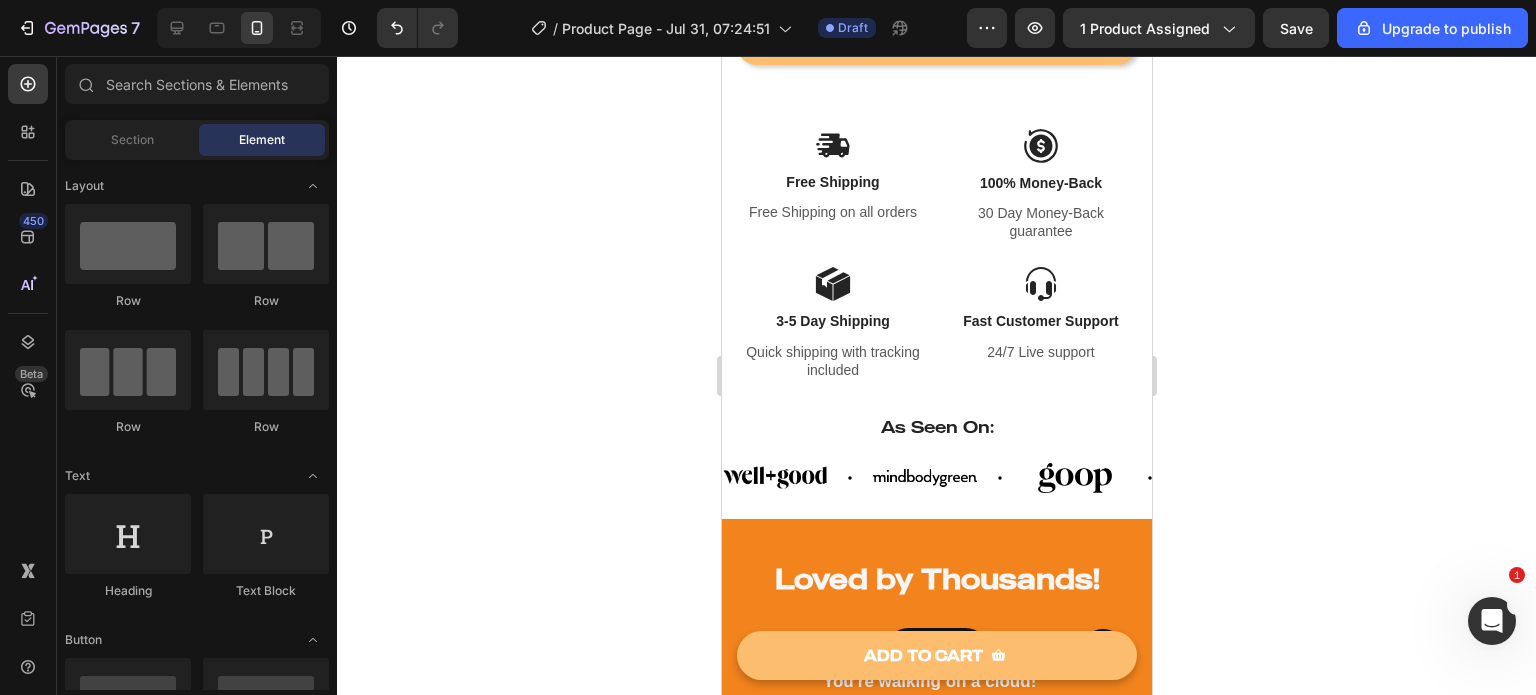 click 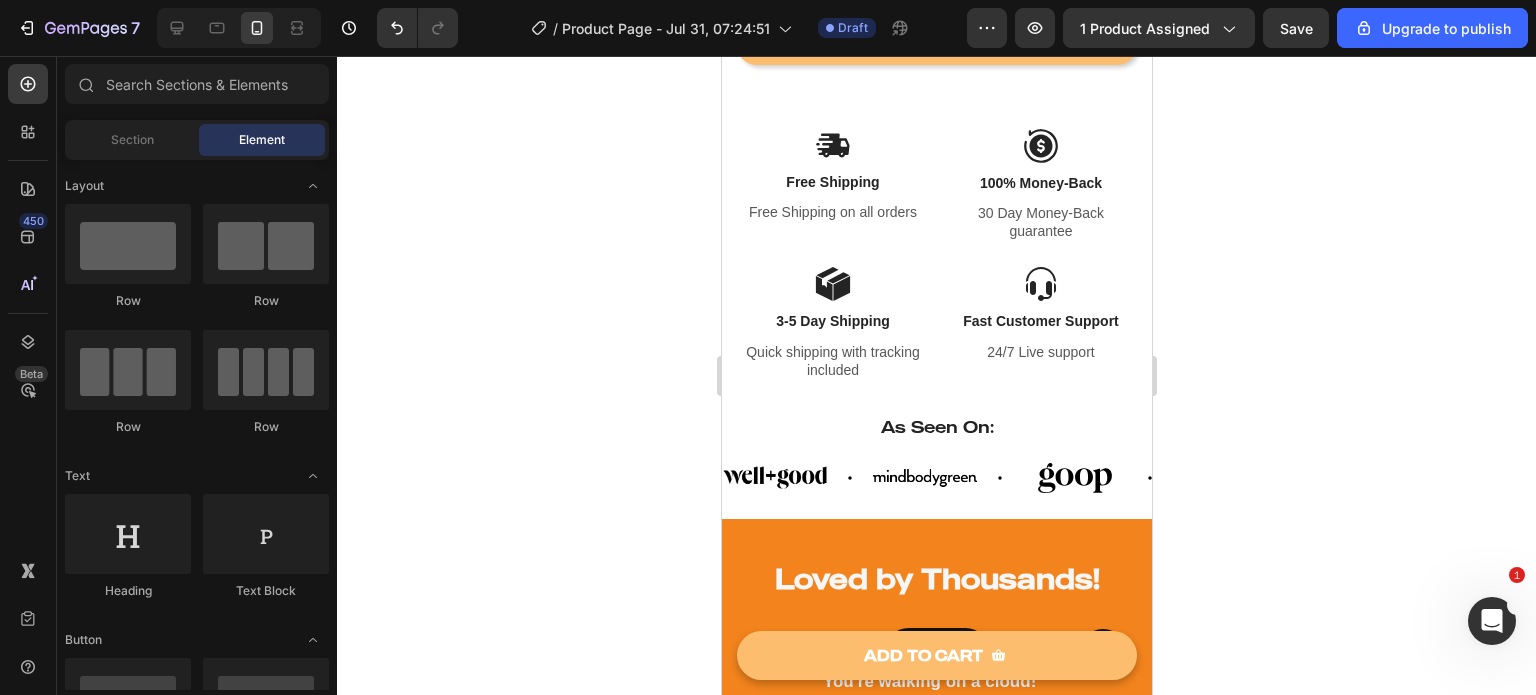 scroll, scrollTop: 1104, scrollLeft: 0, axis: vertical 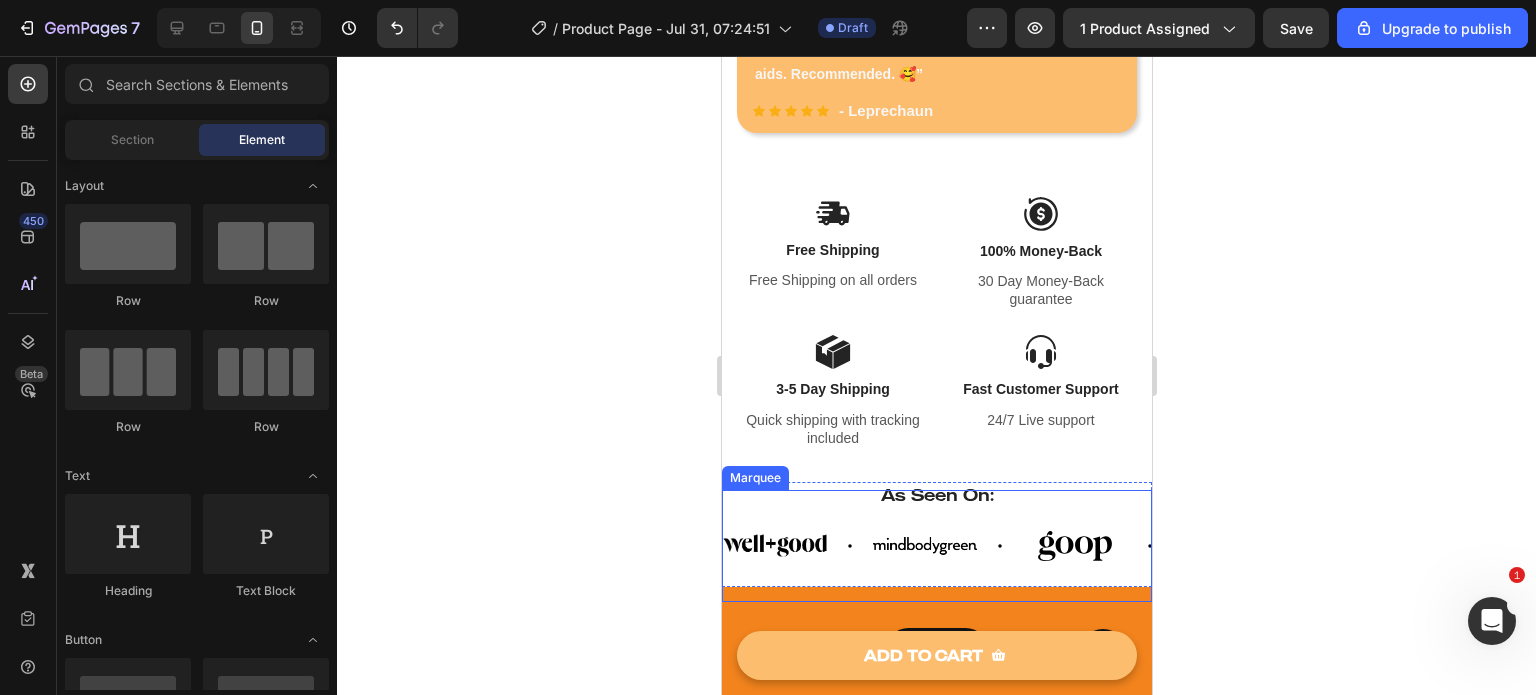 click on "Image" at bounding box center [200, 546] 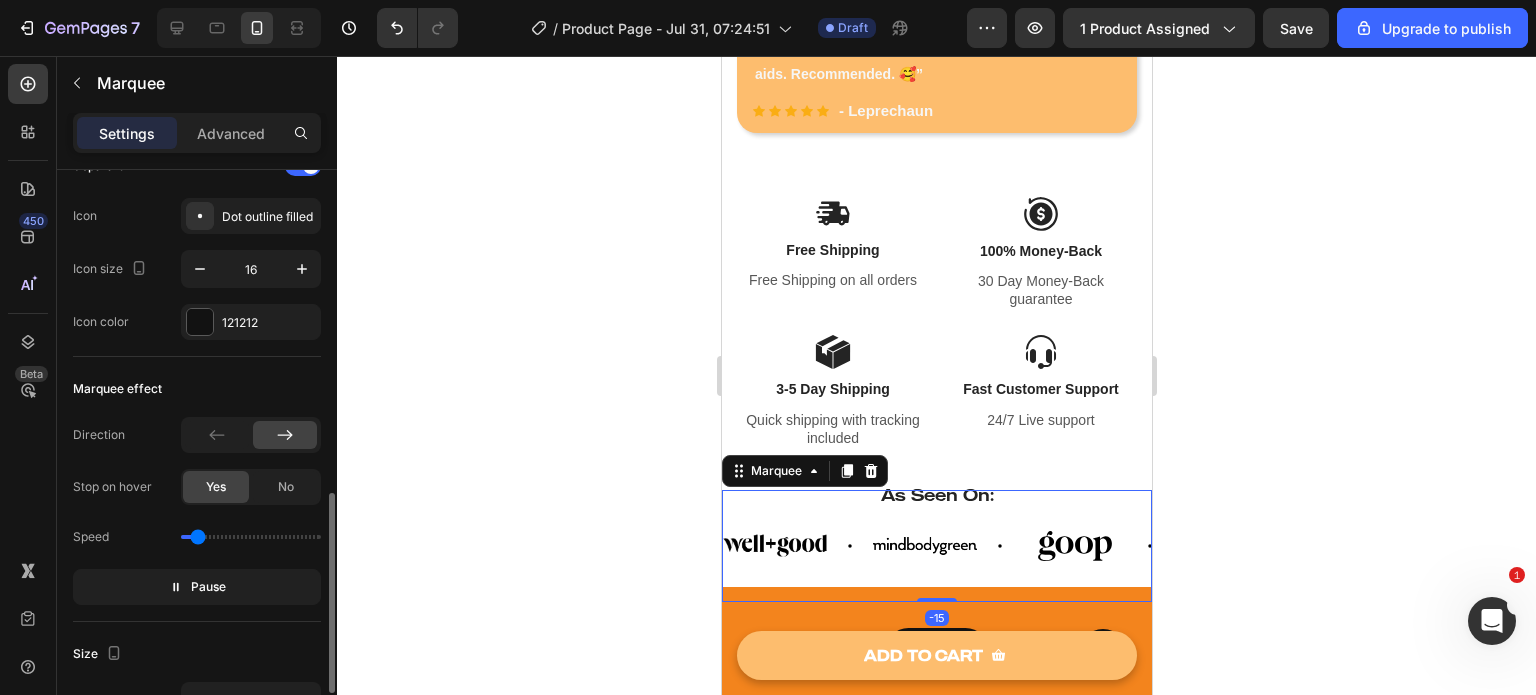 scroll, scrollTop: 629, scrollLeft: 0, axis: vertical 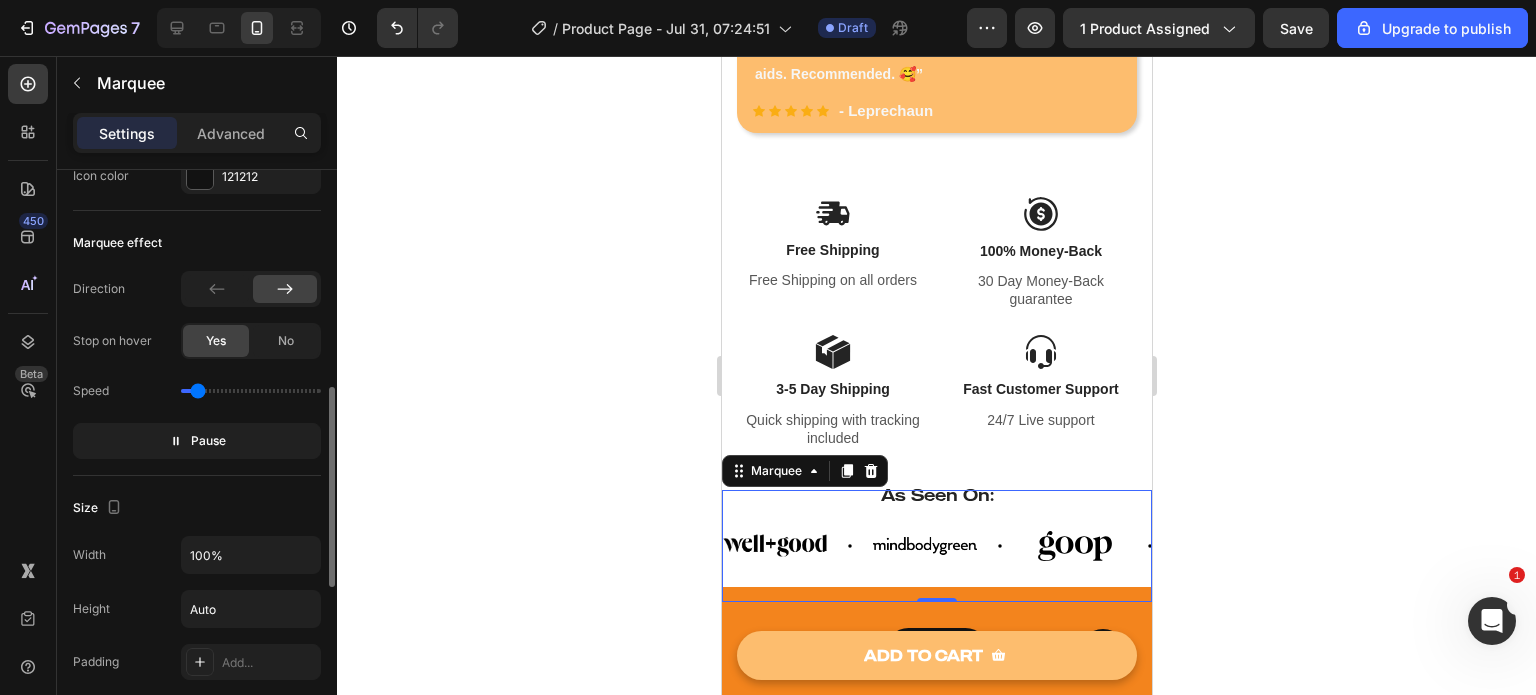 drag, startPoint x: 303, startPoint y: 339, endPoint x: 291, endPoint y: 369, distance: 32.31099 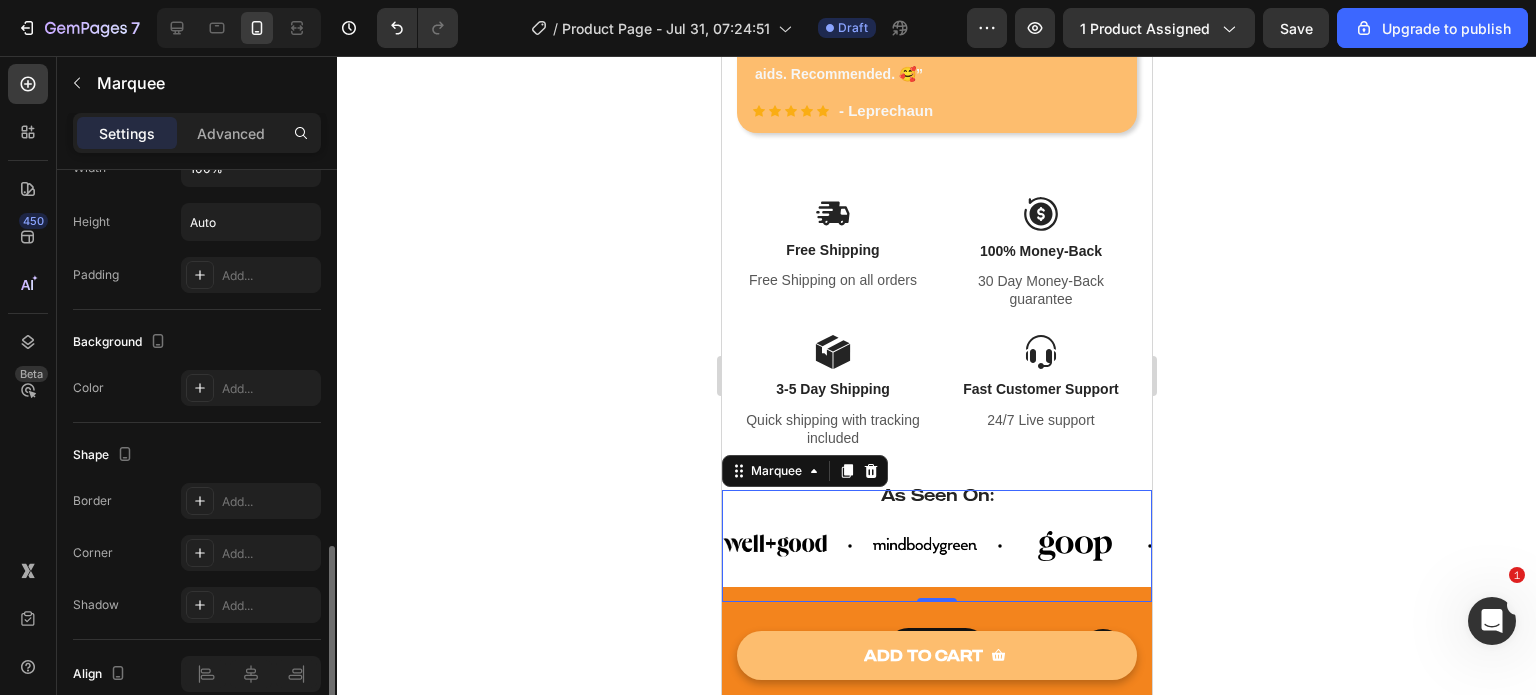scroll, scrollTop: 1104, scrollLeft: 0, axis: vertical 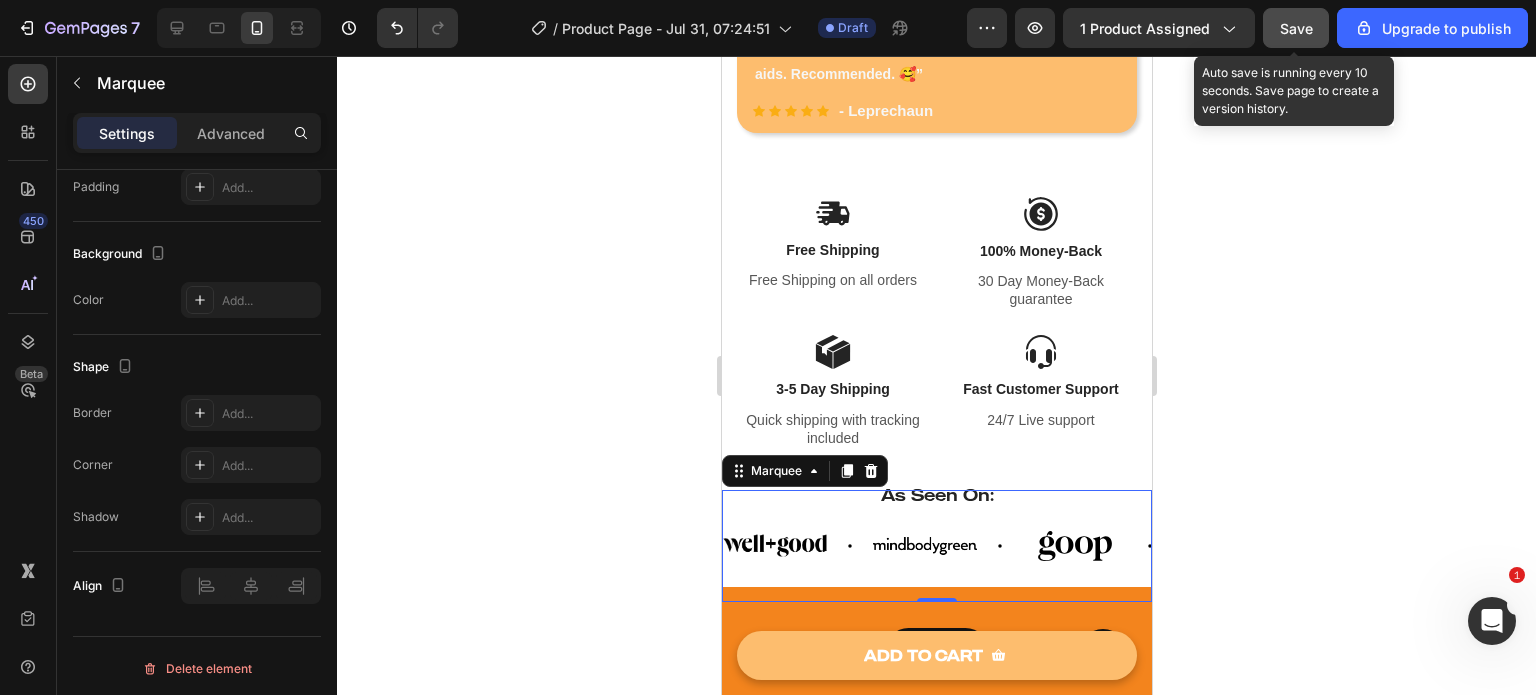 drag, startPoint x: 1291, startPoint y: 36, endPoint x: 1280, endPoint y: 40, distance: 11.7046995 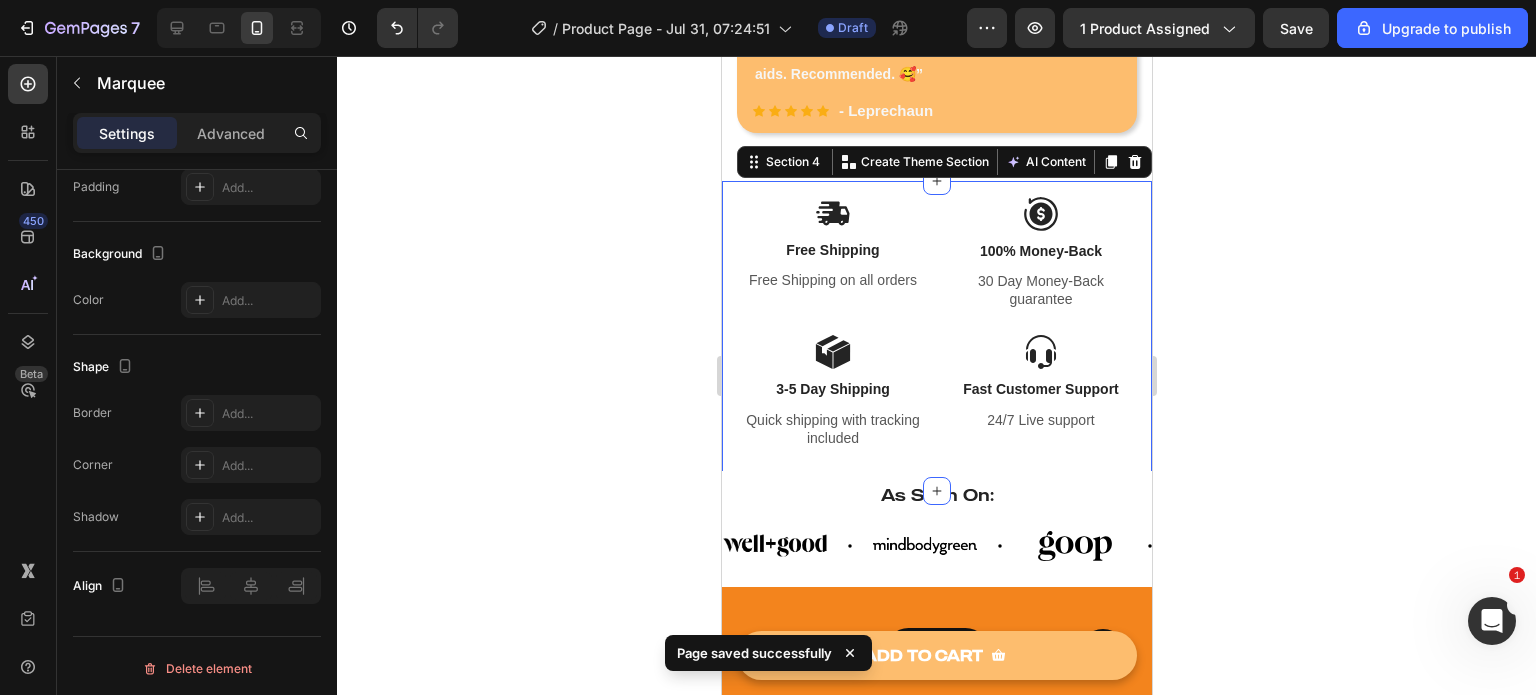 click on "Image Free Shipping Text Block Free Shipping on all orders Text Block Image 100% Money-Back Text Block 30 Day Money-Back guarantee Text Block Row Image 3-5 Day Shipping Text Block Quick shipping with tracking included Text Block Image Fast Customer Support Text Block 24/7 Live support Text Block Row Row Section 4   You can create reusable sections Create Theme Section AI Content Write with GemAI What would you like to describe here? Tone and Voice Persuasive Product Getting products... Show more Generate" at bounding box center [936, 336] 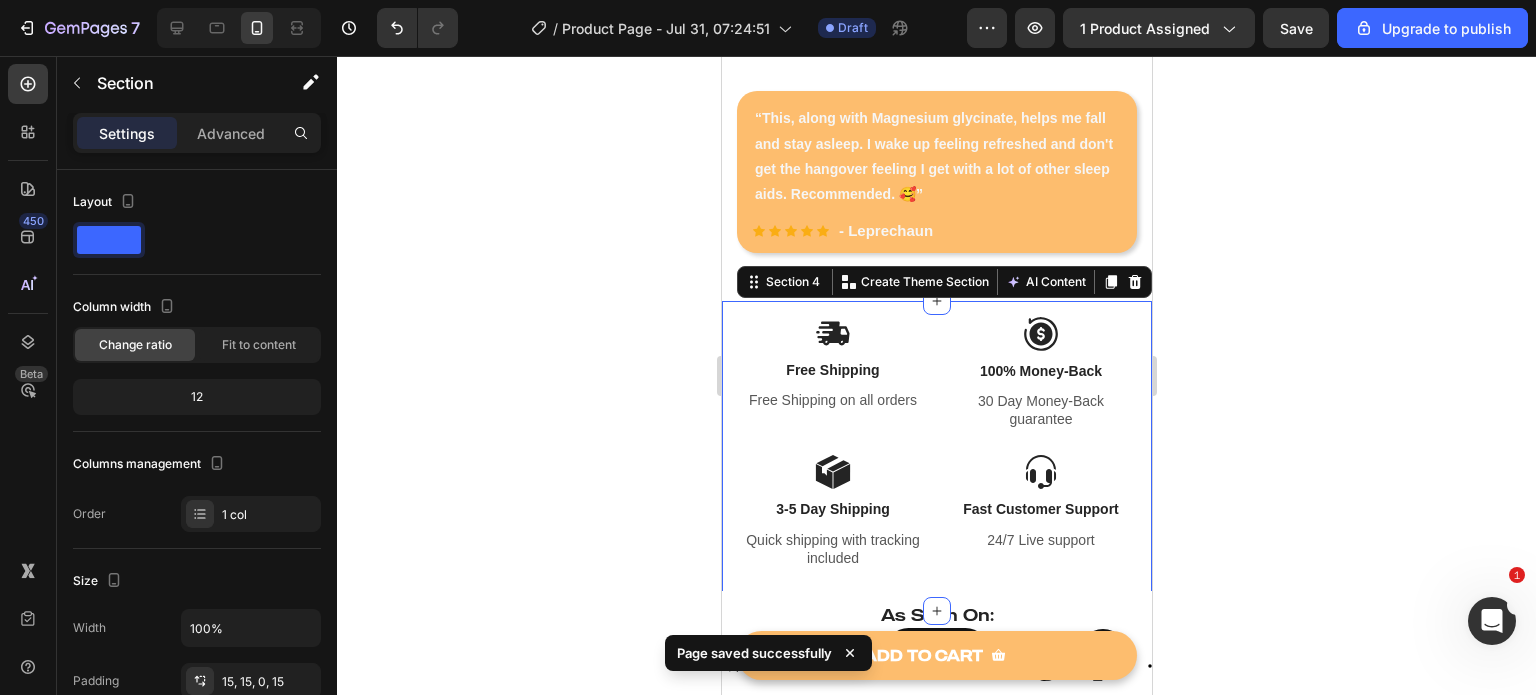 scroll, scrollTop: 894, scrollLeft: 0, axis: vertical 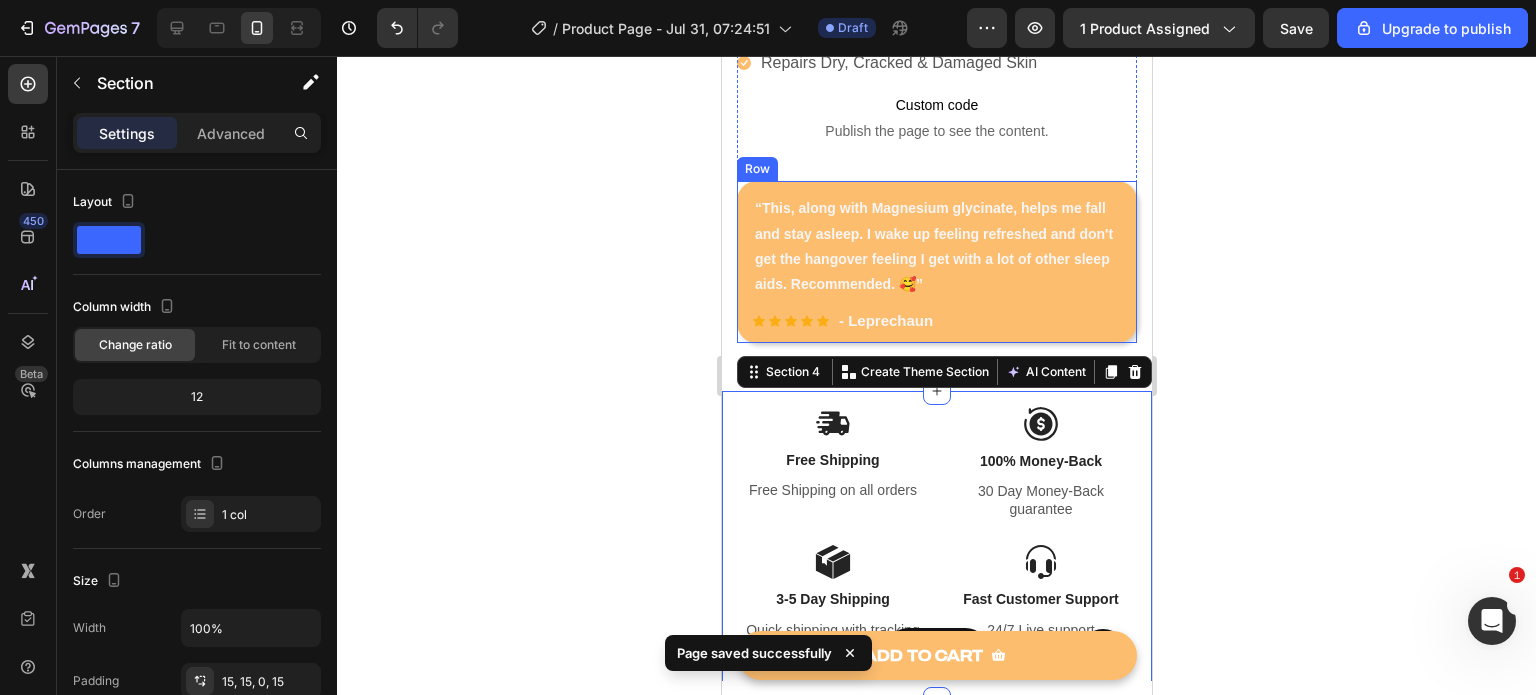 click on "“This, along with Magnesium glycinate, helps me fall and stay asleep. I wake up feeling refreshed and don't get the hangover feeling I get with a lot of other sleep aids. Recommended. 🥰” Text block                Icon                Icon                Icon                Icon                Icon Icon List Hoz - Leprechaun Text block Row Row" at bounding box center [936, 261] 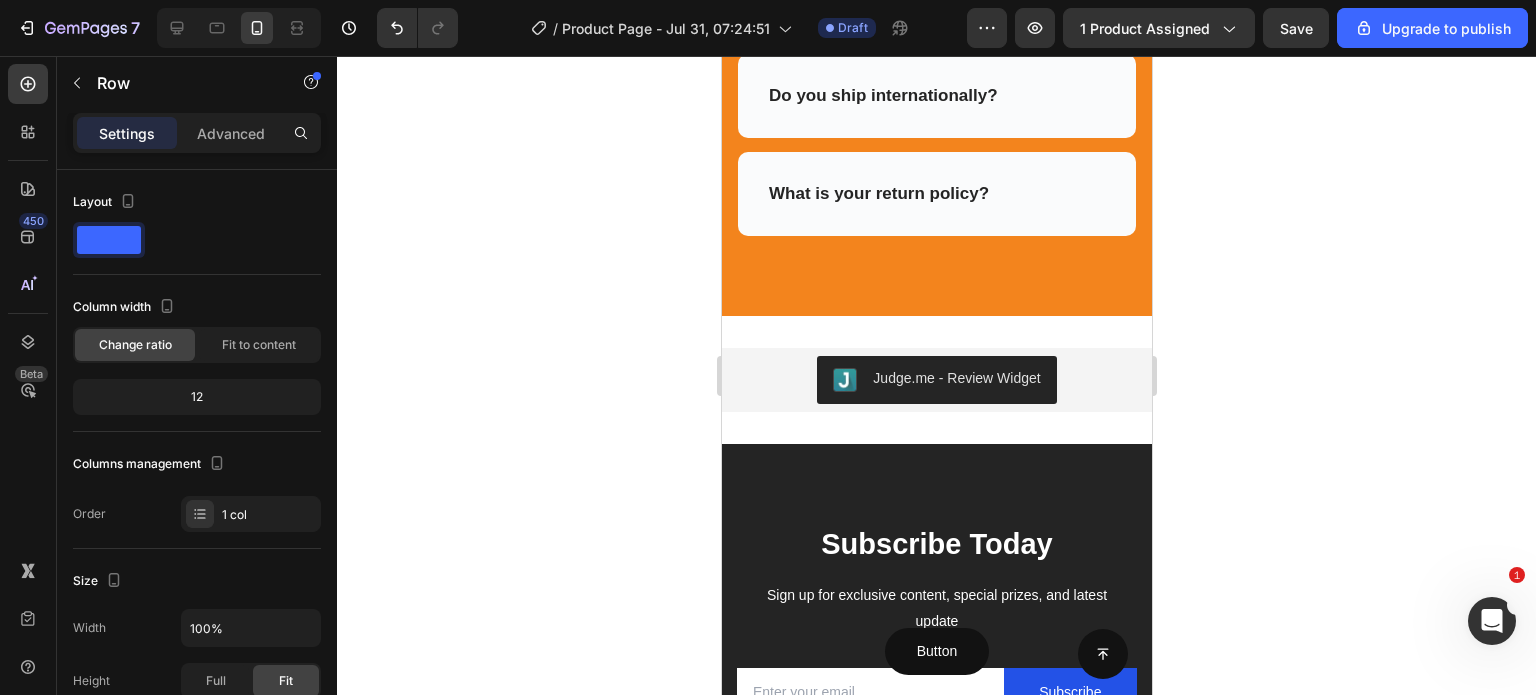 scroll, scrollTop: 5787, scrollLeft: 0, axis: vertical 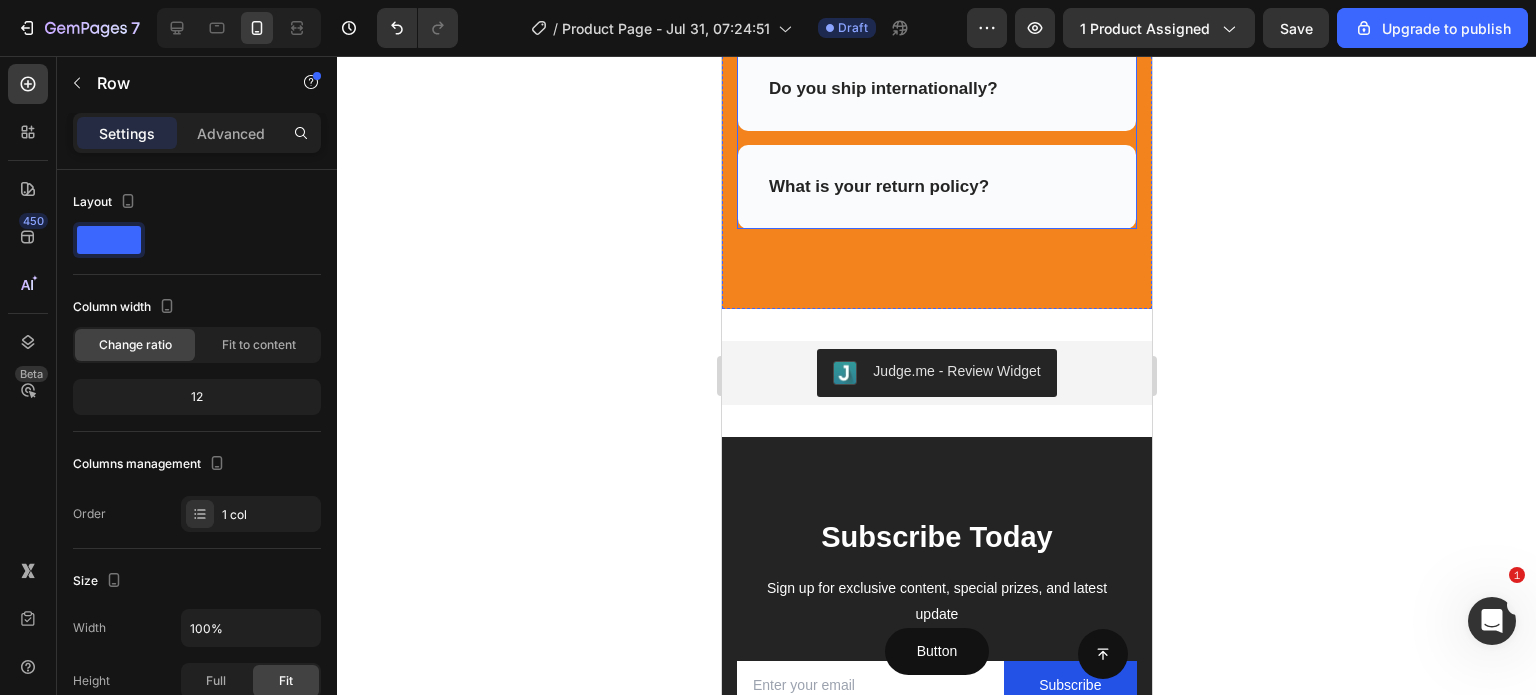 click on "What is your return policy?" at bounding box center (936, 187) 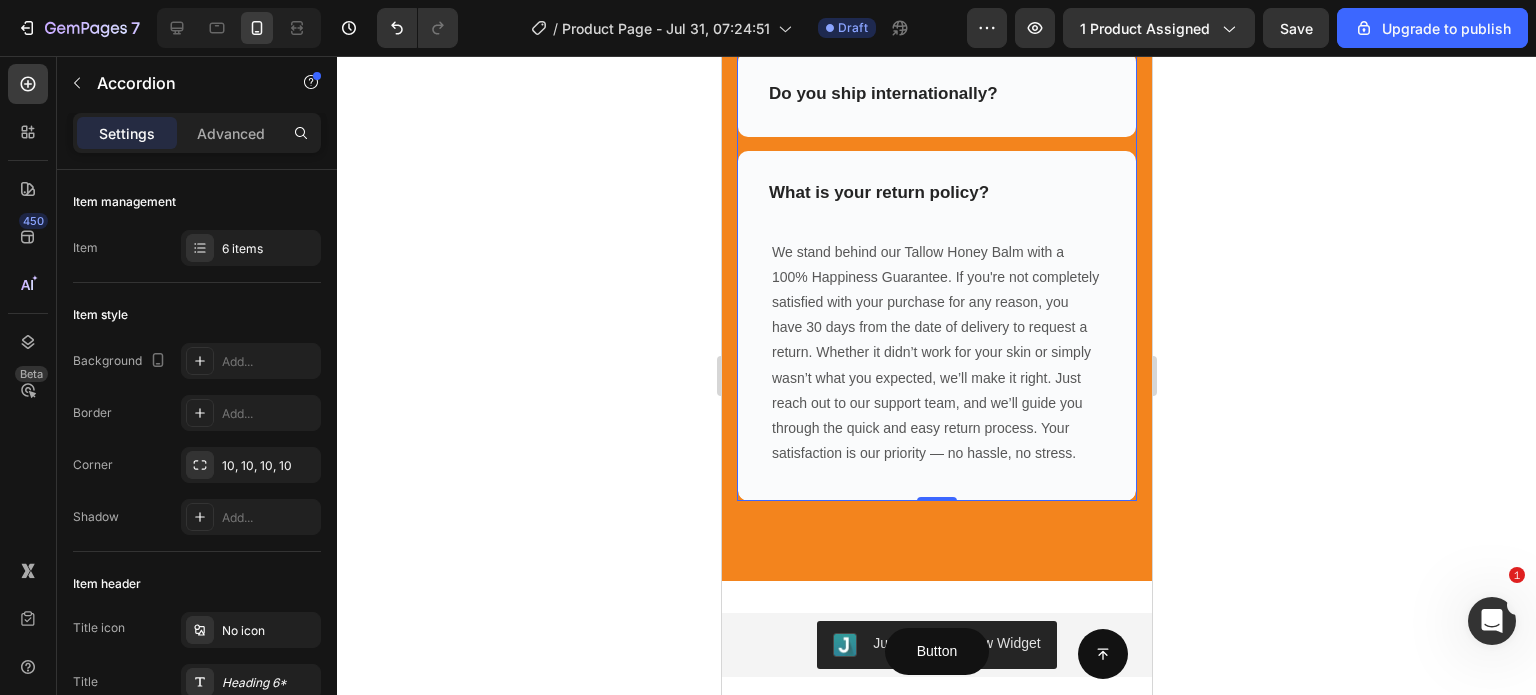scroll, scrollTop: 5596, scrollLeft: 0, axis: vertical 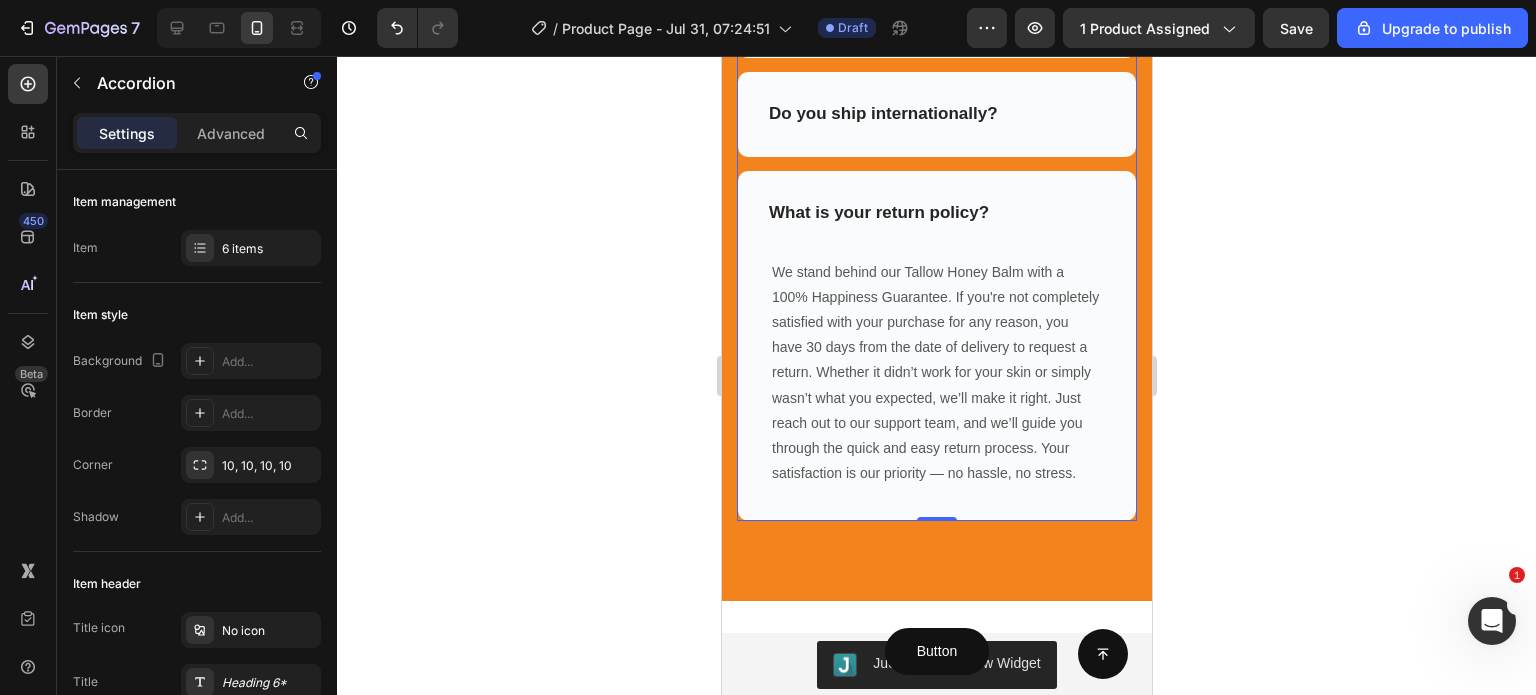 click on "What is your return policy?" at bounding box center [936, 213] 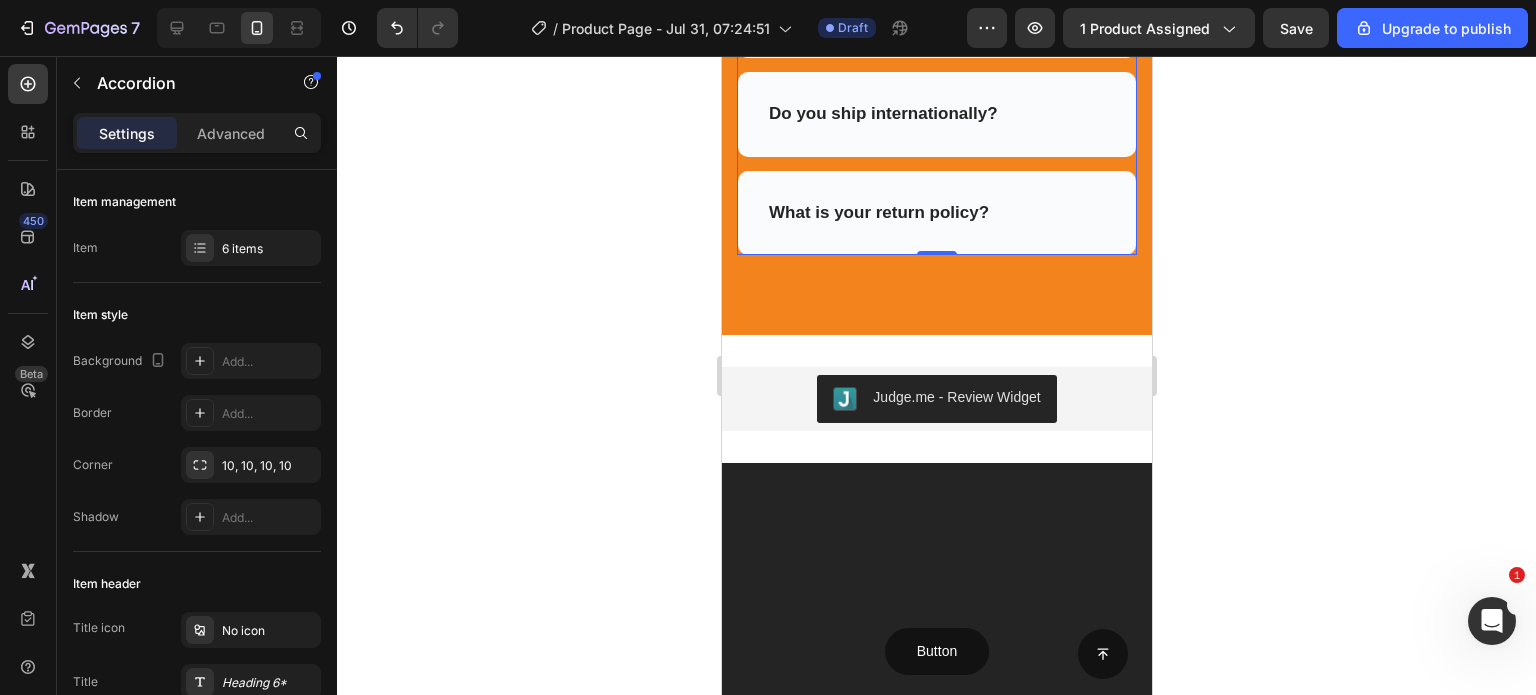 click on "What is your return policy?" at bounding box center (936, 213) 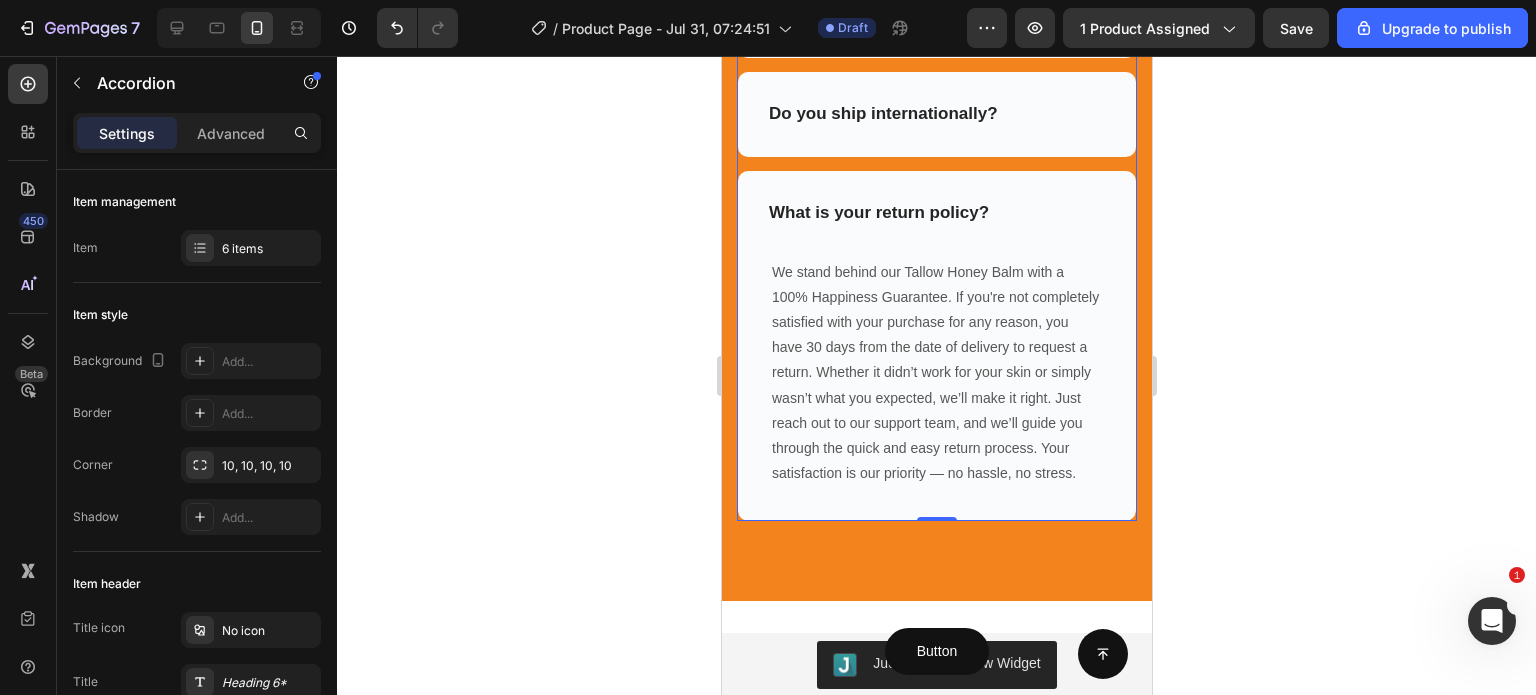 click on "What is your return policy?" at bounding box center [936, 213] 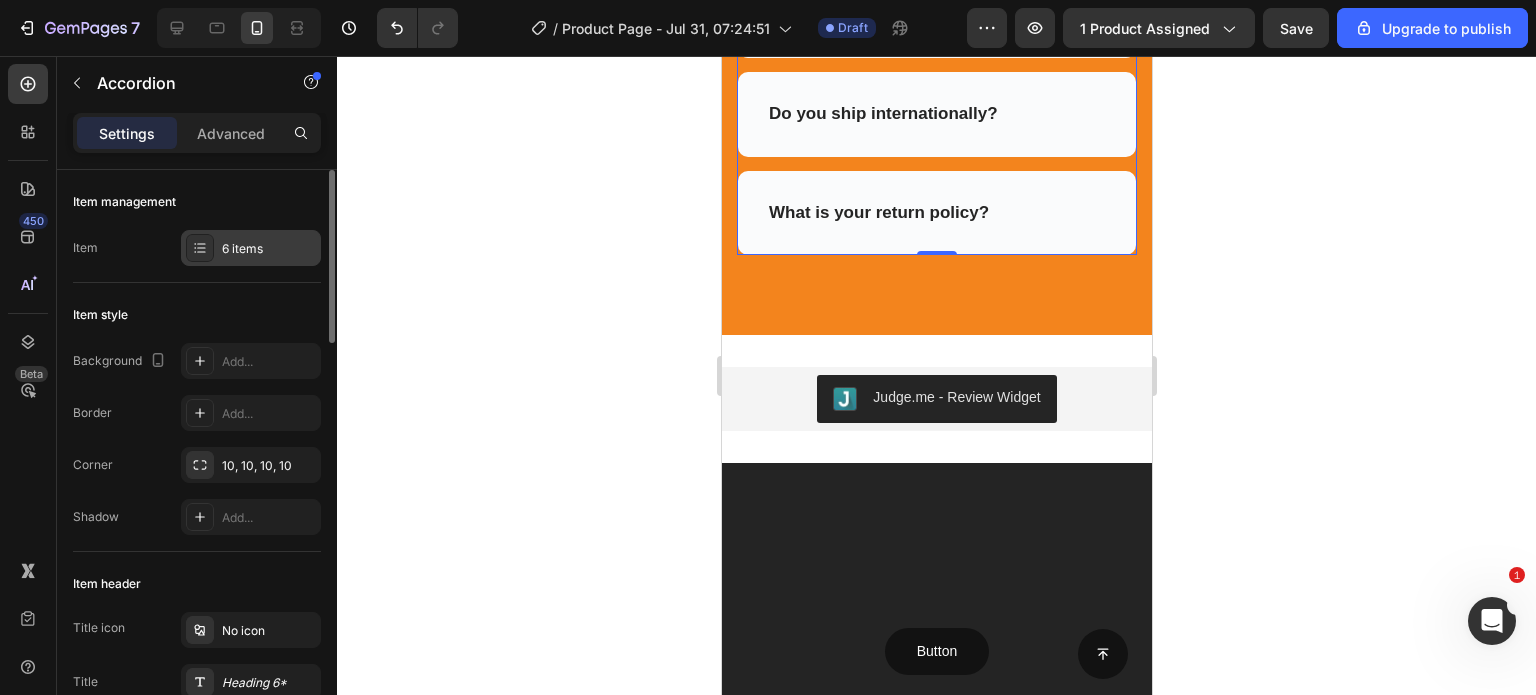 click on "6 items" at bounding box center (251, 248) 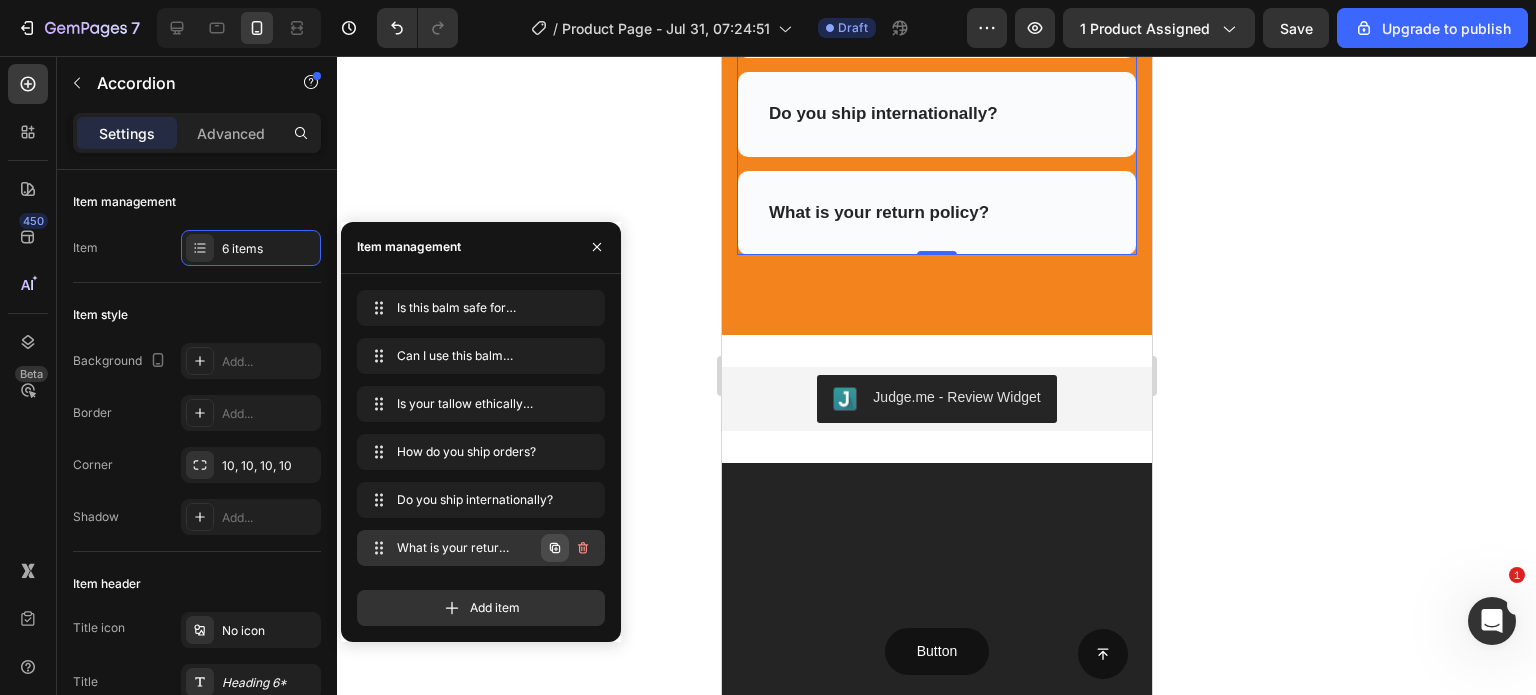 click 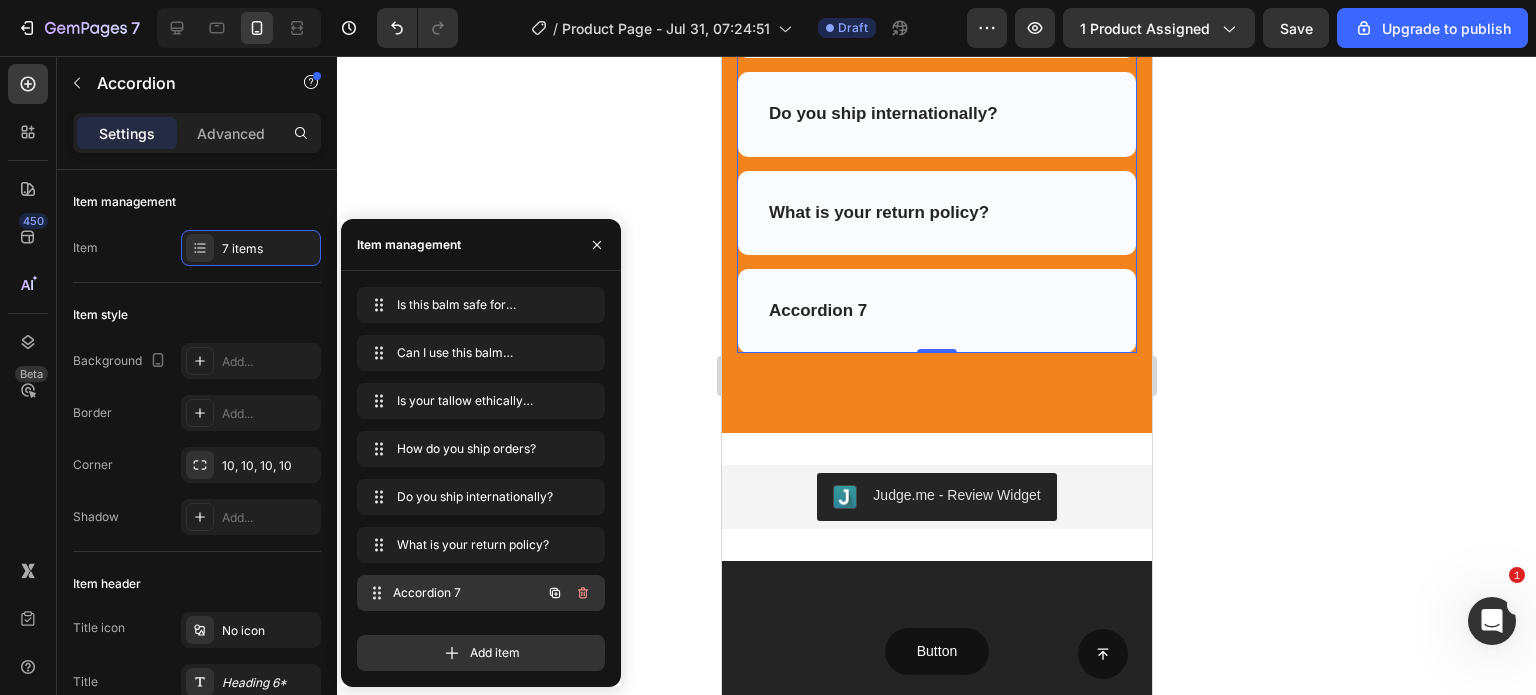 click on "Accordion 7" at bounding box center [467, 593] 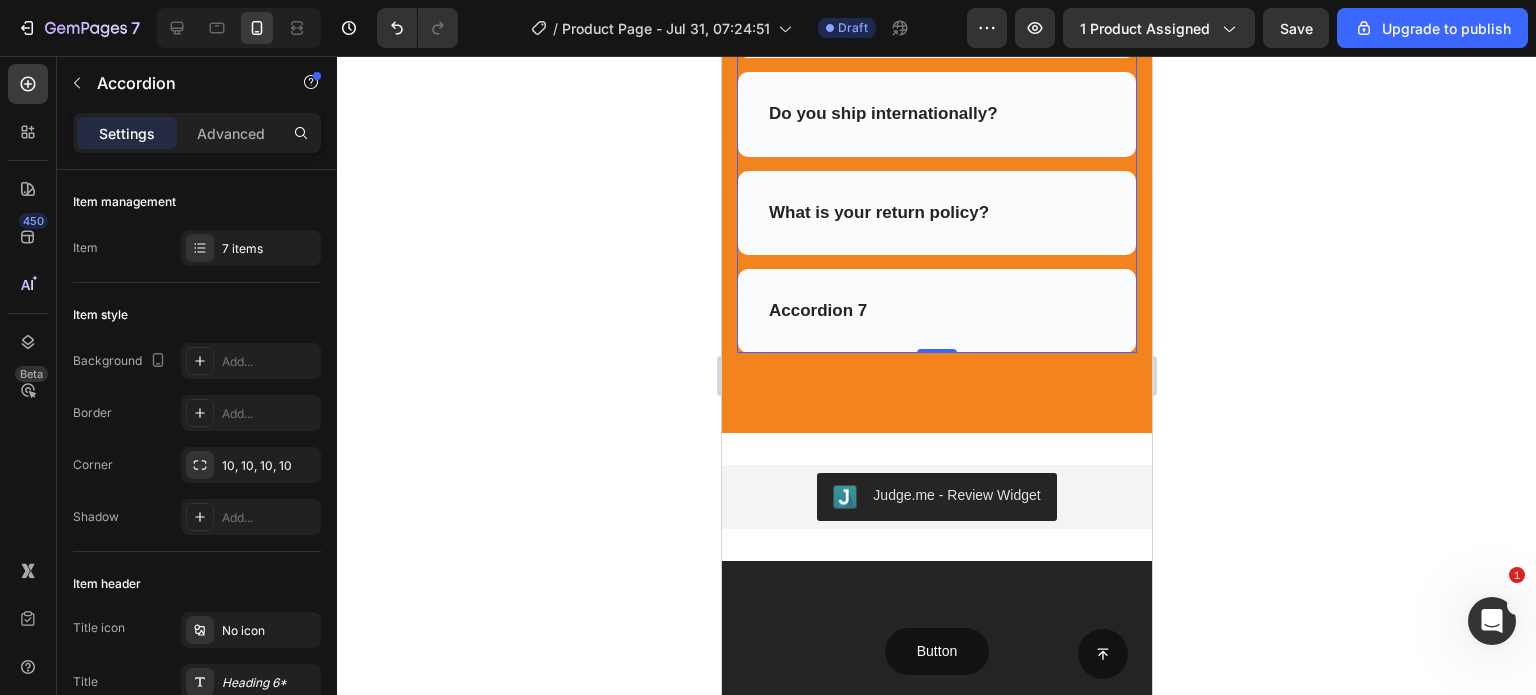 click on "Accordion 7" at bounding box center [936, 311] 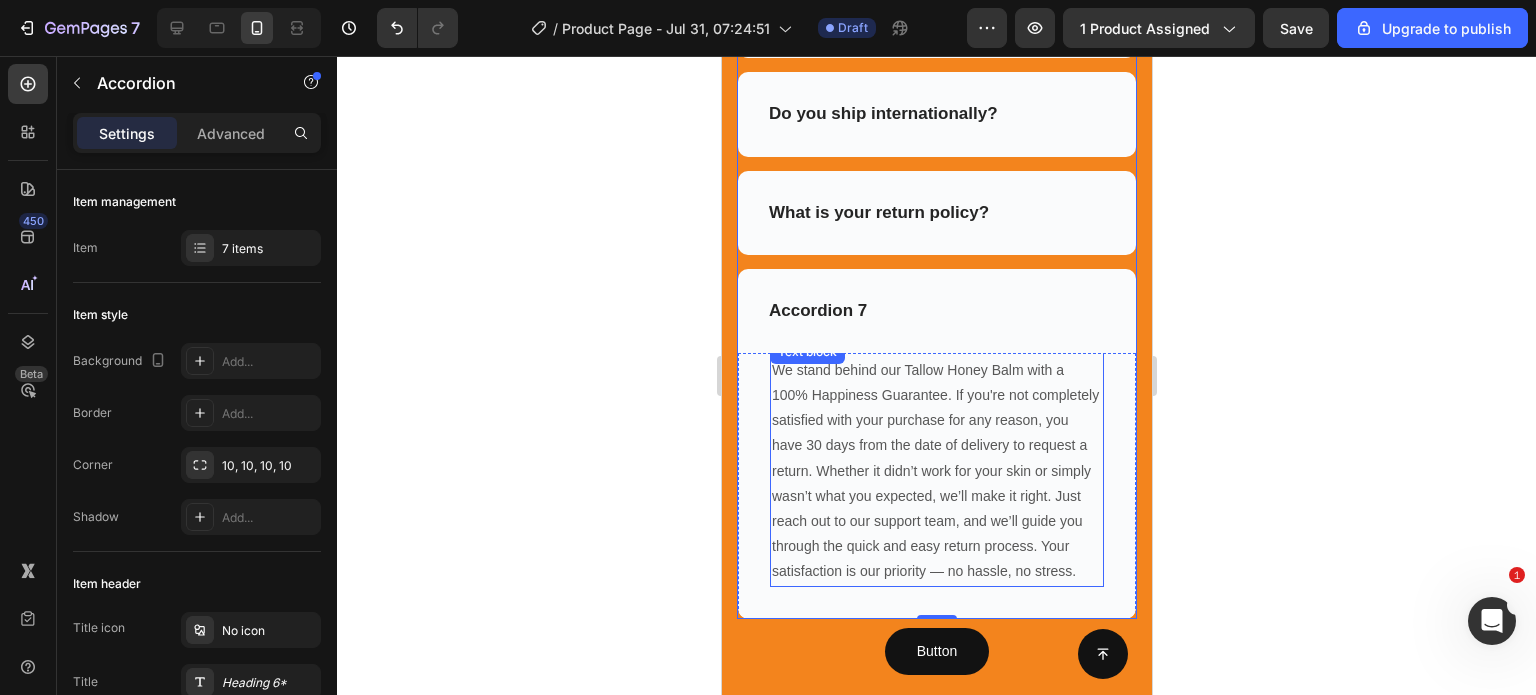 click on "We stand behind our Tallow Honey Balm with a 100% Happiness Guarantee. If you're not completely satisfied with your purchase for any reason, you have 30 days from the date of delivery to request a return. Whether it didn’t work for your skin or simply wasn’t what you expected, we’ll make it right. Just reach out to our support team, and we’ll guide you through the quick and easy return process. Your satisfaction is our priority — no hassle, no stress." at bounding box center (936, 471) 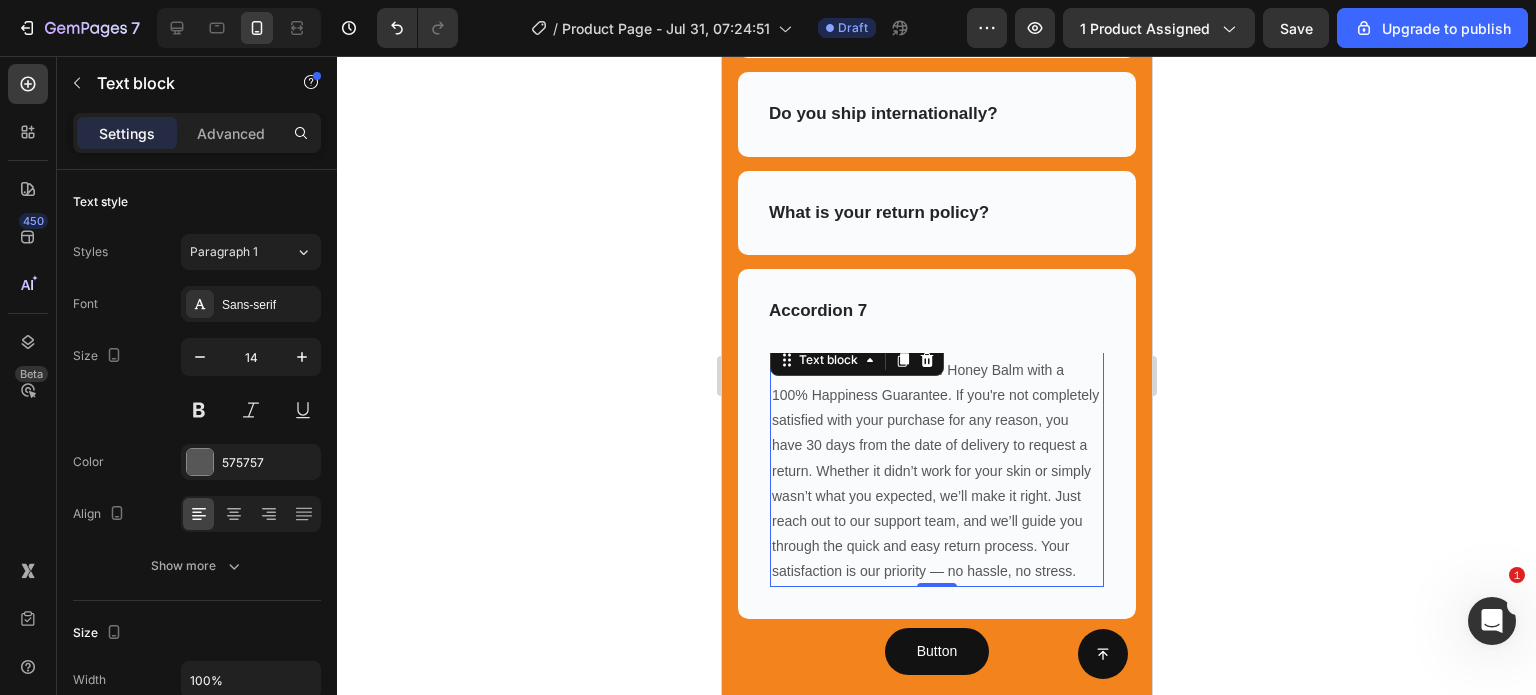 click on "We stand behind our Tallow Honey Balm with a 100% Happiness Guarantee. If you're not completely satisfied with your purchase for any reason, you have 30 days from the date of delivery to request a return. Whether it didn’t work for your skin or simply wasn’t what you expected, we’ll make it right. Just reach out to our support team, and we’ll guide you through the quick and easy return process. Your satisfaction is our priority — no hassle, no stress." at bounding box center (936, 471) 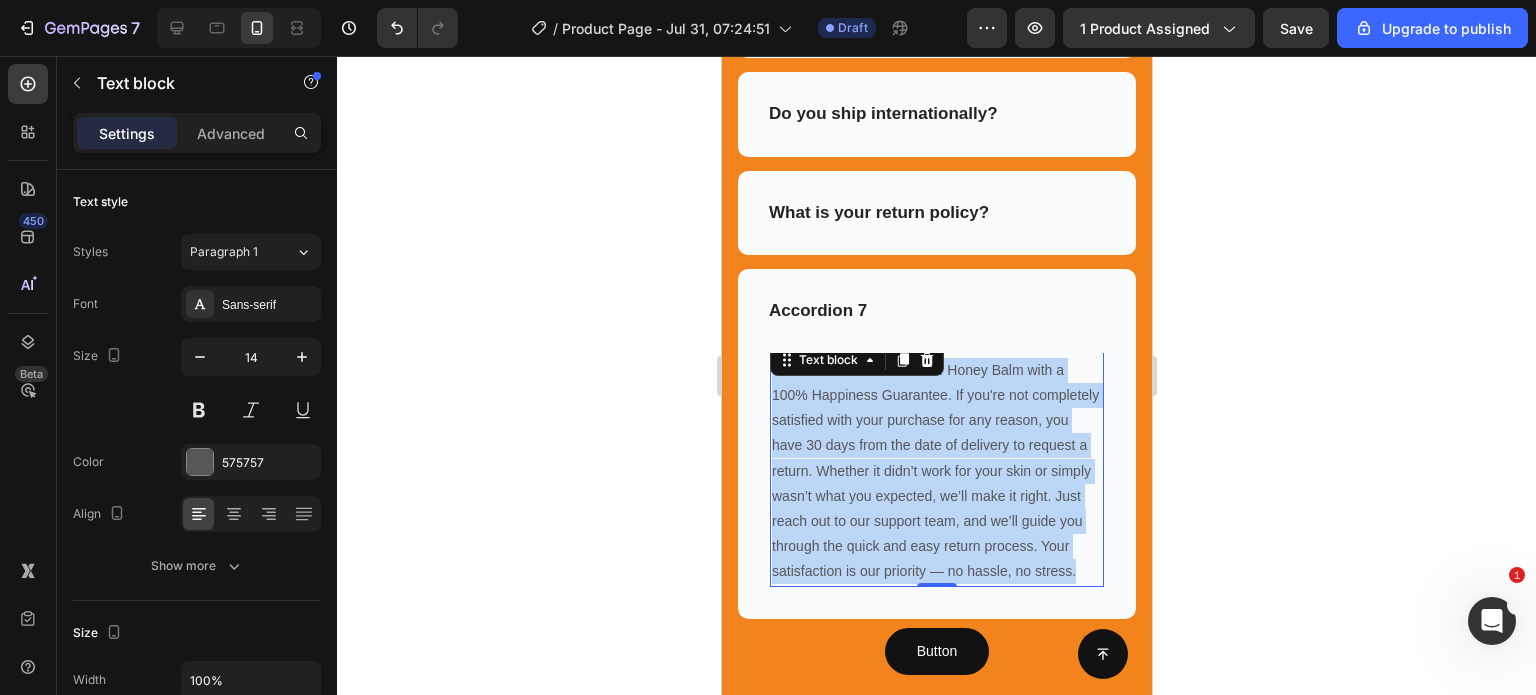 click on "We stand behind our Tallow Honey Balm with a 100% Happiness Guarantee. If you're not completely satisfied with your purchase for any reason, you have 30 days from the date of delivery to request a return. Whether it didn’t work for your skin or simply wasn’t what you expected, we’ll make it right. Just reach out to our support team, and we’ll guide you through the quick and easy return process. Your satisfaction is our priority — no hassle, no stress." at bounding box center [936, 471] 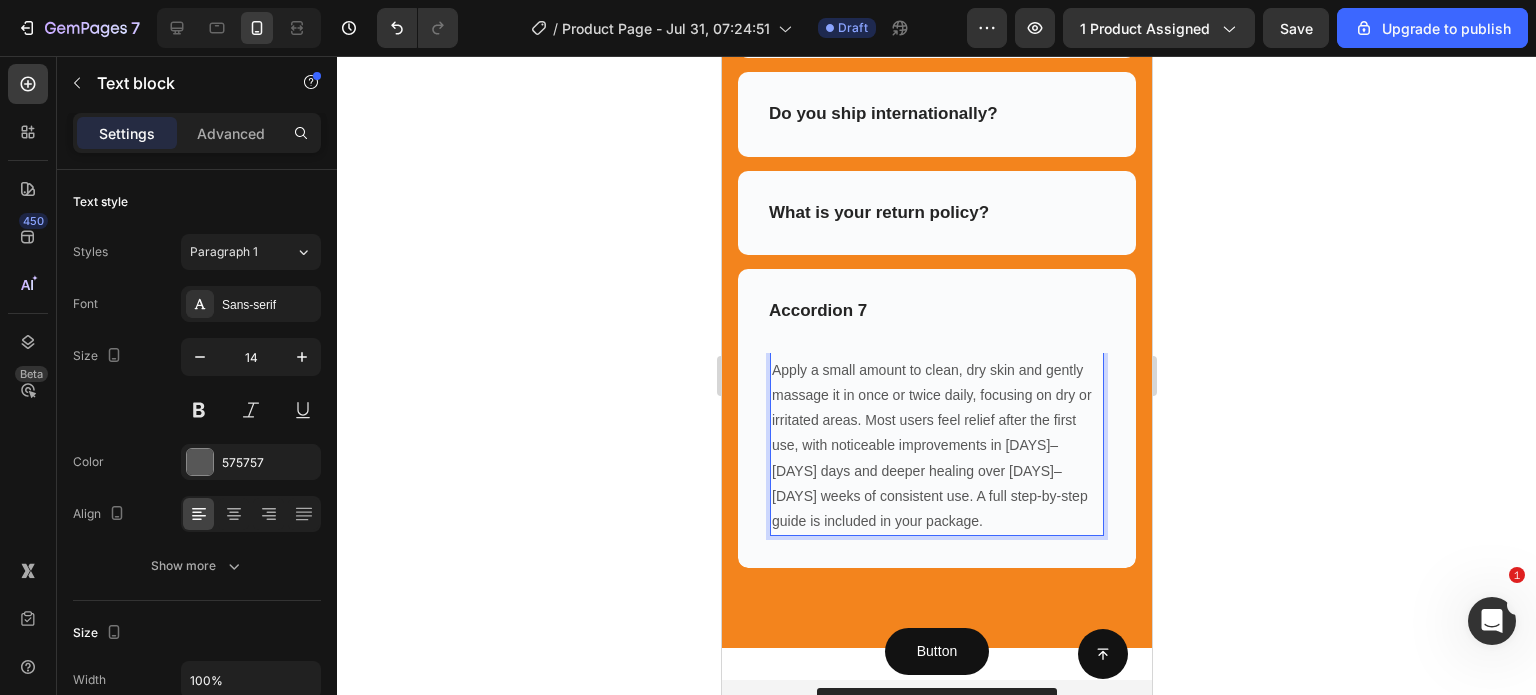 click 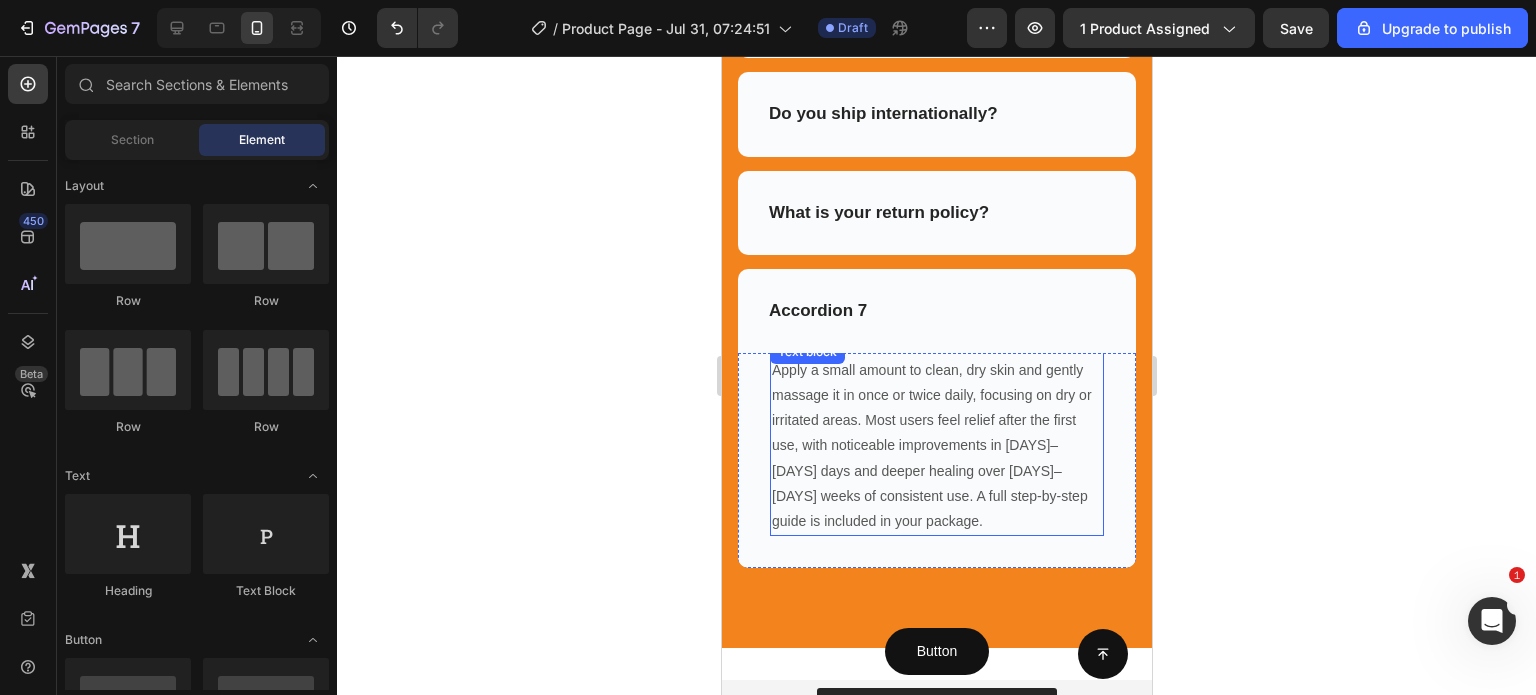 click on "Apply a small amount to clean, dry skin and gently massage it in once or twice daily, focusing on dry or irritated areas. Most users feel relief after the first use, with noticeable improvements in [DAYS]–[DAYS] days and deeper healing over [DAYS]–[DAYS] weeks of consistent use. A full step-by-step guide is included in your package." at bounding box center [936, 446] 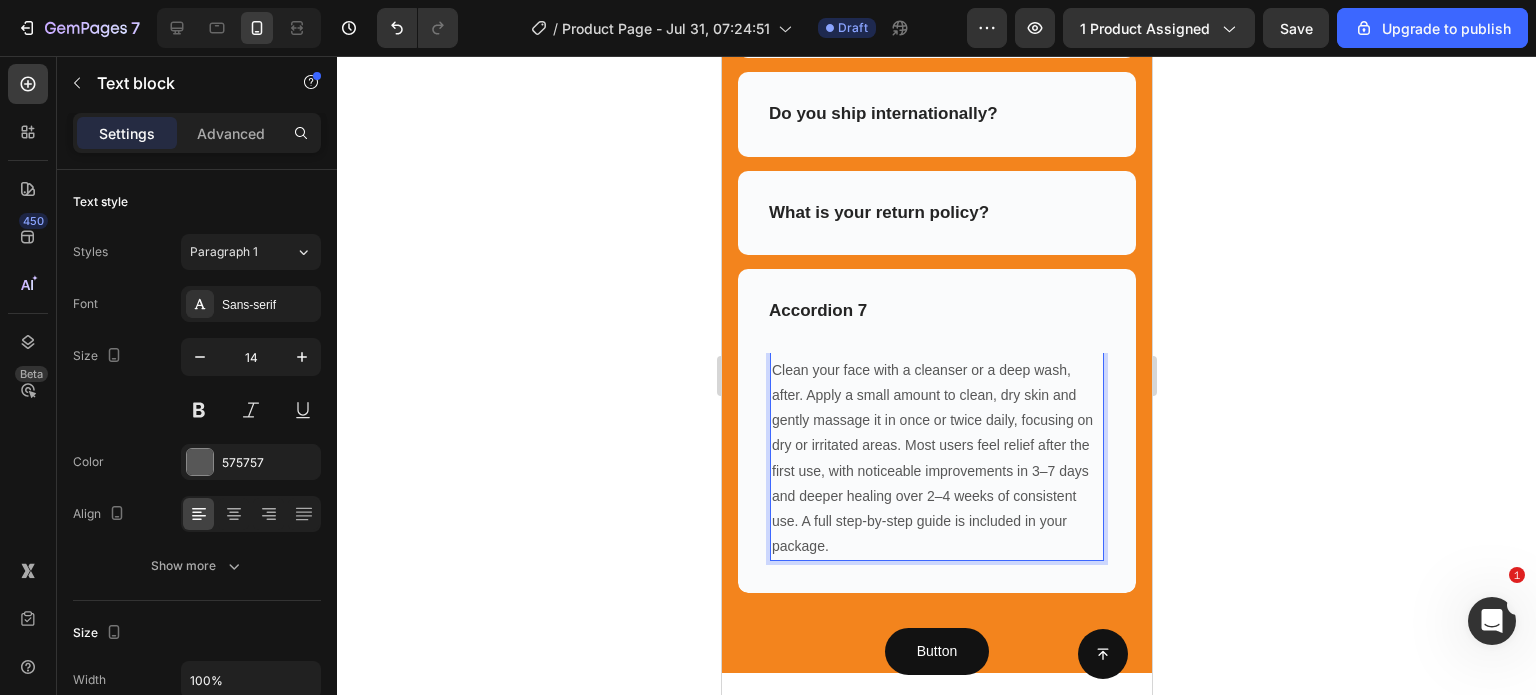 click on "Clean your face with a cleanser or a deep wash, after. Apply a small amount to clean, dry skin and gently massage it in once or twice daily, focusing on dry or irritated areas. Most users feel relief after the first use, with noticeable improvements in 3–7 days and deeper healing over 2–4 weeks of consistent use. A full step-by-step guide is included in your package." at bounding box center (936, 459) 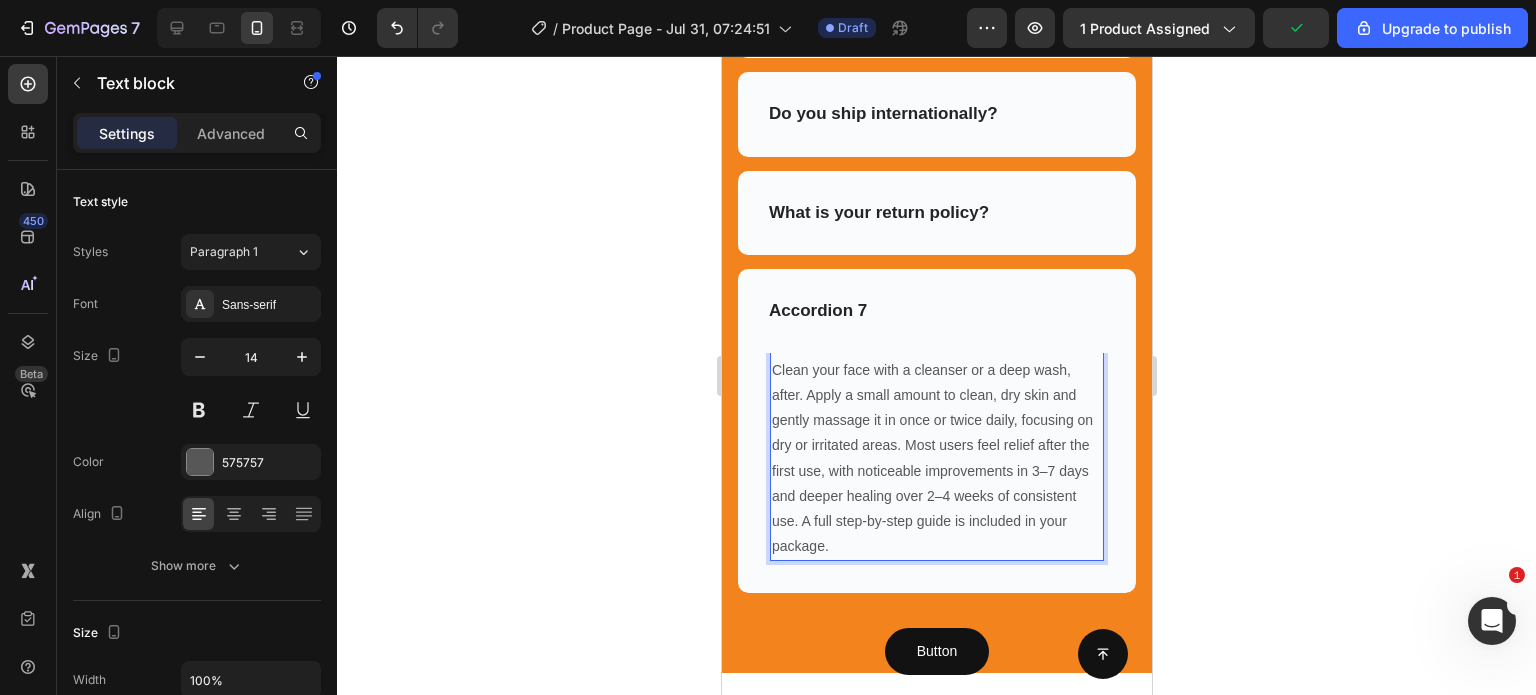 click on "Clean your face with a cleanser or a deep wash, after. Apply a small amount to clean, dry skin and gently massage it in once or twice daily, focusing on dry or irritated areas. Most users feel relief after the first use, with noticeable improvements in 3–7 days and deeper healing over 2–4 weeks of consistent use. A full step-by-step guide is included in your package." at bounding box center [936, 459] 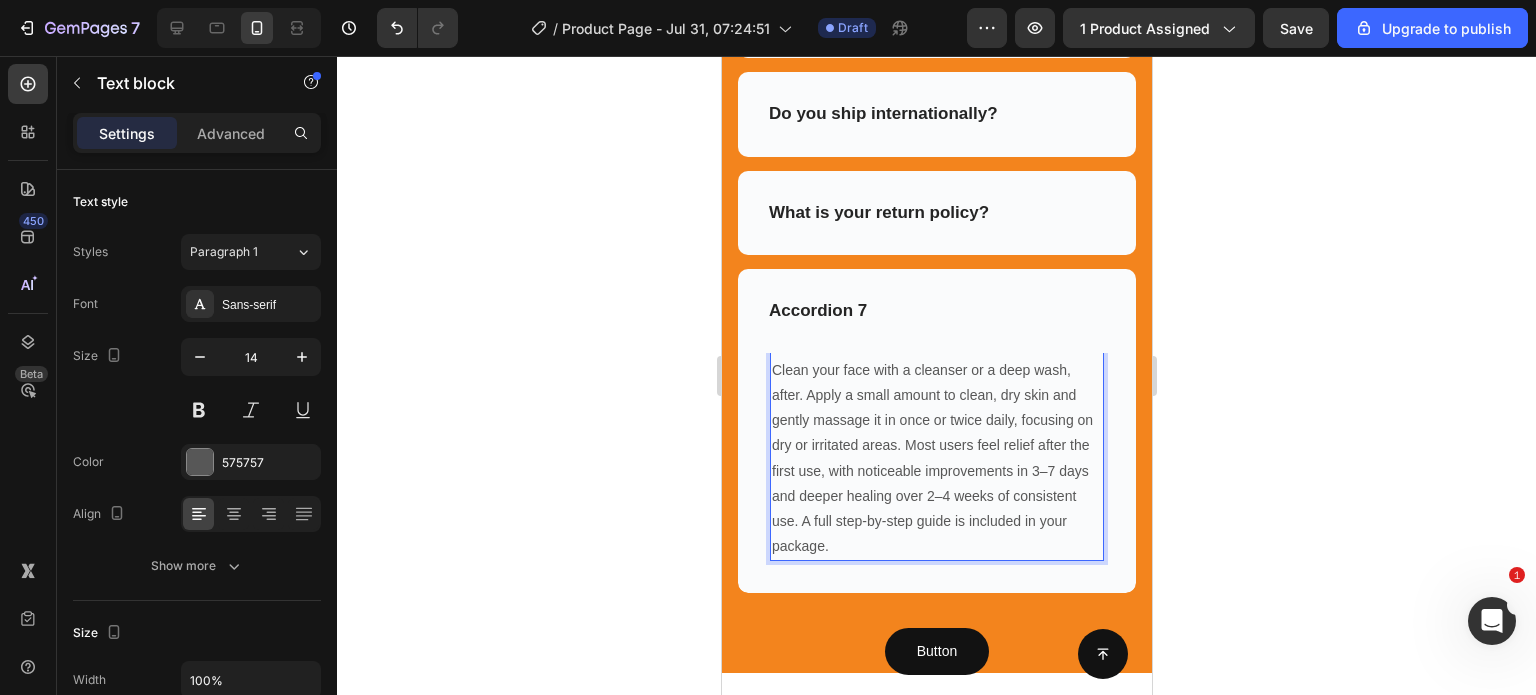 click on "Clean your face with a cleanser or a deep wash, after. Apply a small amount to clean, dry skin and gently massage it in once or twice daily, focusing on dry or irritated areas. Most users feel relief after the first use, with noticeable improvements in 3–7 days and deeper healing over 2–4 weeks of consistent use. A full step-by-step guide is included in your package." at bounding box center [936, 459] 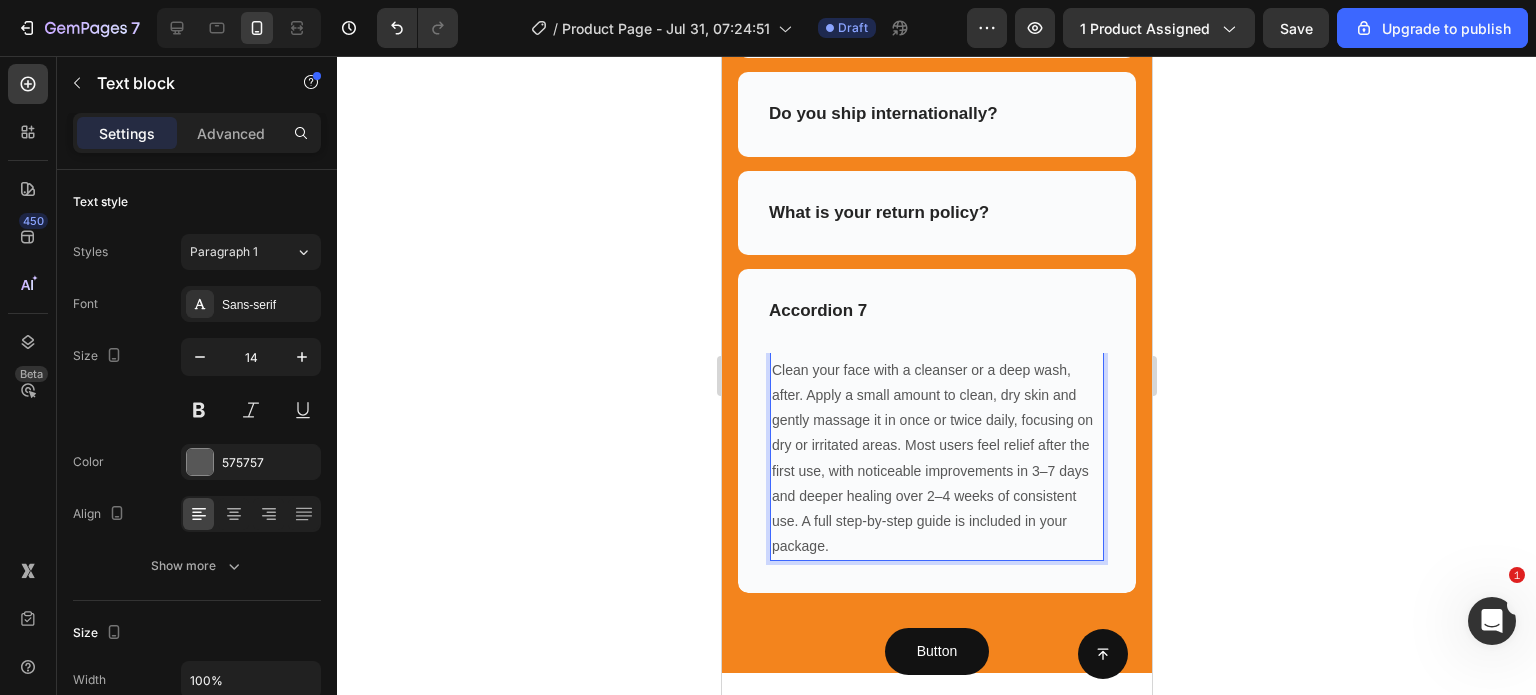 click on "Clean your face with a cleanser or a deep wash, after. Apply a small amount to clean, dry skin and gently massage it in once or twice daily, focusing on dry or irritated areas. Most users feel relief after the first use, with noticeable improvements in 3–7 days and deeper healing over 2–4 weeks of consistent use. A full step-by-step guide is included in your package." at bounding box center (936, 459) 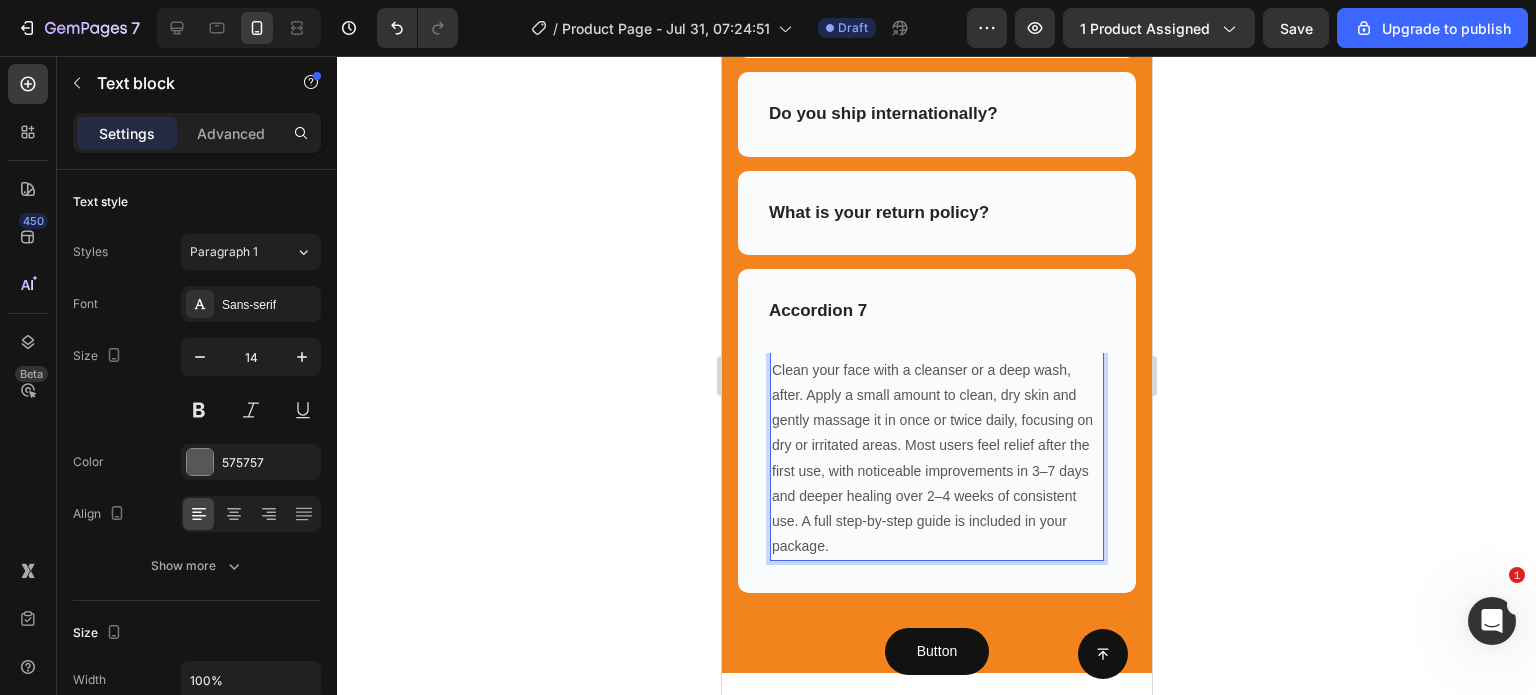 click on "Clean your face with a cleanser or a deep wash, after. Apply a small amount to clean, dry skin and gently massage it in once or twice daily, focusing on dry or irritated areas. Most users feel relief after the first use, with noticeable improvements in 3–7 days and deeper healing over 2–4 weeks of consistent use. A full step-by-step guide is included in your package." at bounding box center [936, 459] 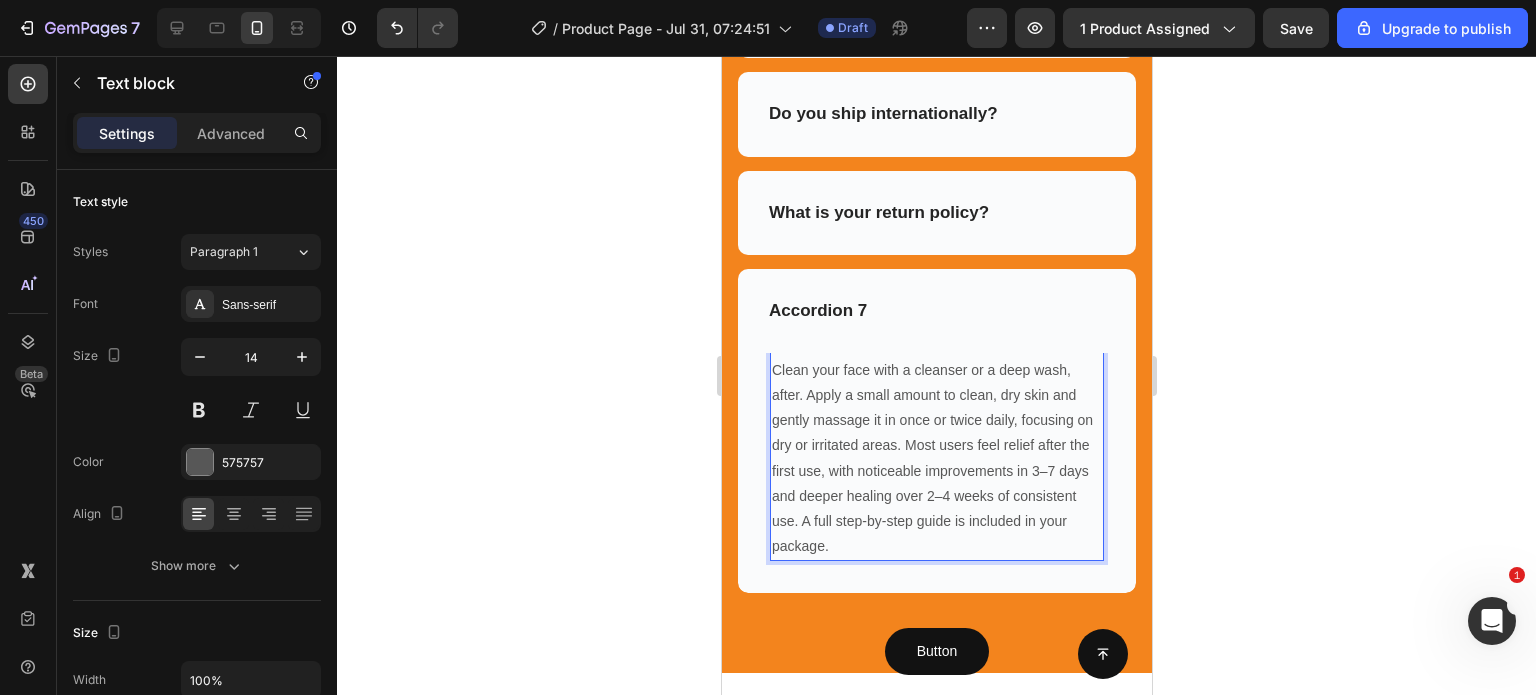 click on "Clean your face with a cleanser or a deep wash, after. Apply a small amount to clean, dry skin and gently massage it in once or twice daily, focusing on dry or irritated areas. Most users feel relief after the first use, with noticeable improvements in 3–7 days and deeper healing over 2–4 weeks of consistent use. A full step-by-step guide is included in your package." at bounding box center (936, 459) 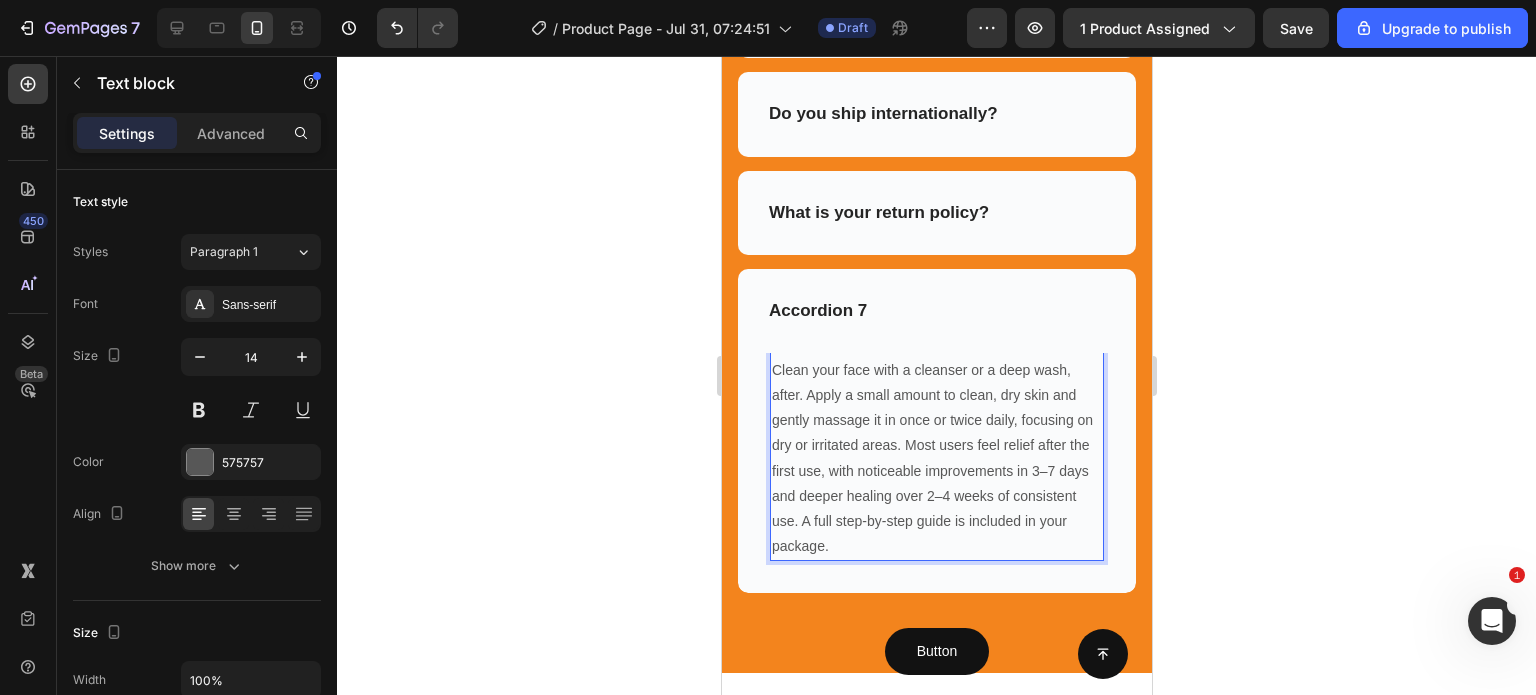 click on "Clean your face with a cleanser or a deep wash, after. Apply a small amount to clean, dry skin and gently massage it in once or twice daily, focusing on dry or irritated areas. Most users feel relief after the first use, with noticeable improvements in 3–7 days and deeper healing over 2–4 weeks of consistent use. A full step-by-step guide is included in your package." at bounding box center [936, 459] 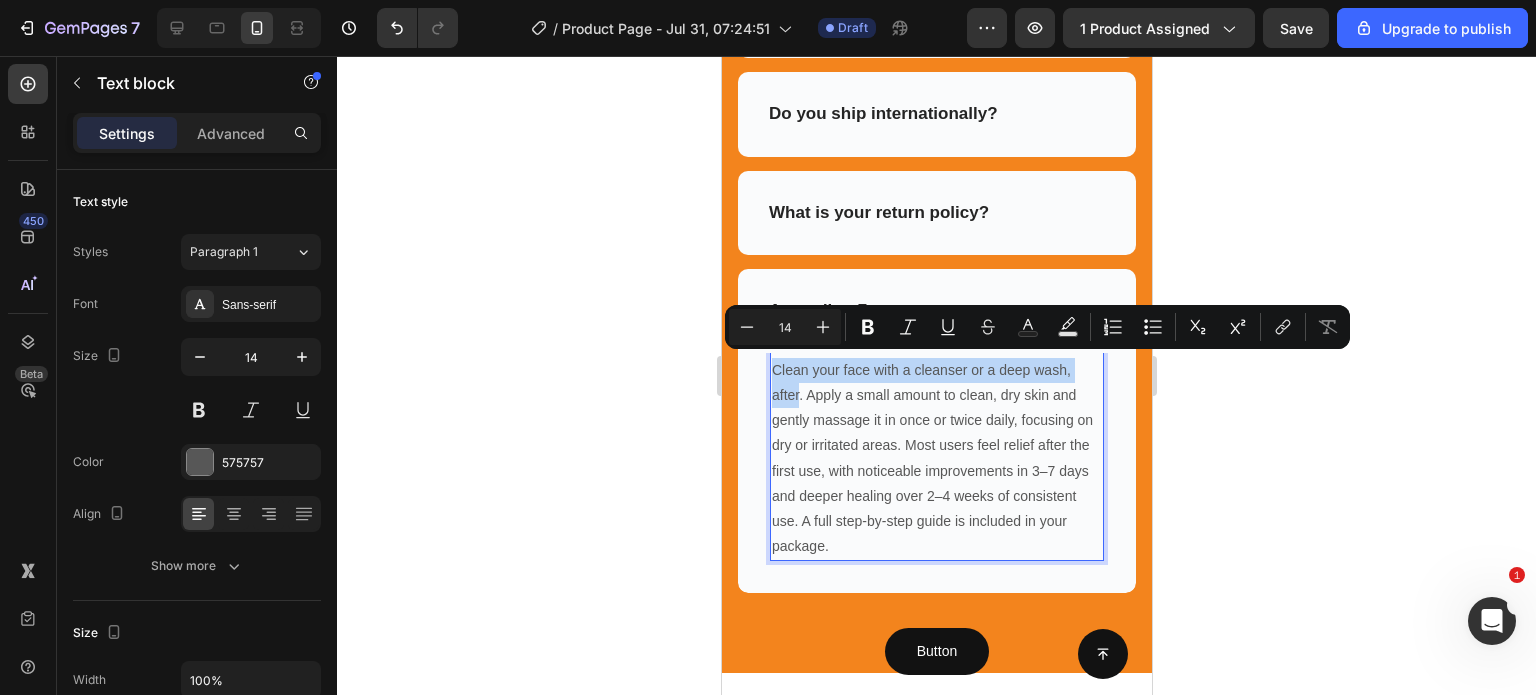 drag, startPoint x: 798, startPoint y: 390, endPoint x: 775, endPoint y: 371, distance: 29.832869 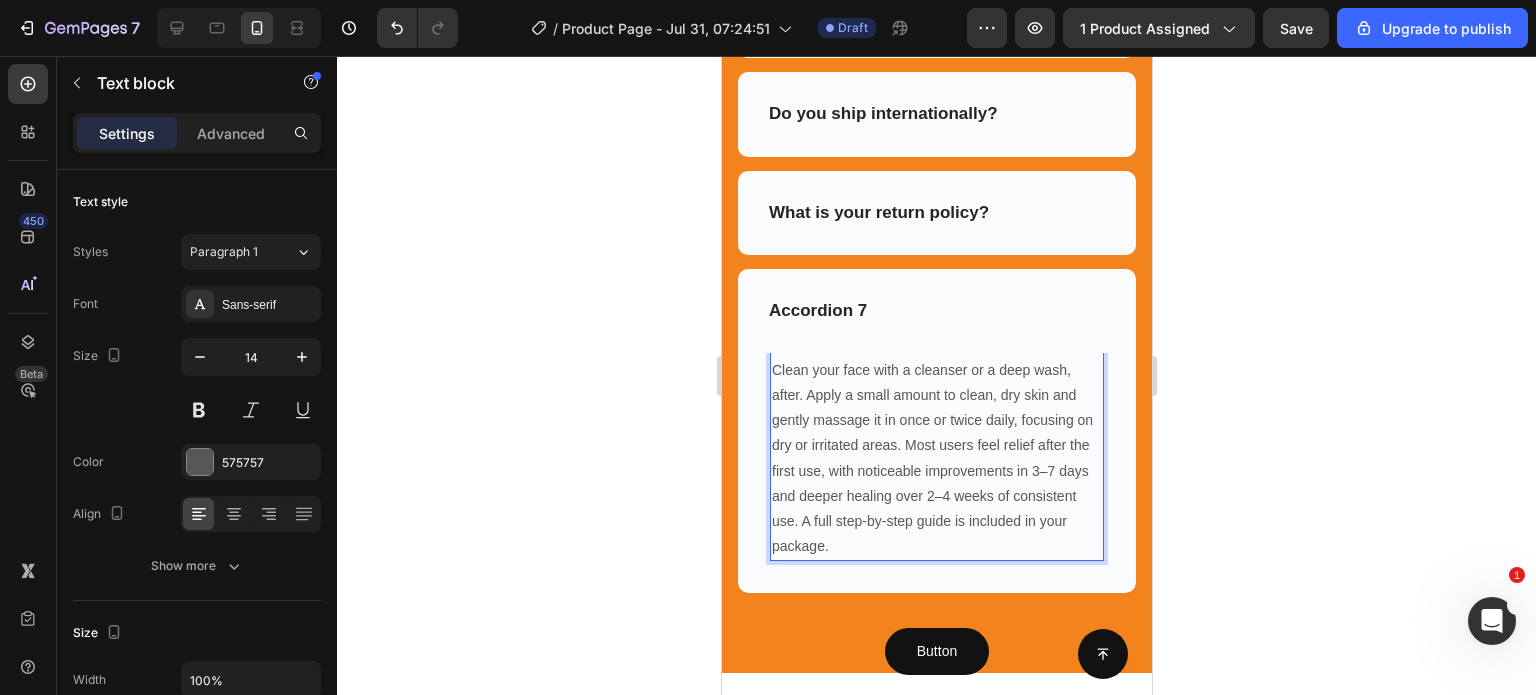 click on "Clean your face with a cleanser or a deep wash, after. Apply a small amount to clean, dry skin and gently massage it in once or twice daily, focusing on dry or irritated areas. Most users feel relief after the first use, with noticeable improvements in 3–7 days and deeper healing over 2–4 weeks of consistent use. A full step-by-step guide is included in your package." at bounding box center [936, 459] 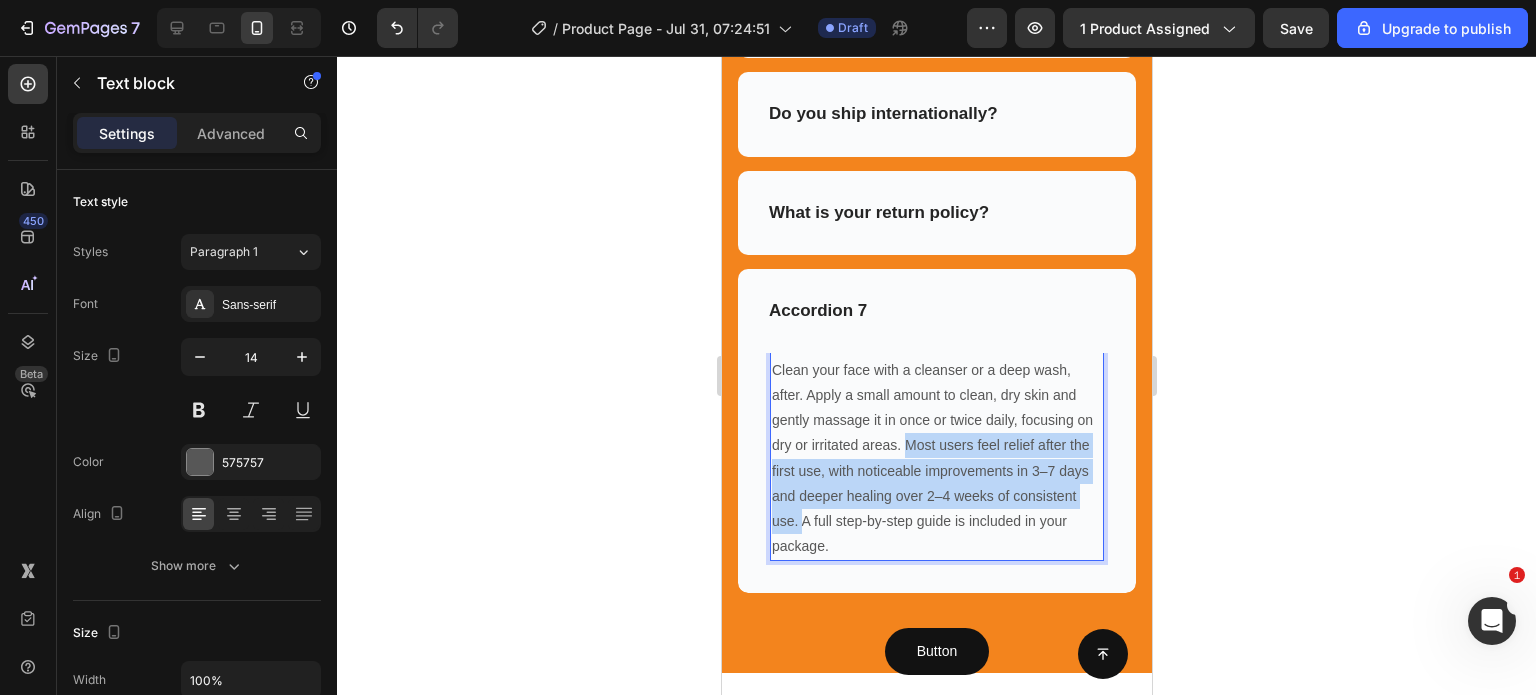 drag, startPoint x: 922, startPoint y: 438, endPoint x: 869, endPoint y: 515, distance: 93.47727 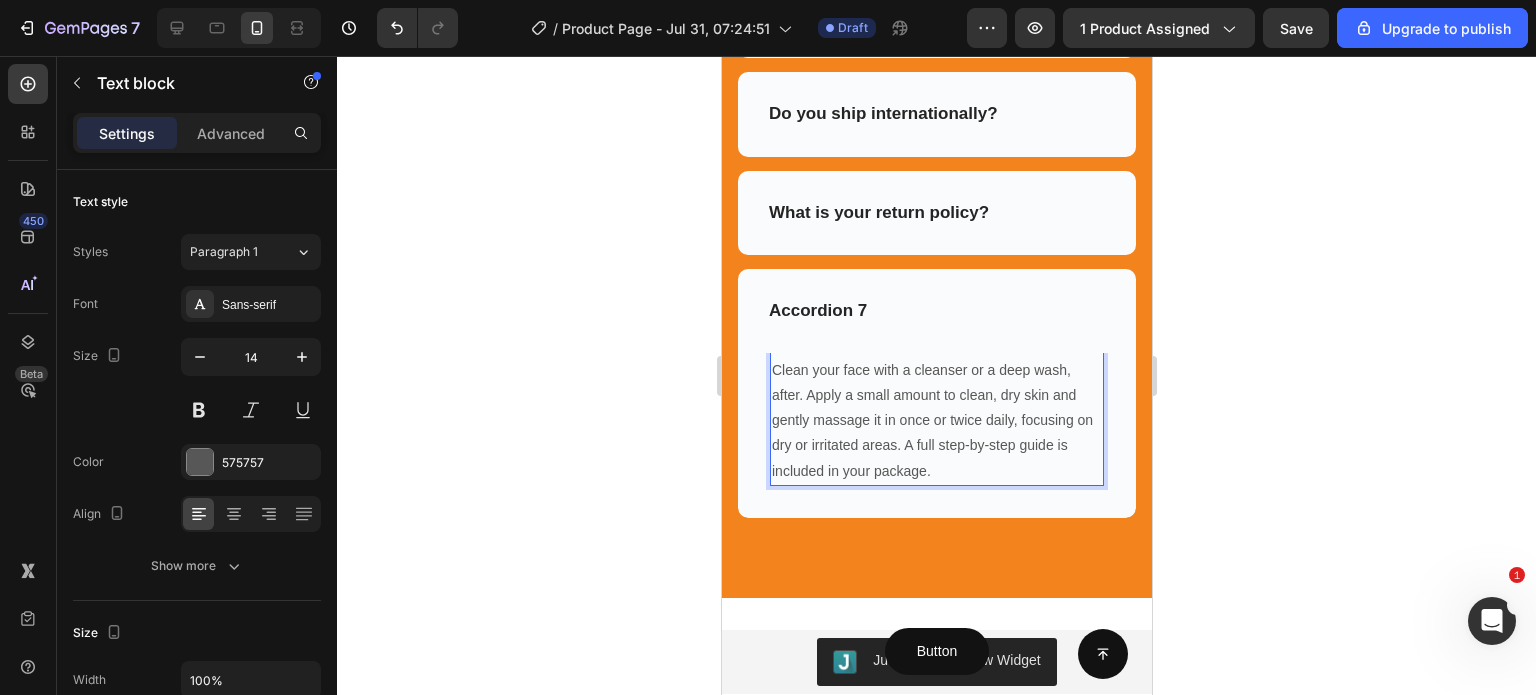 click on "Clean your face with a cleanser or a deep wash, after. Apply a small amount to clean, dry skin and gently massage it in once or twice daily, focusing on dry or irritated areas. A full step-by-step guide is included in your package." at bounding box center (936, 421) 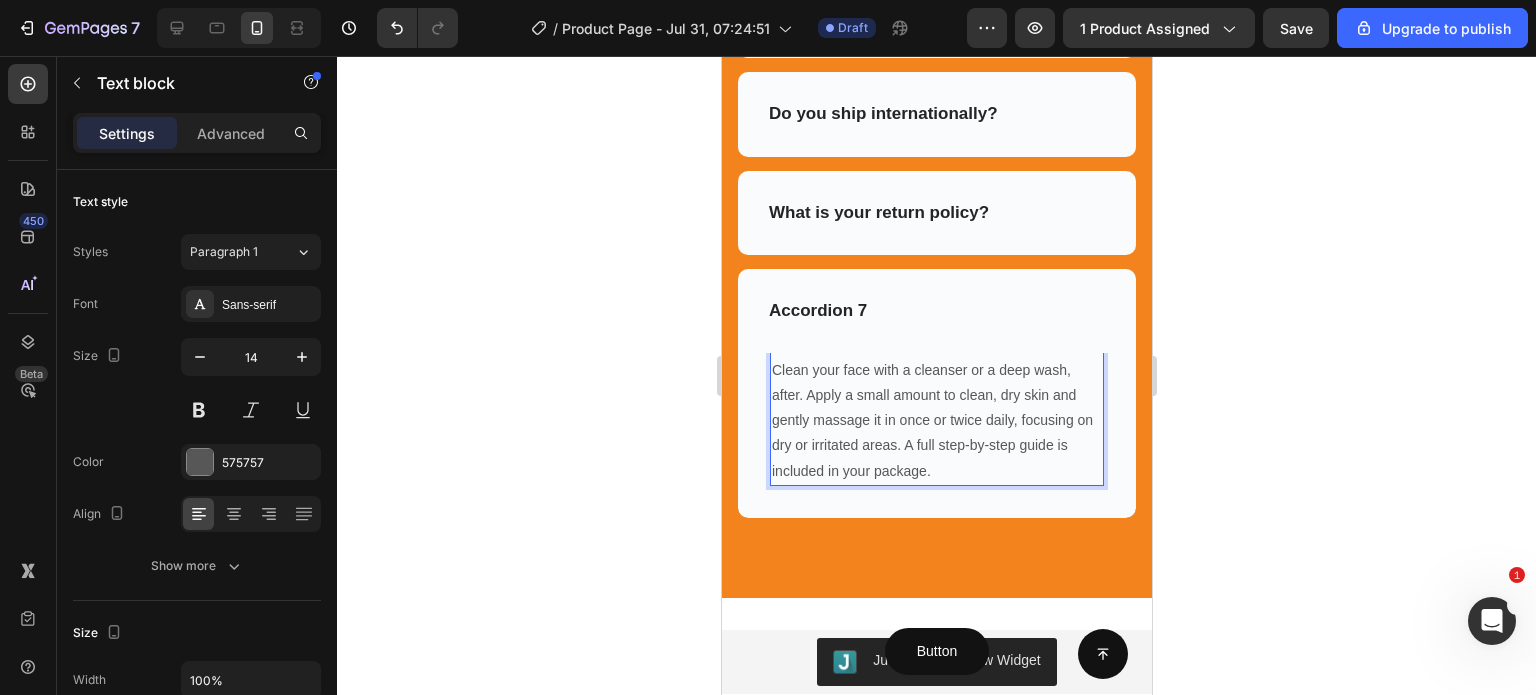 click on "Clean your face with a cleanser or a deep wash, after. Apply a small amount to clean, dry skin and gently massage it in once or twice daily, focusing on dry or irritated areas. A full step-by-step guide is included in your package." at bounding box center (936, 421) 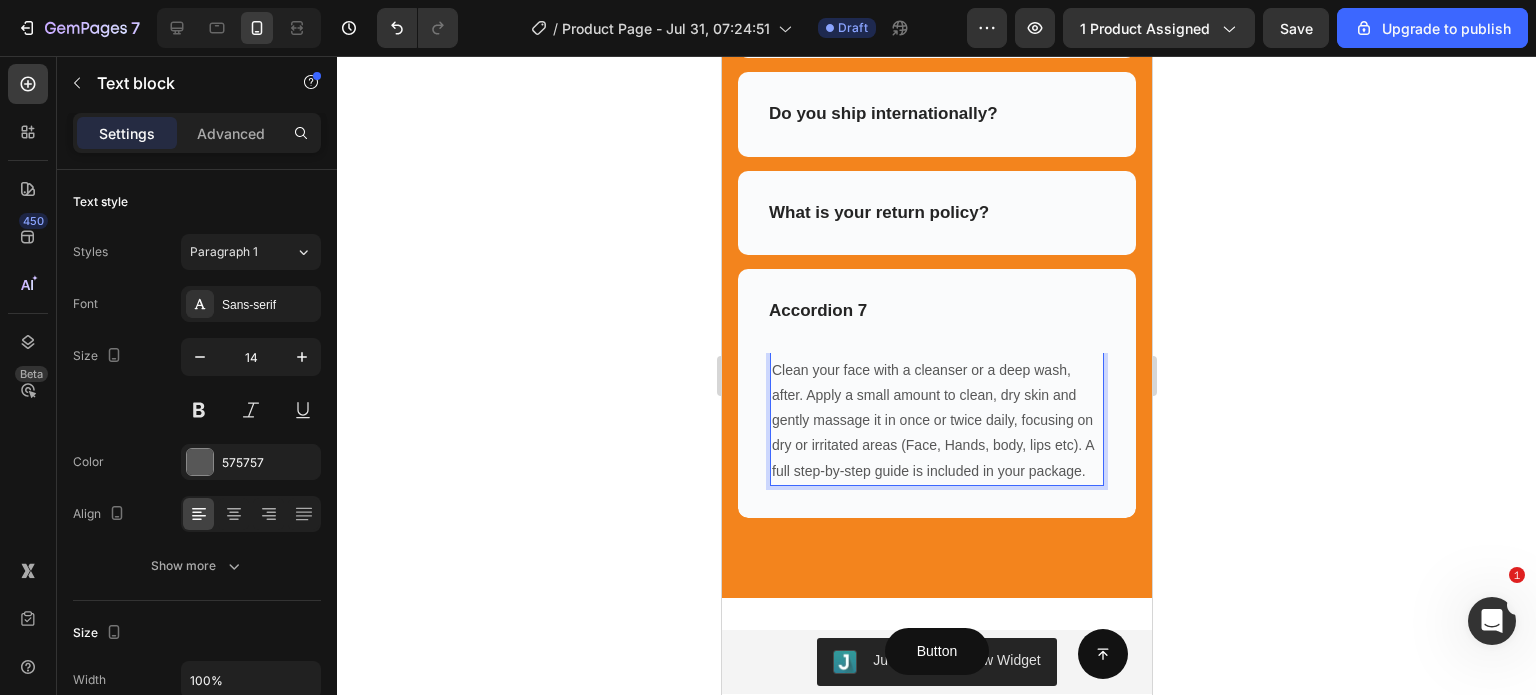 click on "Clean your face with a cleanser or a deep wash, after. Apply a small amount to clean, dry skin and gently massage it in once or twice daily, focusing on dry or irritated areas (Face, Hands, body, lips etc). A full step-by-step guide is included in your package." at bounding box center (936, 421) 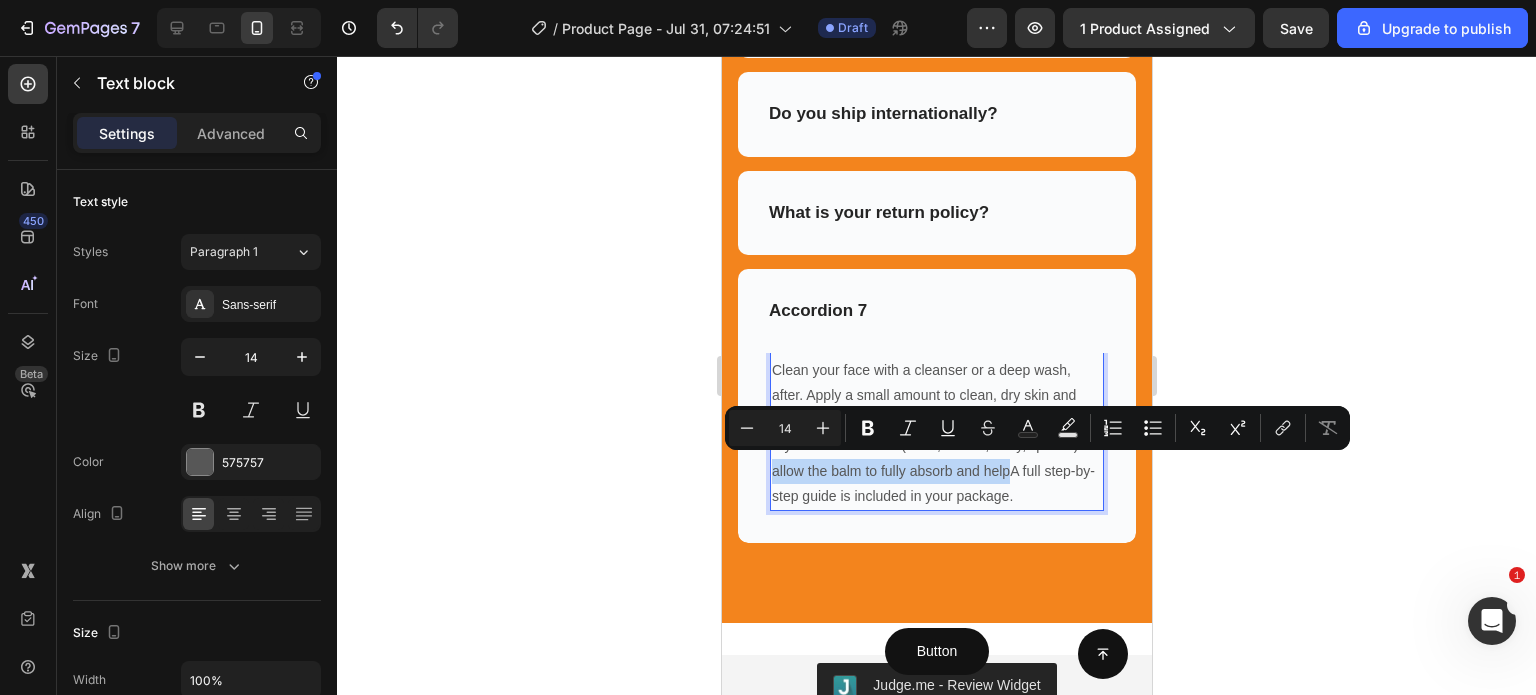 drag, startPoint x: 1039, startPoint y: 467, endPoint x: 802, endPoint y: 463, distance: 237.03375 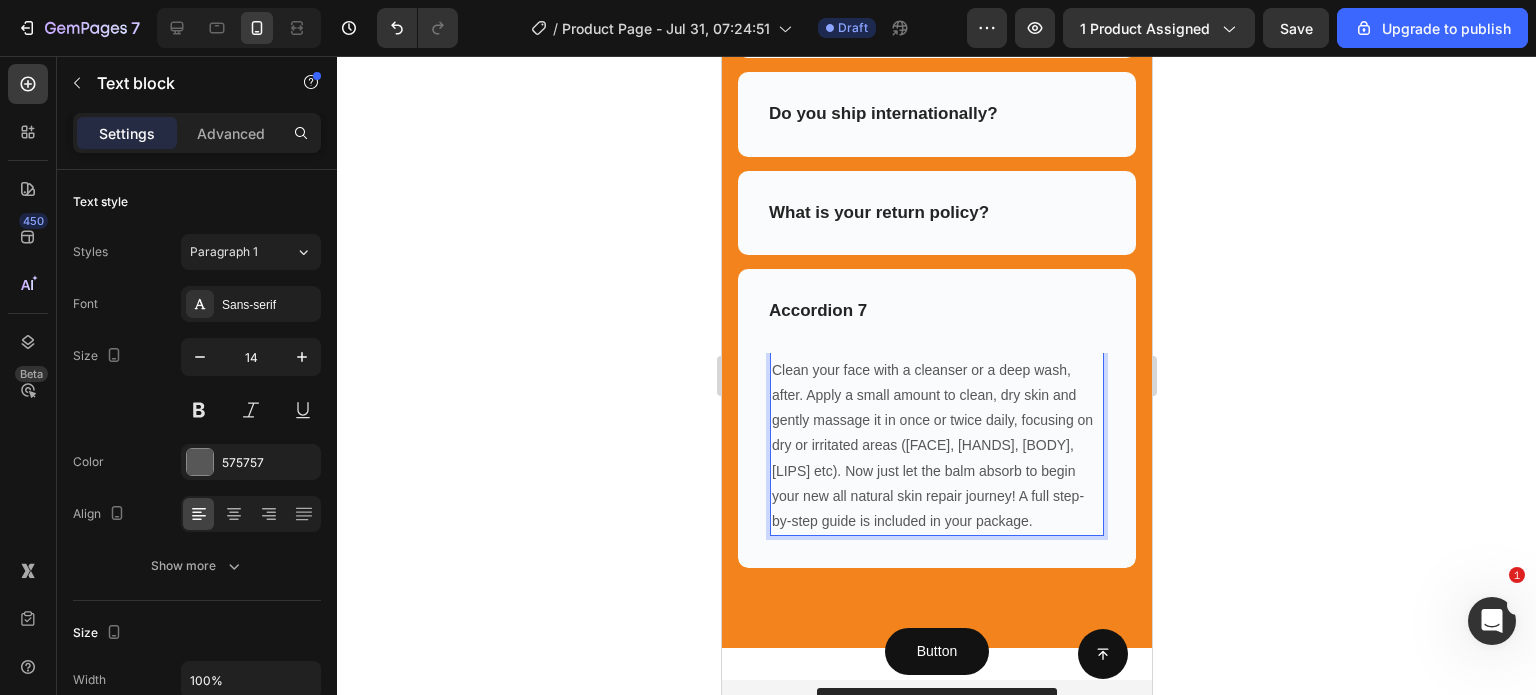 click on "Clean your face with a cleanser or a deep wash, after. Apply a small amount to clean, dry skin and gently massage it in once or twice daily, focusing on dry or irritated areas ([FACE], [HANDS], [BODY], [LIPS] etc). Now just let the balm absorb to begin your new all natural skin repair journey! A full step-by-step guide is included in your package." at bounding box center [936, 446] 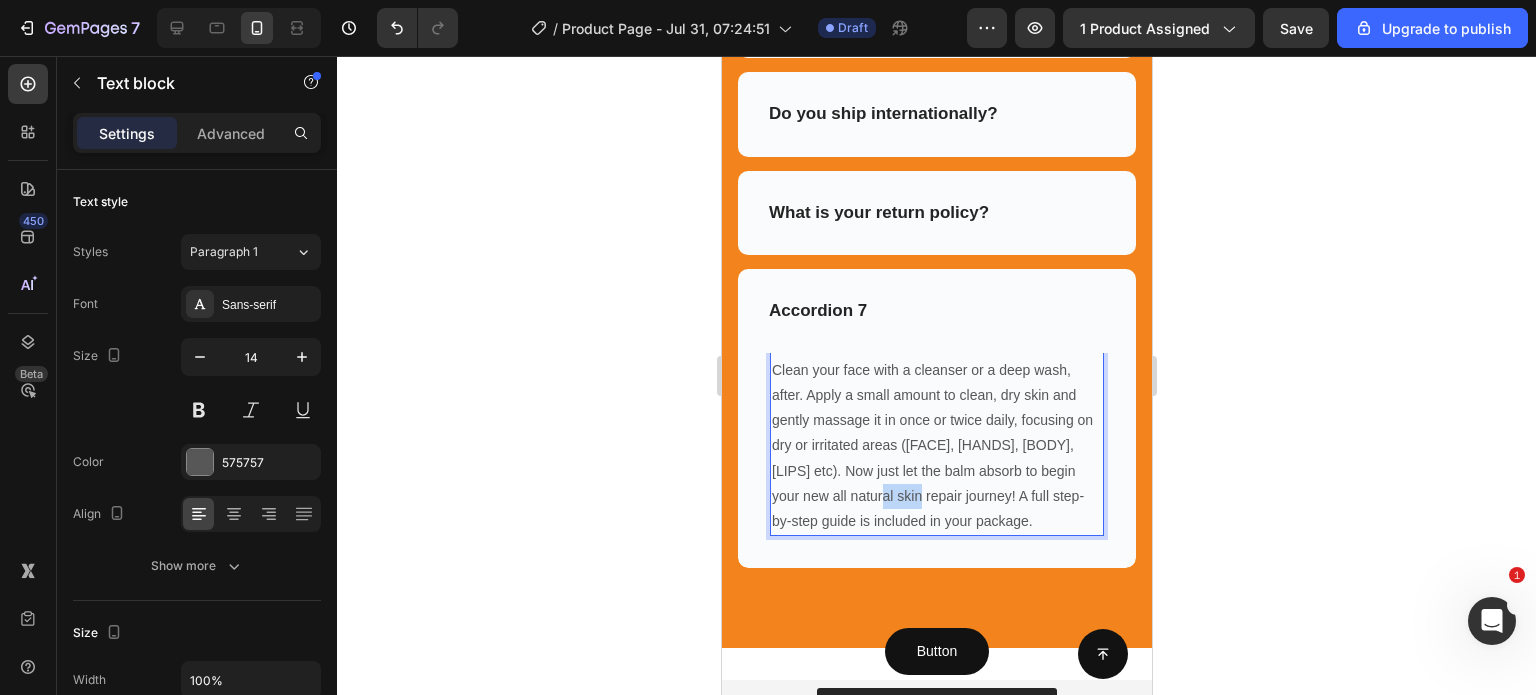 click on "Clean your face with a cleanser or a deep wash, after. Apply a small amount to clean, dry skin and gently massage it in once or twice daily, focusing on dry or irritated areas ([FACE], [HANDS], [BODY], [LIPS] etc). Now just let the balm absorb to begin your new all natural skin repair journey! A full step-by-step guide is included in your package." at bounding box center (936, 446) 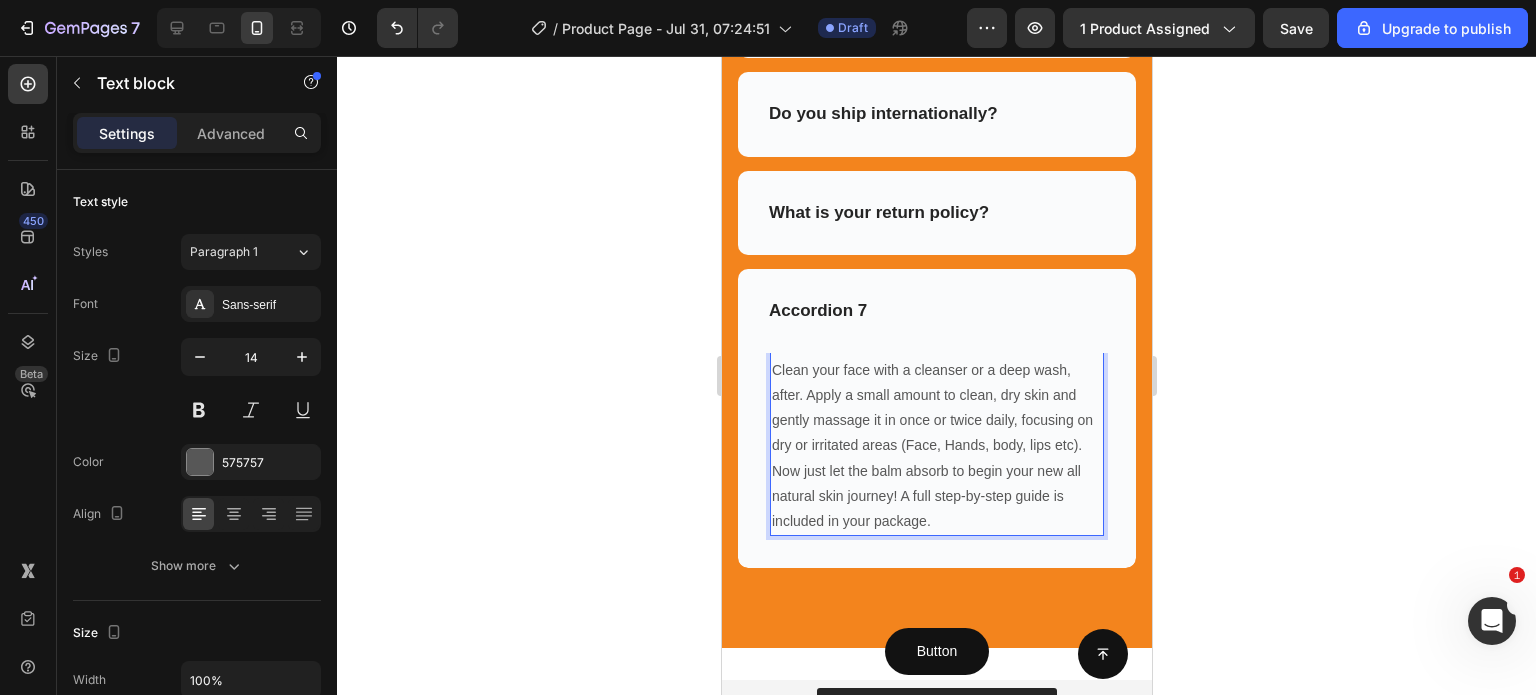 click on "Clean your face with a cleanser or a deep wash, after. Apply a small amount to clean, dry skin and gently massage it in once or twice daily, focusing on dry or irritated areas (Face, Hands, body, lips etc). Now just let the balm absorb to begin your new all natural skin journey! A full step-by-step guide is included in your package." at bounding box center (936, 446) 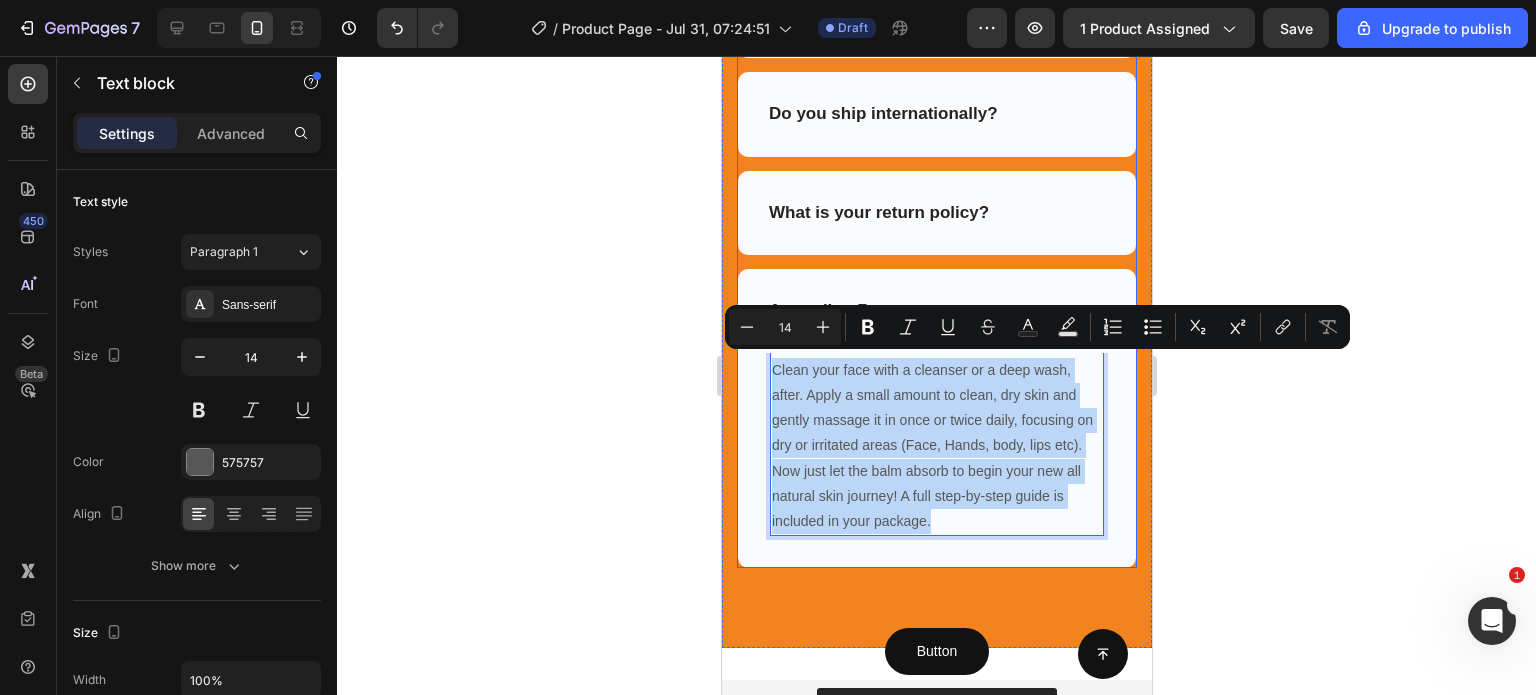 drag, startPoint x: 987, startPoint y: 510, endPoint x: 1493, endPoint y: 399, distance: 518.03186 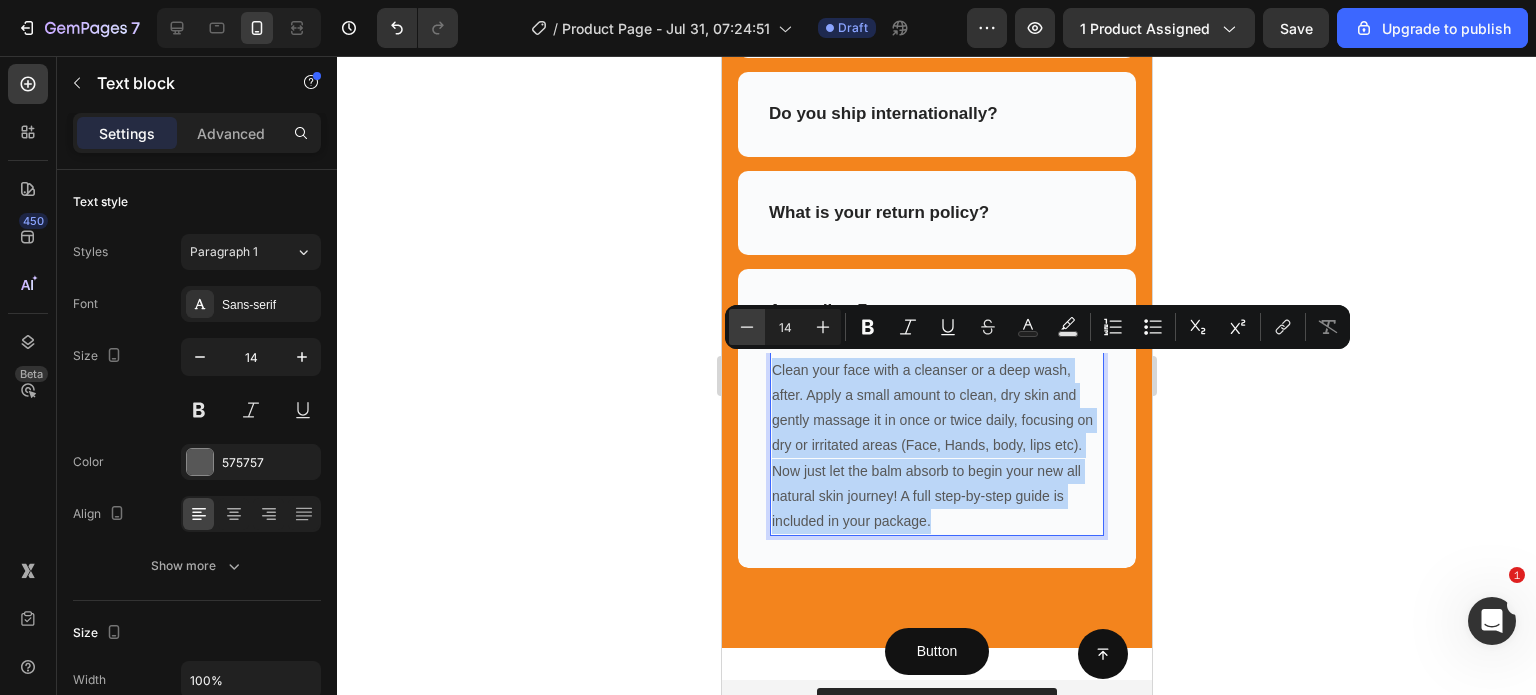 copy on "Clean your face with a cleanser or a deep wash, after. Apply a small amount to clean, dry skin and gently massage it in once or twice daily, focusing on dry or irritated areas (Face, Hands, body, lips etc). Now just let the balm absorb to begin your new all natural skin journey! A full step-by-step guide is included in your package." 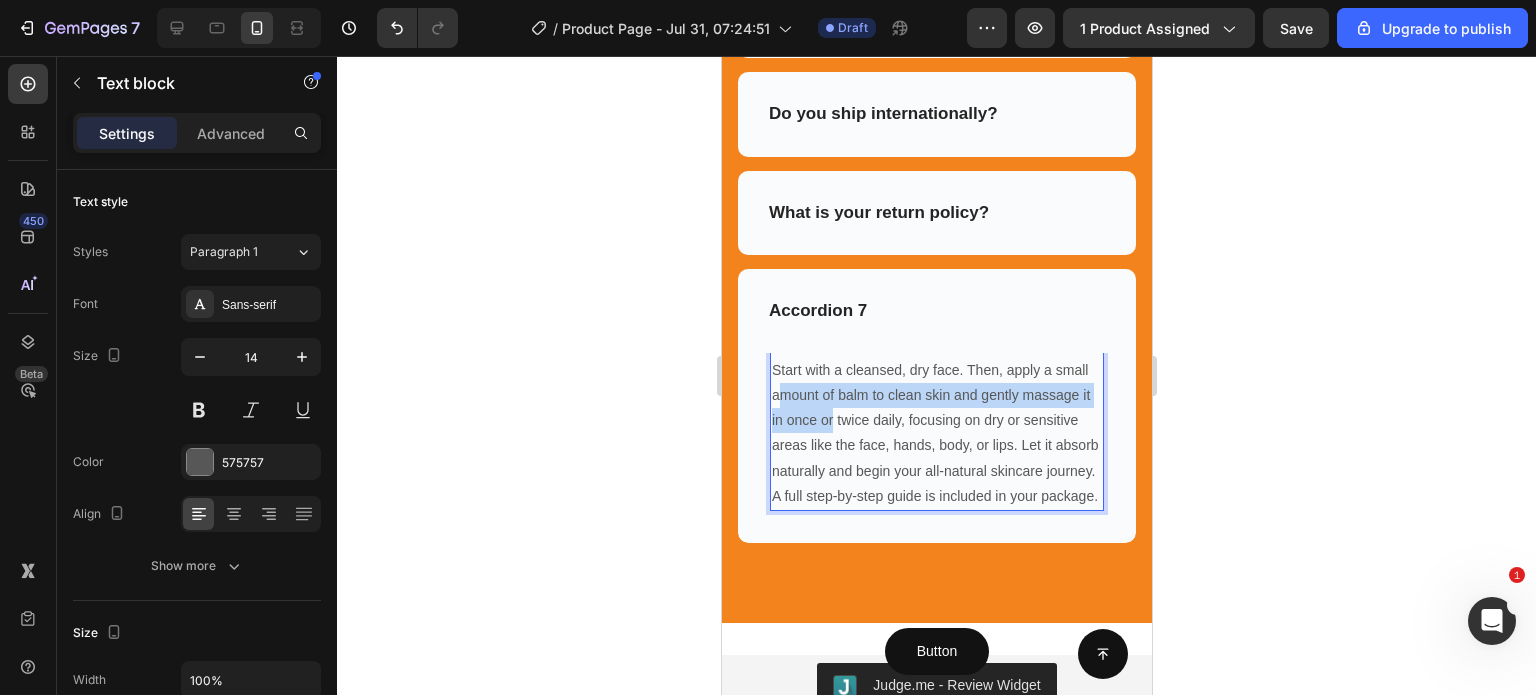 drag, startPoint x: 905, startPoint y: 424, endPoint x: 819, endPoint y: 384, distance: 94.847244 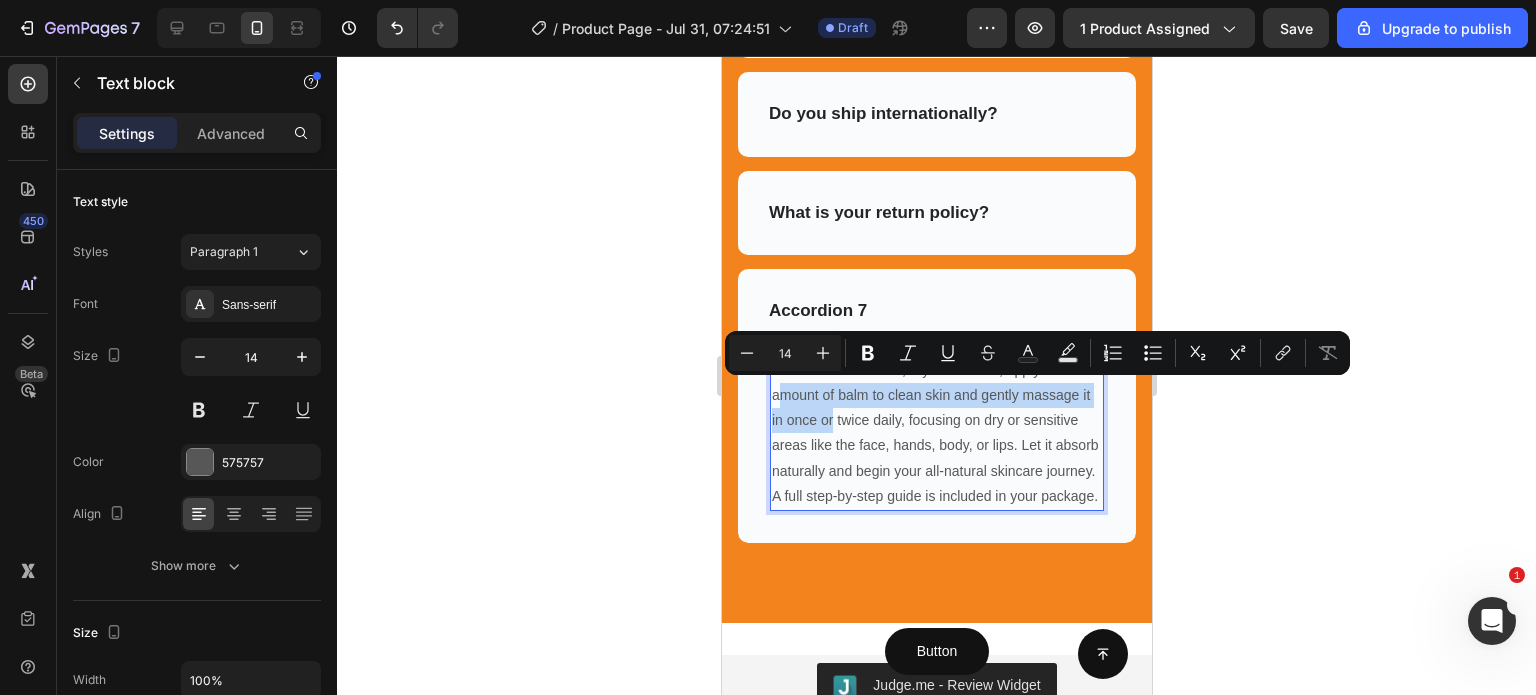click on "Start with a cleansed, dry face. Then, apply a small amount of balm to clean skin and gently massage it in once or twice daily, focusing on dry or sensitive areas like the face, hands, body, or lips. Let it absorb naturally and begin your all-natural skincare journey. A full step-by-step guide is included in your package." at bounding box center [936, 433] 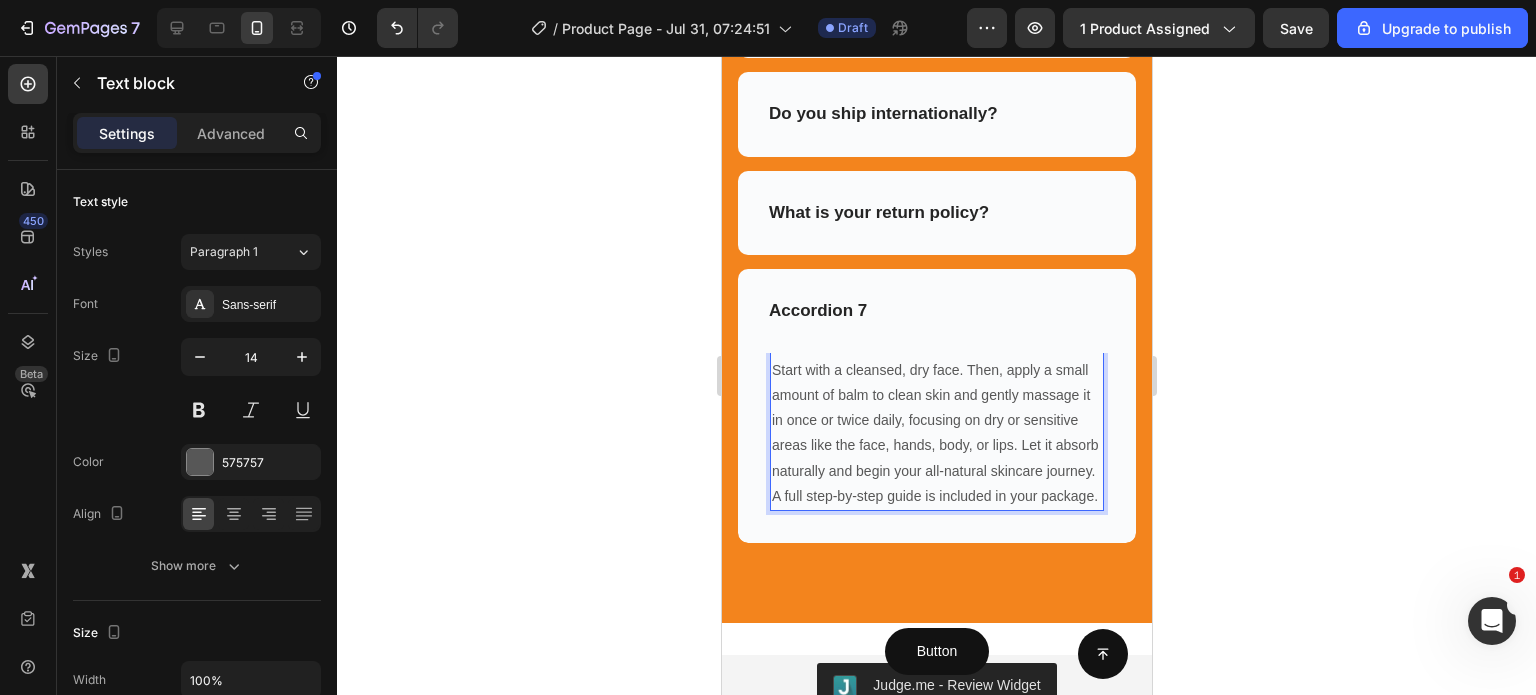 click on "Start with a cleansed, dry face. Then, apply a small amount of balm to clean skin and gently massage it in once or twice daily, focusing on dry or sensitive areas like the face, hands, body, or lips. Let it absorb naturally and begin your all-natural skincare journey. A full step-by-step guide is included in your package." at bounding box center [936, 433] 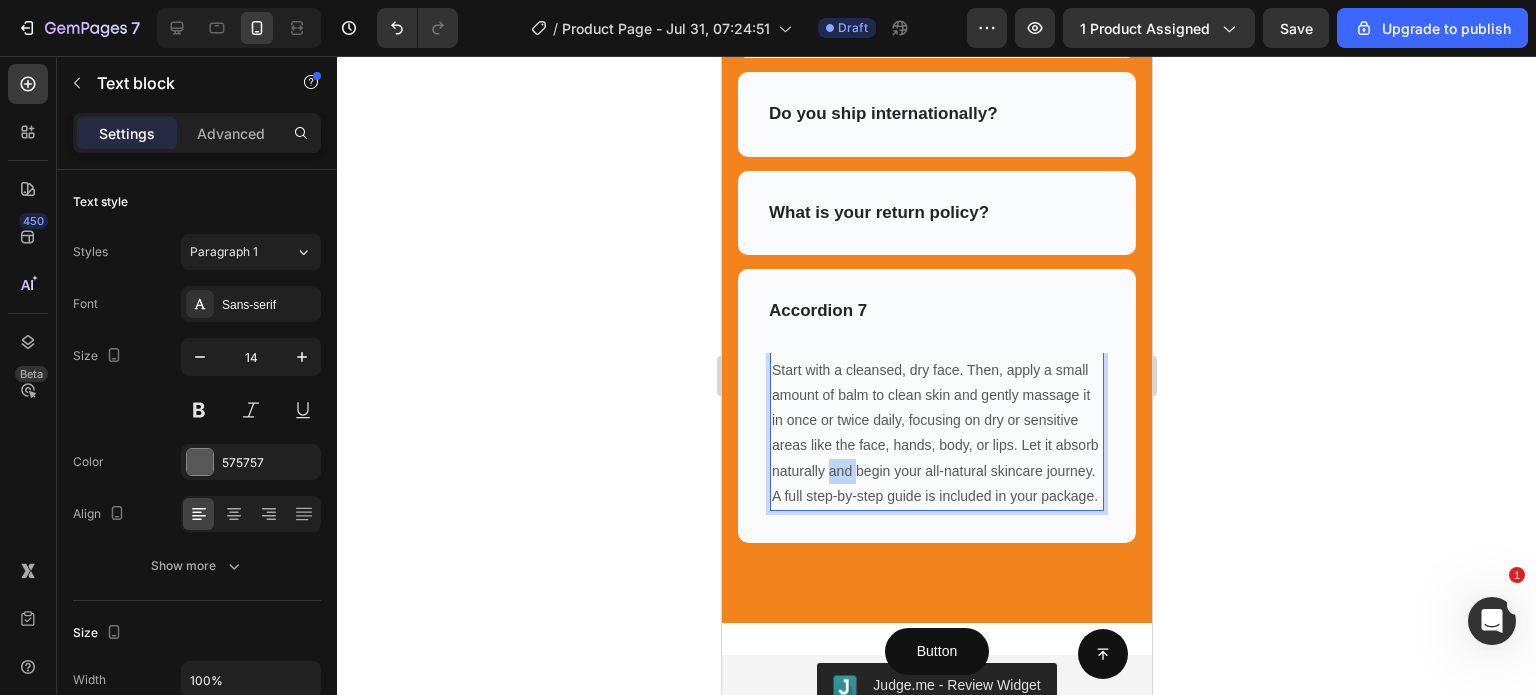 click on "Start with a cleansed, dry face. Then, apply a small amount of balm to clean skin and gently massage it in once or twice daily, focusing on dry or sensitive areas like the face, hands, body, or lips. Let it absorb naturally and begin your all-natural skincare journey. A full step-by-step guide is included in your package." at bounding box center (936, 433) 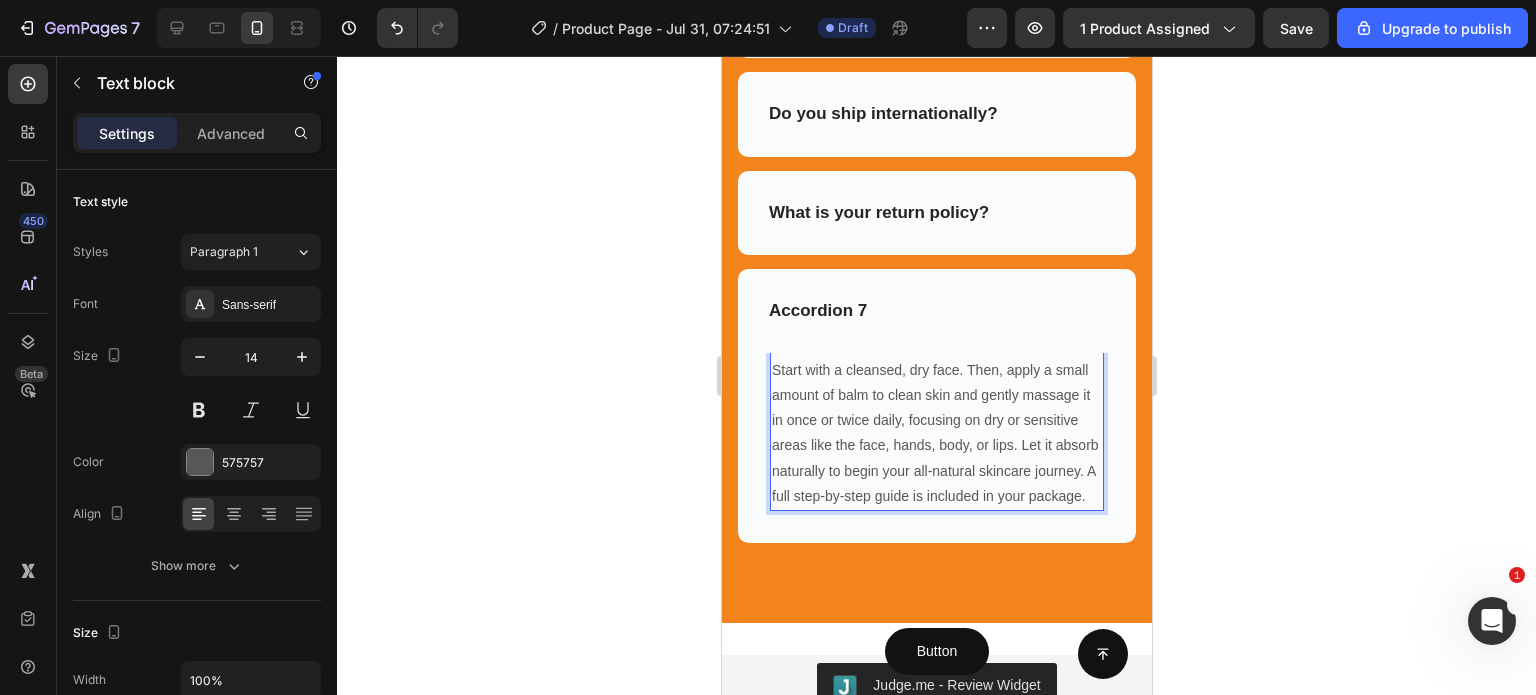 click on "Start with a cleansed, dry face. Then, apply a small amount of balm to clean skin and gently massage it in once or twice daily, focusing on dry or sensitive areas like the face, hands, body, or lips. Let it absorb naturally to begin your all-natural skincare journey. A full step-by-step guide is included in your package." at bounding box center [936, 433] 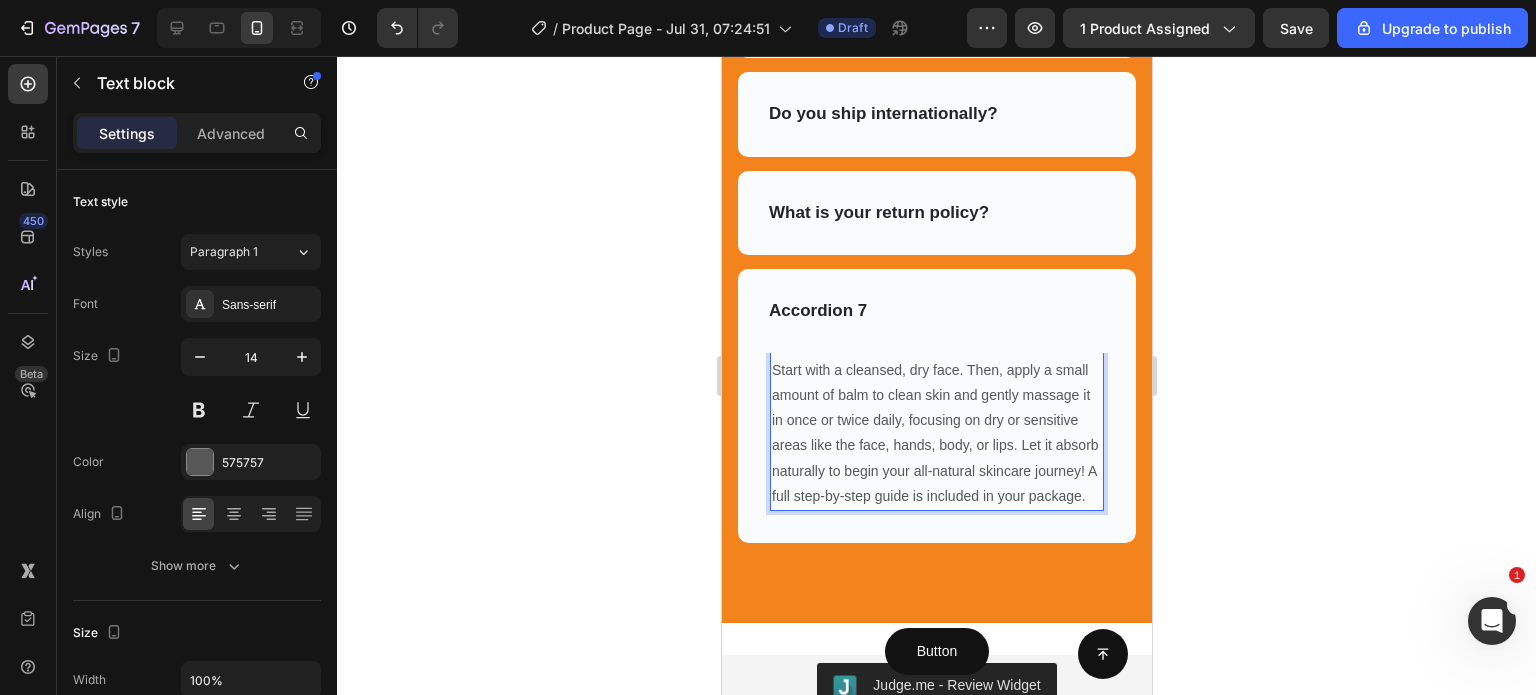 click on "Start with a cleansed, dry face. Then, apply a small amount of balm to clean skin and gently massage it in once or twice daily, focusing on dry or sensitive areas like the face, hands, body, or lips. Let it absorb naturally to begin your all-natural skincare journey! A full step-by-step guide is included in your package." at bounding box center (936, 433) 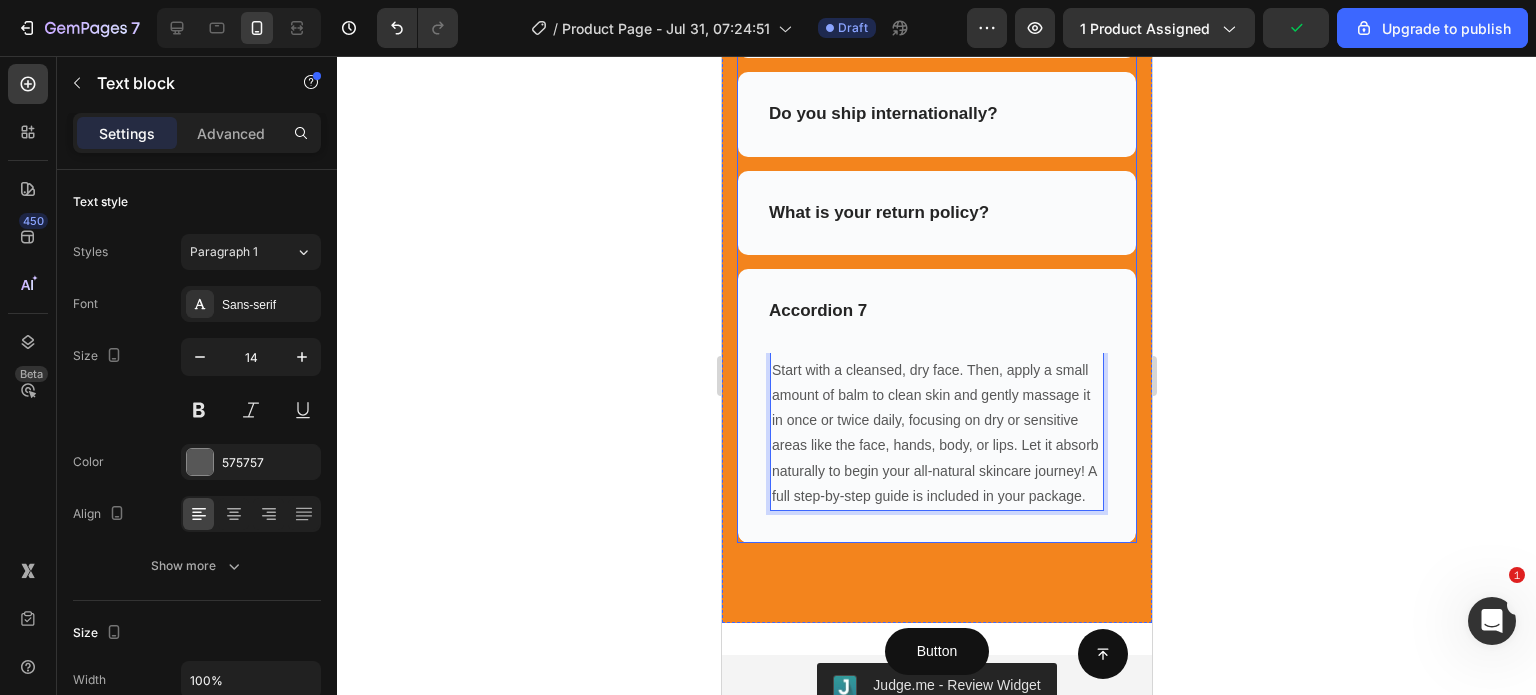 click on "Accordion 7" at bounding box center (817, 311) 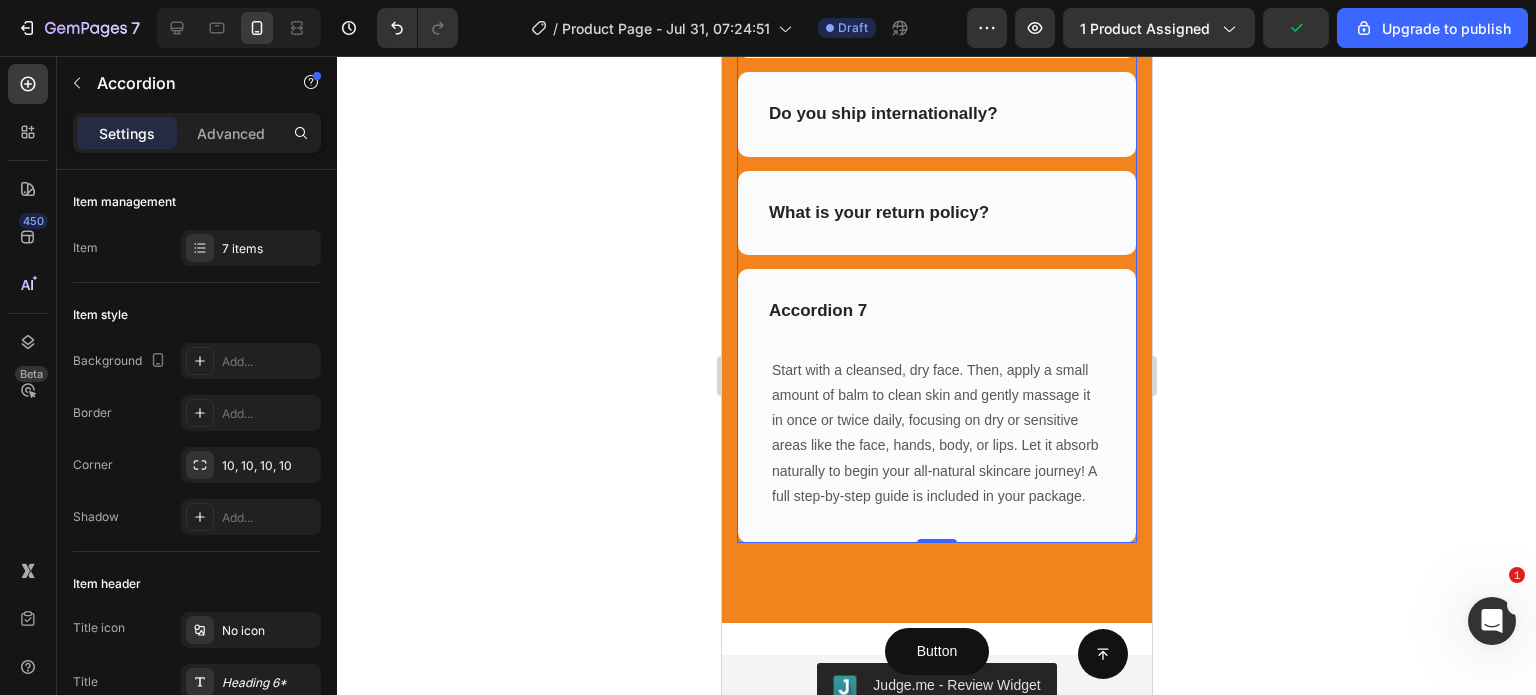 click on "Accordion 7" at bounding box center [817, 311] 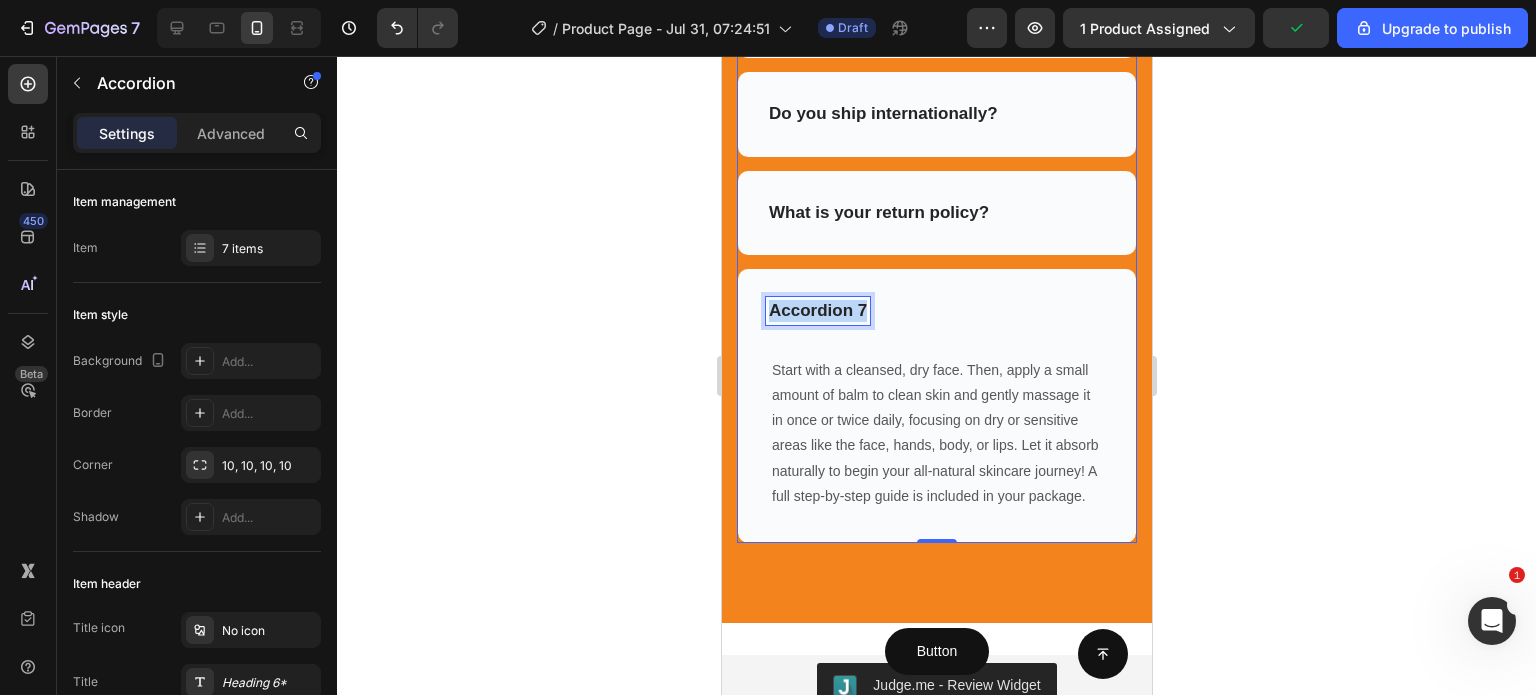 click on "Accordion 7" at bounding box center (817, 311) 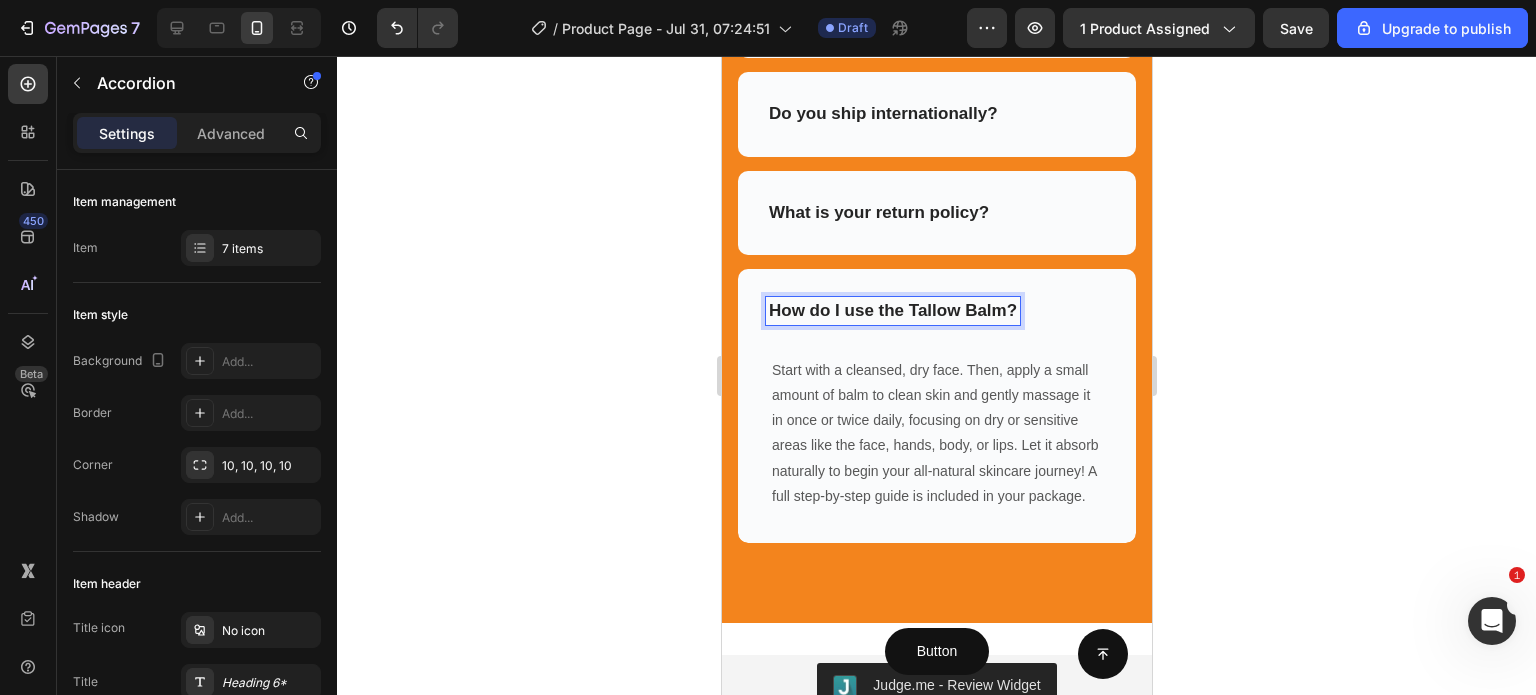 click 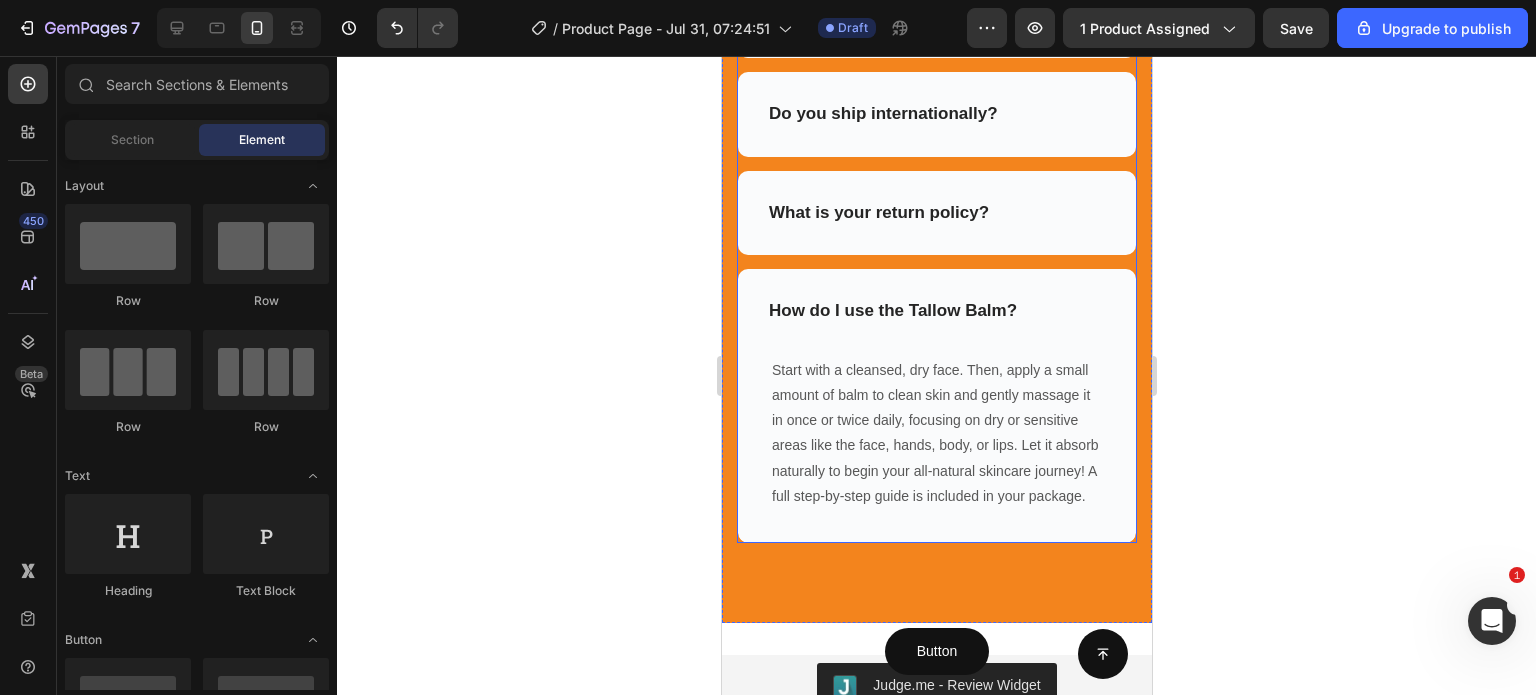 click on "How do I use the Tallow Balm?" at bounding box center [892, 311] 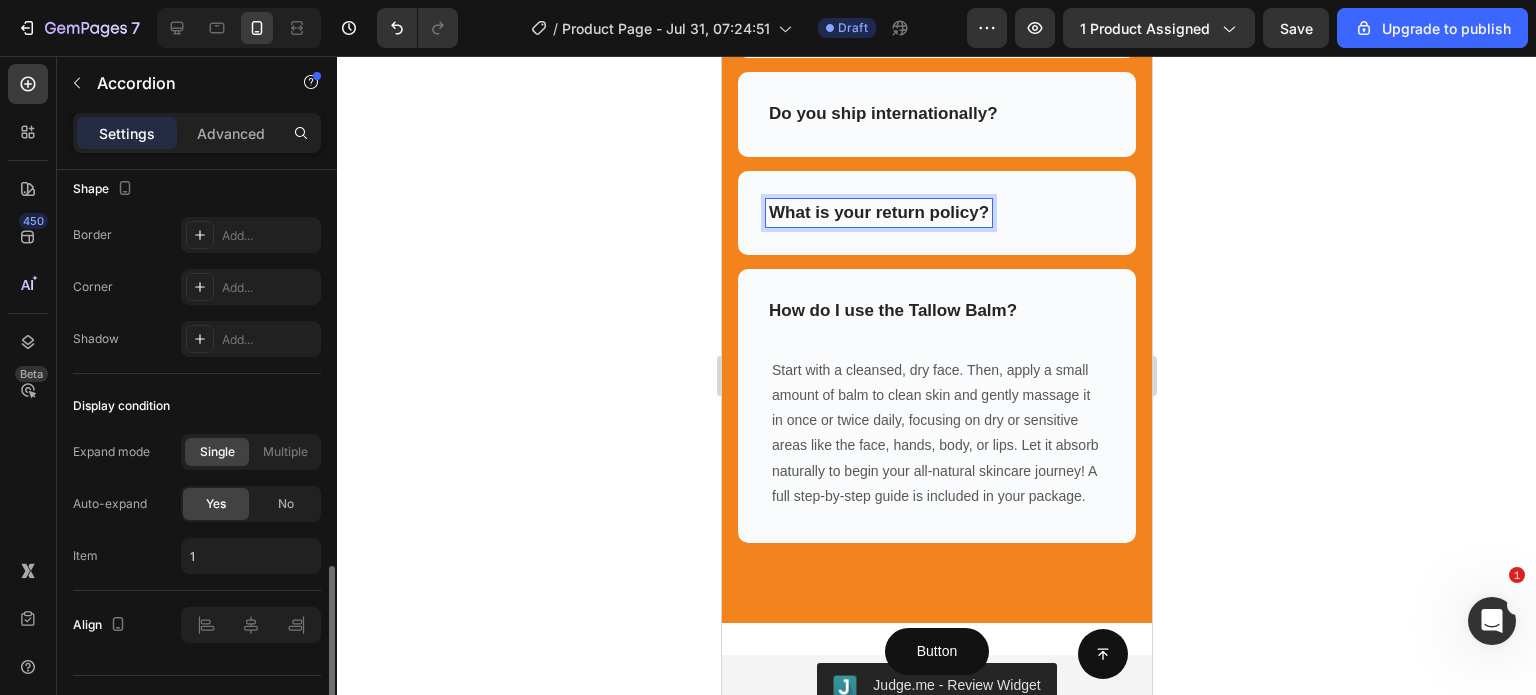scroll, scrollTop: 1370, scrollLeft: 0, axis: vertical 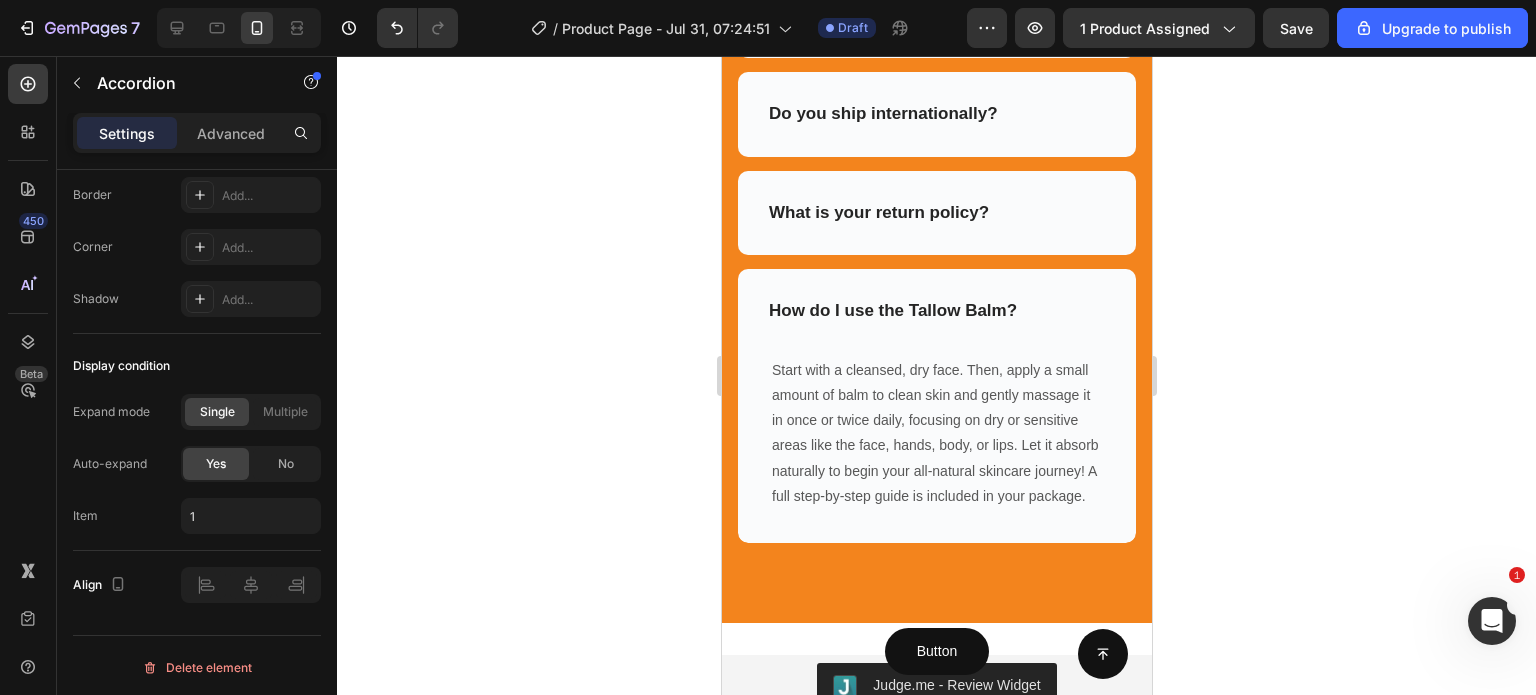 click 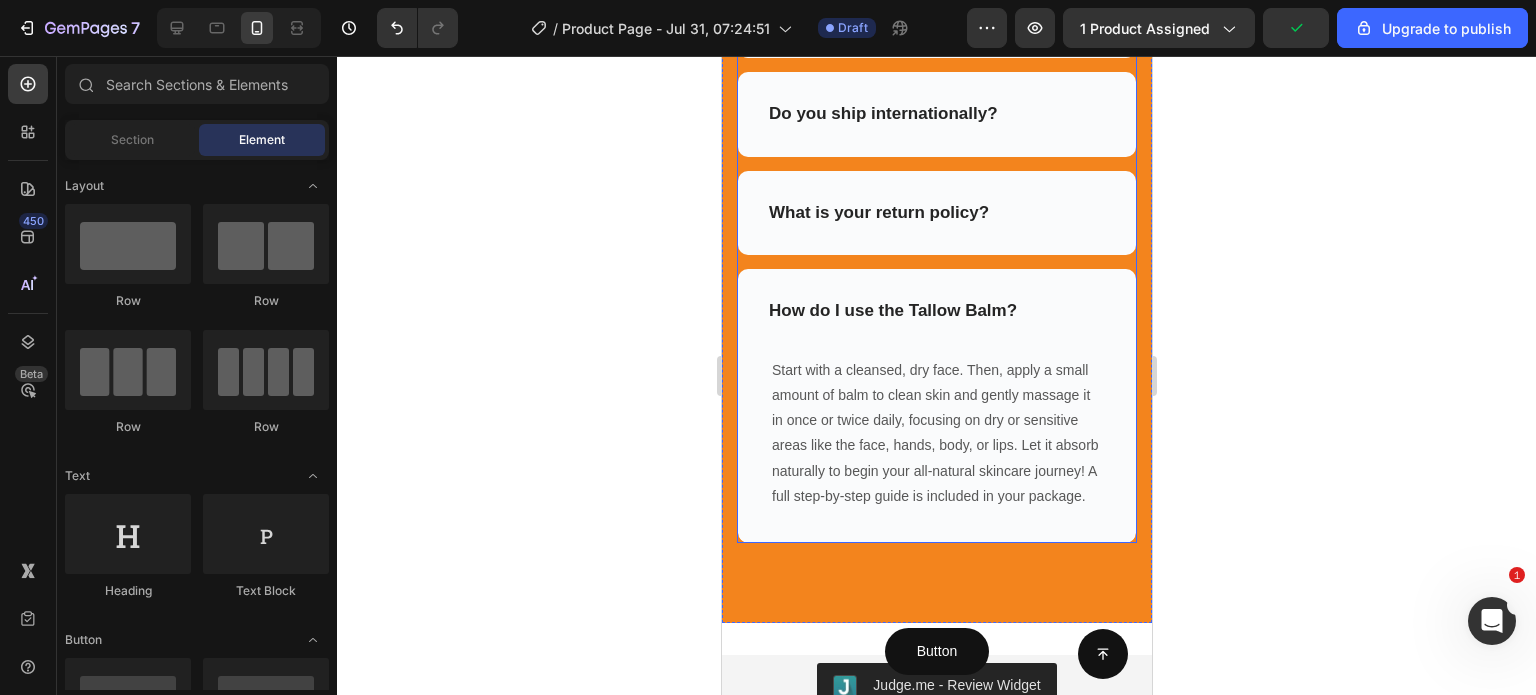 click on "How do I use the Tallow Balm?" at bounding box center [936, 311] 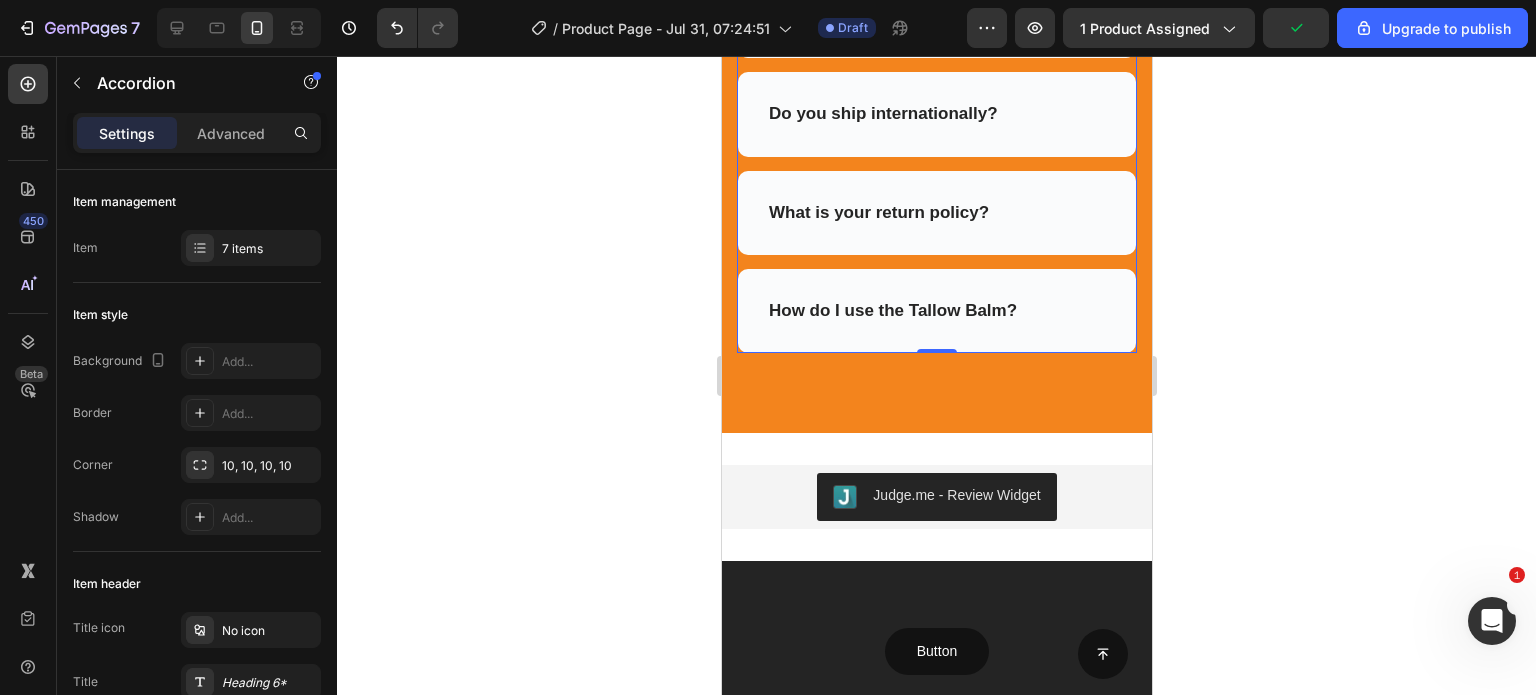 click on "How do I use the Tallow Balm?" at bounding box center (936, 311) 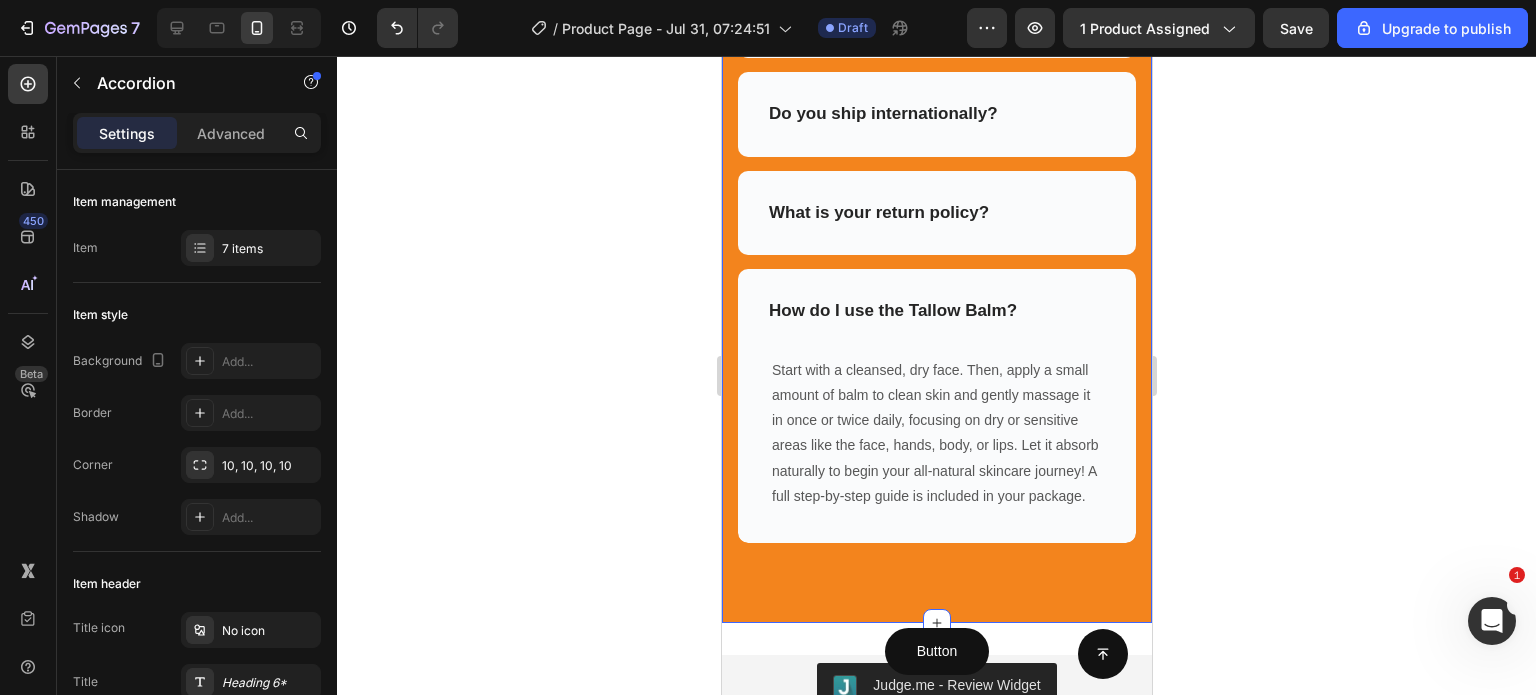 click on "Frequently Asked Questions Heading Need help finding an answer to your question? Ask our customer support at support@[EMAIL]. Text block Row Row Is this balm safe for sensitive skin or babies? Can I use this balm anywhere on my body? Is your tallow ethically sourced? How do you ship orders? Do you ship internationally? What is your return policy? How do I use the Tallow Balm? Start with a cleansed, dry face. Then, apply a small amount of balm to clean skin and gently massage it in once or twice daily, focusing on dry or sensitive areas like the face, hands, body, or lips. Let it absorb naturally to begin your all-natural skincare journey! A full step-by-step guide is included in your package. Text block Row Accordion  	   REVEAL OFFER Button                Icon 30 day money back guarantee Text block Icon List Row Section 12   You can create reusable sections Create Theme Section AI Content Write with GemAI What would you like to describe here? Tone and Voice Persuasive Product Show more Generate" at bounding box center (936, 18) 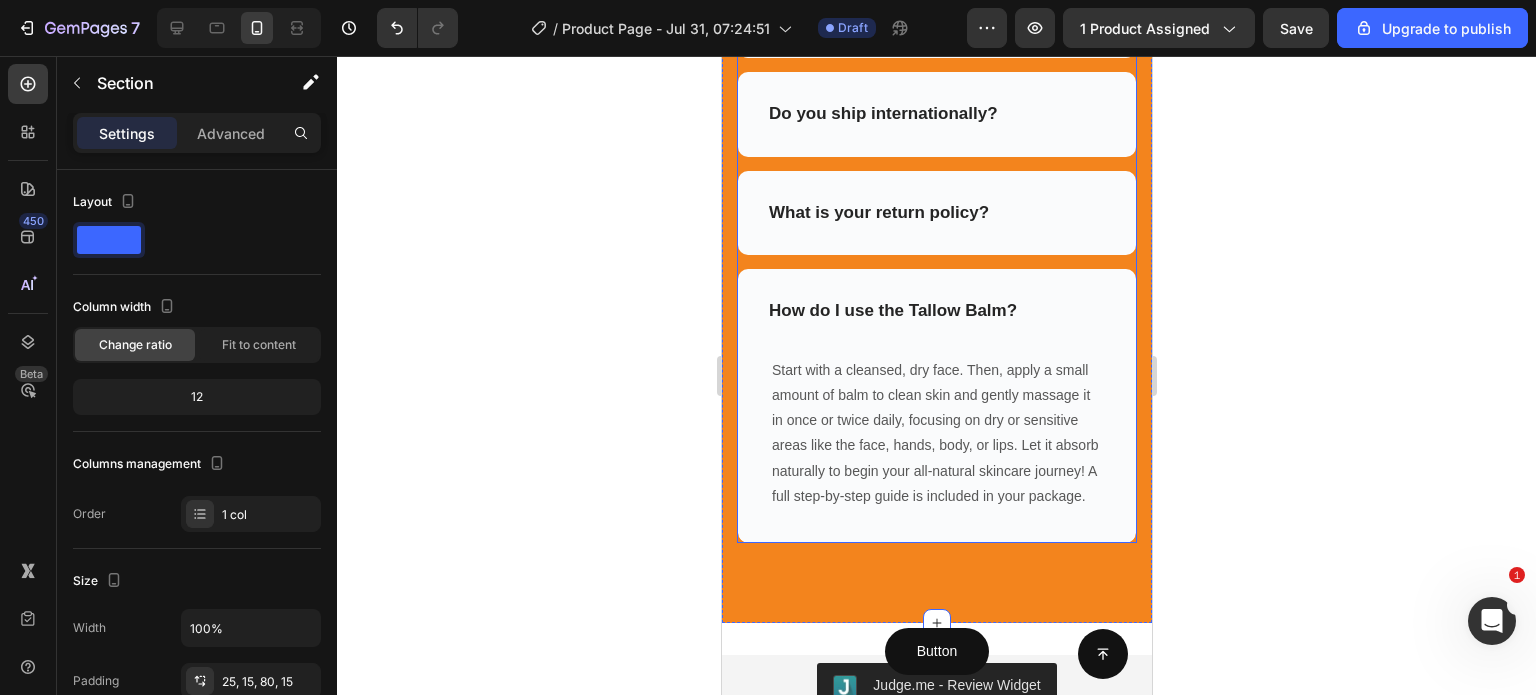 click on "How do I use the Tallow Balm?" at bounding box center (936, 311) 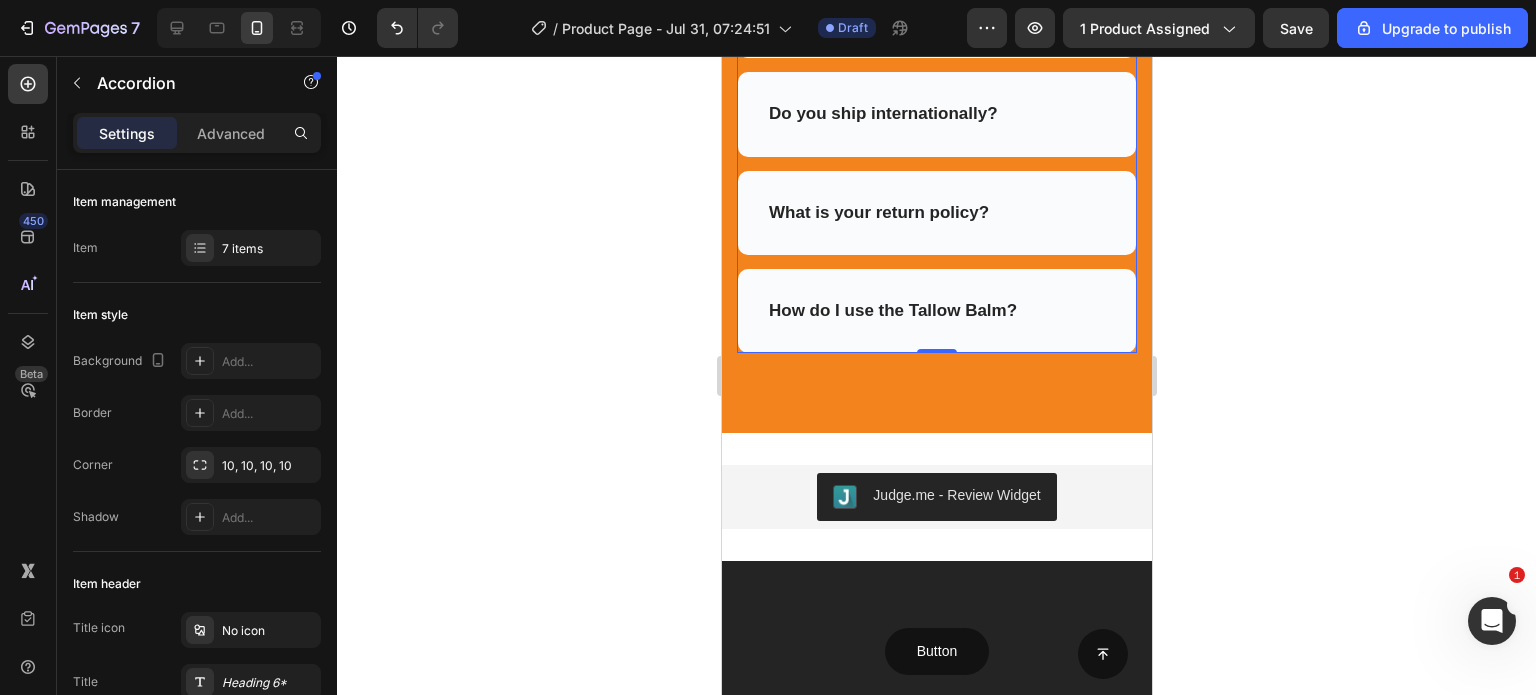 click on "How do I use the Tallow Balm?" at bounding box center [936, 311] 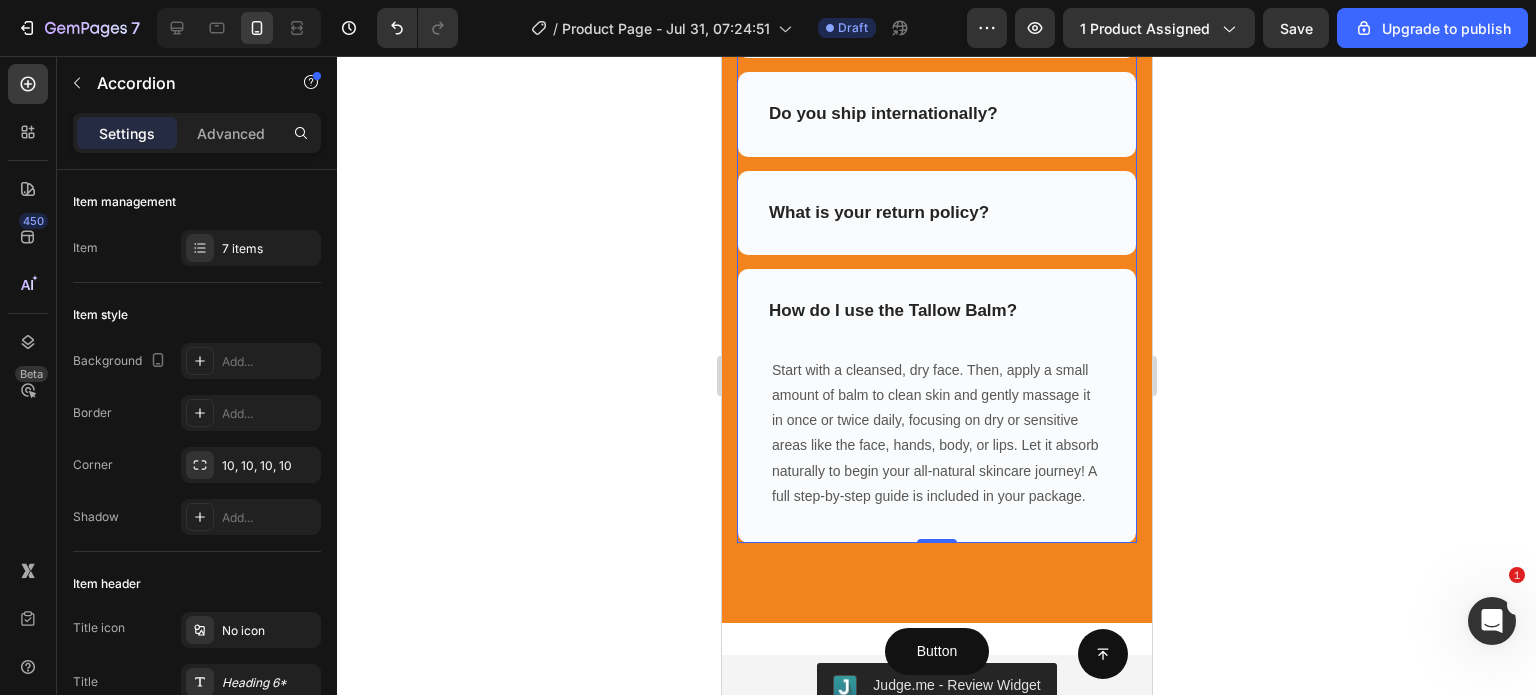 click on "What is your return policy?" at bounding box center (936, 213) 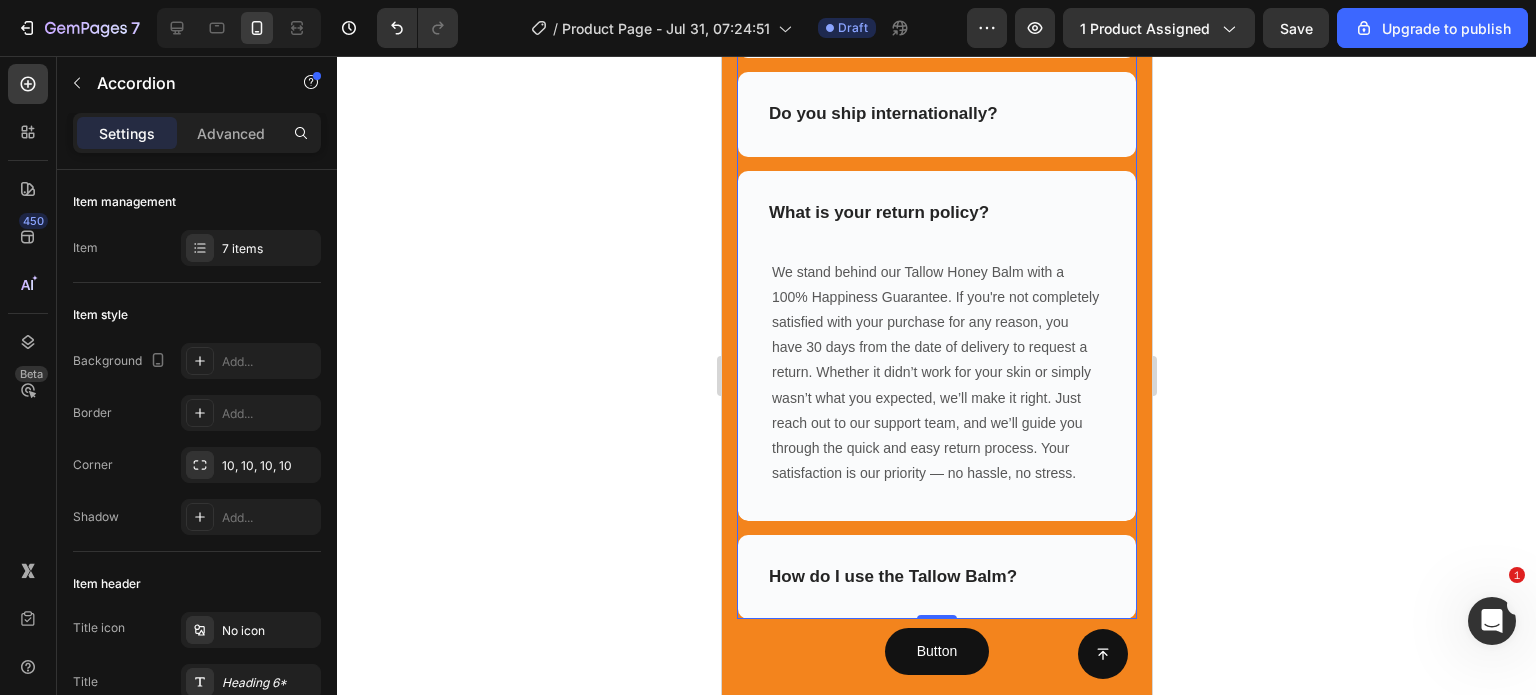 click on "Do you ship internationally?" at bounding box center (936, 114) 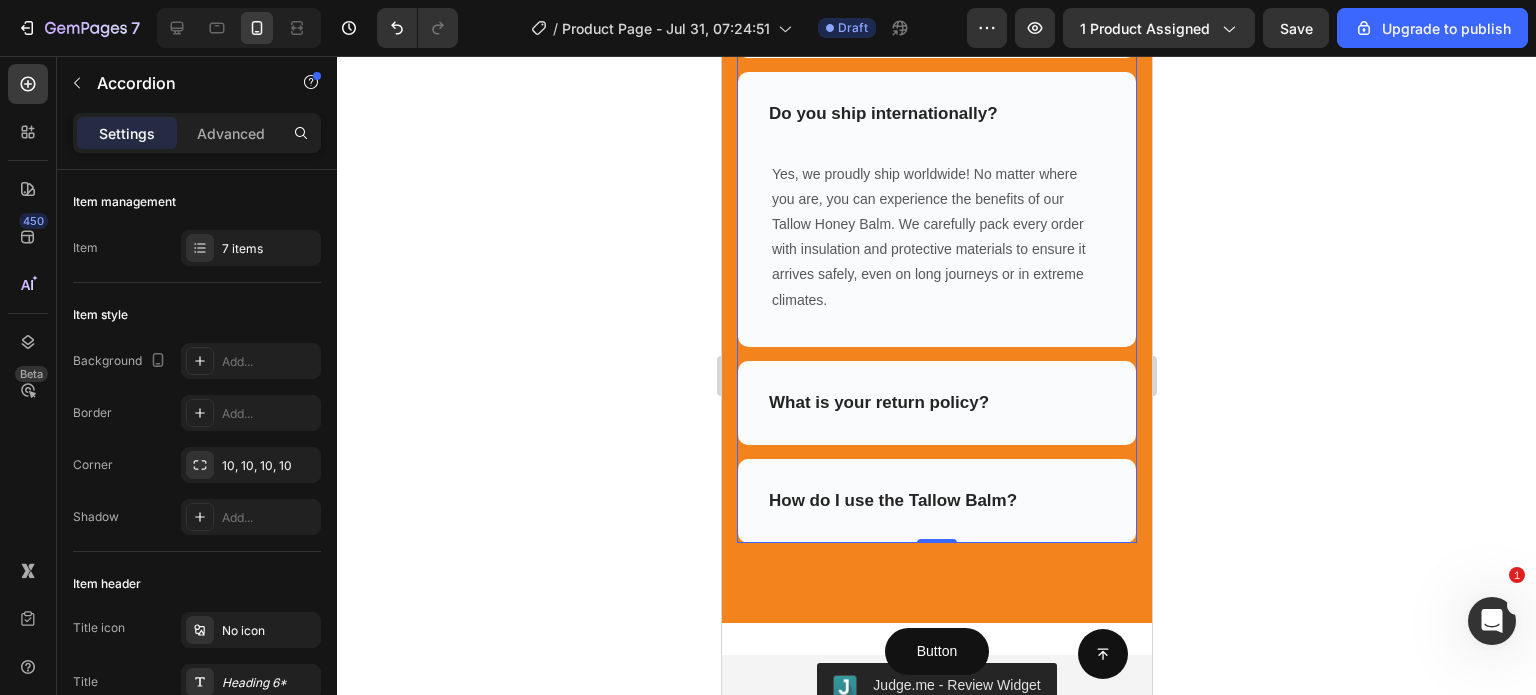 scroll, scrollTop: 5416, scrollLeft: 0, axis: vertical 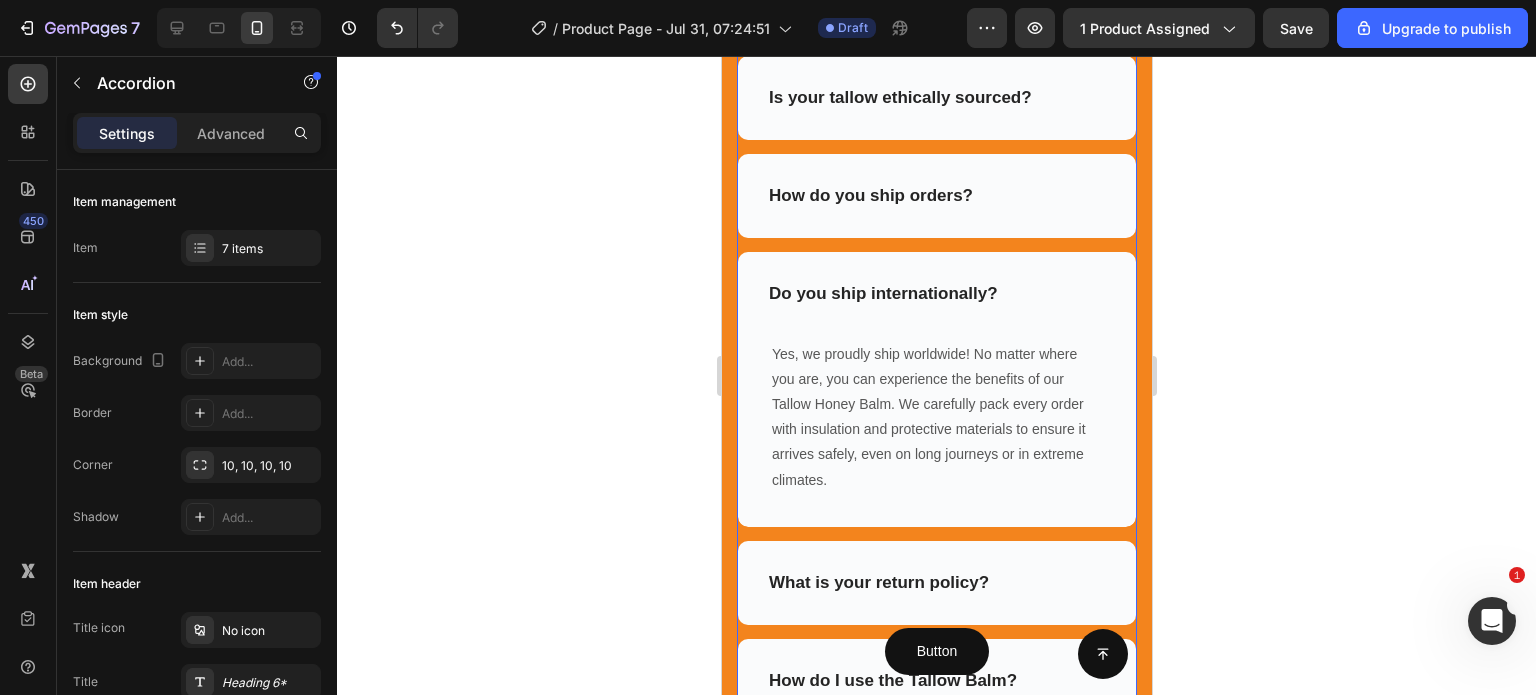 click on "How do you ship orders?" at bounding box center (936, 196) 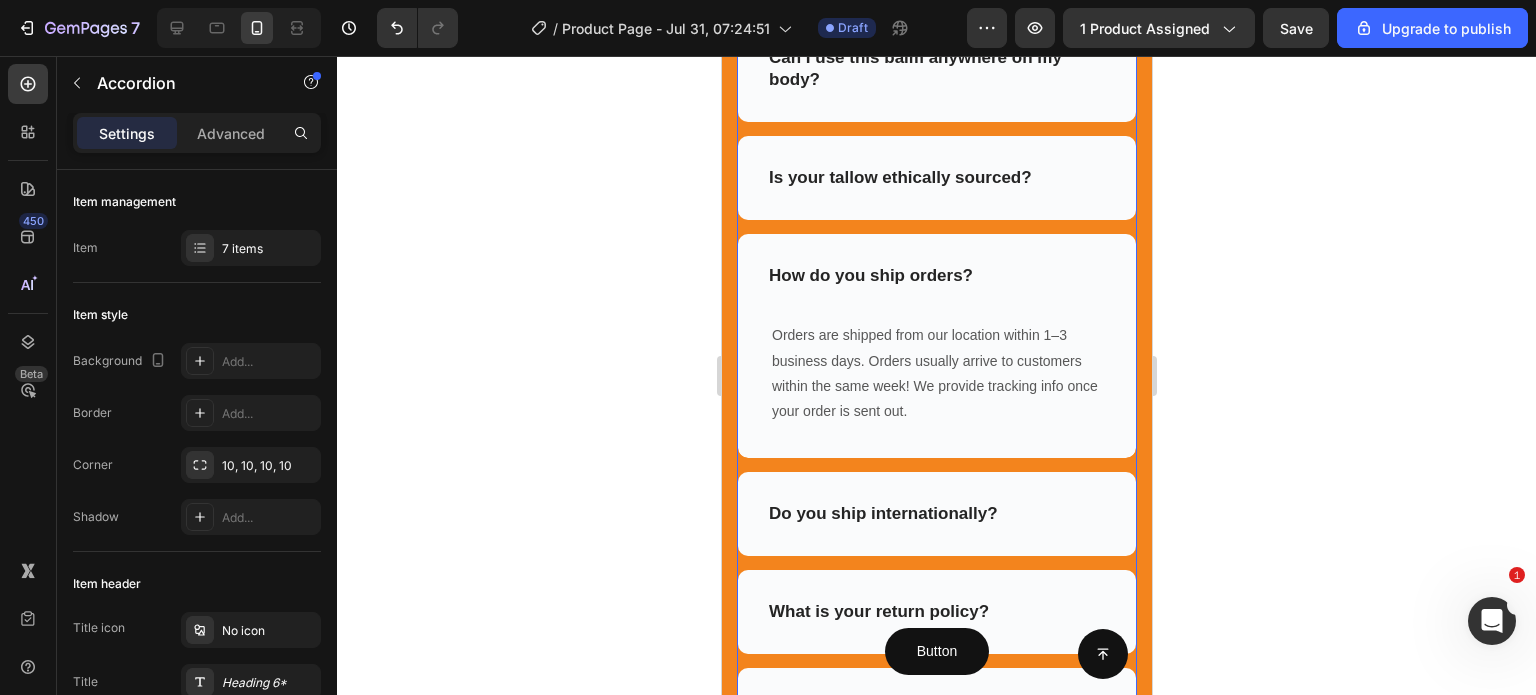 scroll, scrollTop: 5332, scrollLeft: 0, axis: vertical 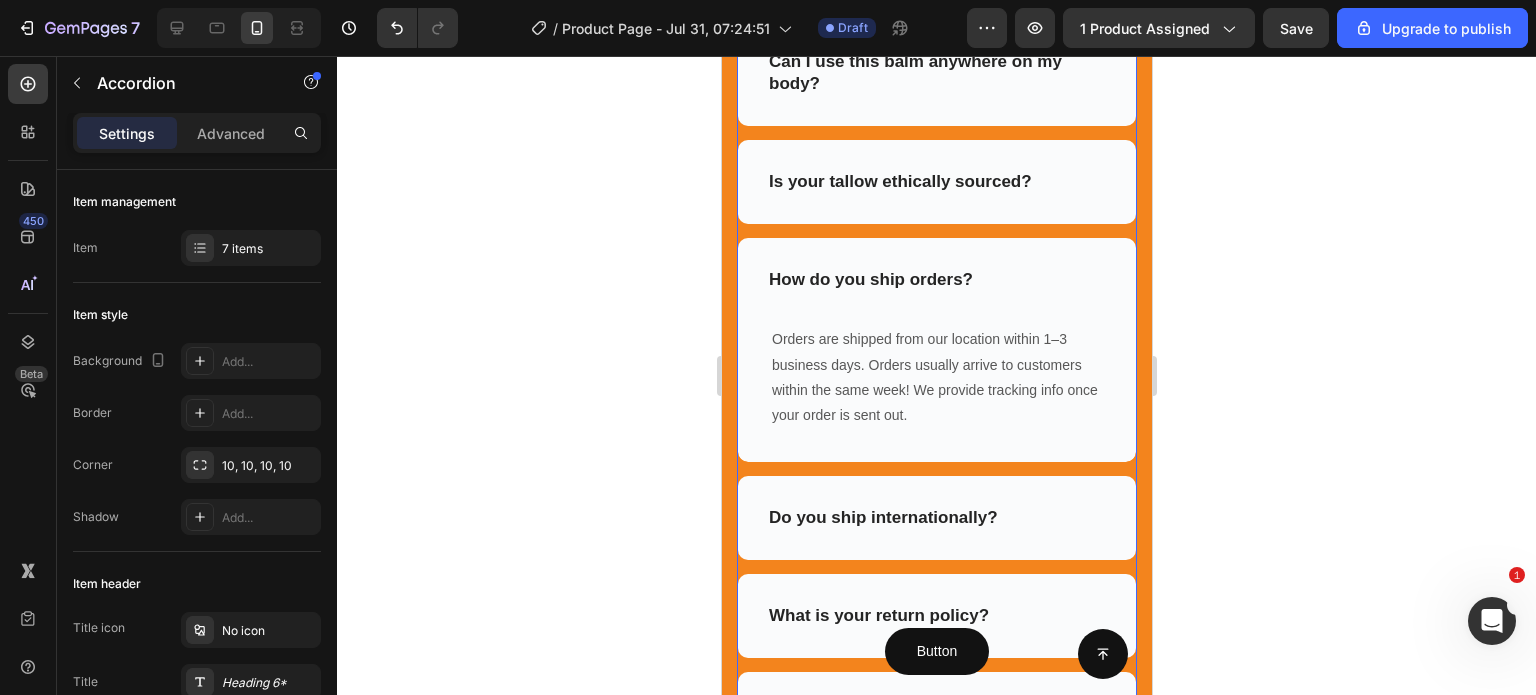 click on "Is your tallow ethically sourced?" at bounding box center (936, 182) 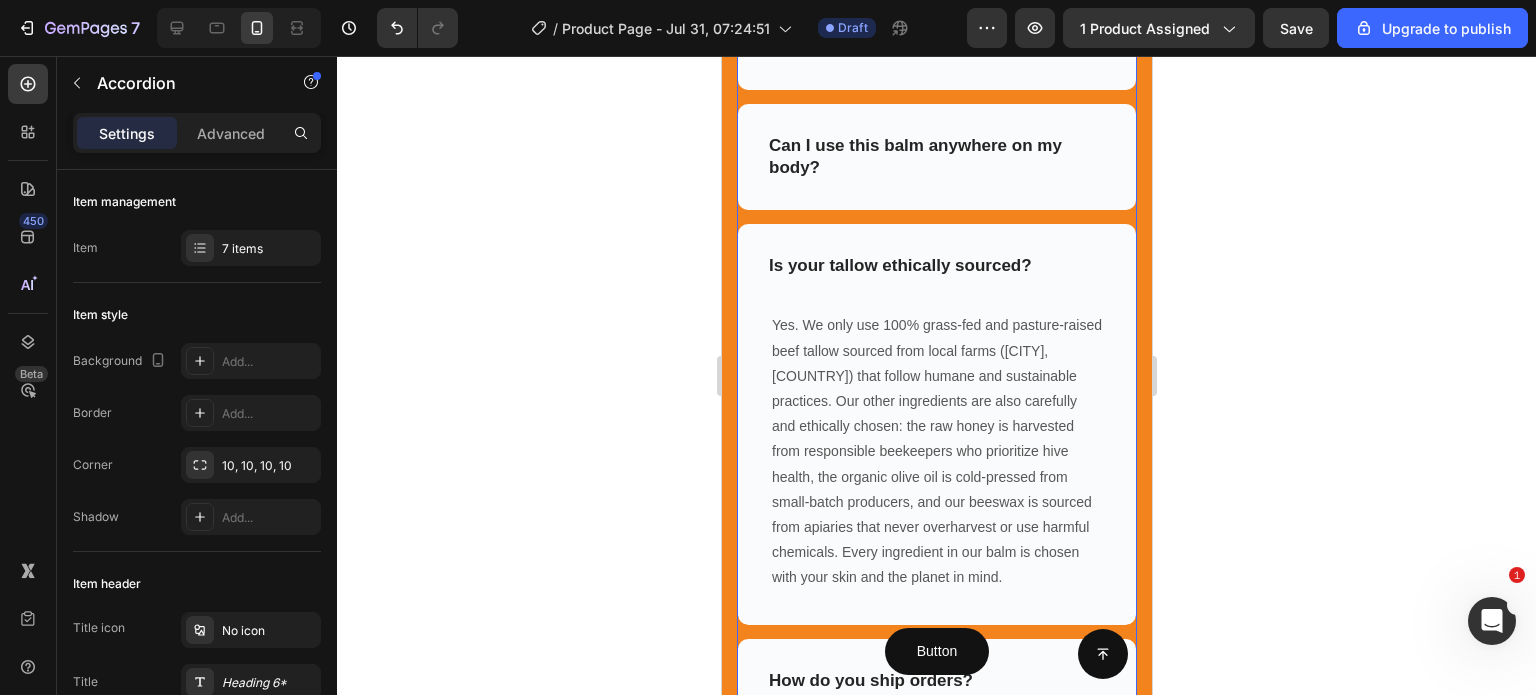 scroll, scrollTop: 5246, scrollLeft: 0, axis: vertical 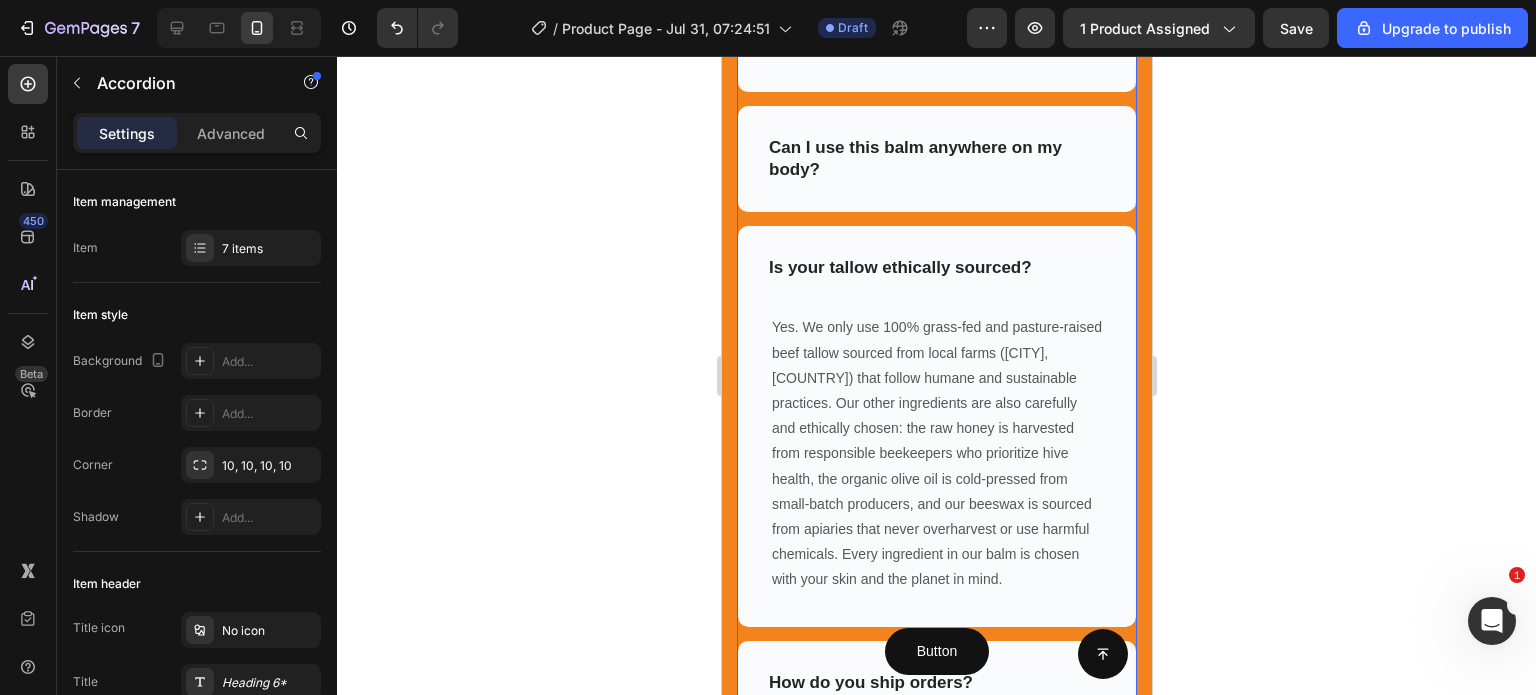 click on "Can I use this balm anywhere on my body?" at bounding box center (936, 159) 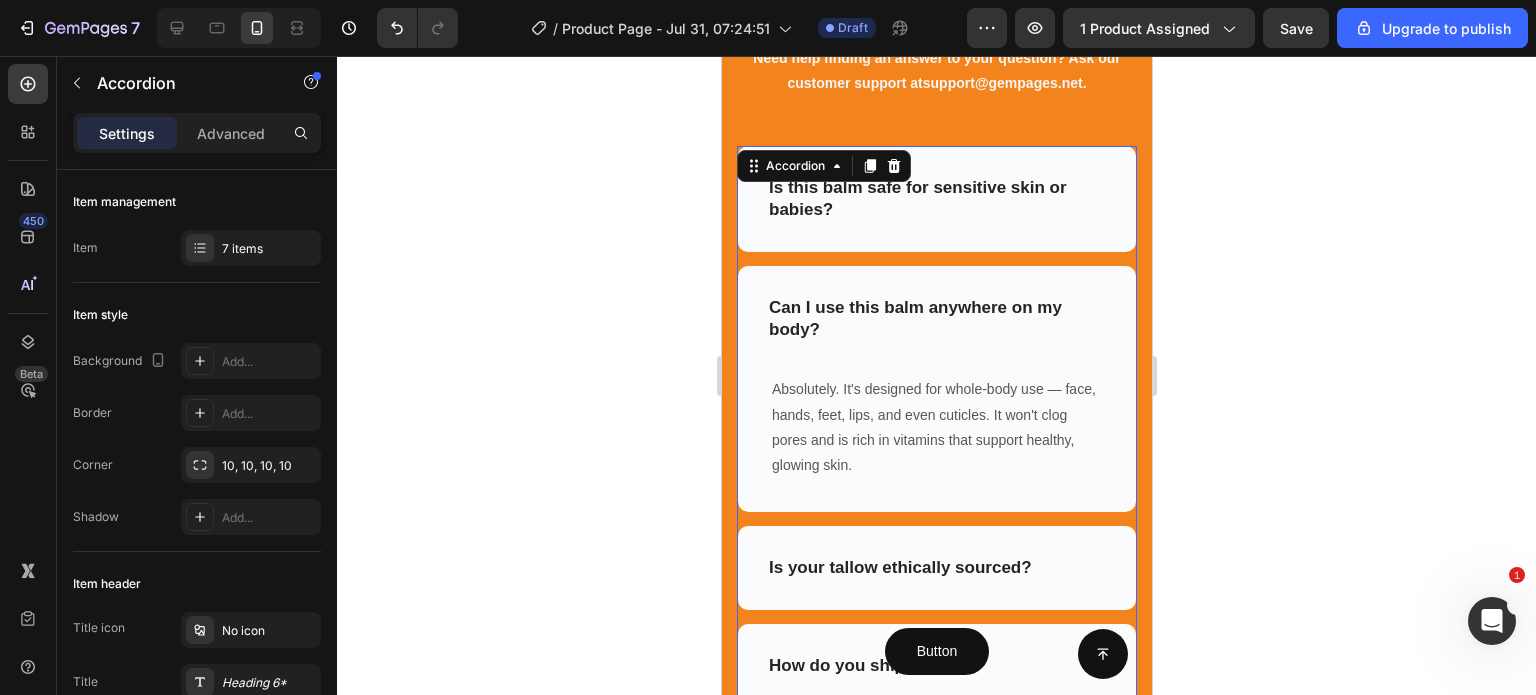 scroll, scrollTop: 5084, scrollLeft: 0, axis: vertical 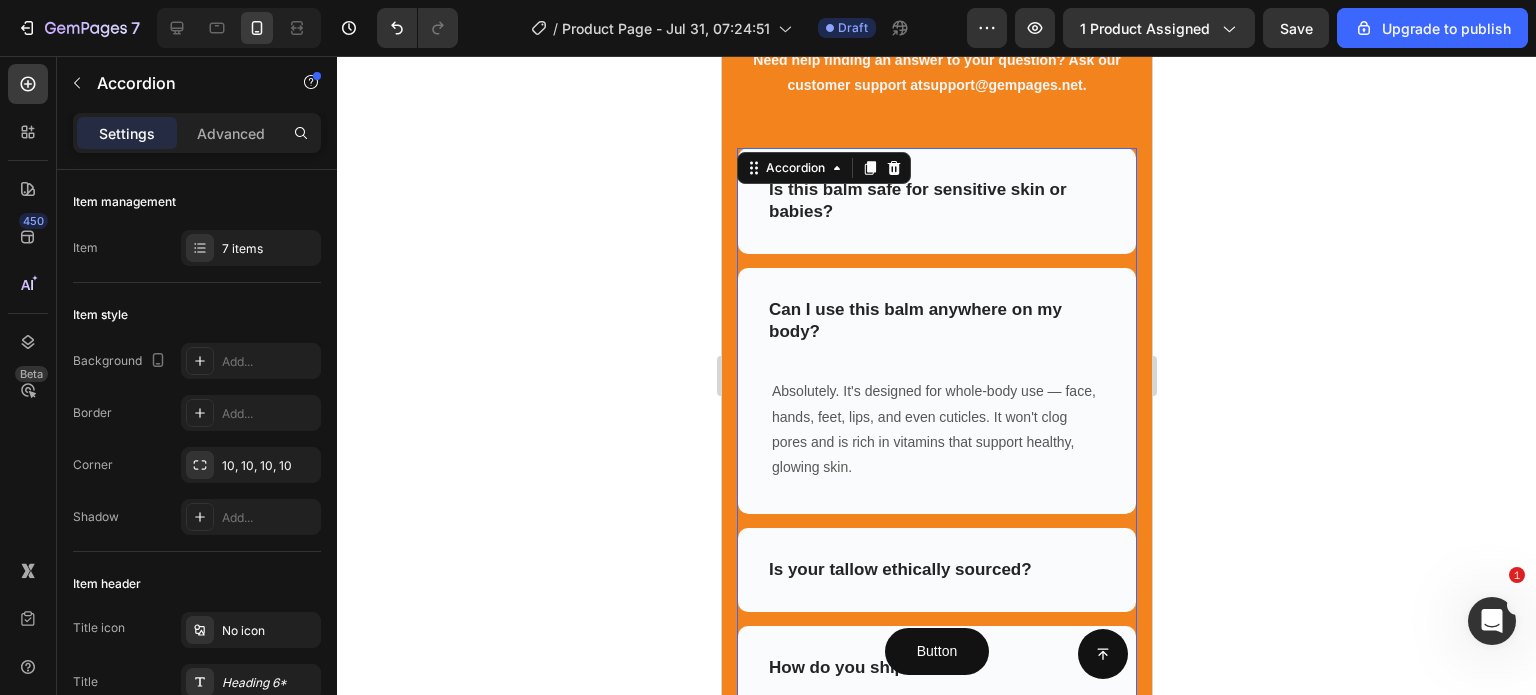 click on "Is this balm safe for sensitive skin or babies?" at bounding box center [936, 201] 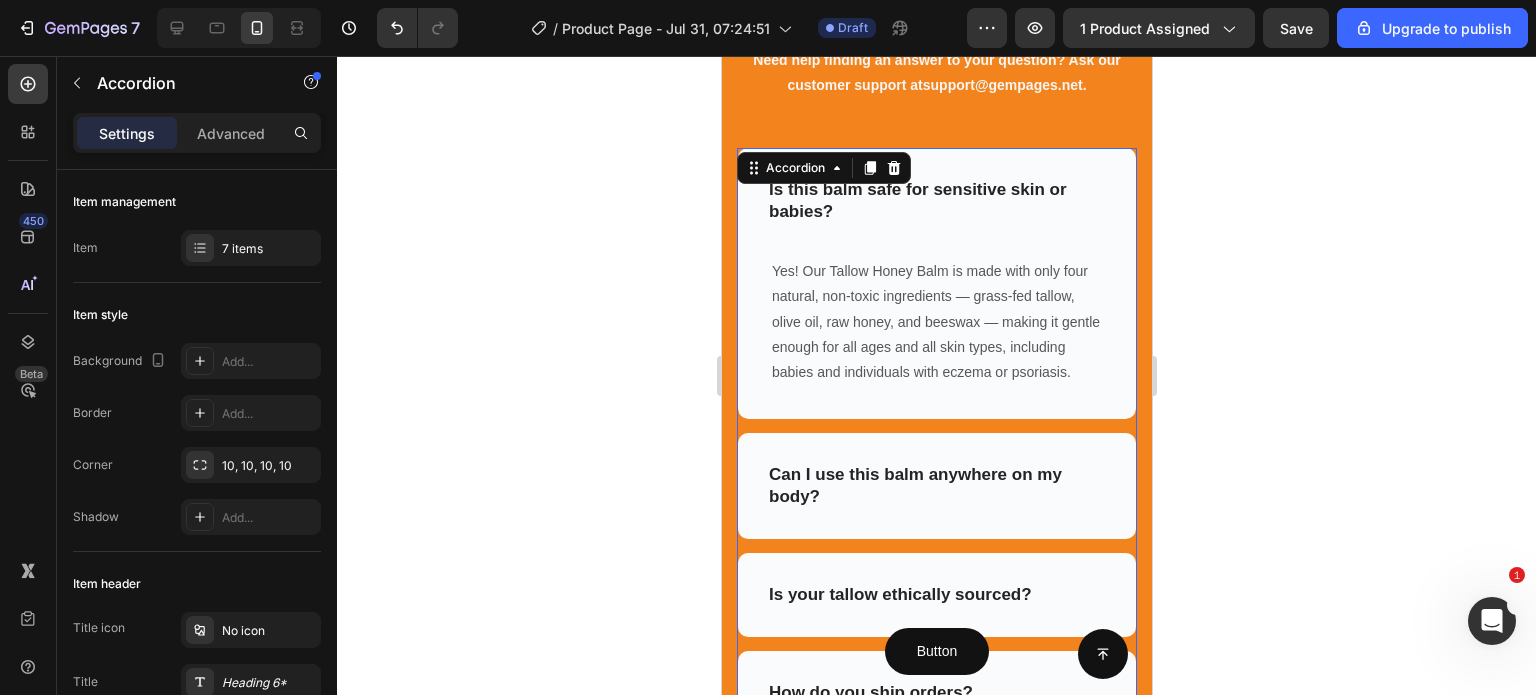 click on "Is this balm safe for sensitive skin or babies?" at bounding box center (936, 201) 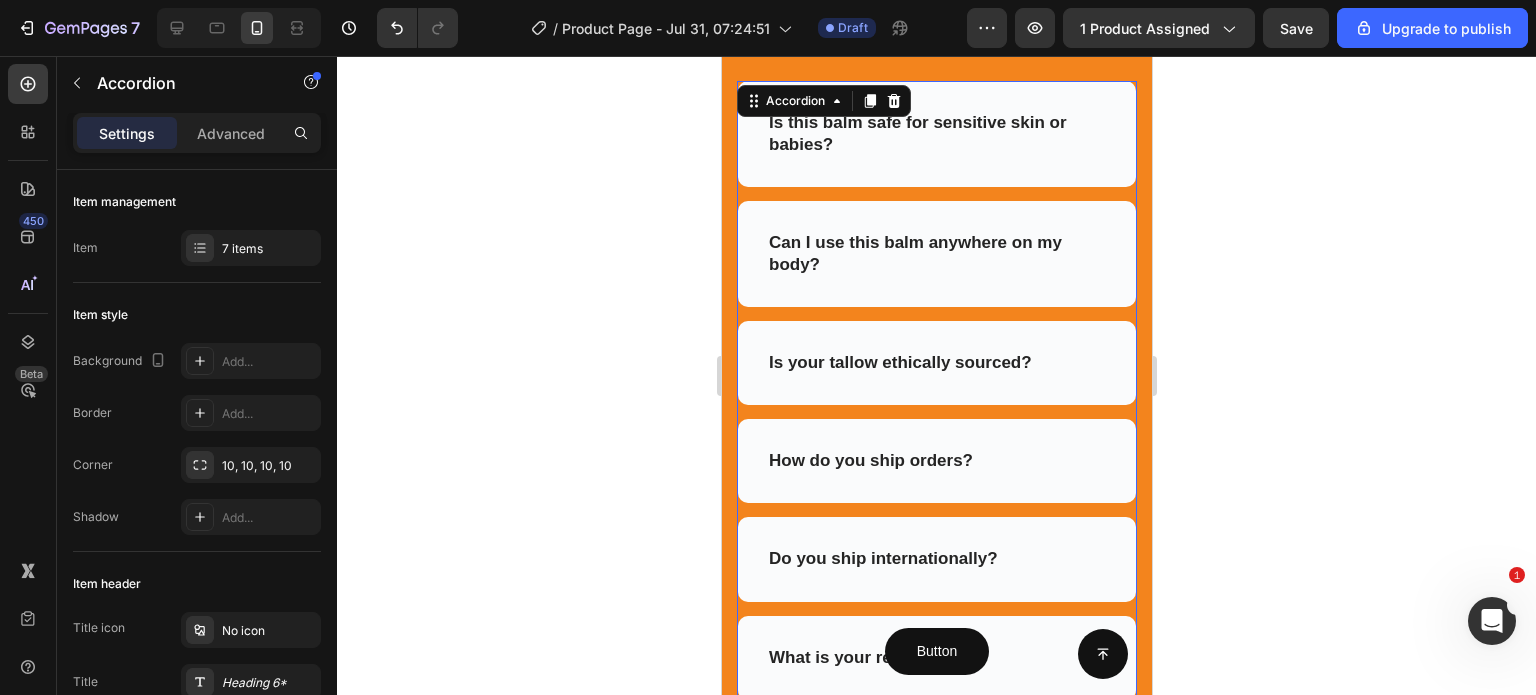 scroll, scrollTop: 5150, scrollLeft: 0, axis: vertical 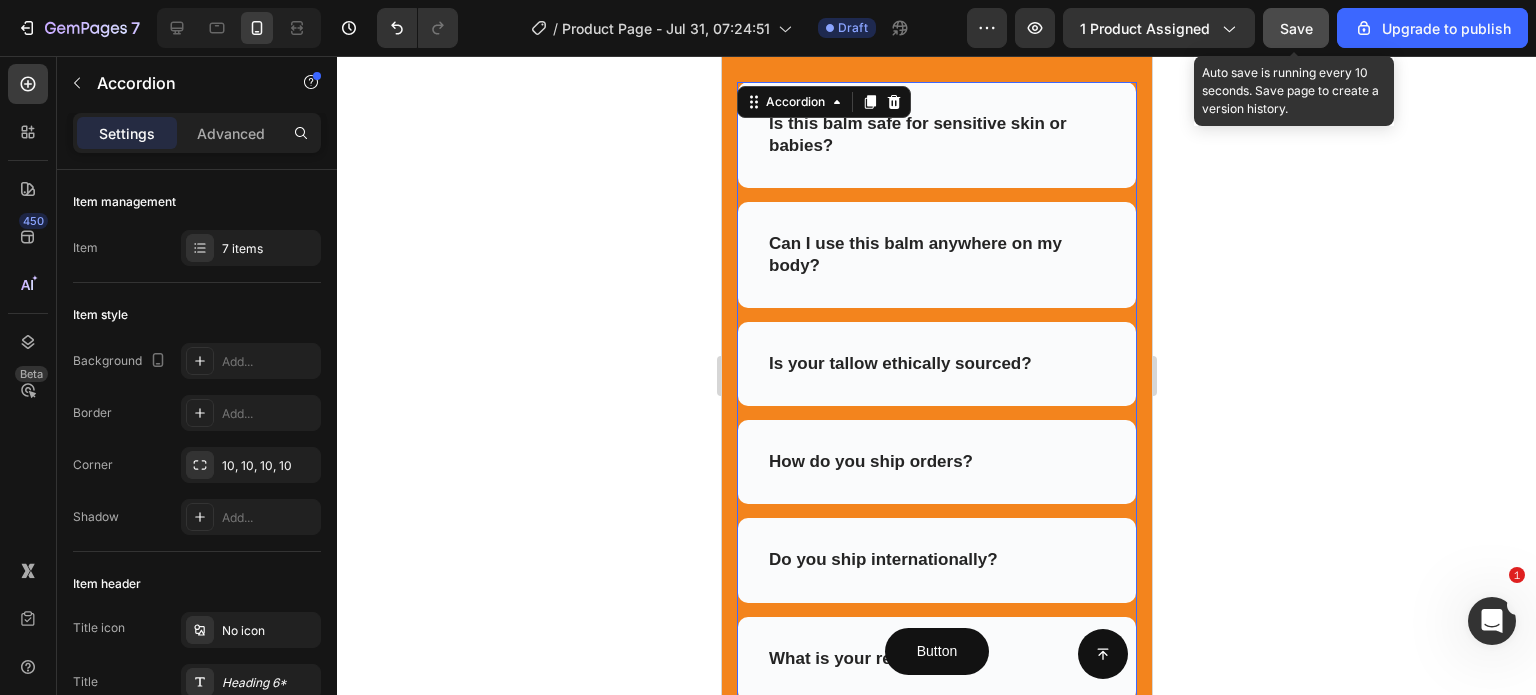 click on "Save" 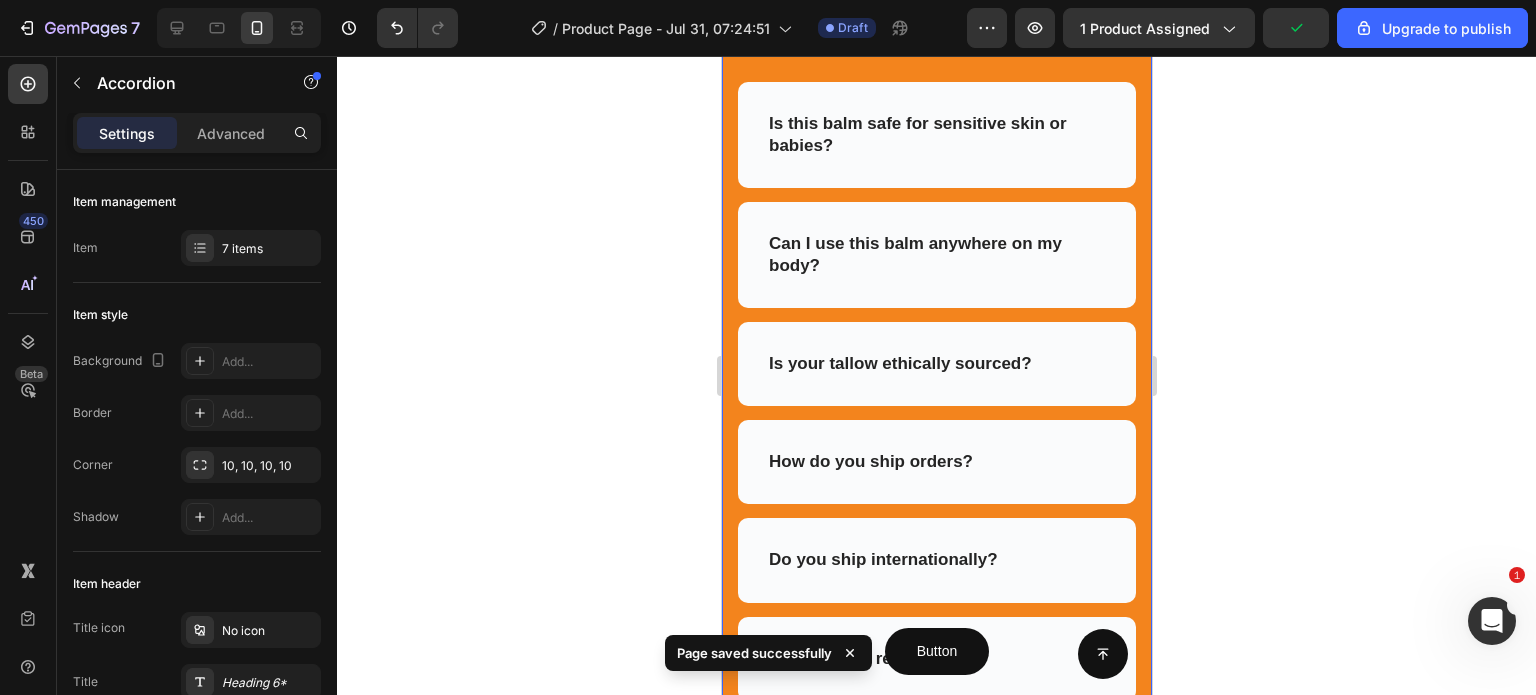 click on "Frequently Asked Questions Heading Need help finding an answer to your question? Ask our customer support at  [EMAIL]. Text block Row Row Is this balm safe for sensitive skin or babies? Can I use this balm anywhere on my body? Is your tallow ethically sourced? How do you ship orders? Do you ship internationally? What is your return policy? How do I use the Tallow Balm? Accordion  	   REVEAL OFFER Button                Icon 30 day money back guarantee Text block Icon List Row Section 12   You can create reusable sections Create Theme Section AI Content Write with GemAI What would you like to describe here? Tone and Voice Persuasive Product Show more Generate" at bounding box center (936, 369) 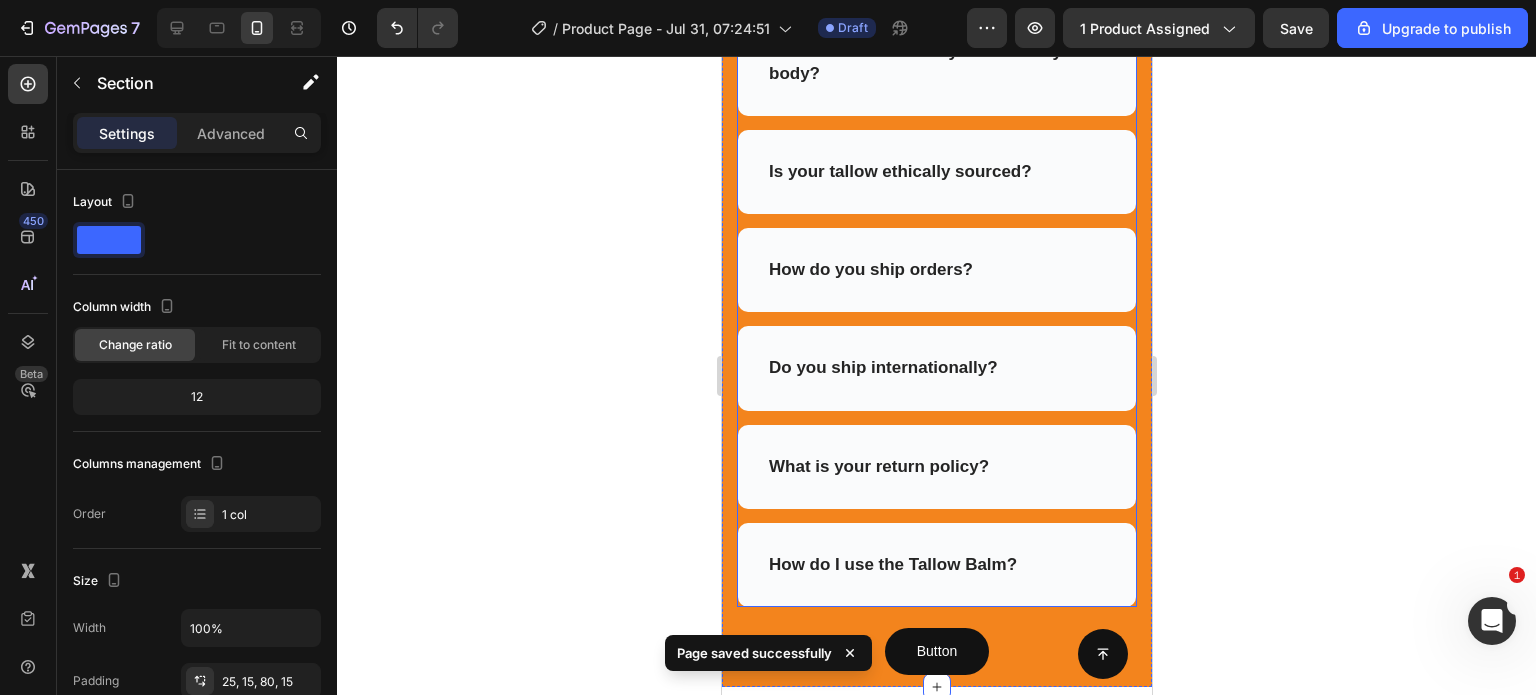 scroll, scrollTop: 5504, scrollLeft: 0, axis: vertical 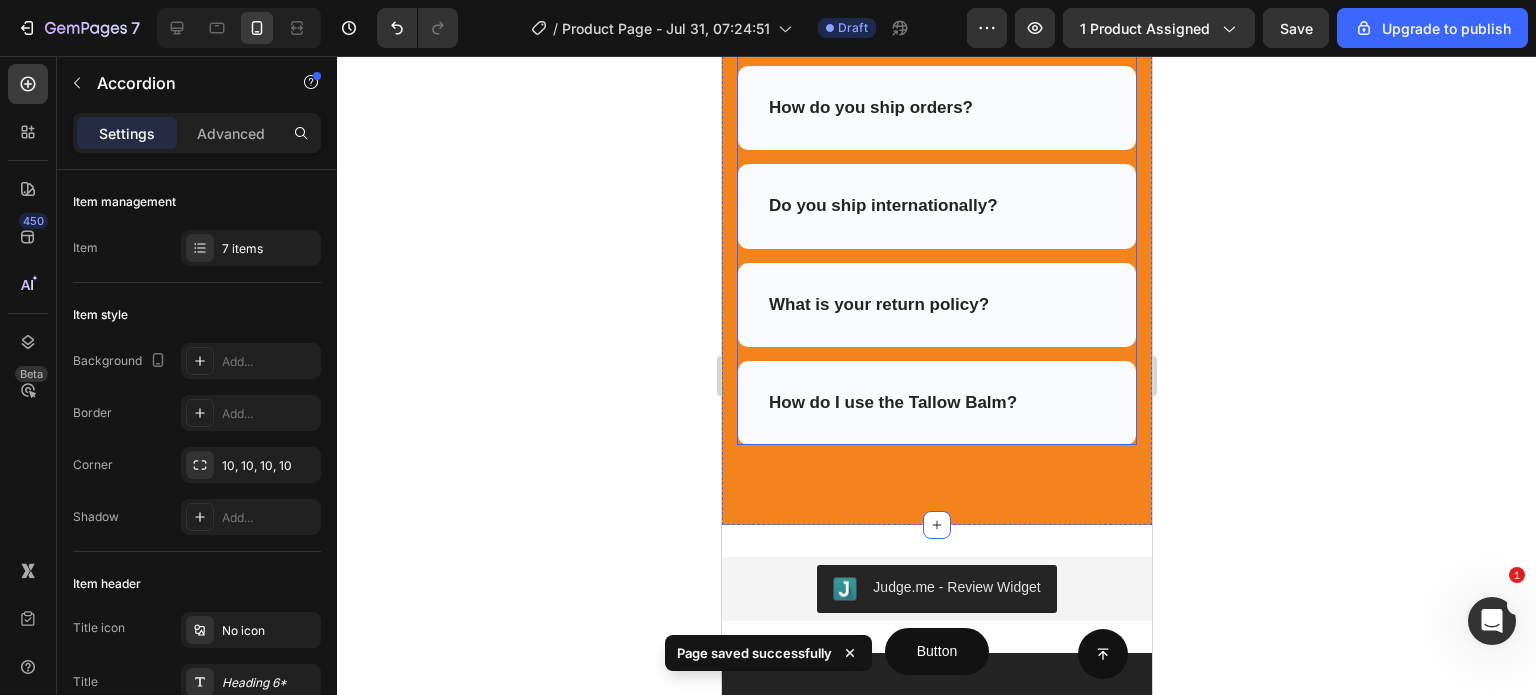 click on "What is your return policy?" at bounding box center (936, 305) 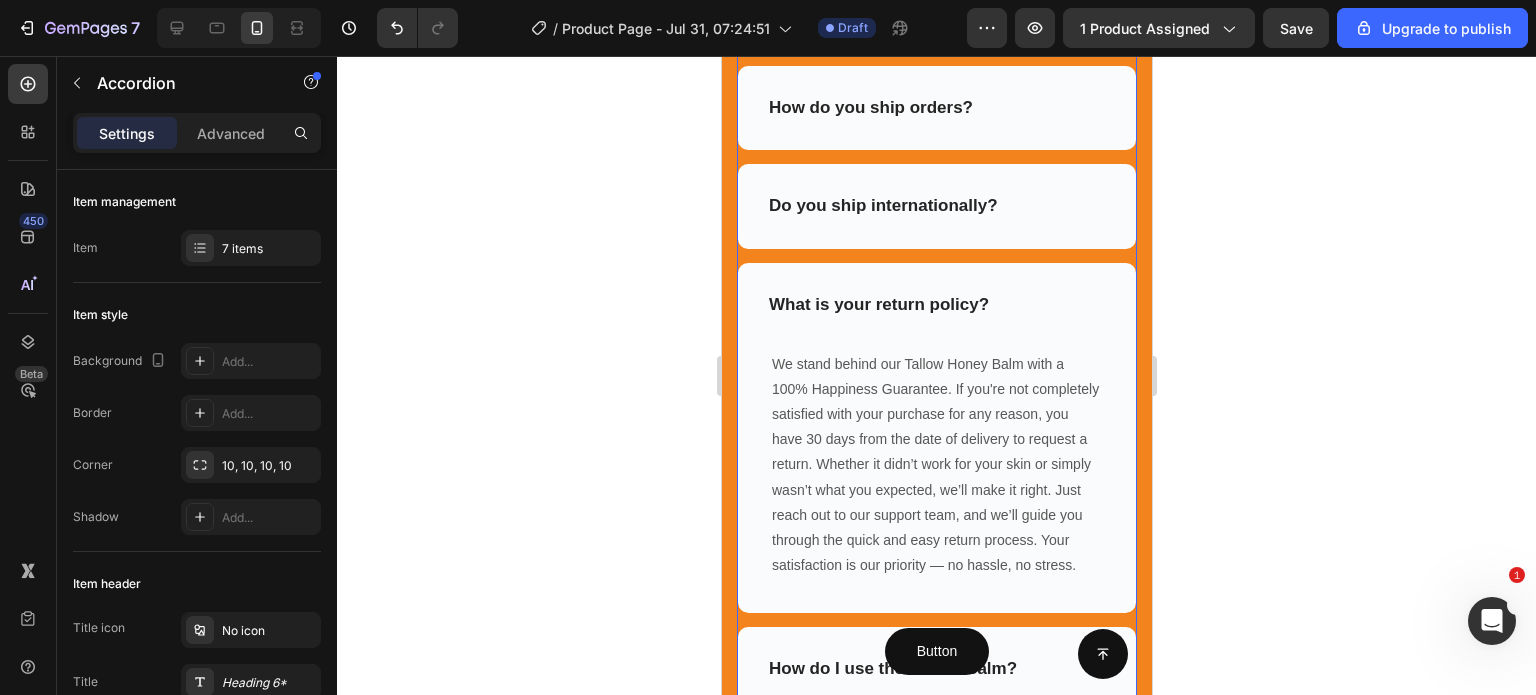 click on "What is your return policy?" at bounding box center (936, 305) 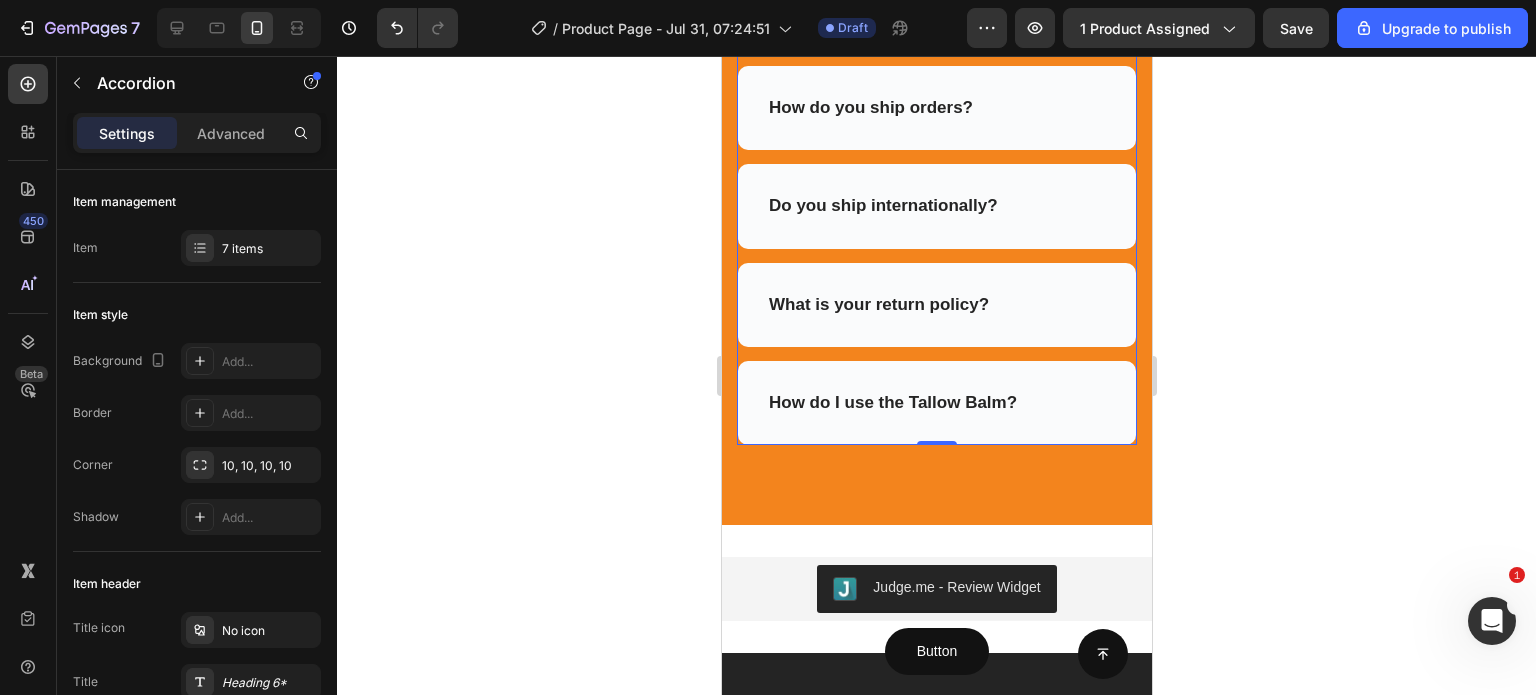 click on "What is your return policy?" at bounding box center [936, 305] 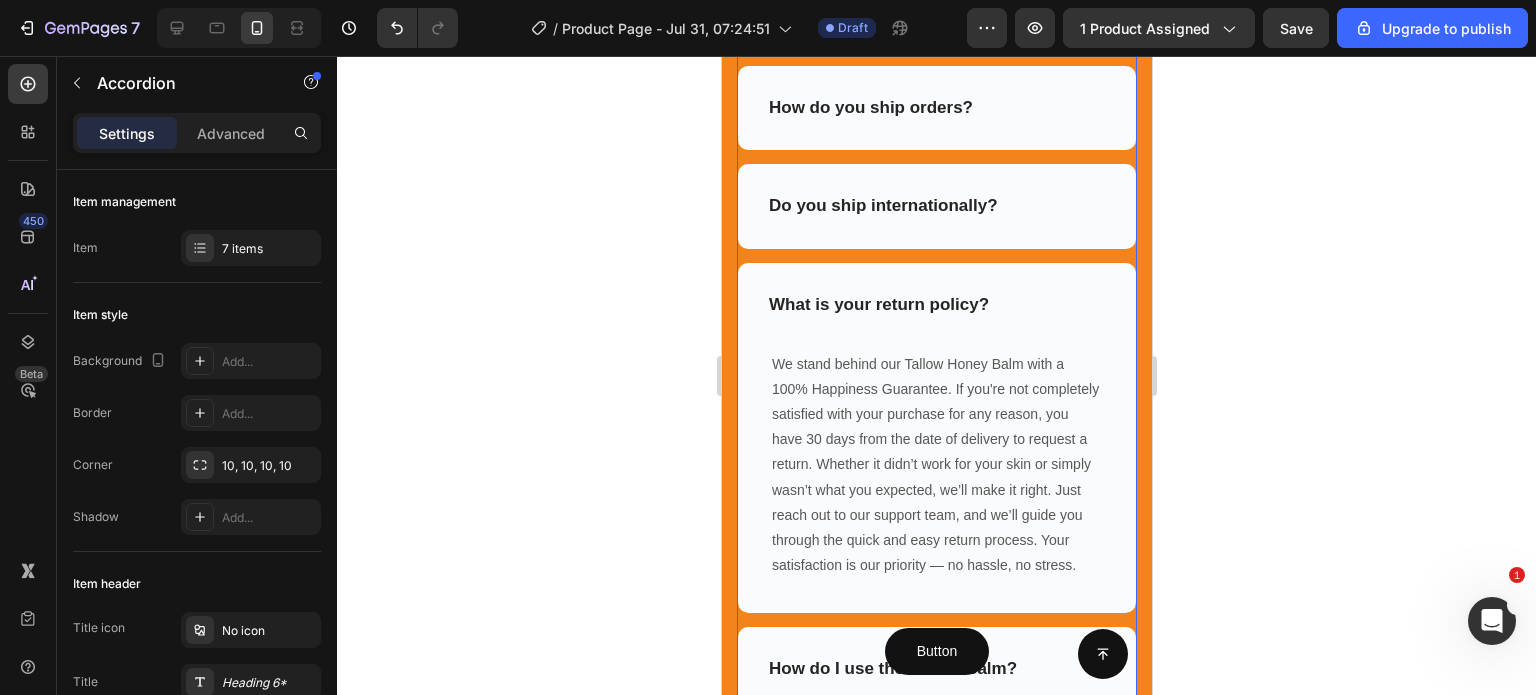 click on "What is your return policy?" at bounding box center [936, 305] 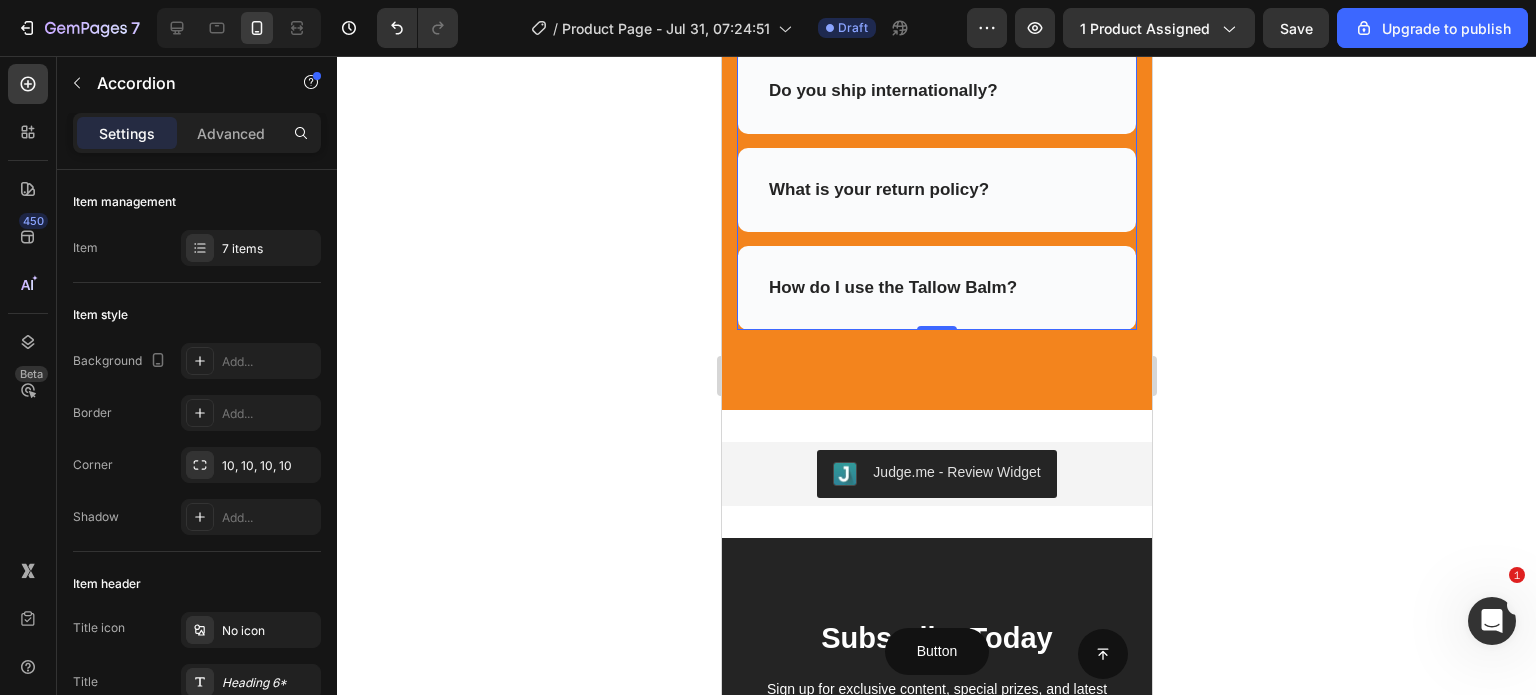 scroll, scrollTop: 5622, scrollLeft: 0, axis: vertical 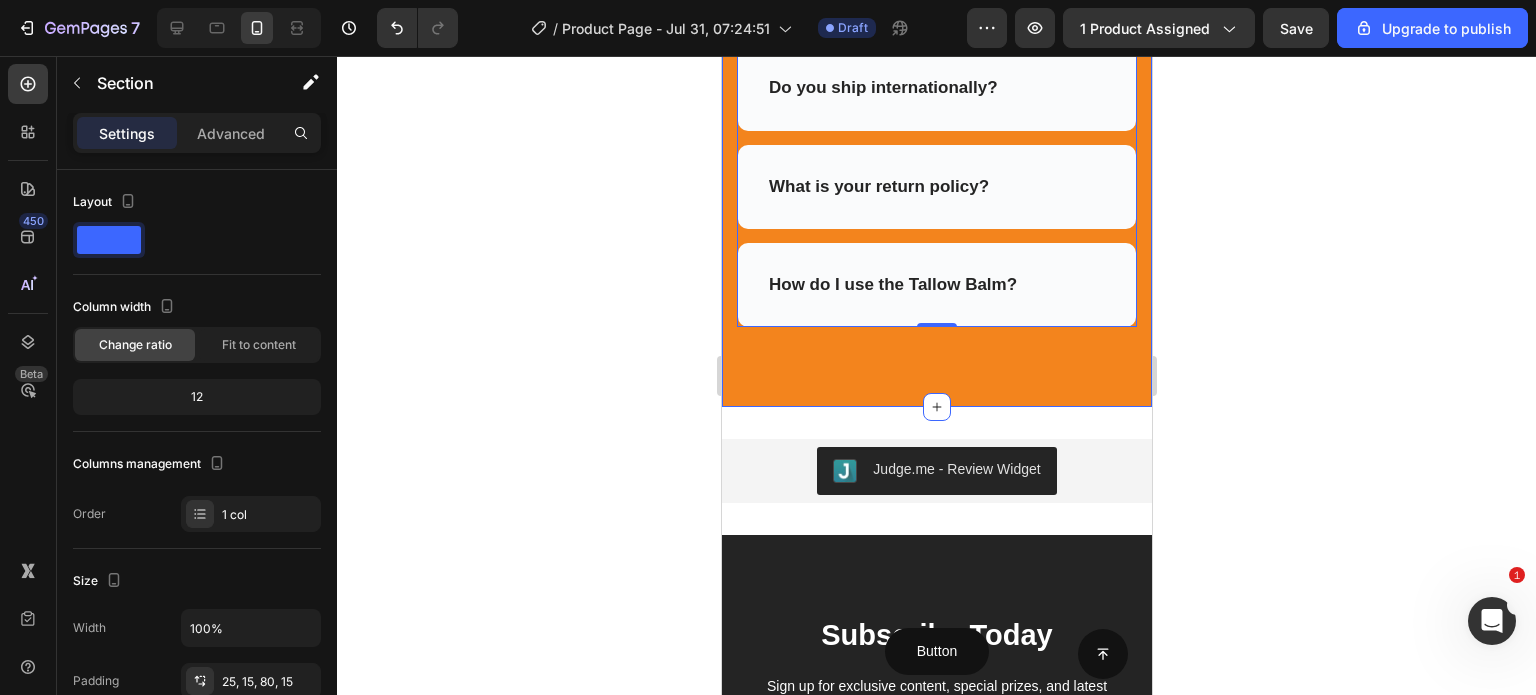 click on "Frequently Asked Questions Heading Need help finding an answer to your question? Ask our customer support at  [EMAIL]. Text block Row Row Is this balm safe for sensitive skin or babies? Can I use this balm anywhere on my body? Is your tallow ethically sourced? How do you ship orders? Do you ship internationally? What is your return policy? How do I use the Tallow Balm? Accordion   0  	   REVEAL OFFER Button                Icon 30 day money back guarantee Text block Icon List Row Section 12" at bounding box center (936, -103) 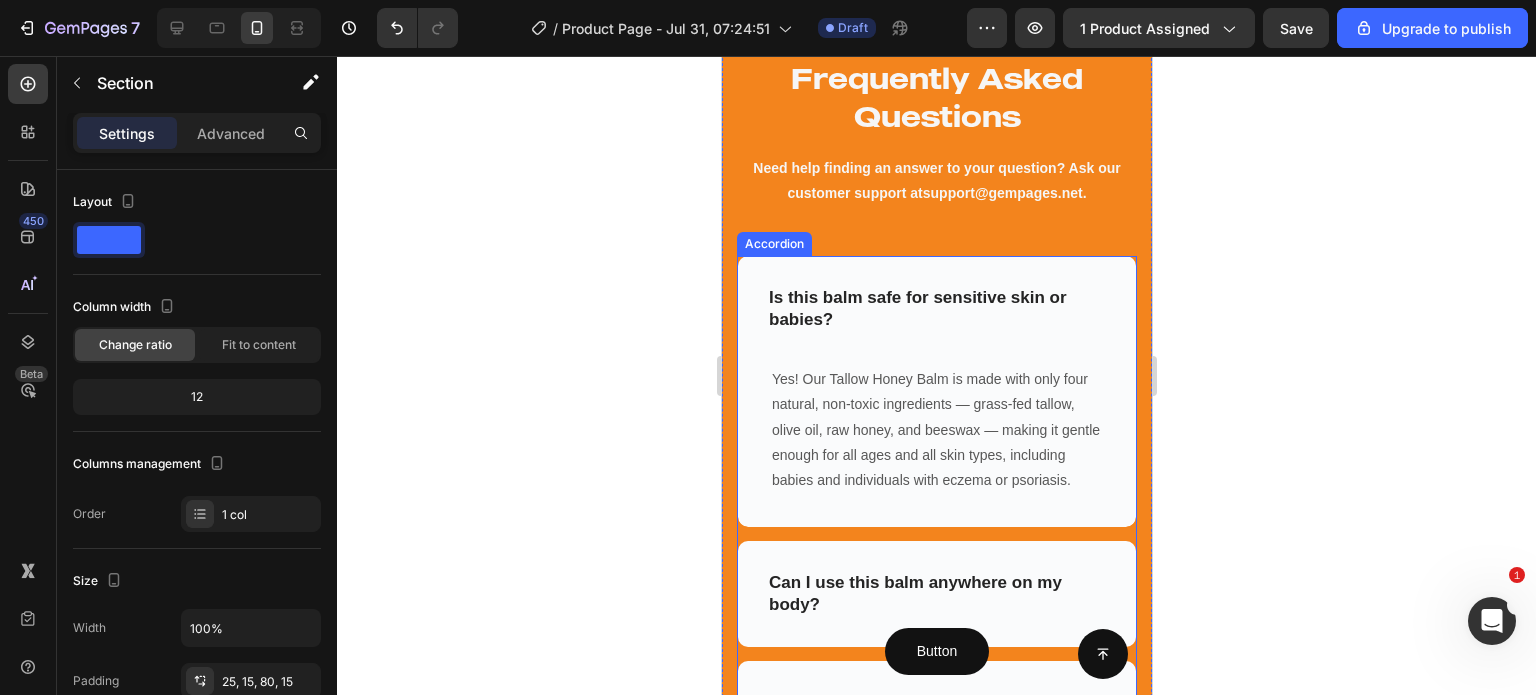 scroll, scrollTop: 4983, scrollLeft: 0, axis: vertical 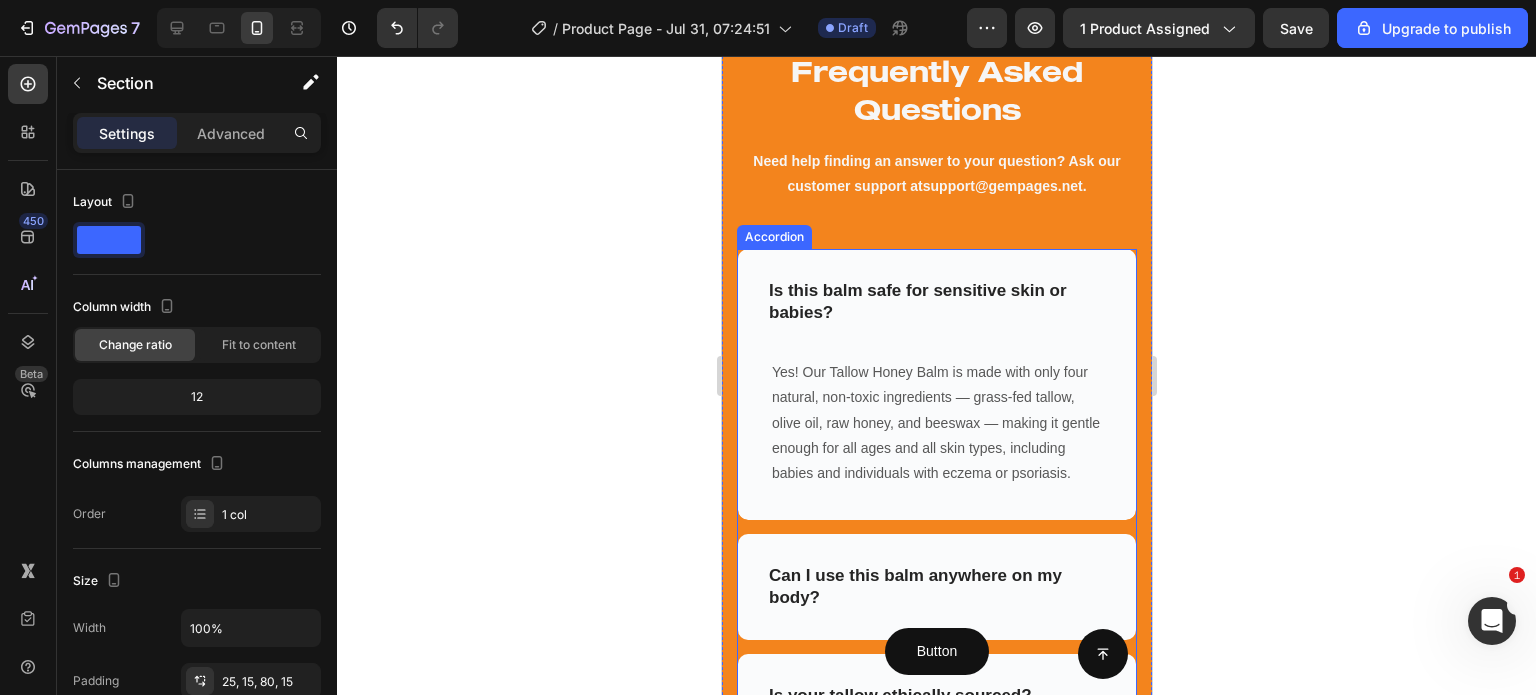 click on "Is this balm safe for sensitive skin or babies?" at bounding box center [936, 302] 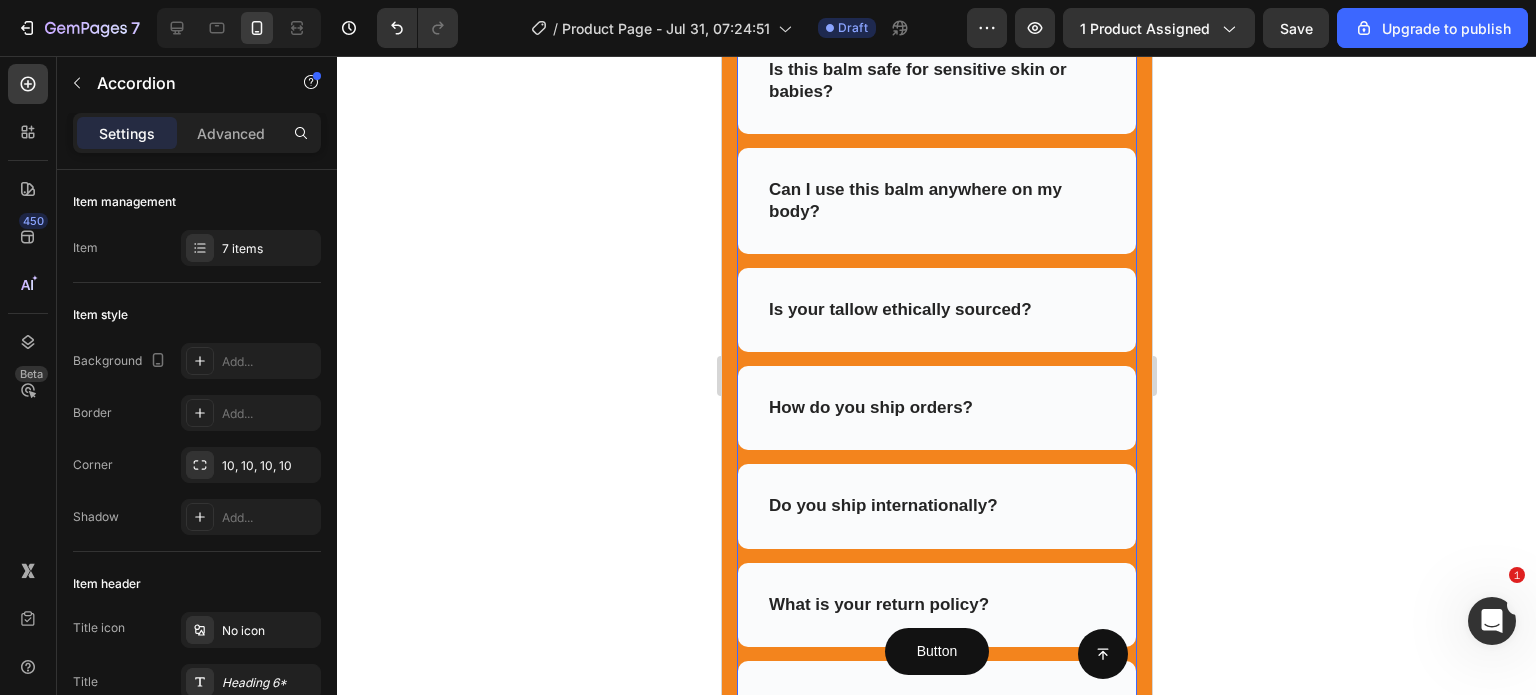 scroll, scrollTop: 5582, scrollLeft: 0, axis: vertical 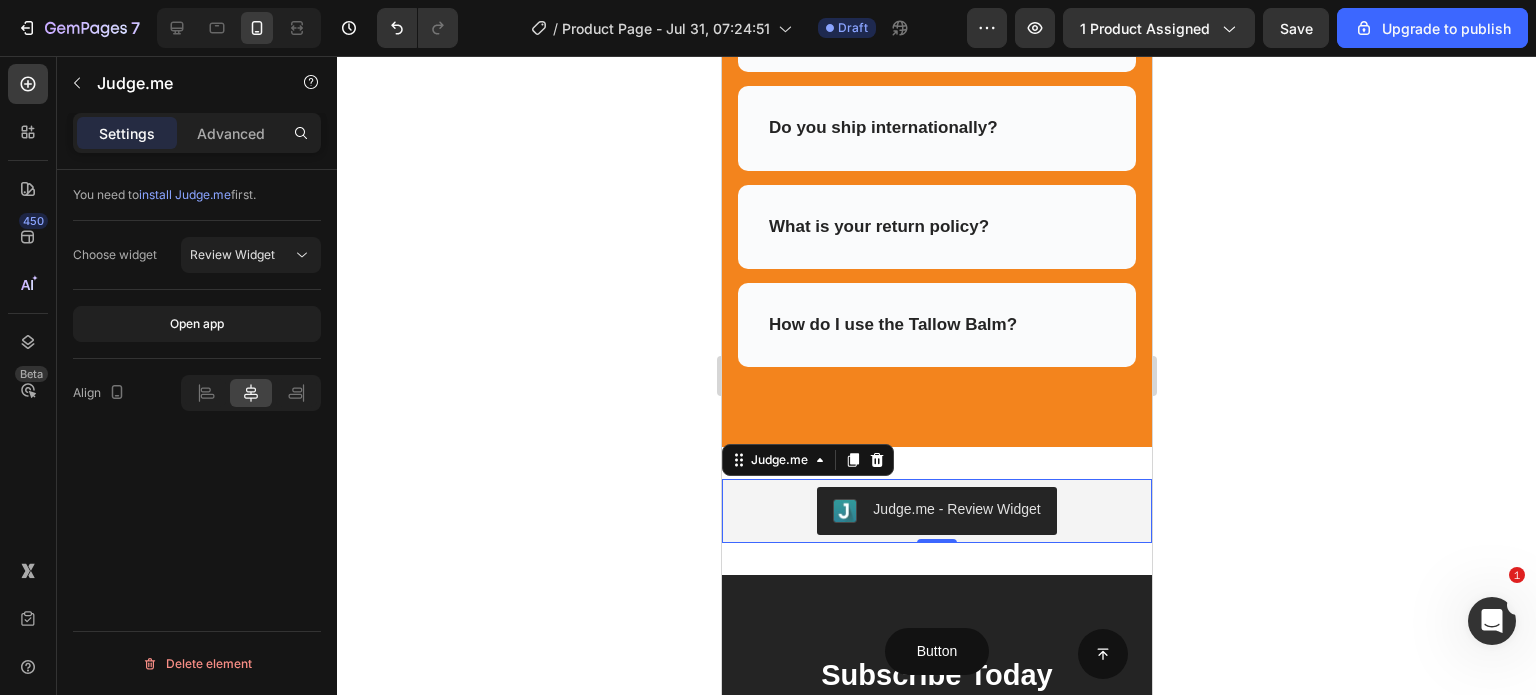 click on "Judge.me - Review Widget" at bounding box center [936, 511] 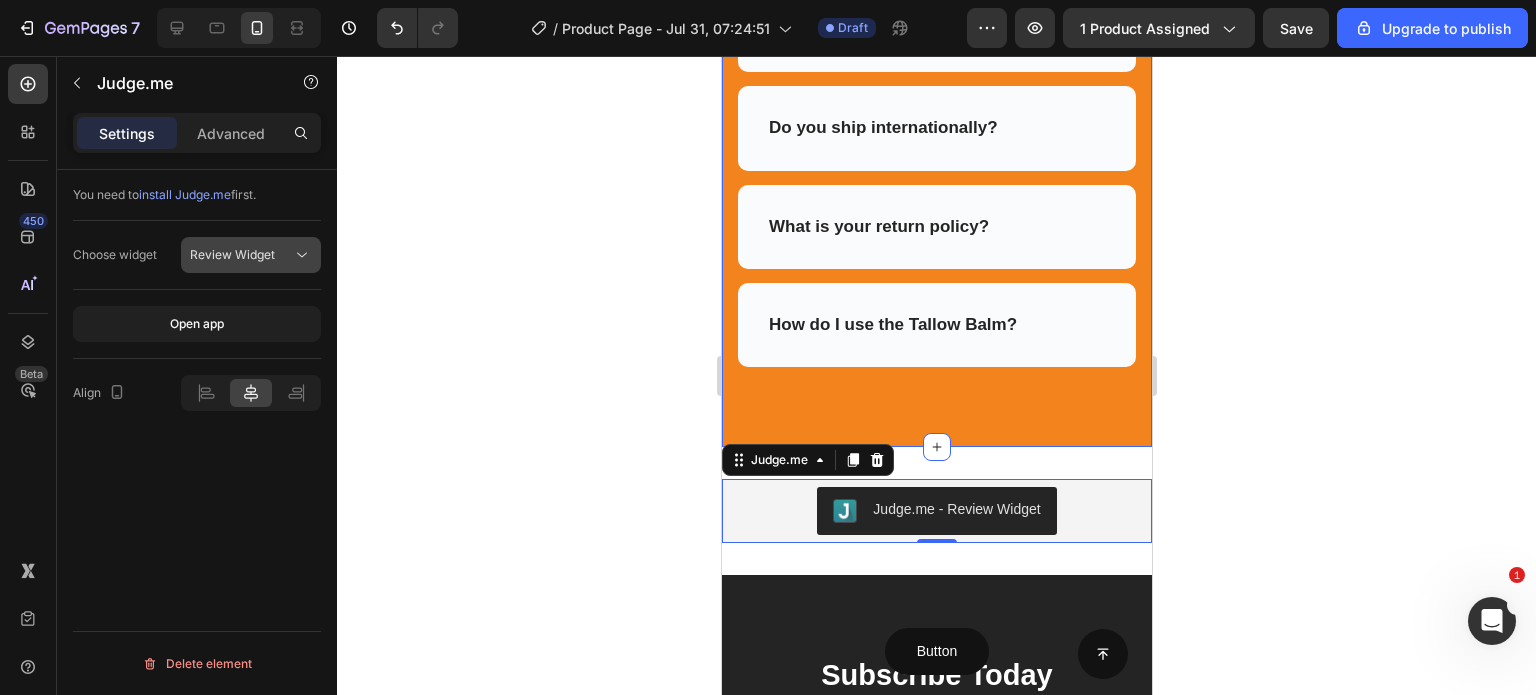 click on "Review Widget" at bounding box center [241, 255] 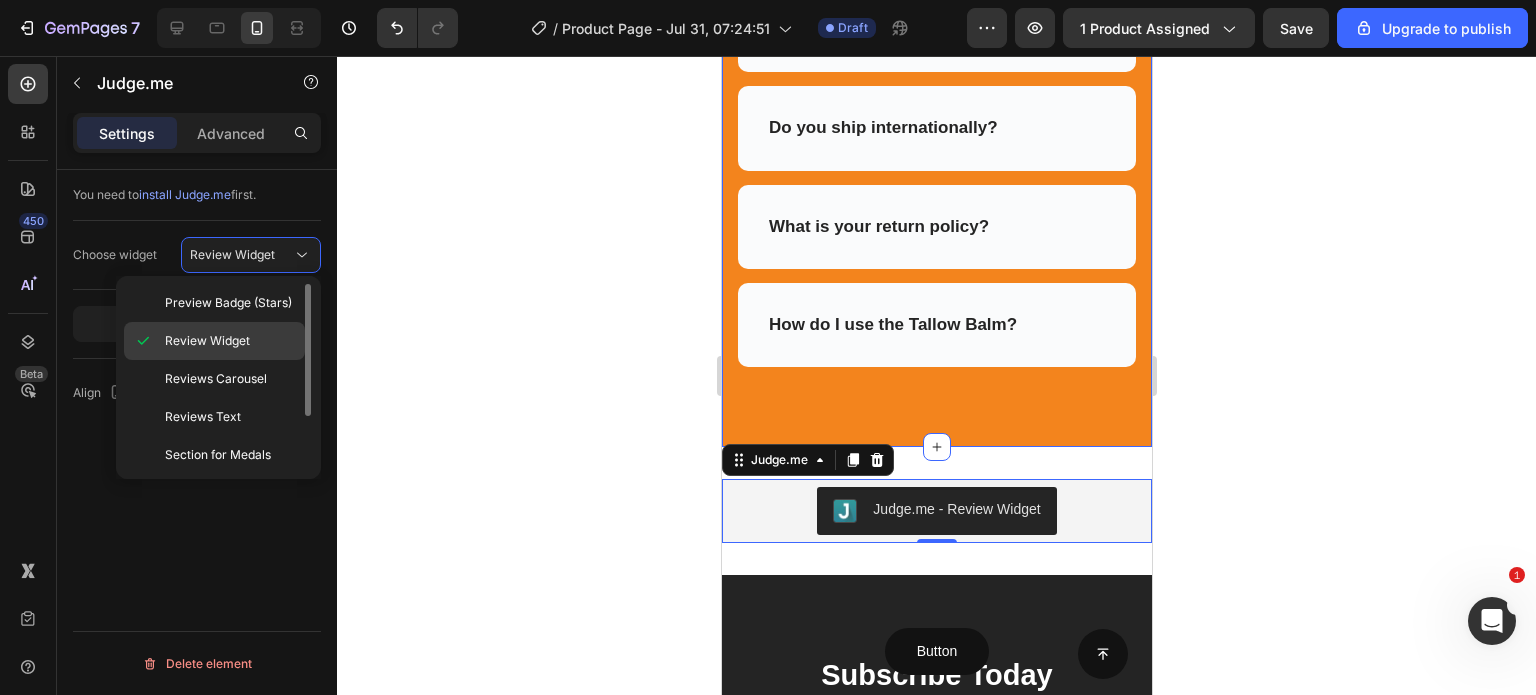 click on "Review Widget" at bounding box center (230, 341) 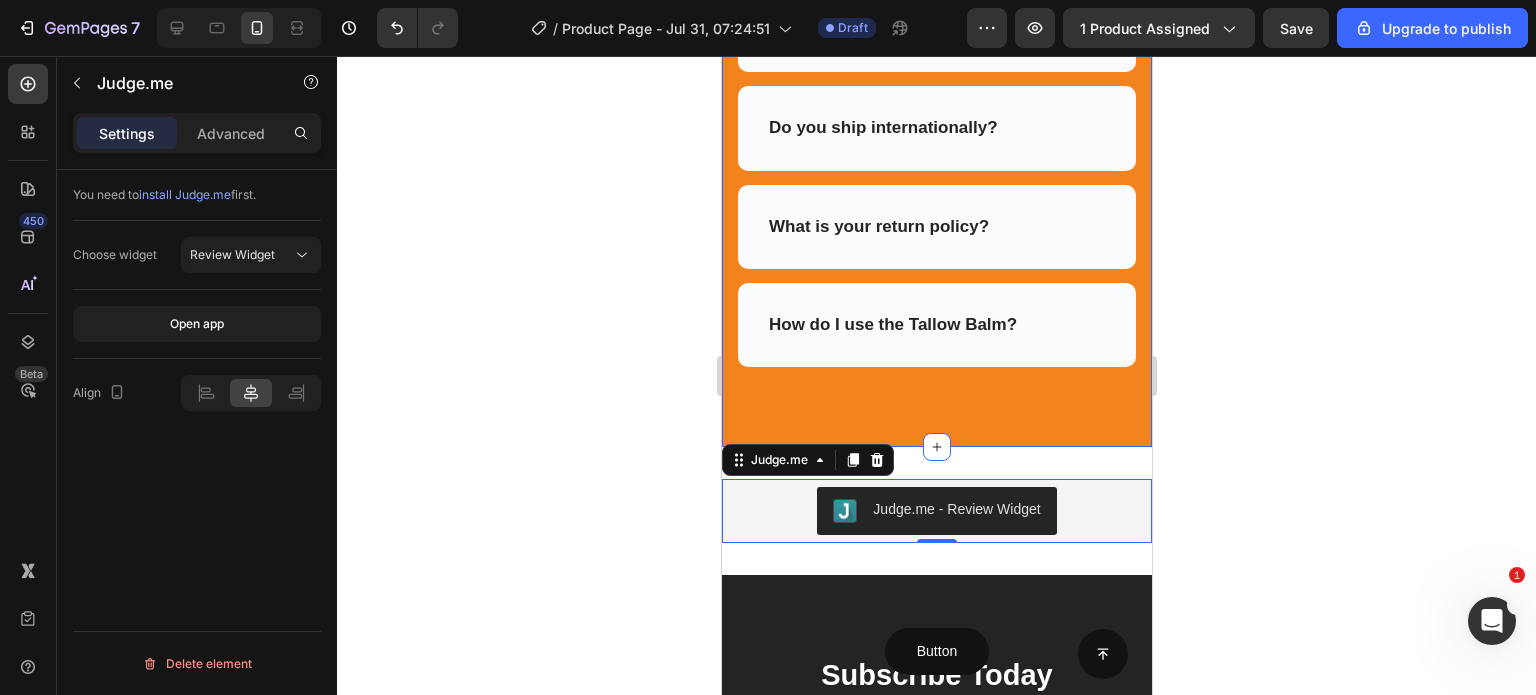click 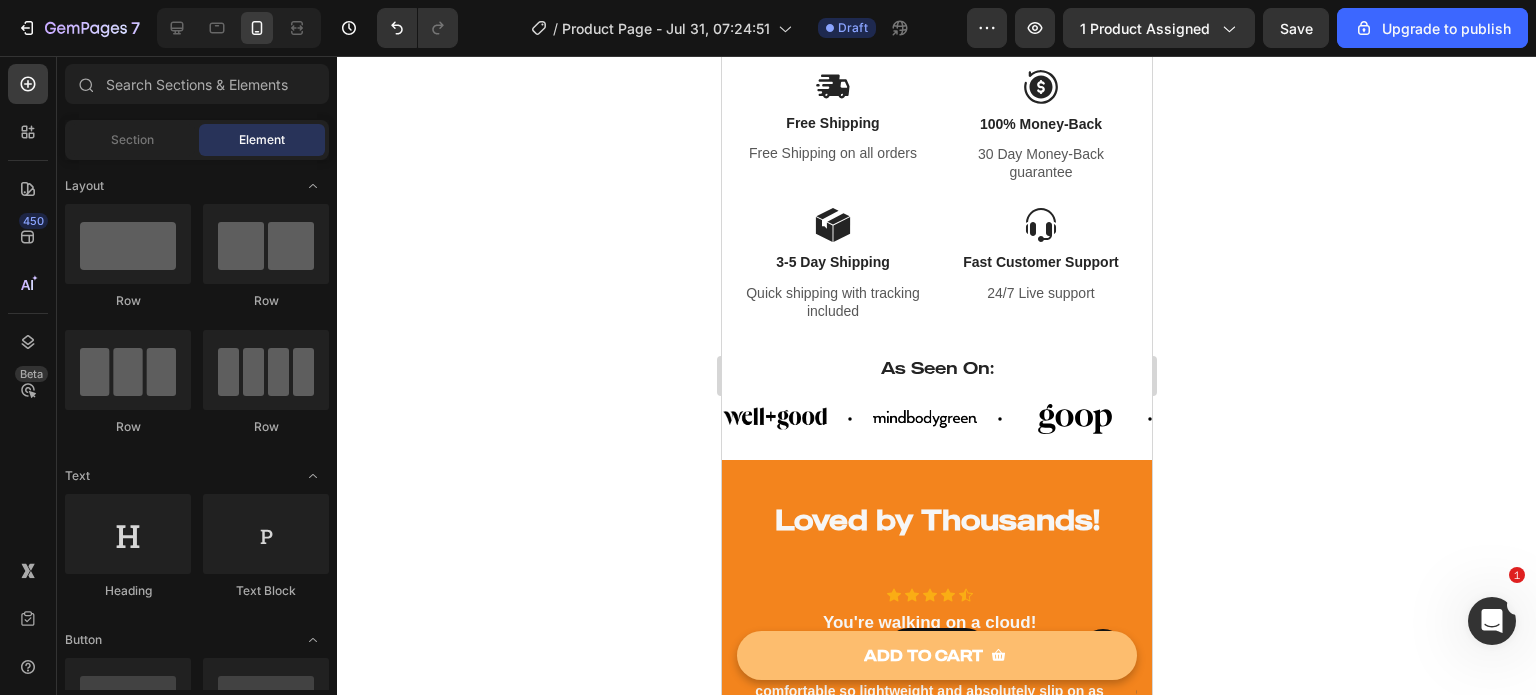 scroll, scrollTop: 970, scrollLeft: 0, axis: vertical 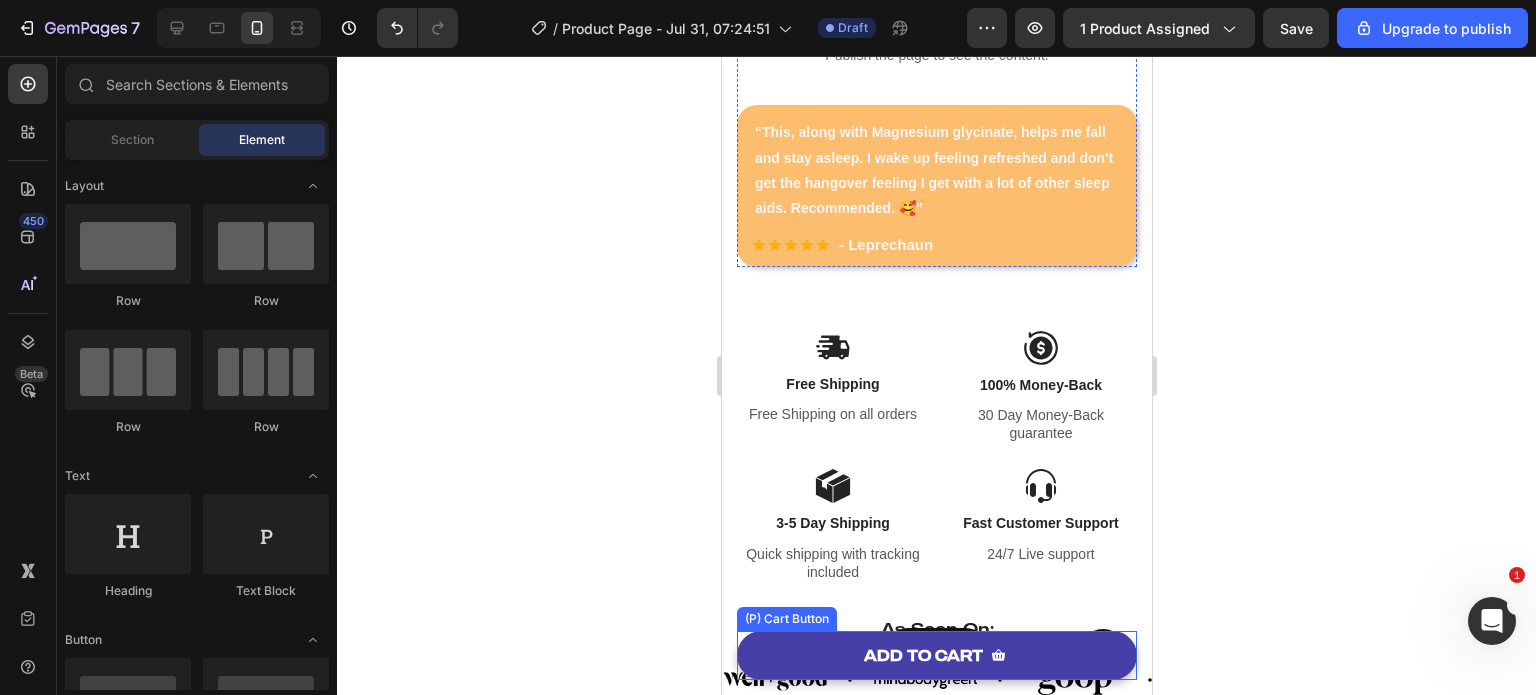 click 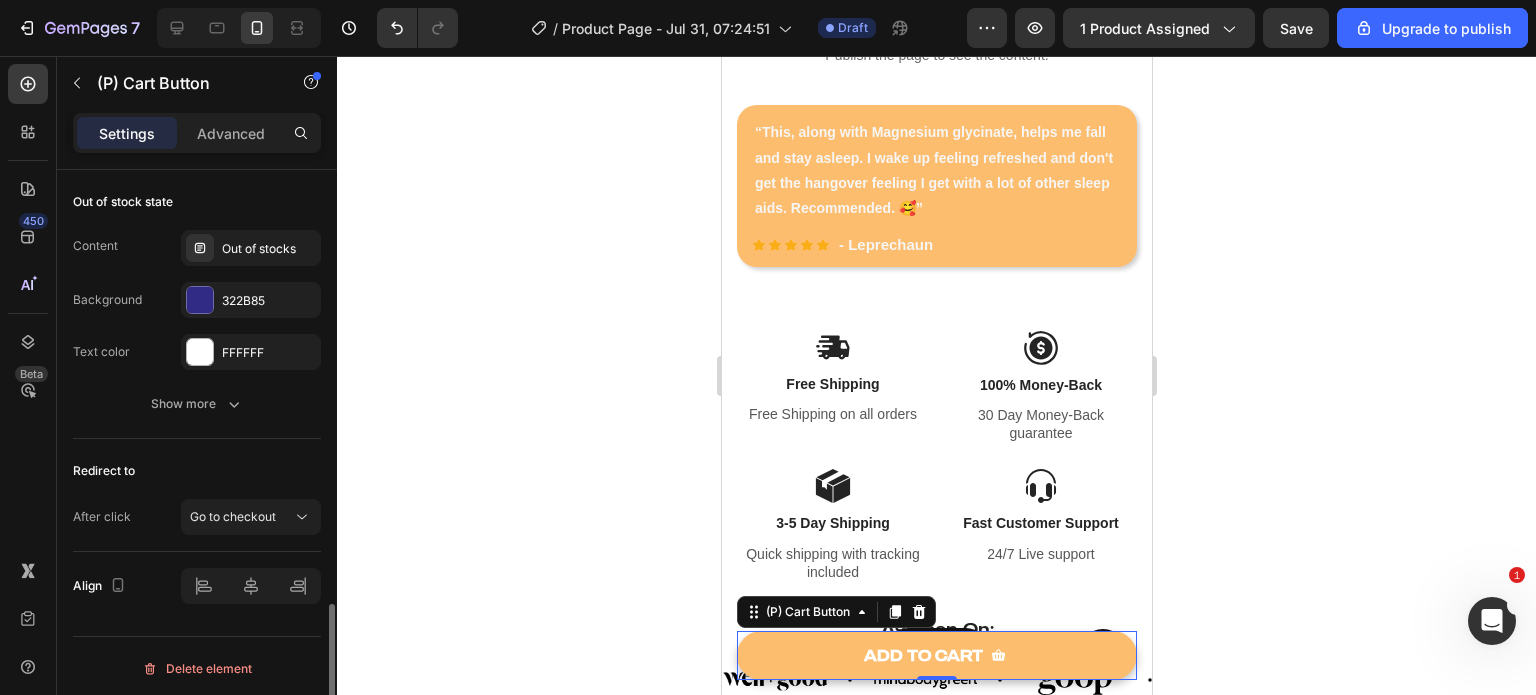 scroll, scrollTop: 1713, scrollLeft: 0, axis: vertical 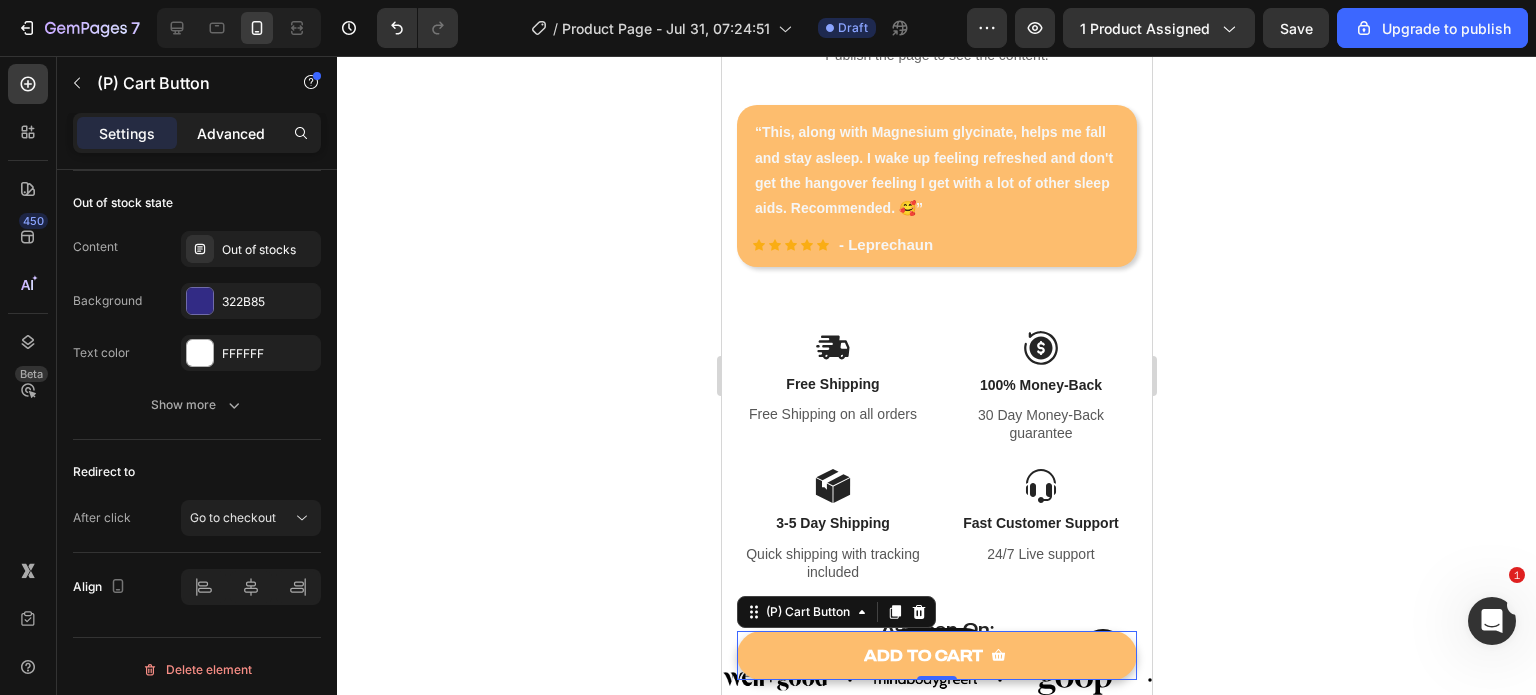 click on "Advanced" 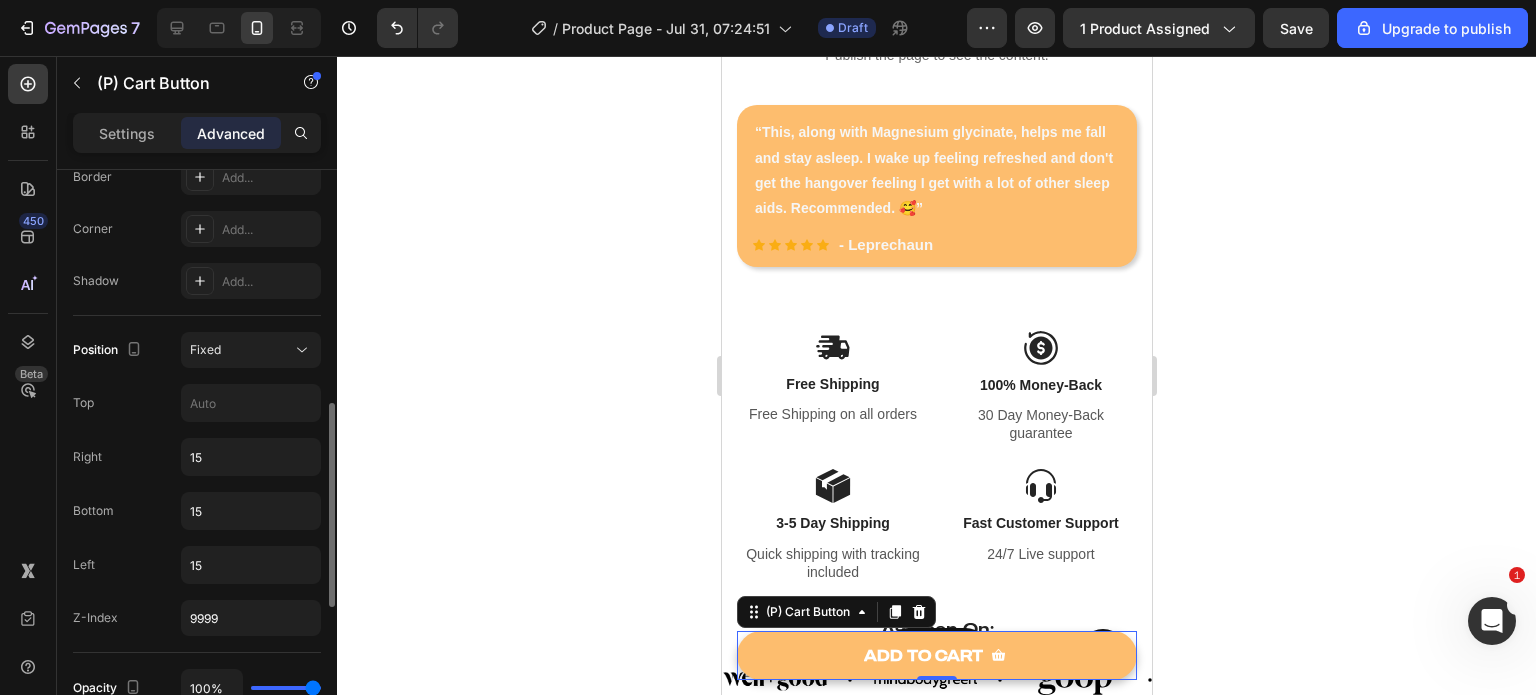 scroll, scrollTop: 611, scrollLeft: 0, axis: vertical 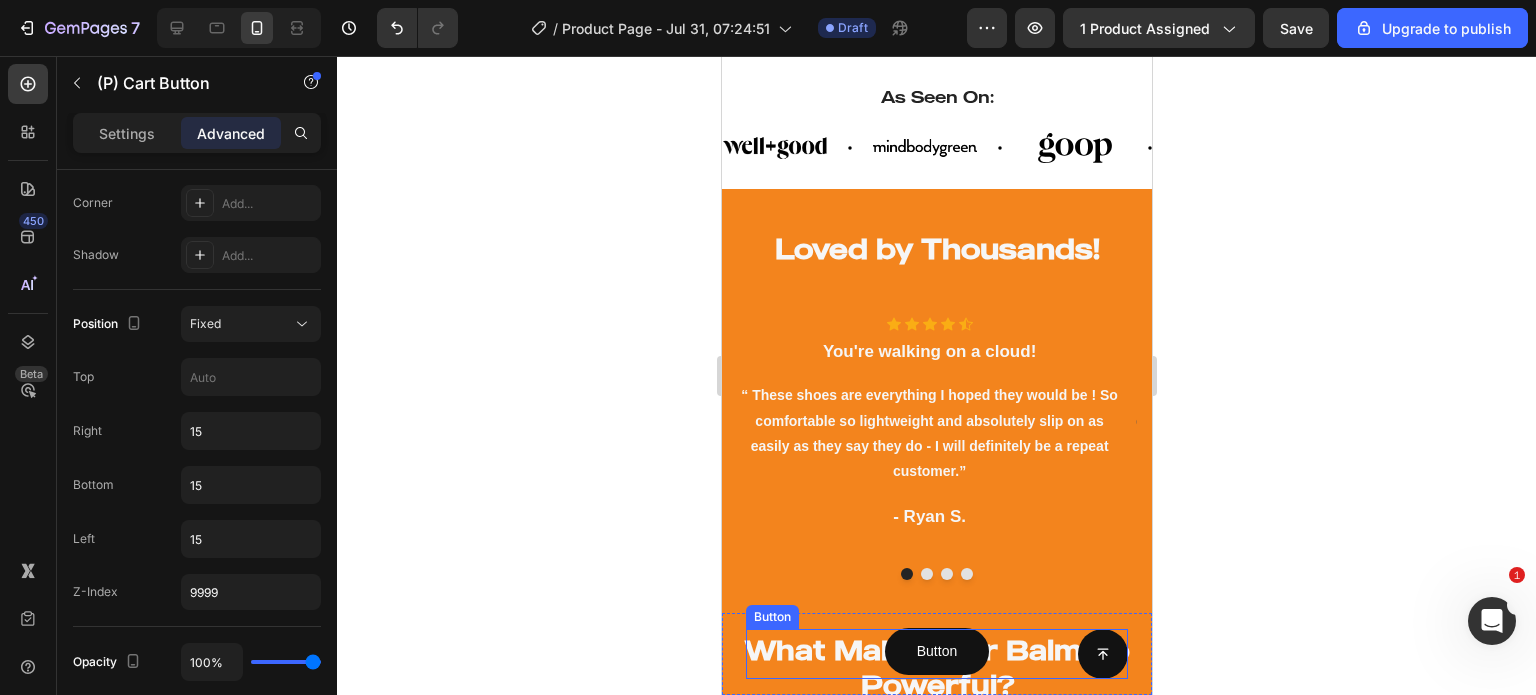 click on "Button" at bounding box center (936, 654) 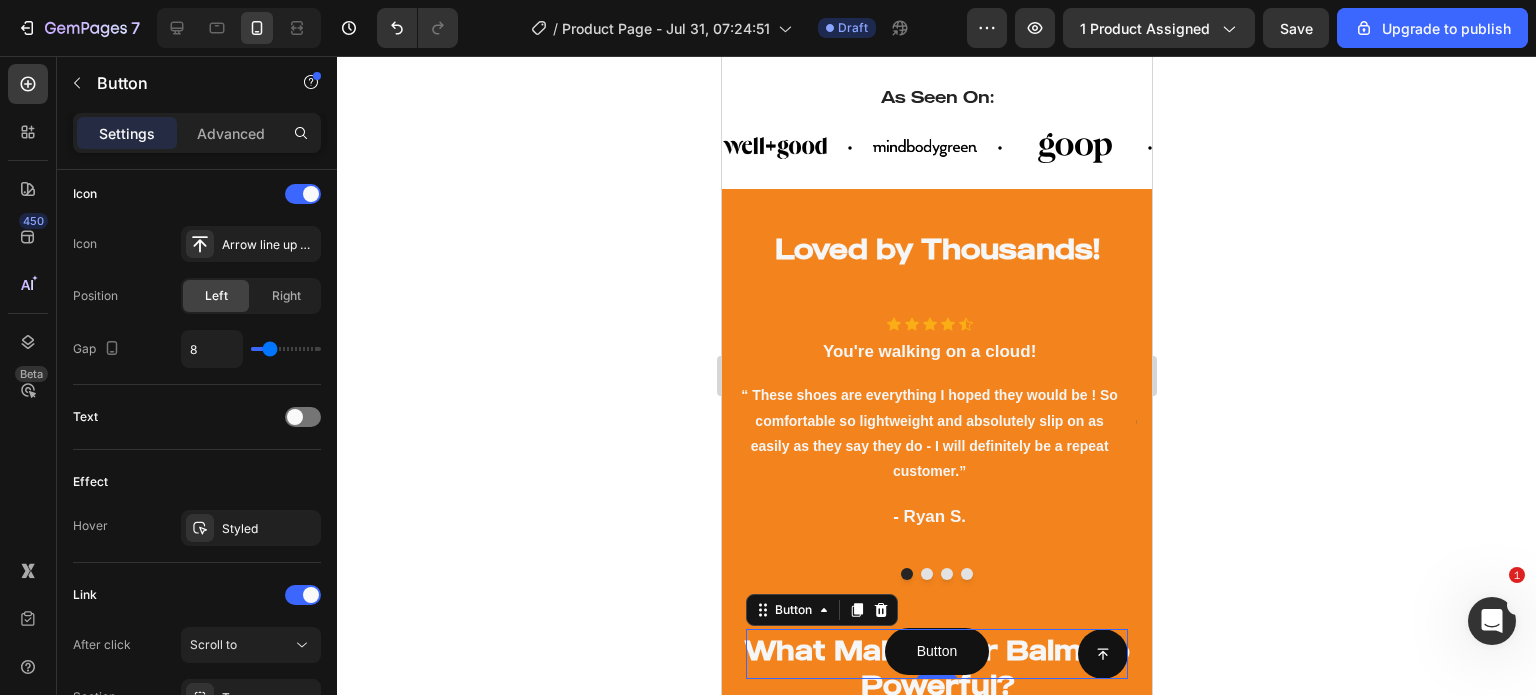 scroll, scrollTop: 0, scrollLeft: 0, axis: both 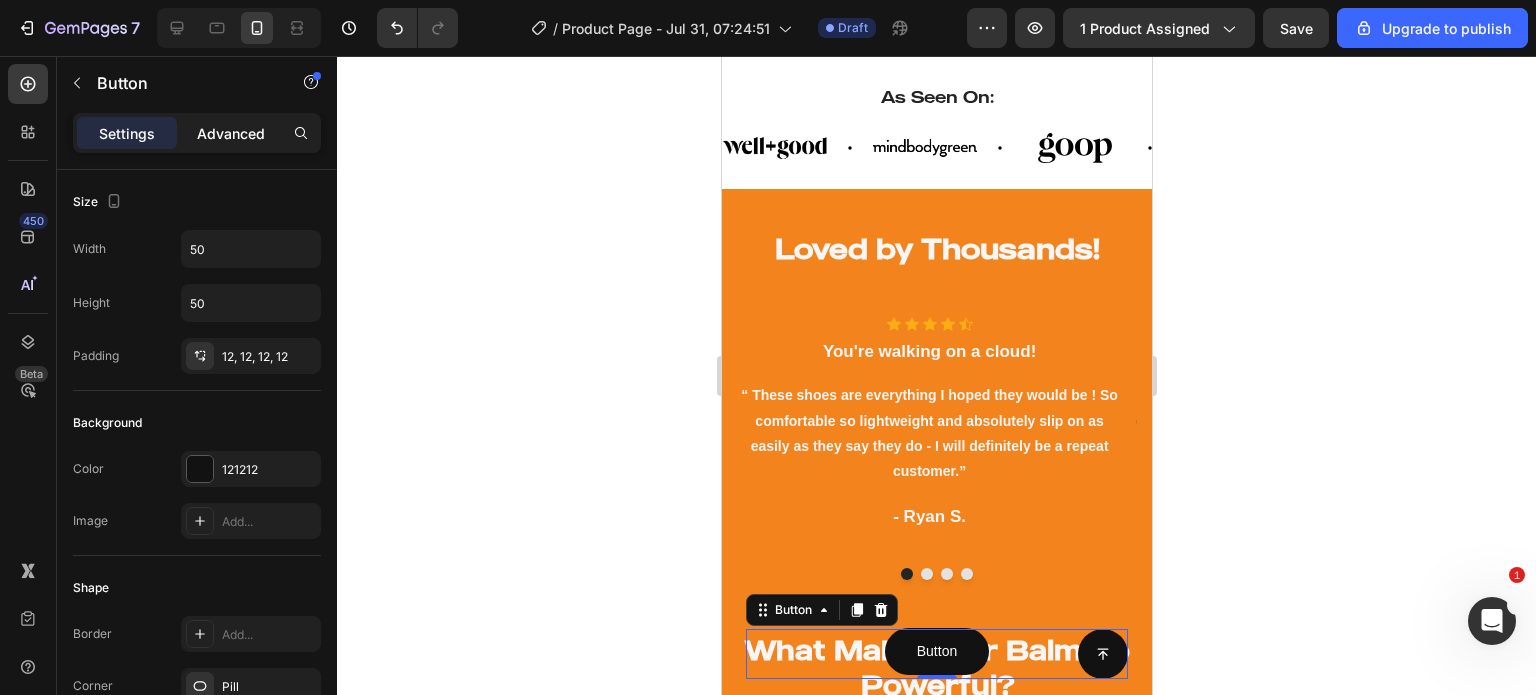 click on "Settings Advanced" at bounding box center (197, 133) 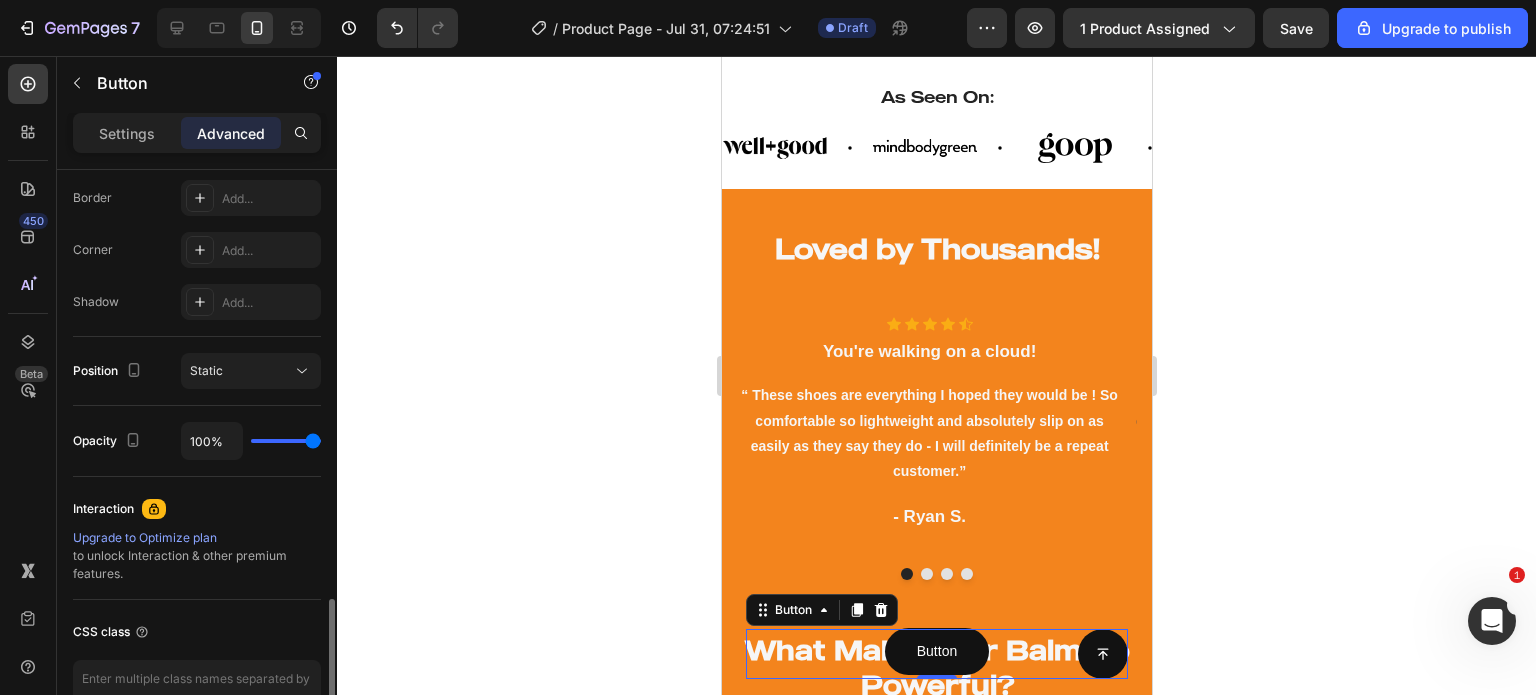 scroll, scrollTop: 680, scrollLeft: 0, axis: vertical 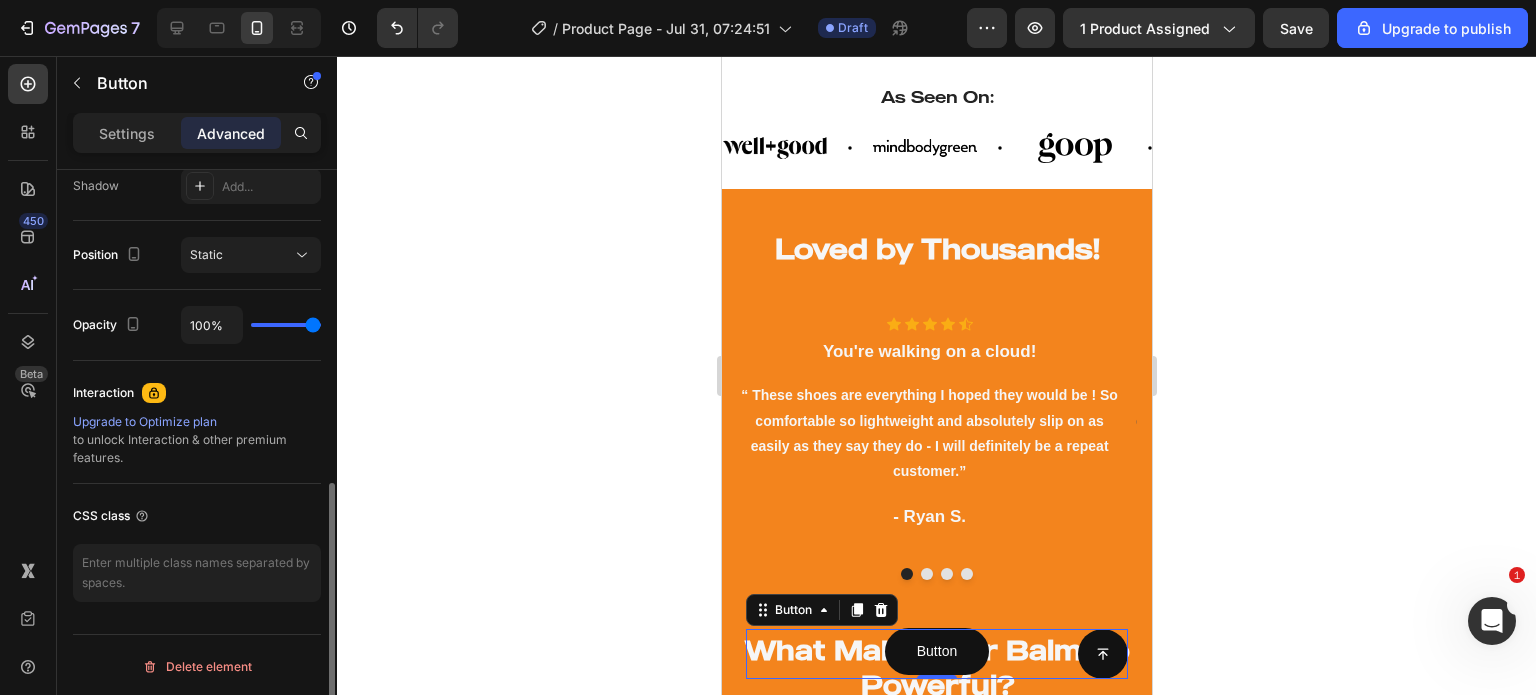 click on "Position Static" 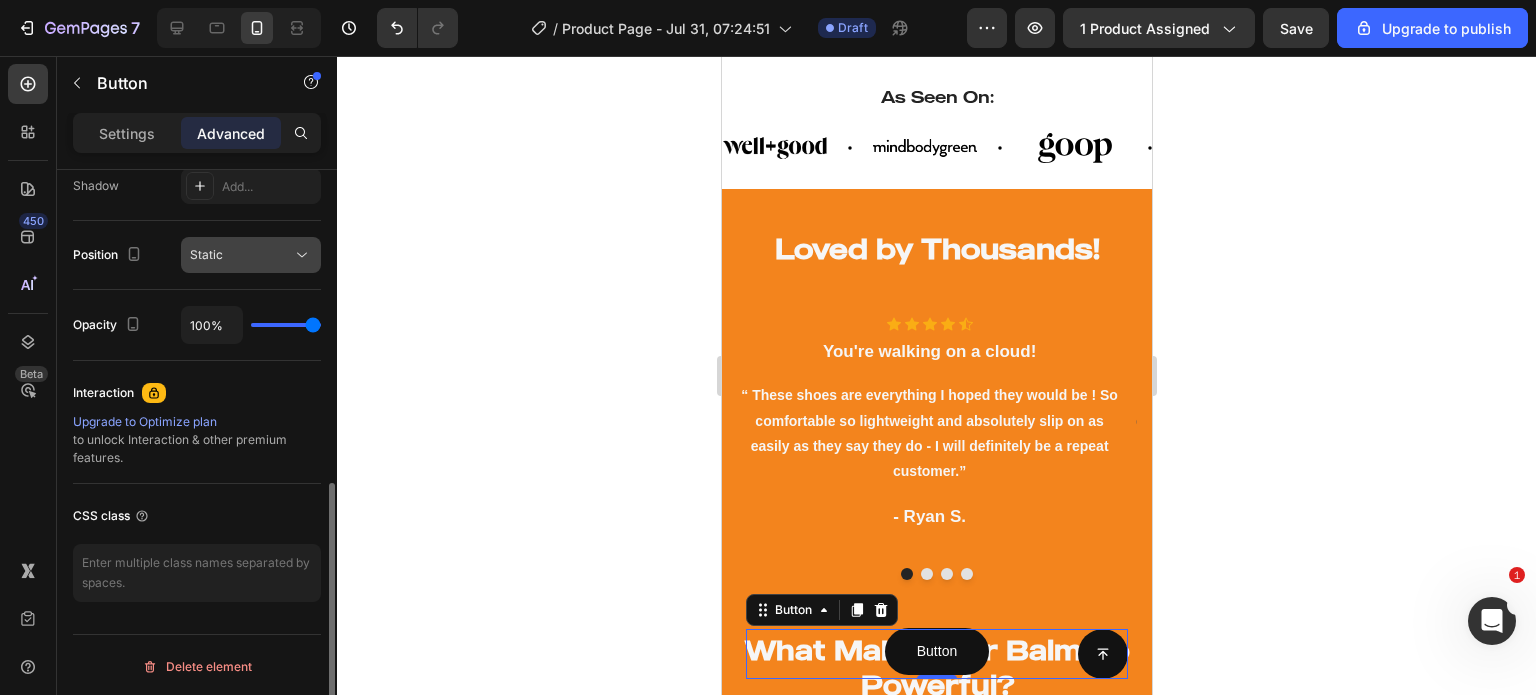 click on "Static" at bounding box center (241, 255) 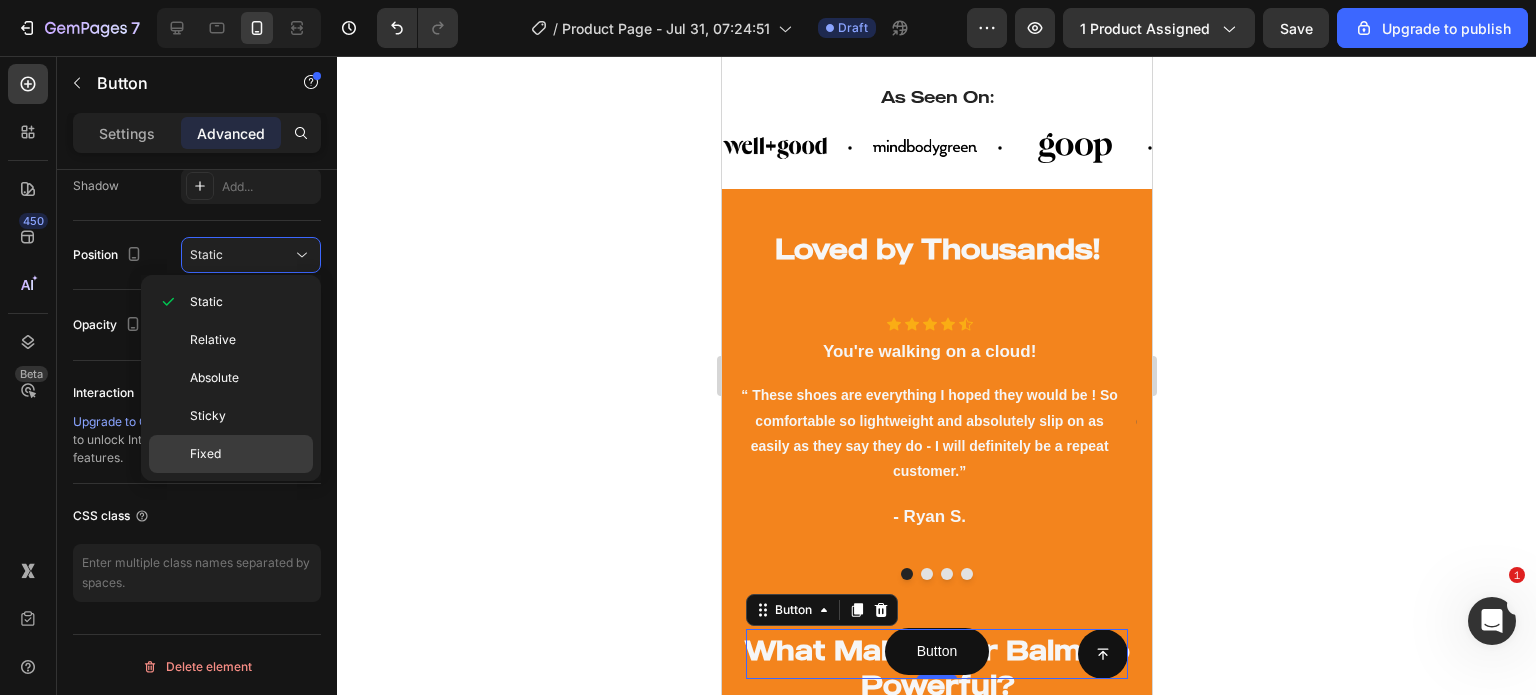click on "Fixed" 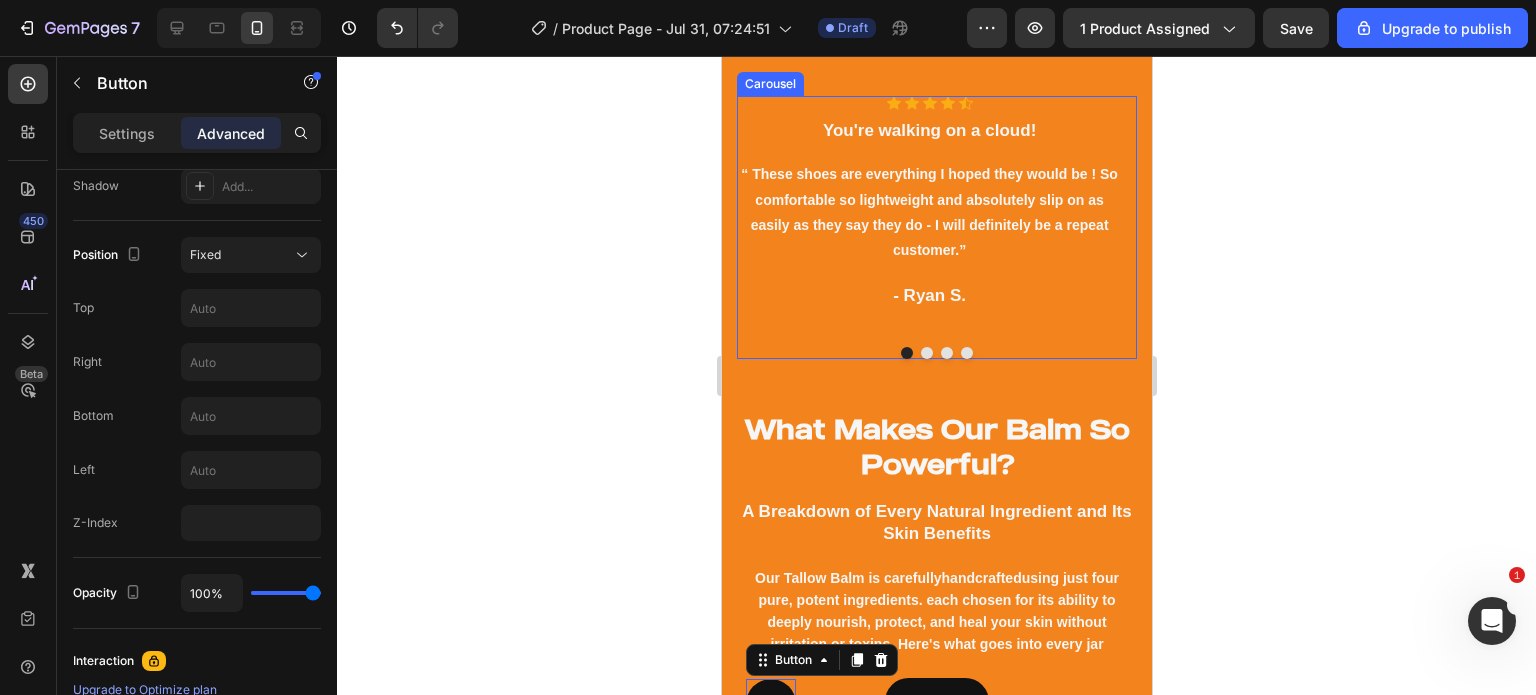 scroll, scrollTop: 1734, scrollLeft: 0, axis: vertical 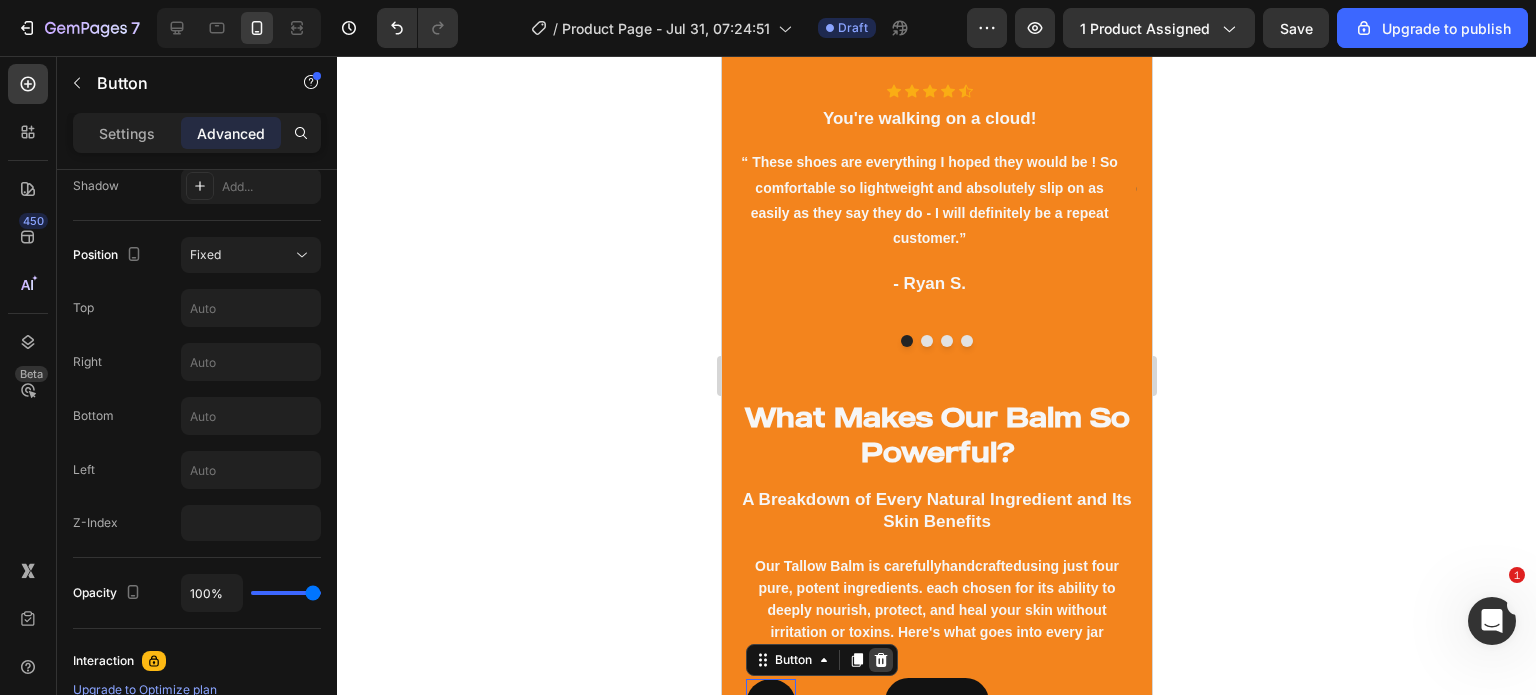 click 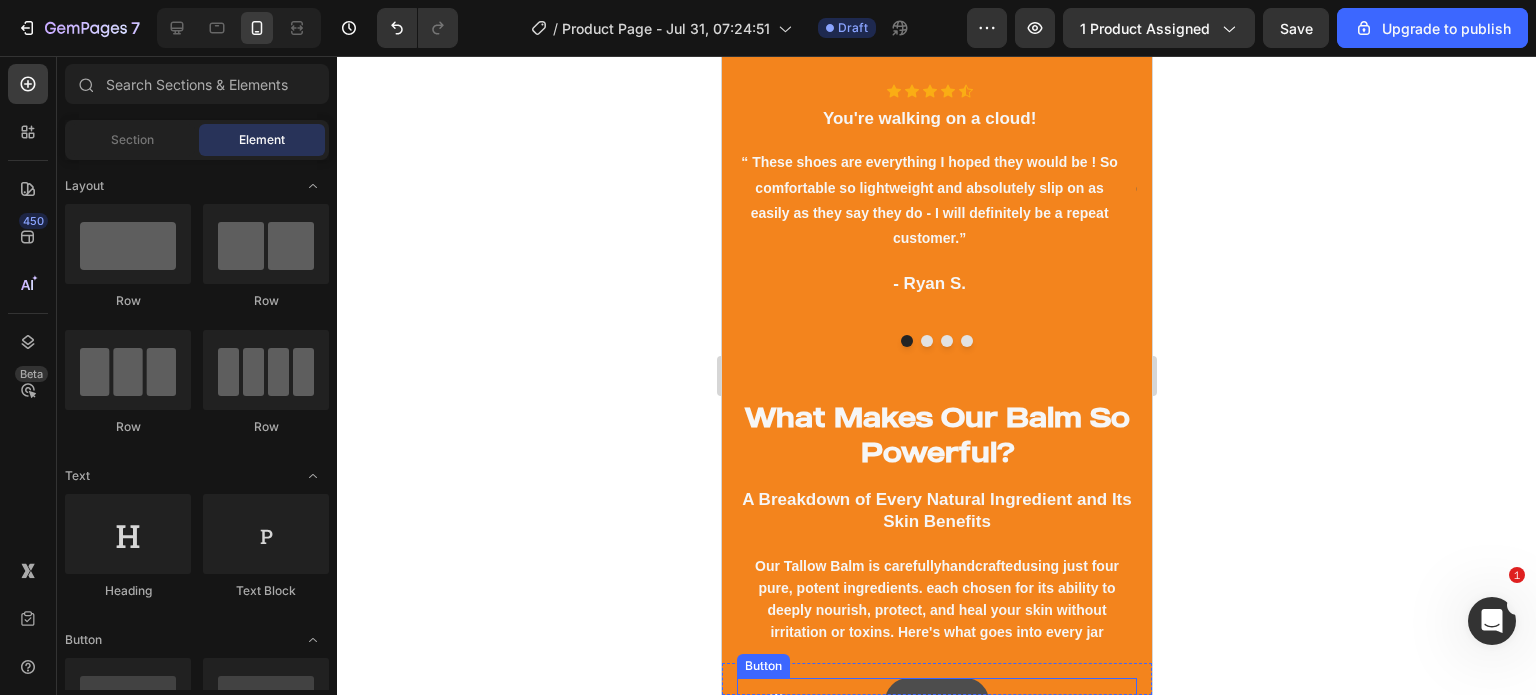 click on "Button" at bounding box center [936, 701] 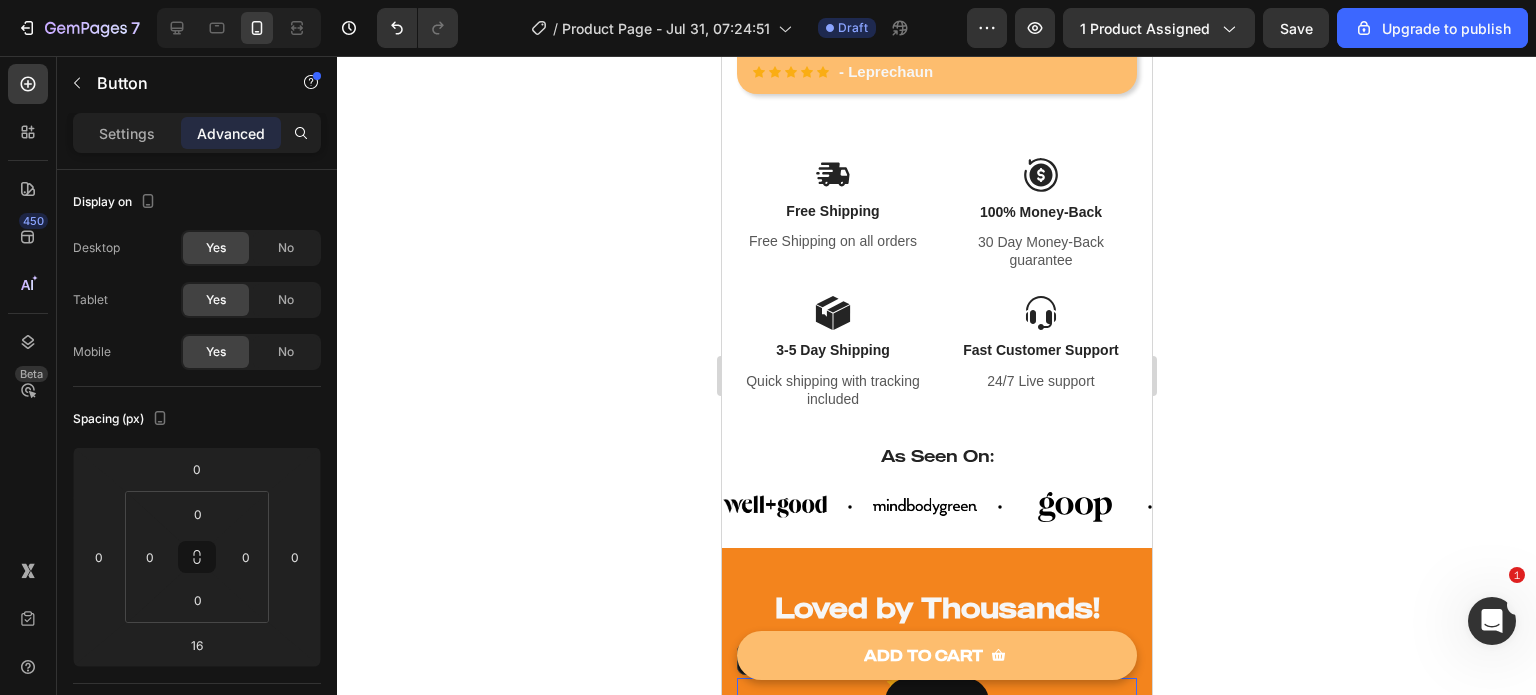 scroll, scrollTop: 1065, scrollLeft: 0, axis: vertical 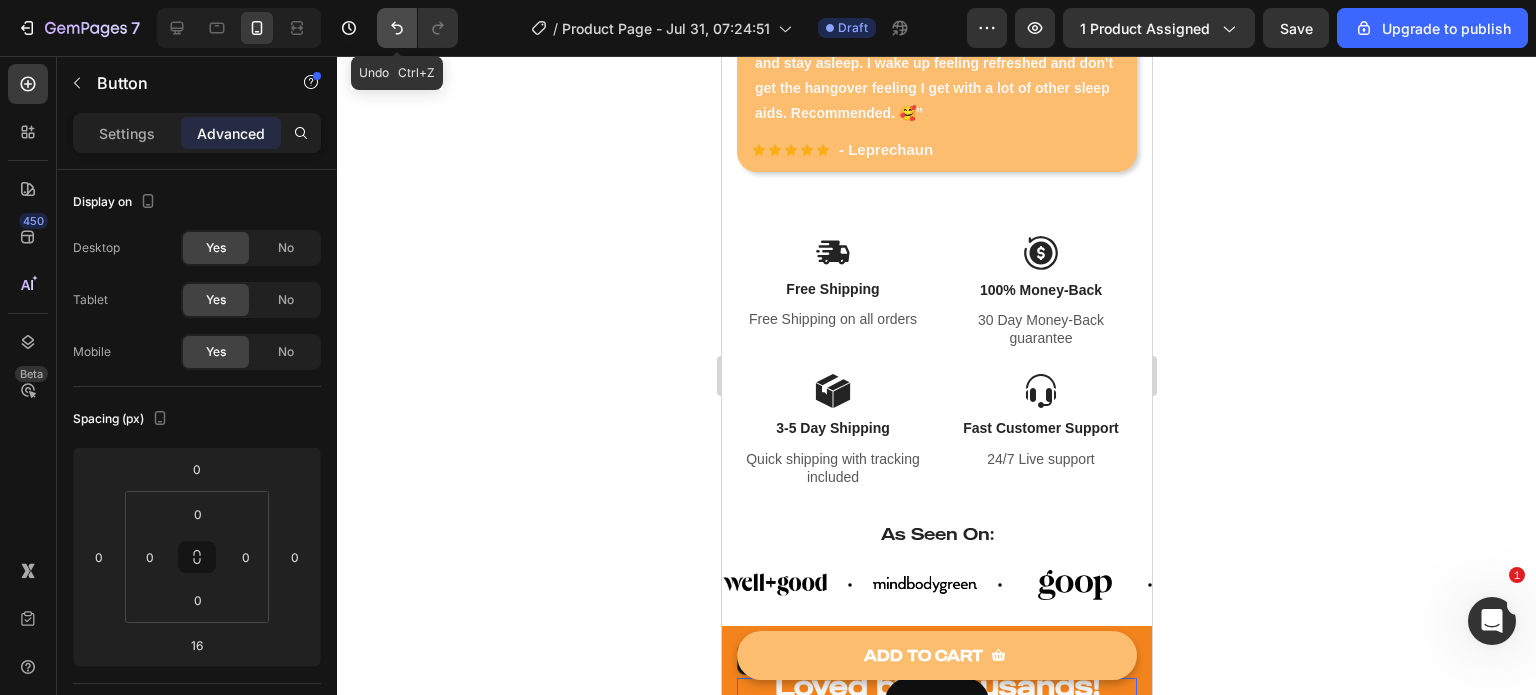 click 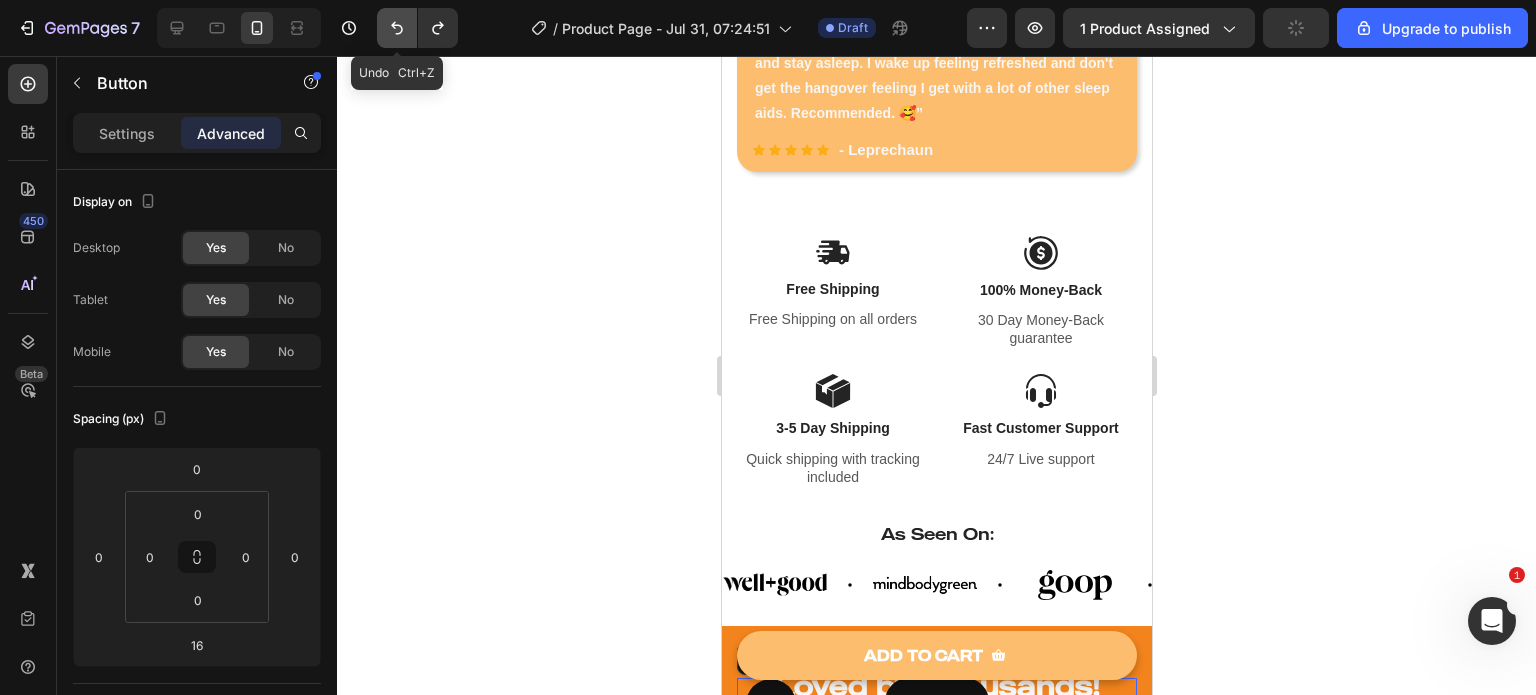click 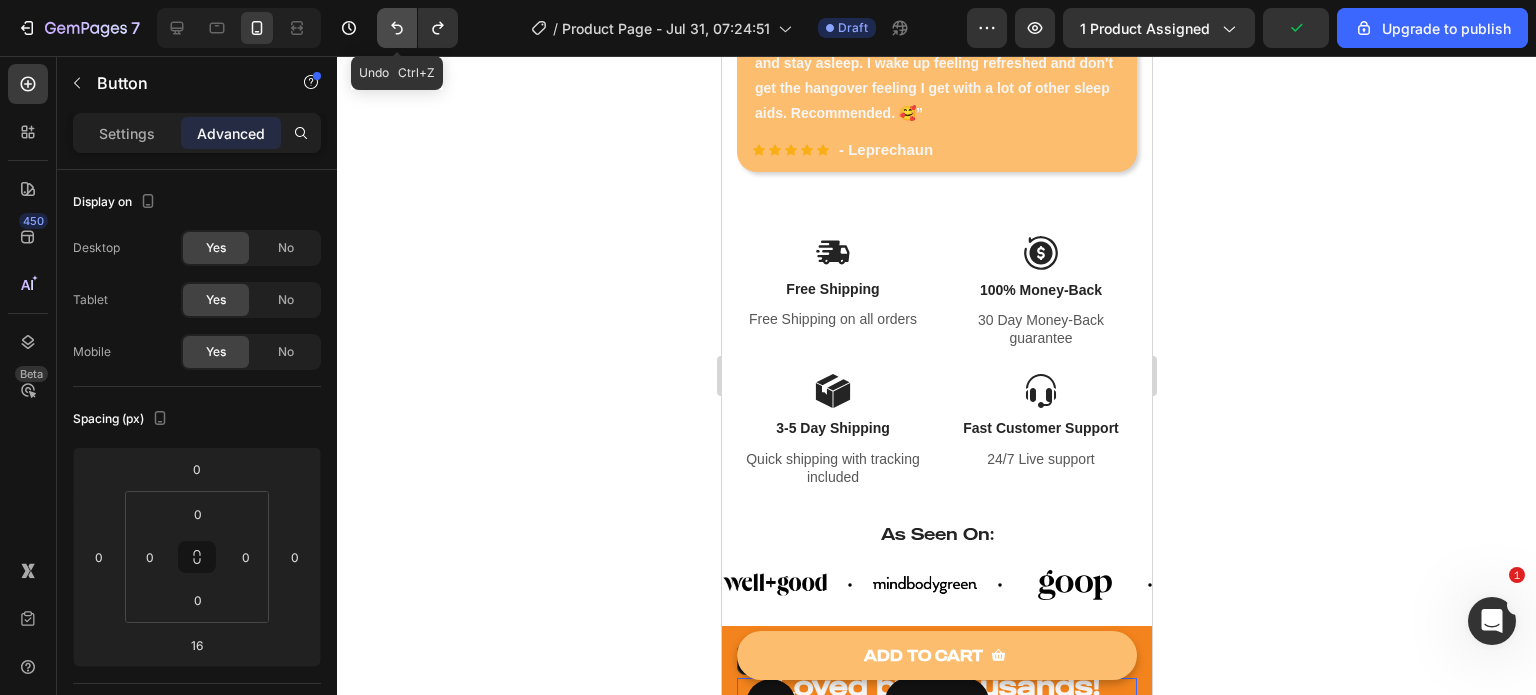 click 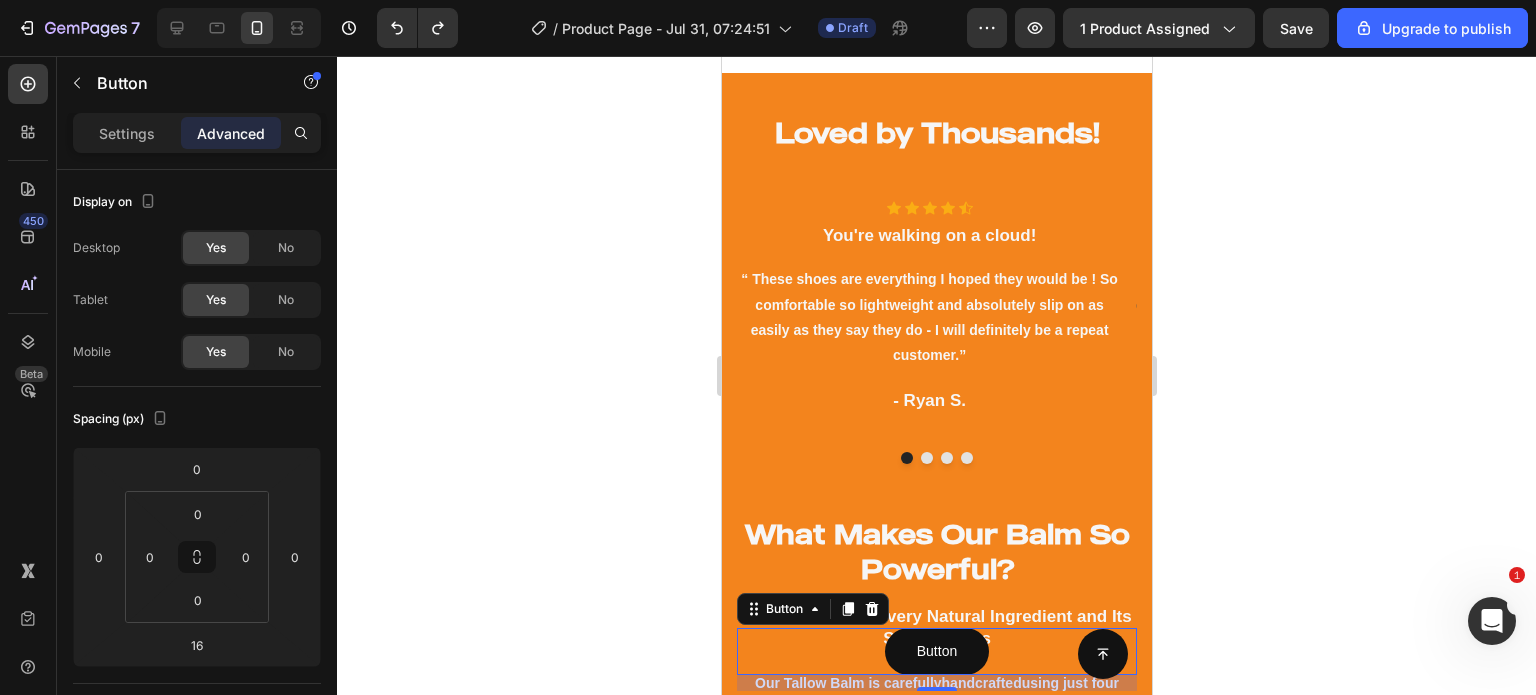 scroll, scrollTop: 1624, scrollLeft: 0, axis: vertical 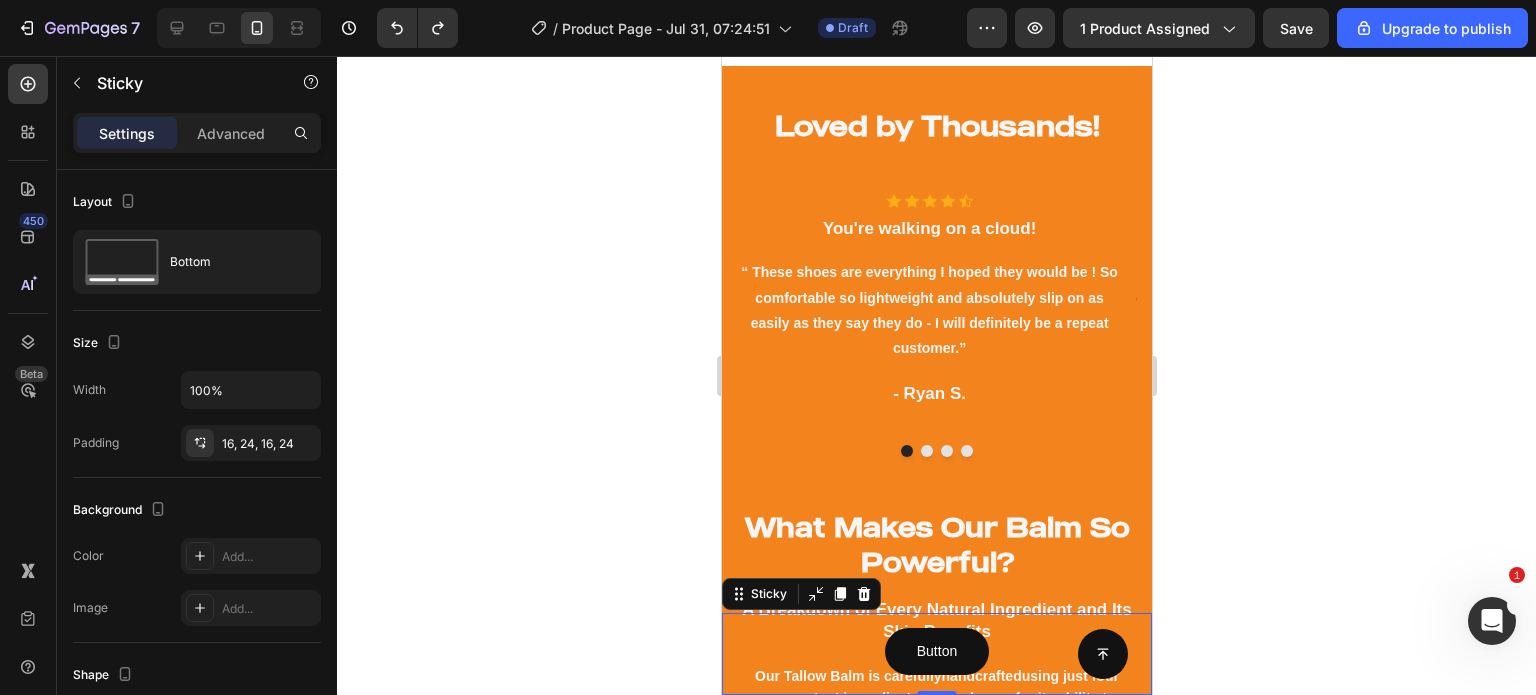 click on "Button Button
Button Sticky   0" at bounding box center (936, 654) 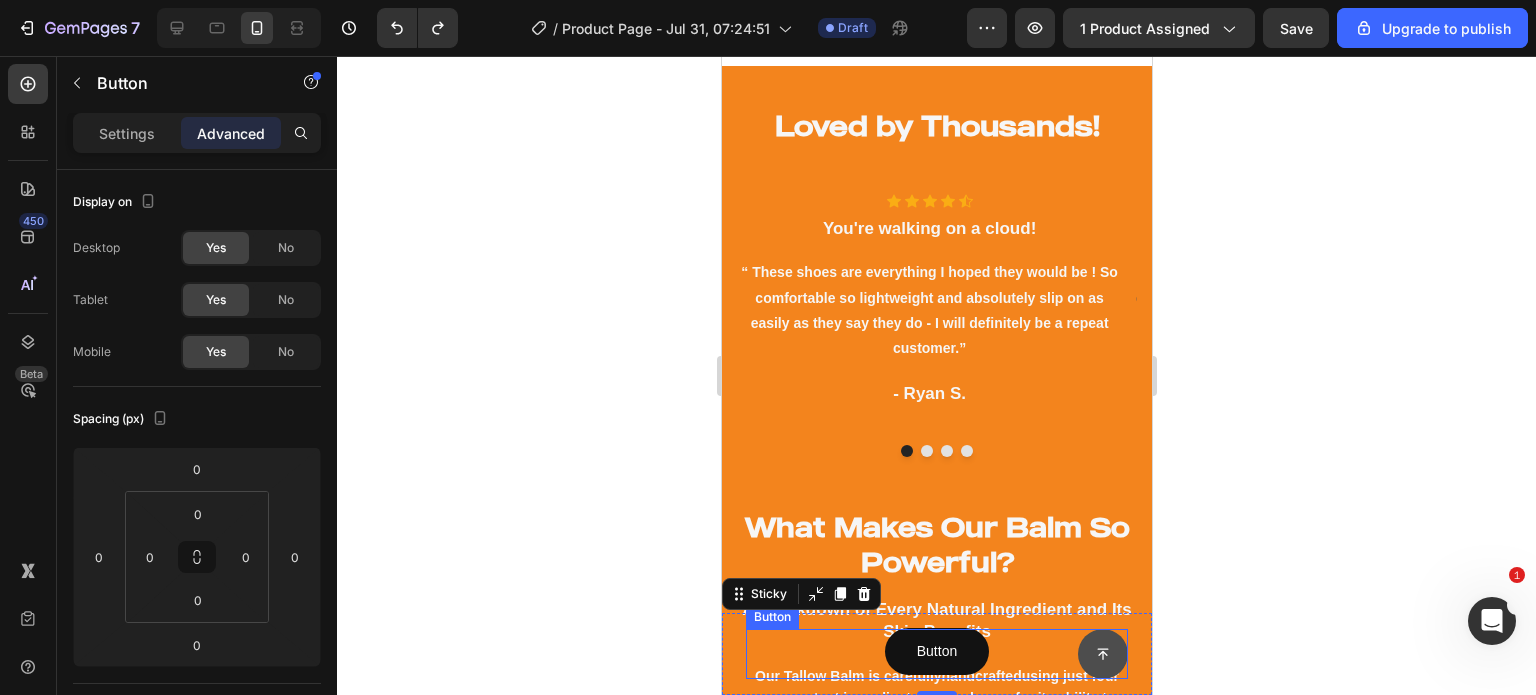 click at bounding box center (1102, 654) 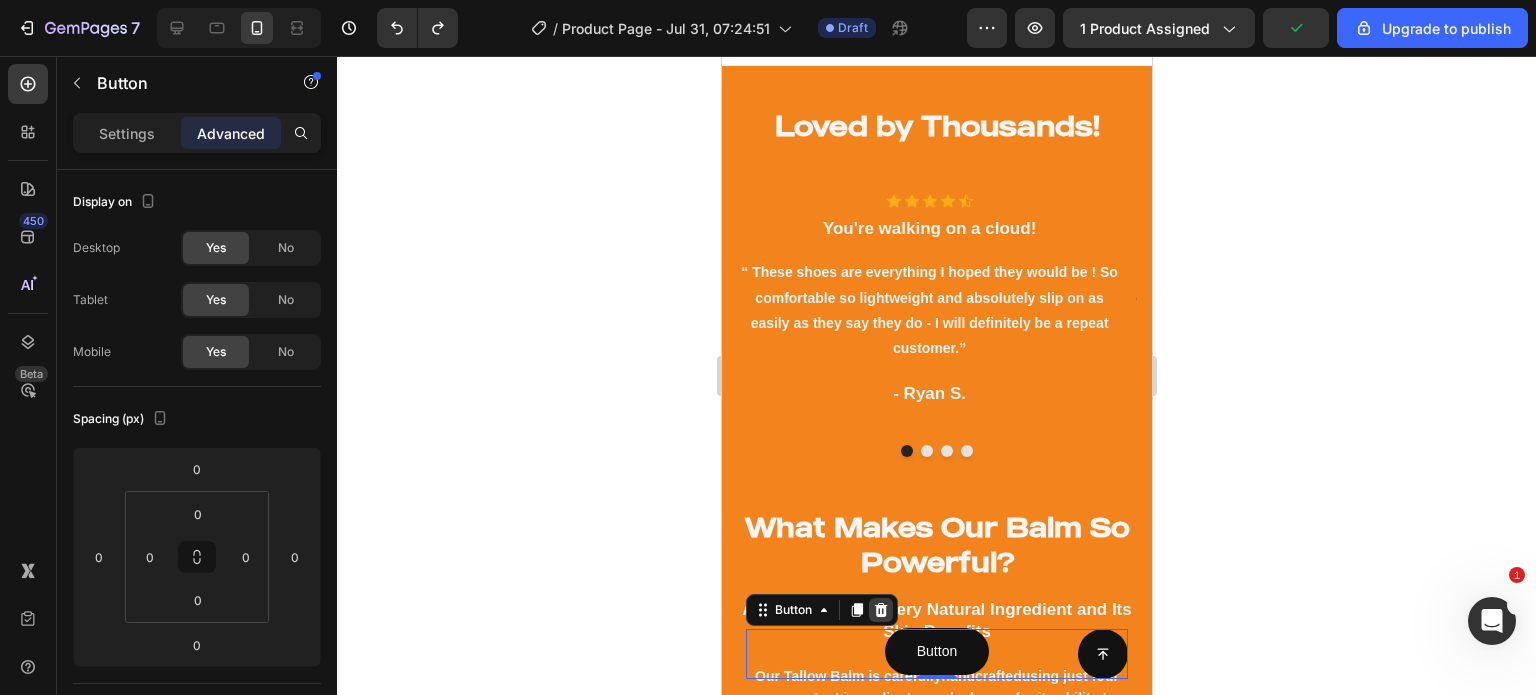 click 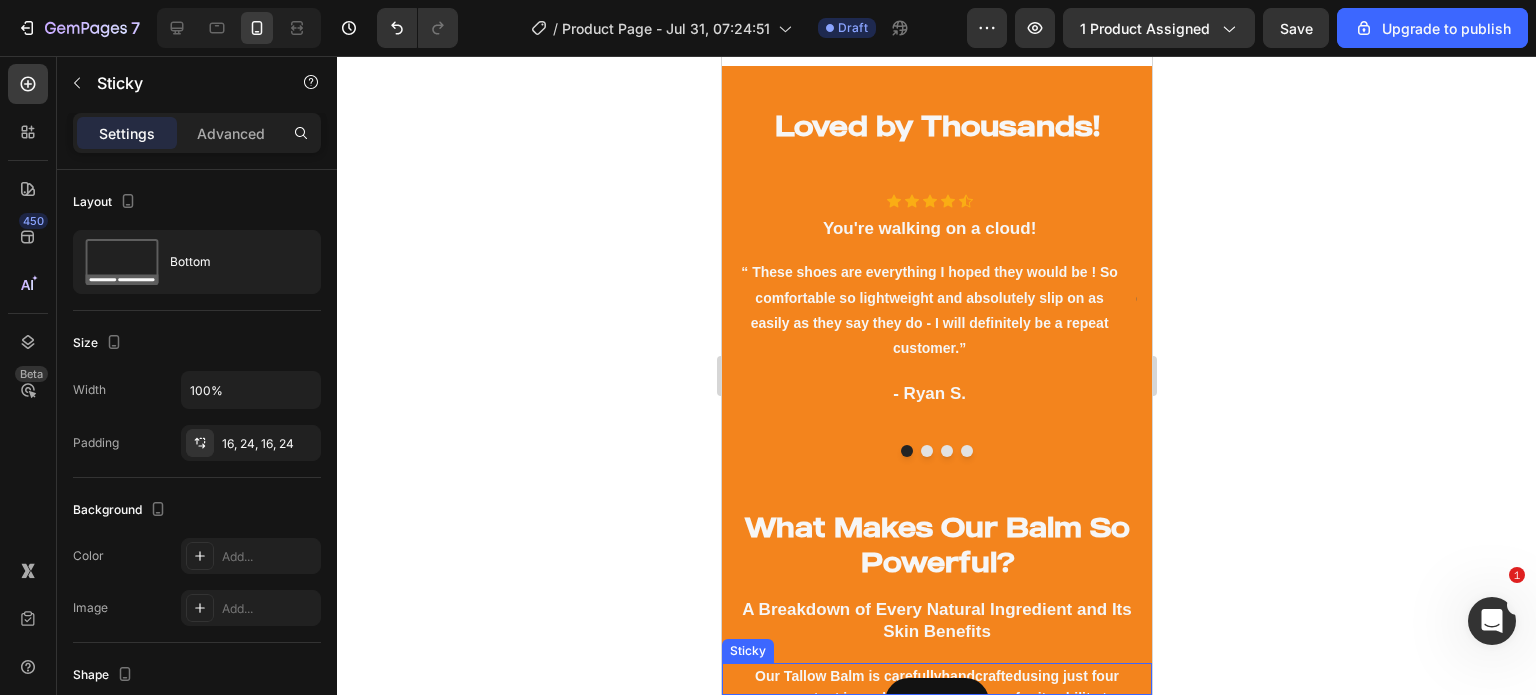 click on "Button Button Sticky" at bounding box center [936, 679] 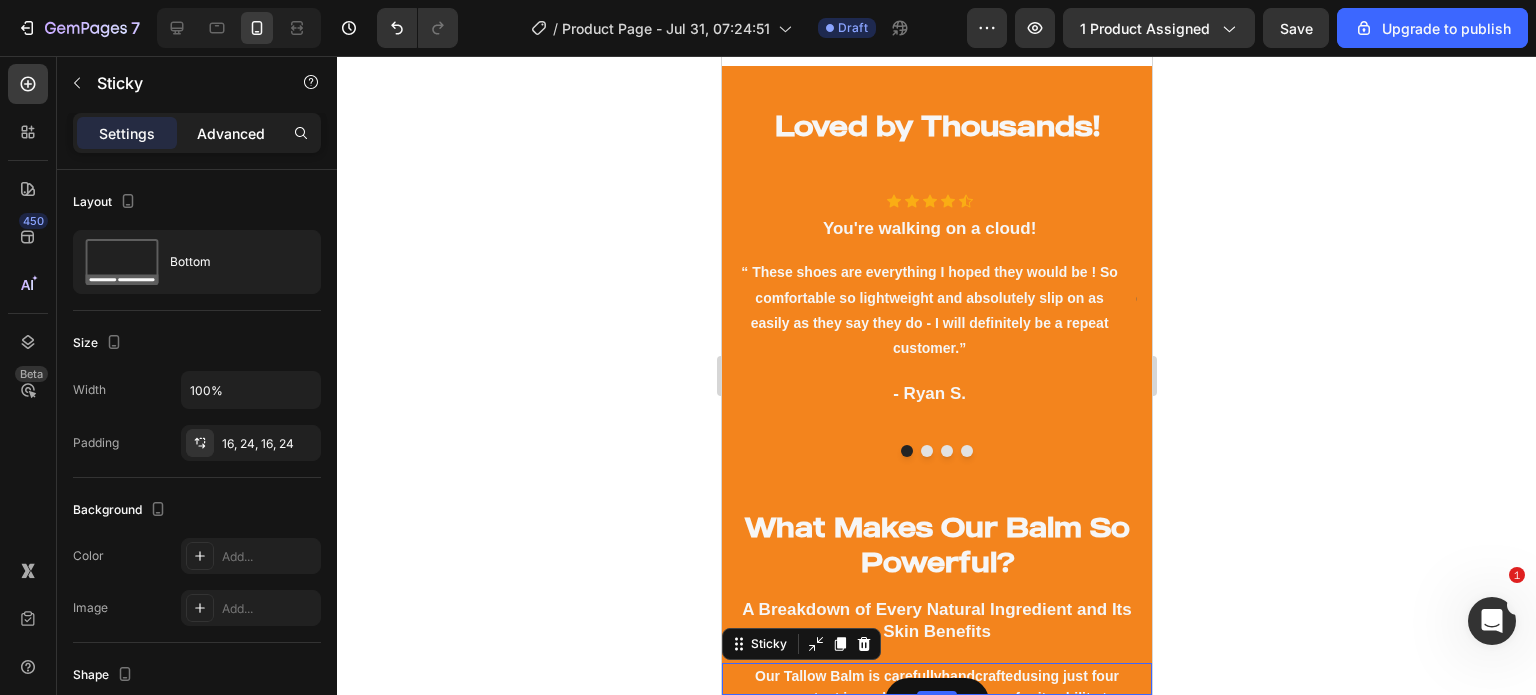 click on "Advanced" 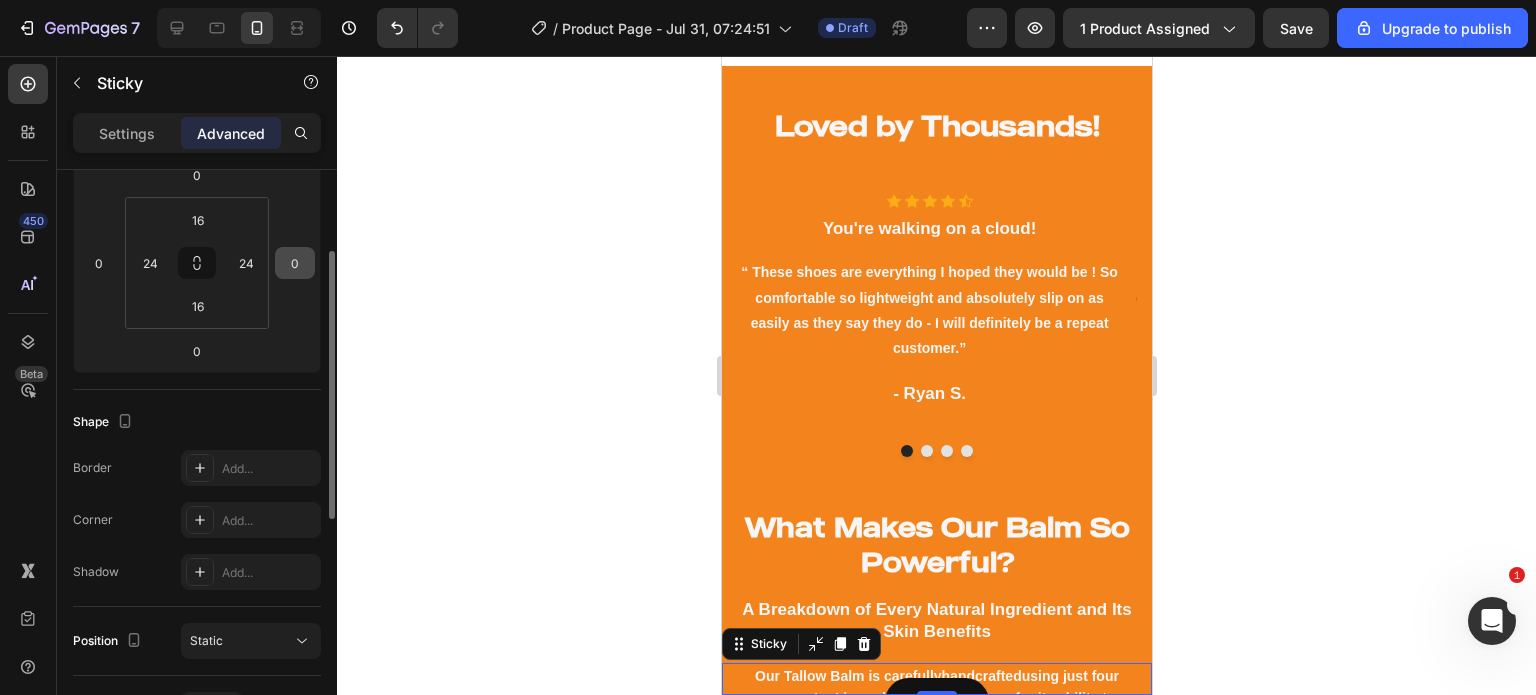 scroll, scrollTop: 301, scrollLeft: 0, axis: vertical 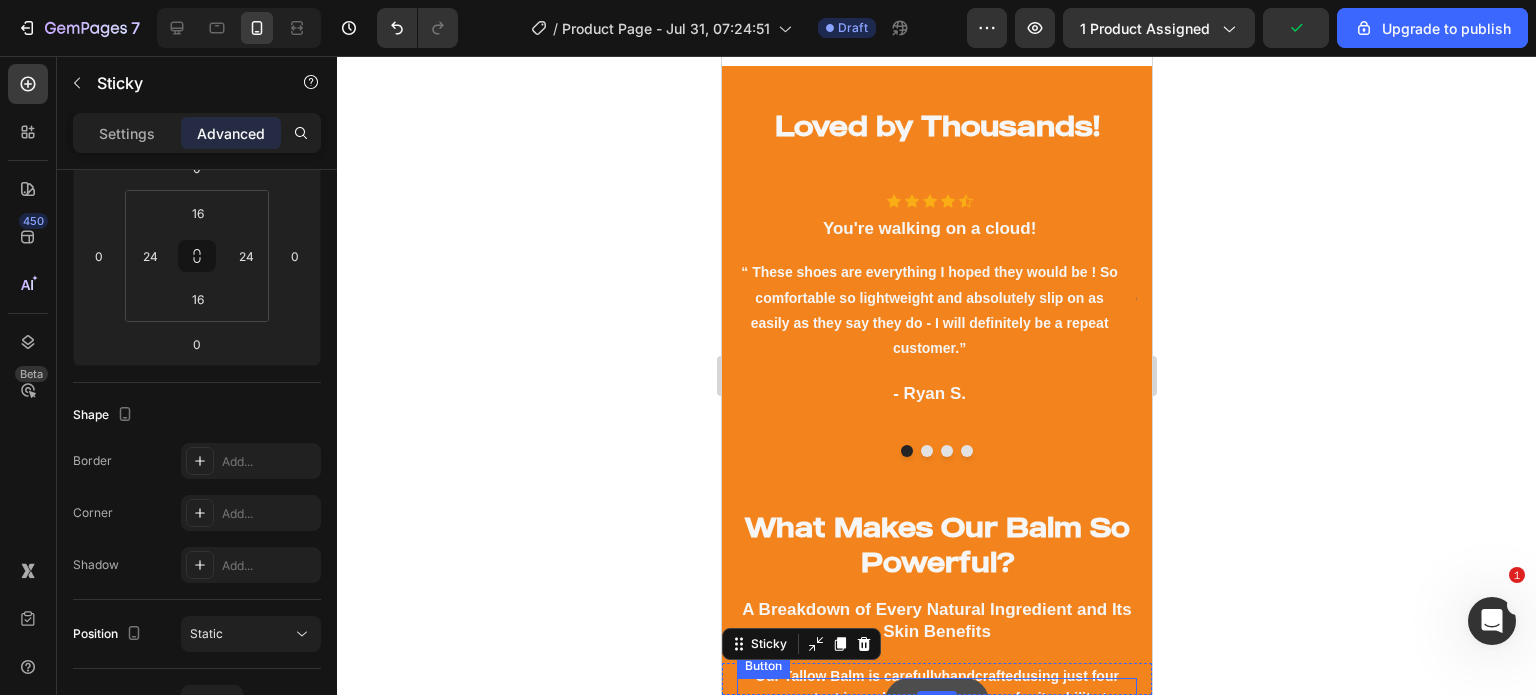 click on "Button" at bounding box center [936, 701] 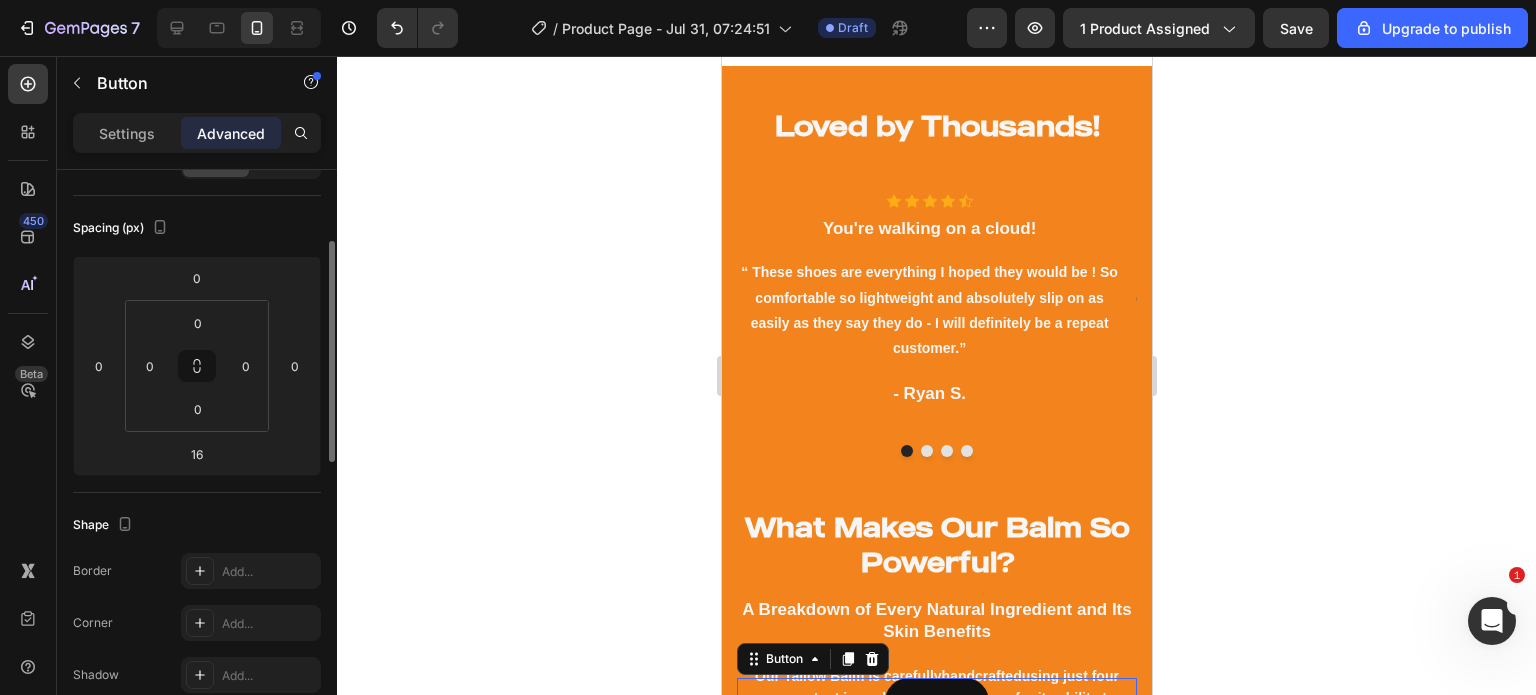 scroll, scrollTop: 192, scrollLeft: 0, axis: vertical 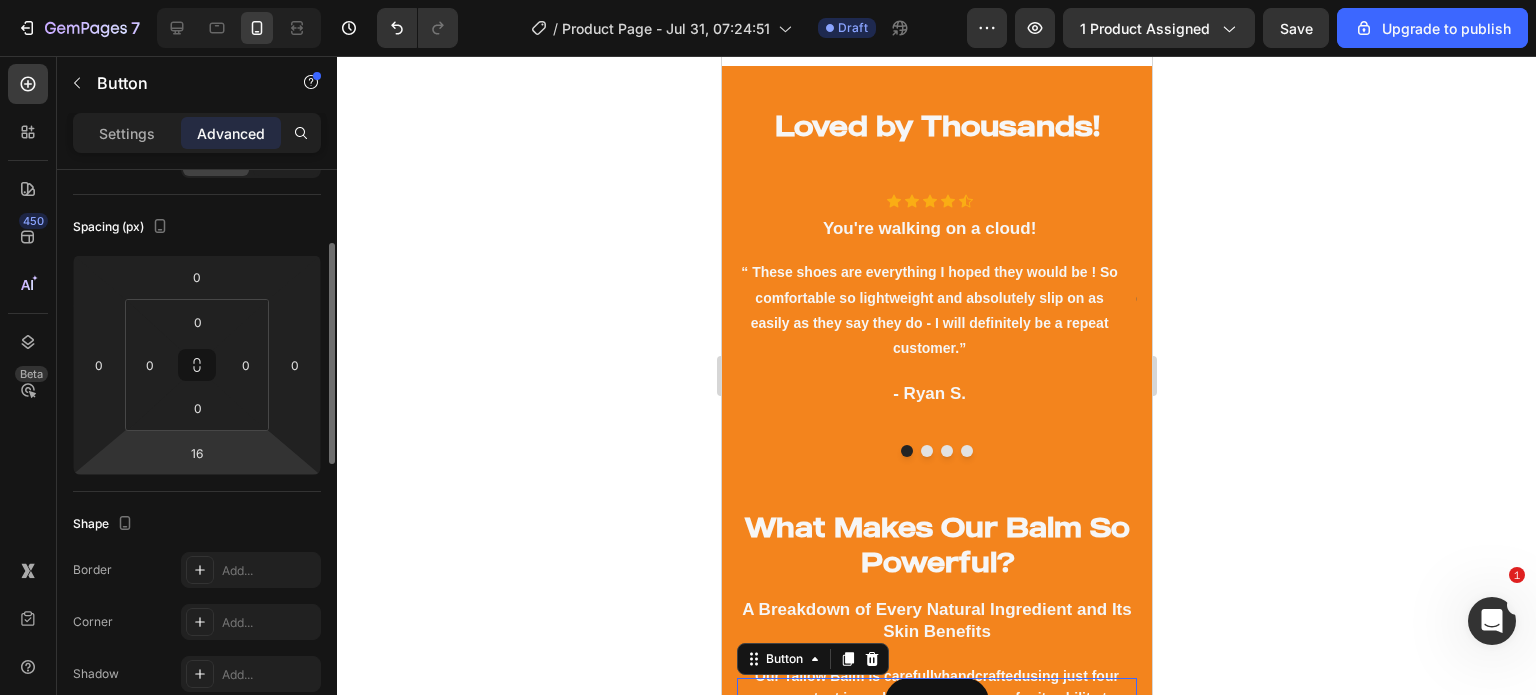 click on "7   /  Product Page - Jul 31, 07:24:51 Draft Preview 1 product assigned  Save  Upgrade to publish 450 Beta Sections(18) Elements(84) Section Element Hero Section Product Detail Brands Trusted Badges Guarantee Product Breakdown How to use Testimonials Compare Bundle FAQs Social Proof Brand Story Product List Collection Blog List Contact Sticky Add to Cart Custom Footer Browse Library 450 Layout
Row
Row
Row
Row Text
Heading
Text Block Button
Button
Button Media
Image
Image" at bounding box center [768, 0] 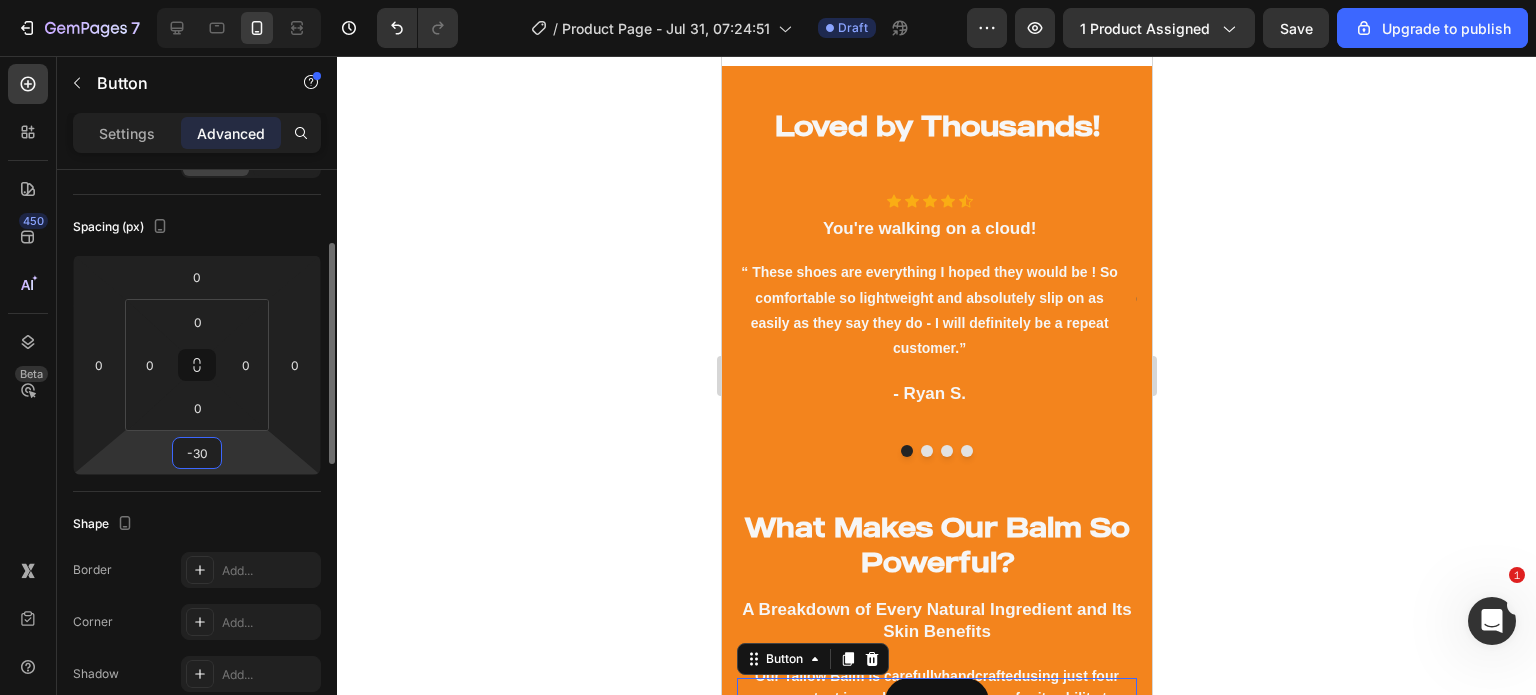 type on "-31" 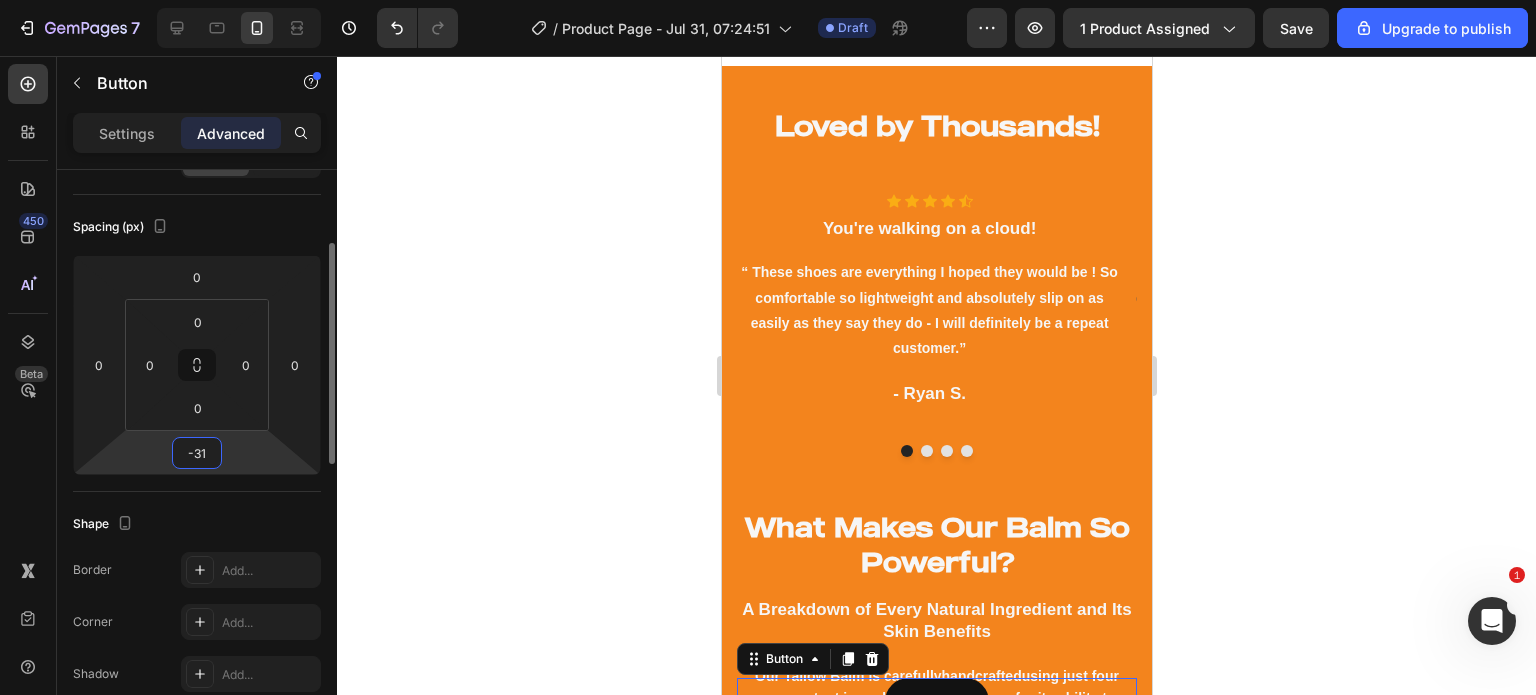click on "-31" at bounding box center [197, 453] 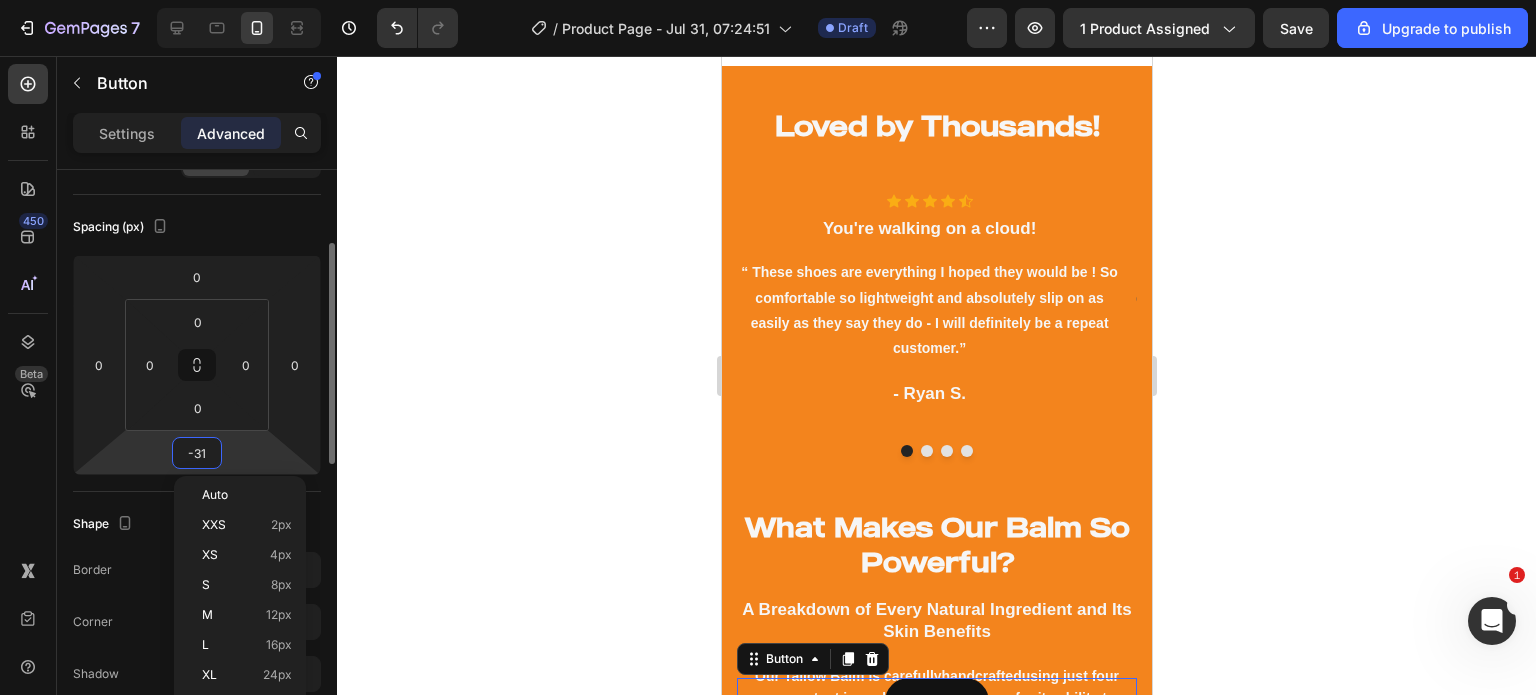 click on "-31" at bounding box center (197, 453) 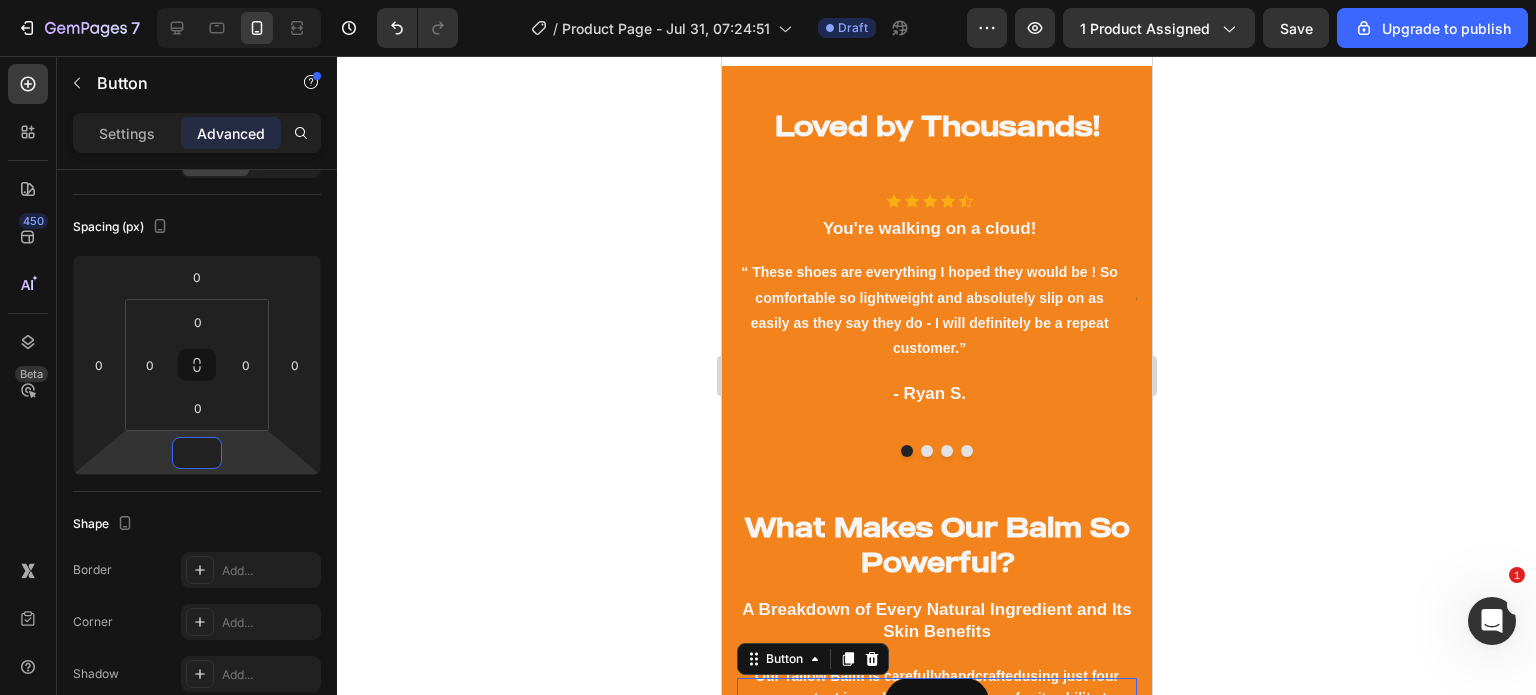 type on "0" 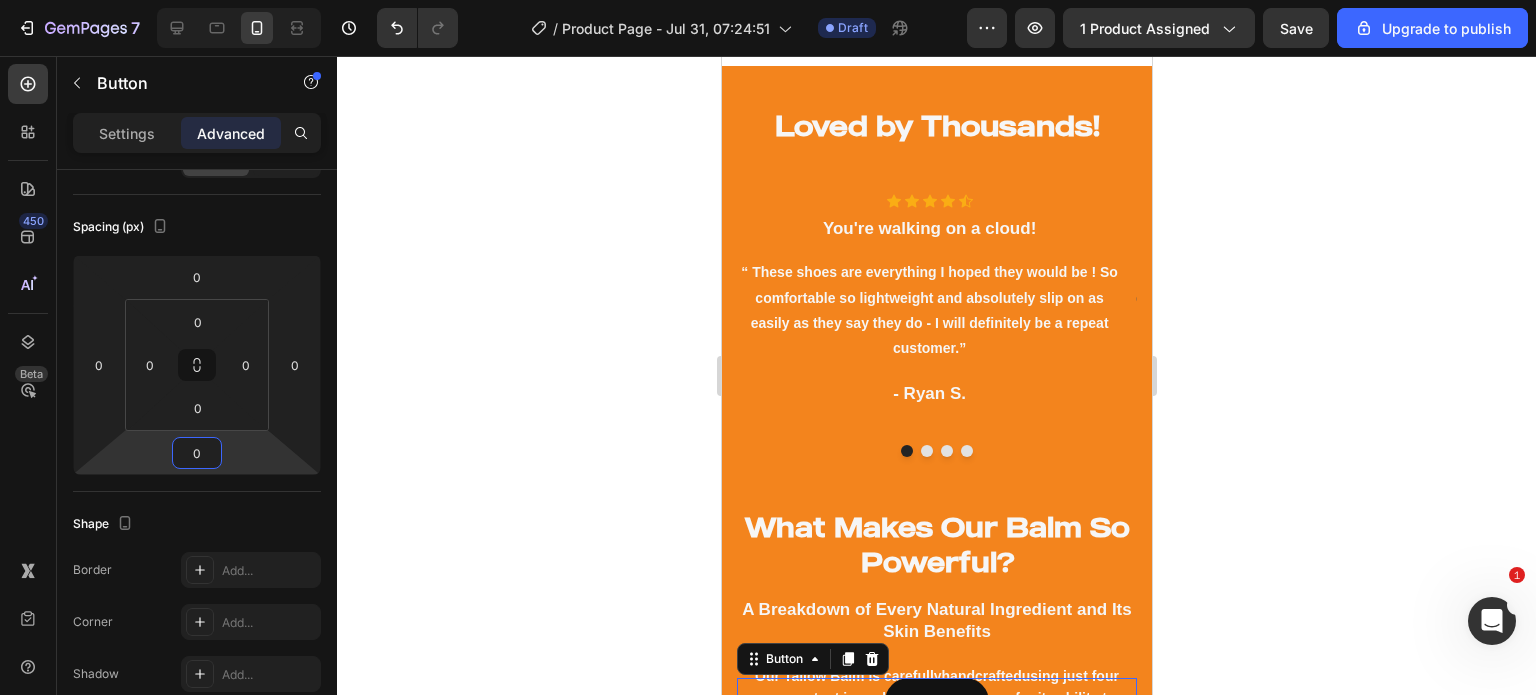 click 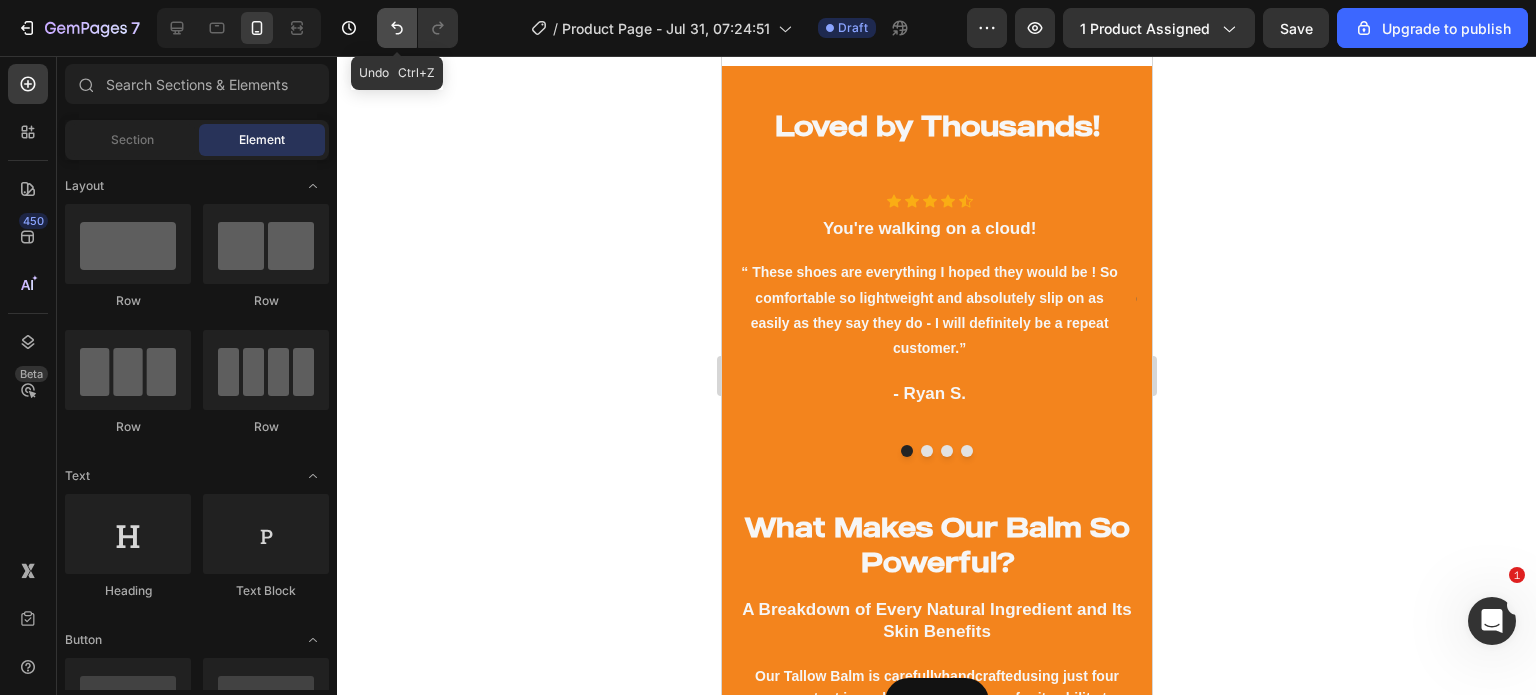 click 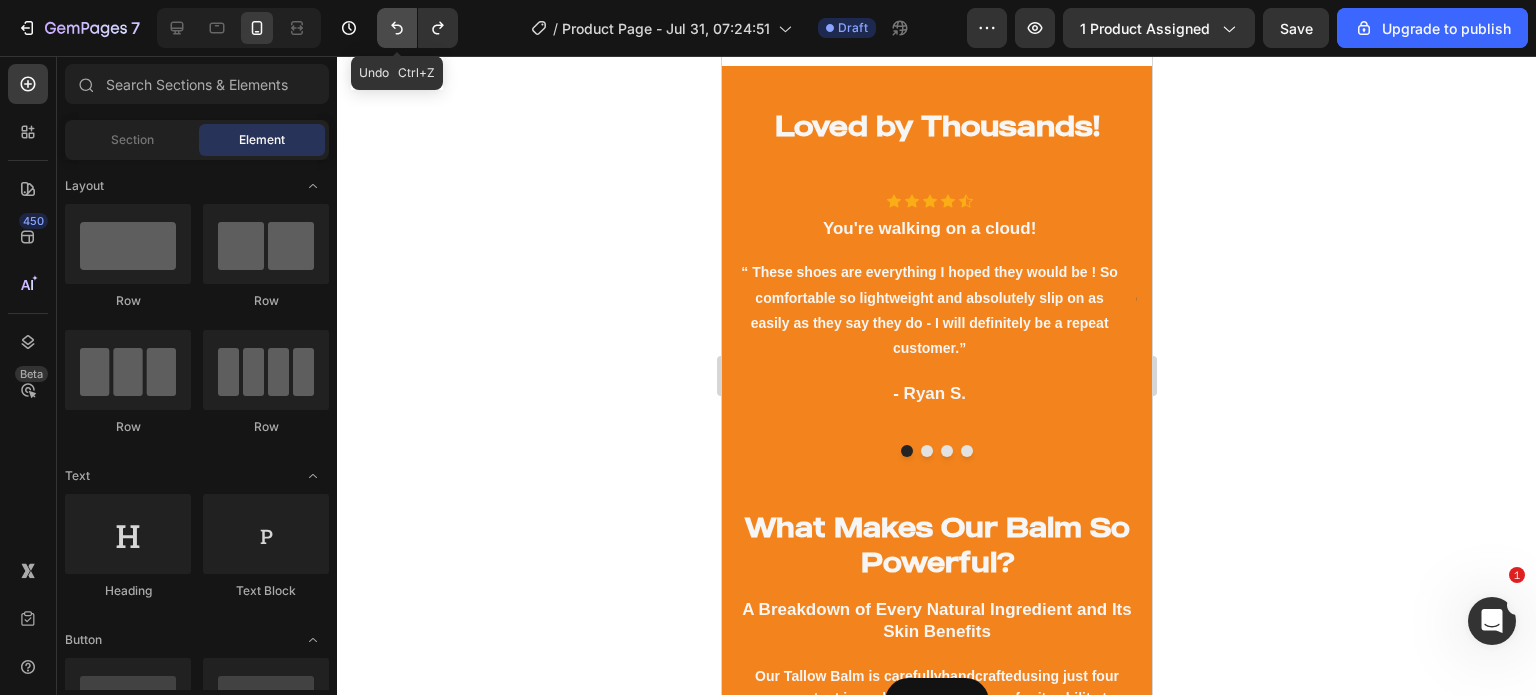 click 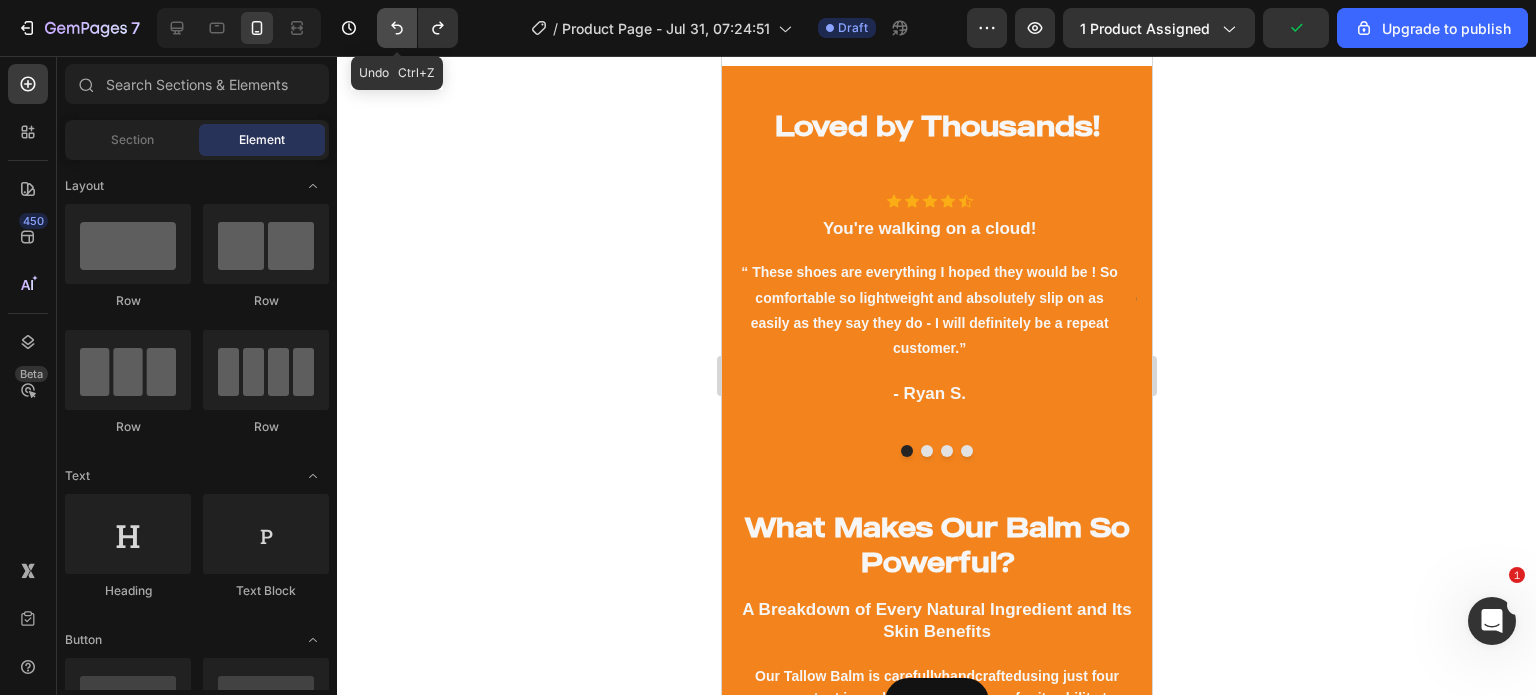 click 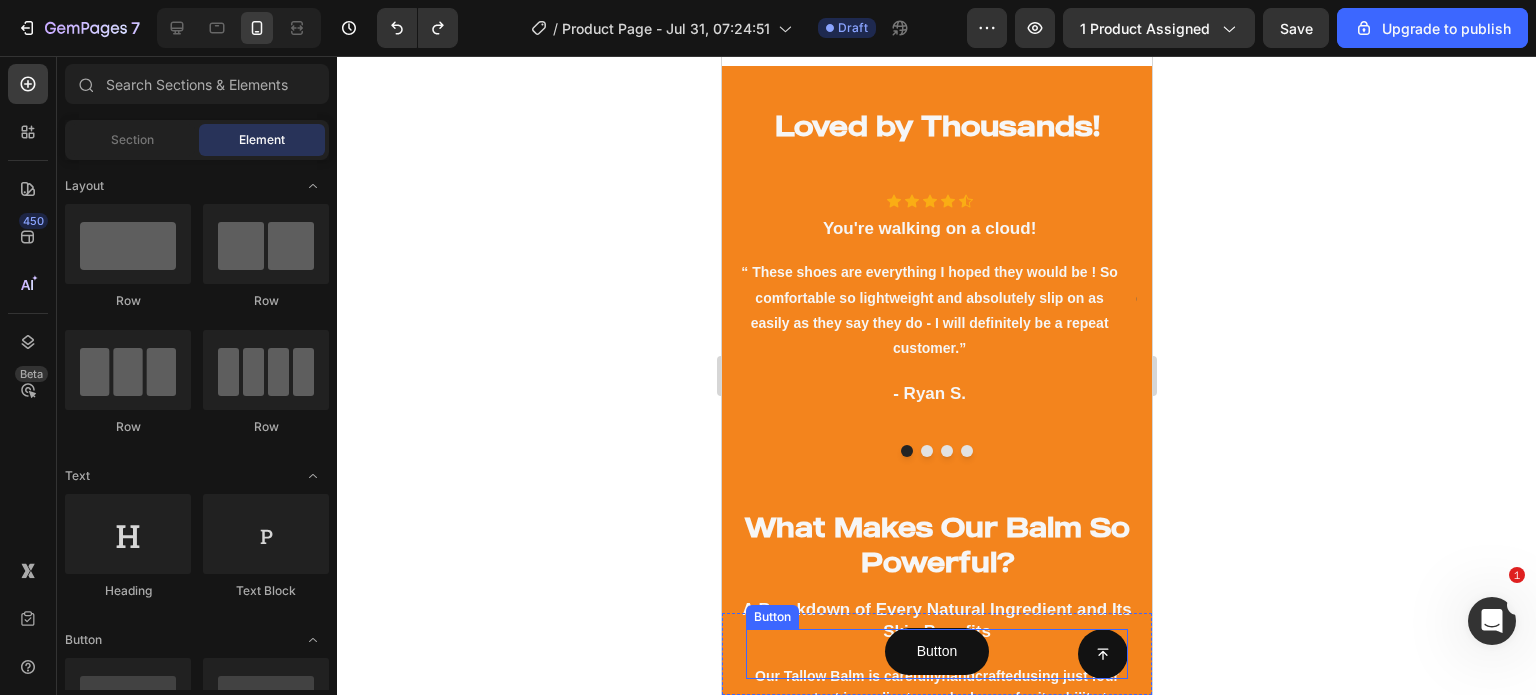 click on "Button" at bounding box center [936, 654] 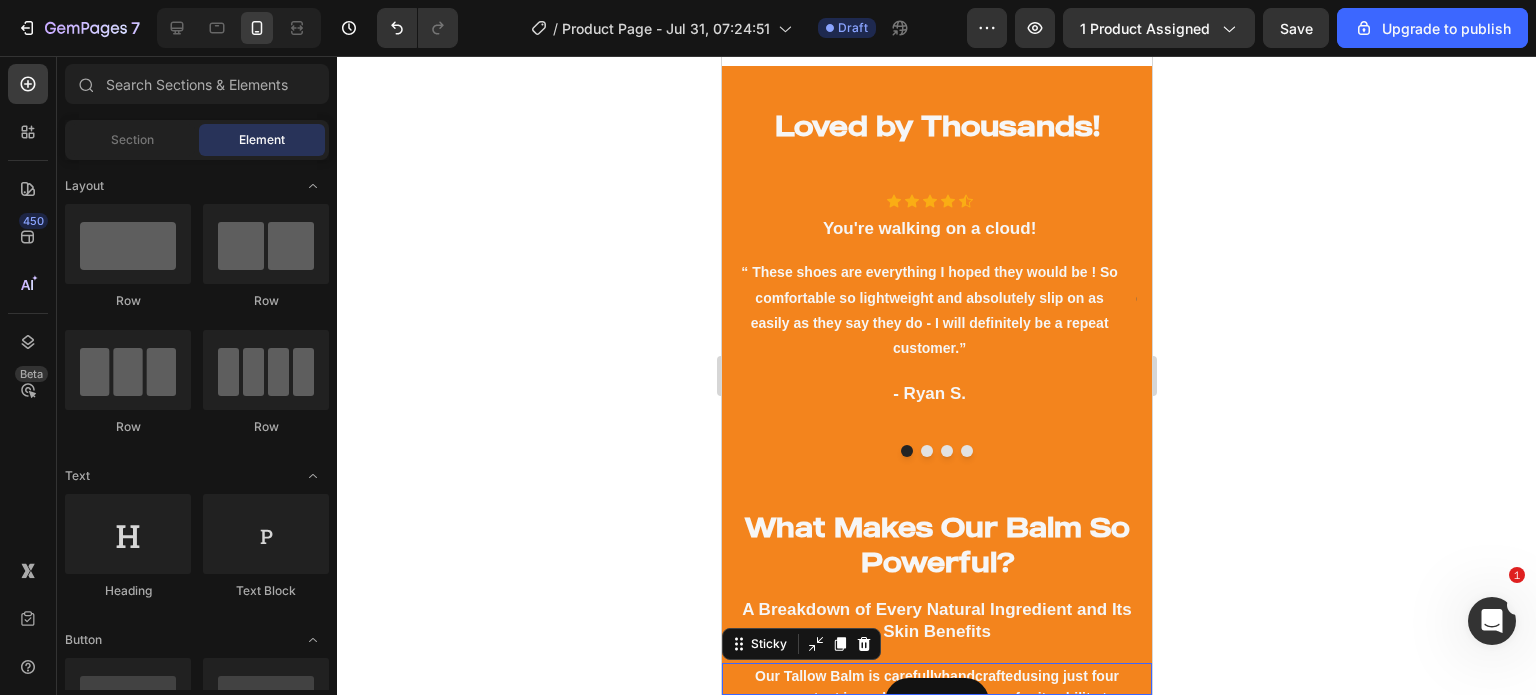 click on "Button Button Sticky   0" at bounding box center (936, 679) 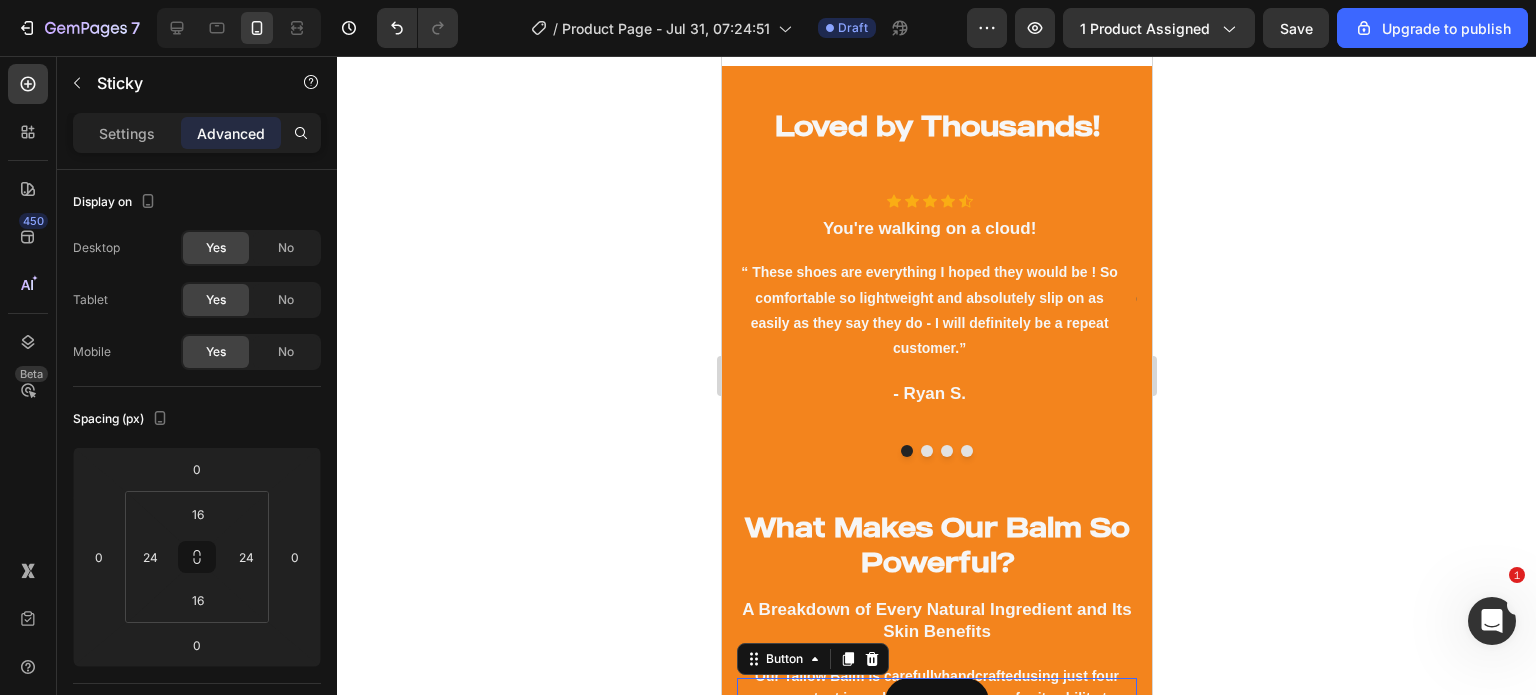 click on "Button Button   0" at bounding box center (936, 701) 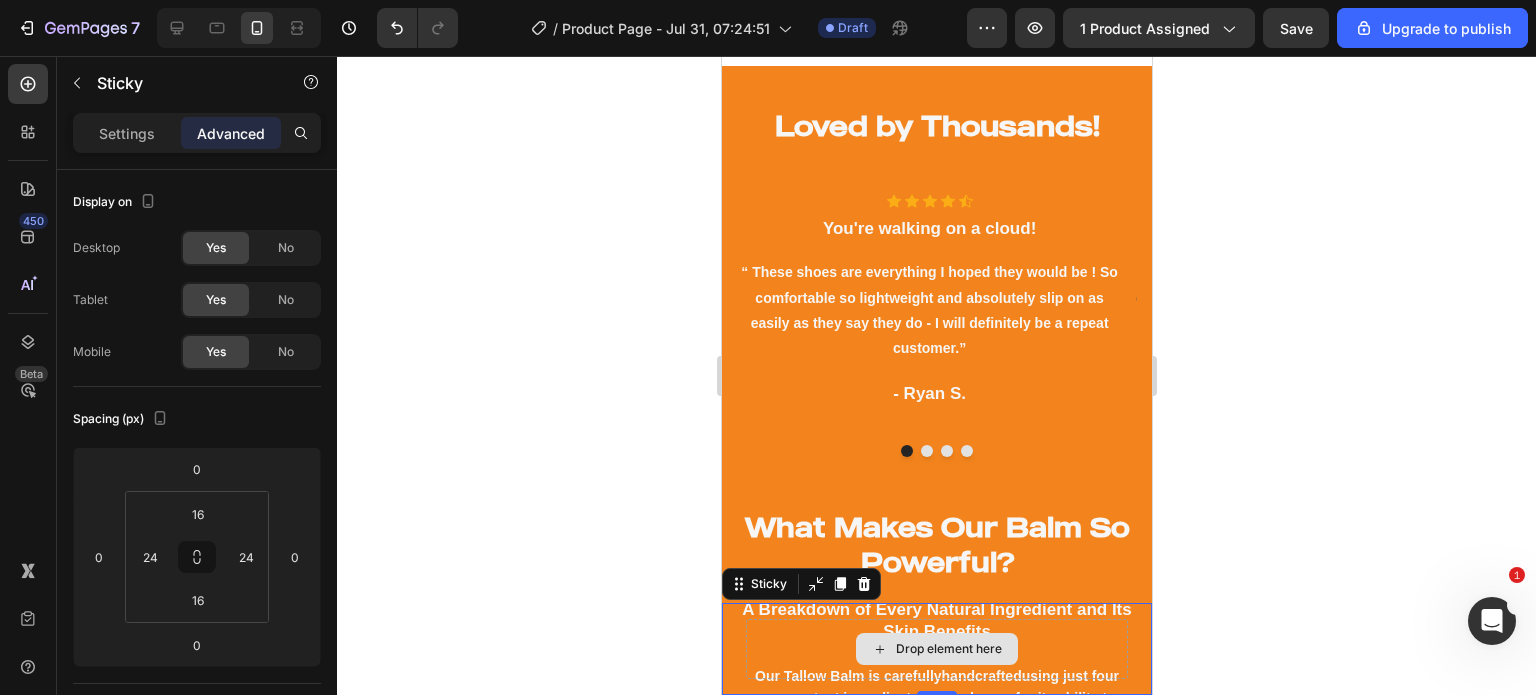 click on "Drop element here" at bounding box center (936, 649) 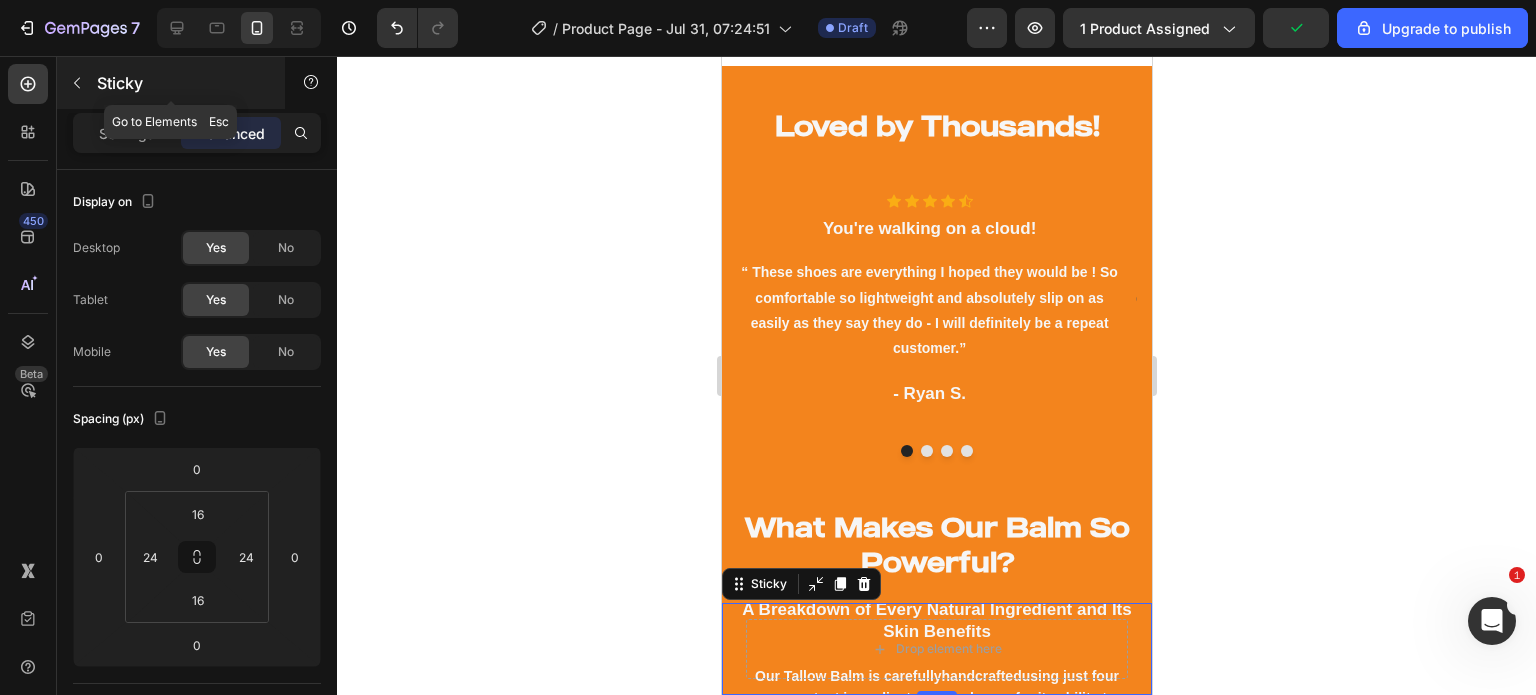 click 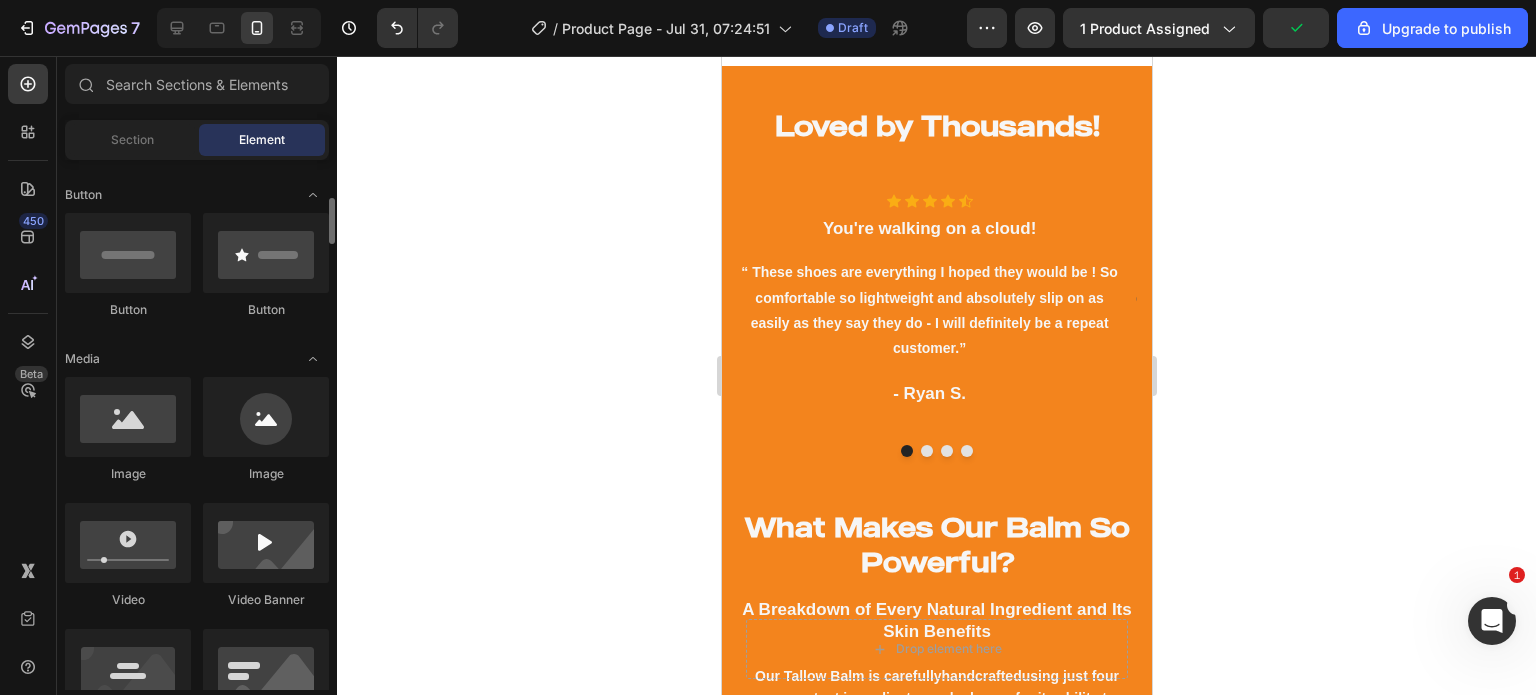 scroll, scrollTop: 448, scrollLeft: 0, axis: vertical 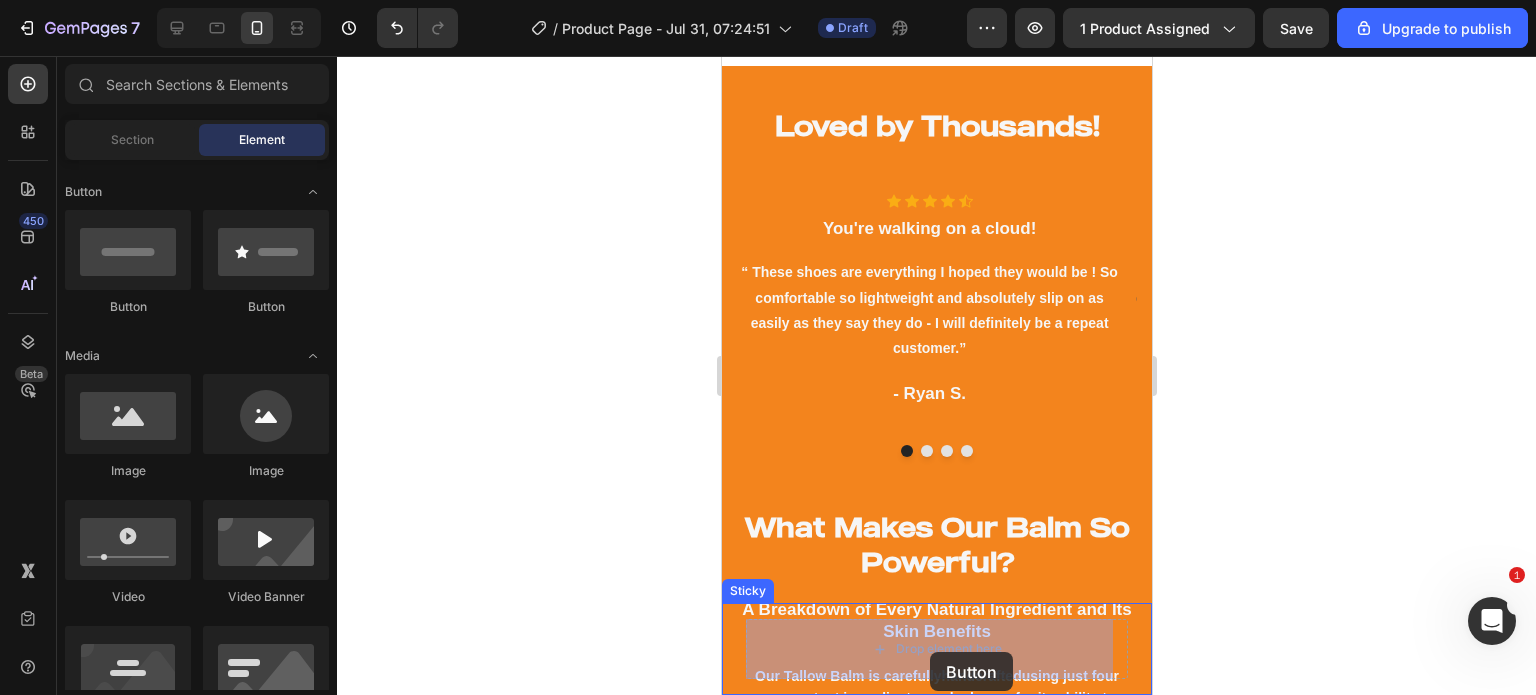 drag, startPoint x: 842, startPoint y: 311, endPoint x: 929, endPoint y: 652, distance: 351.92328 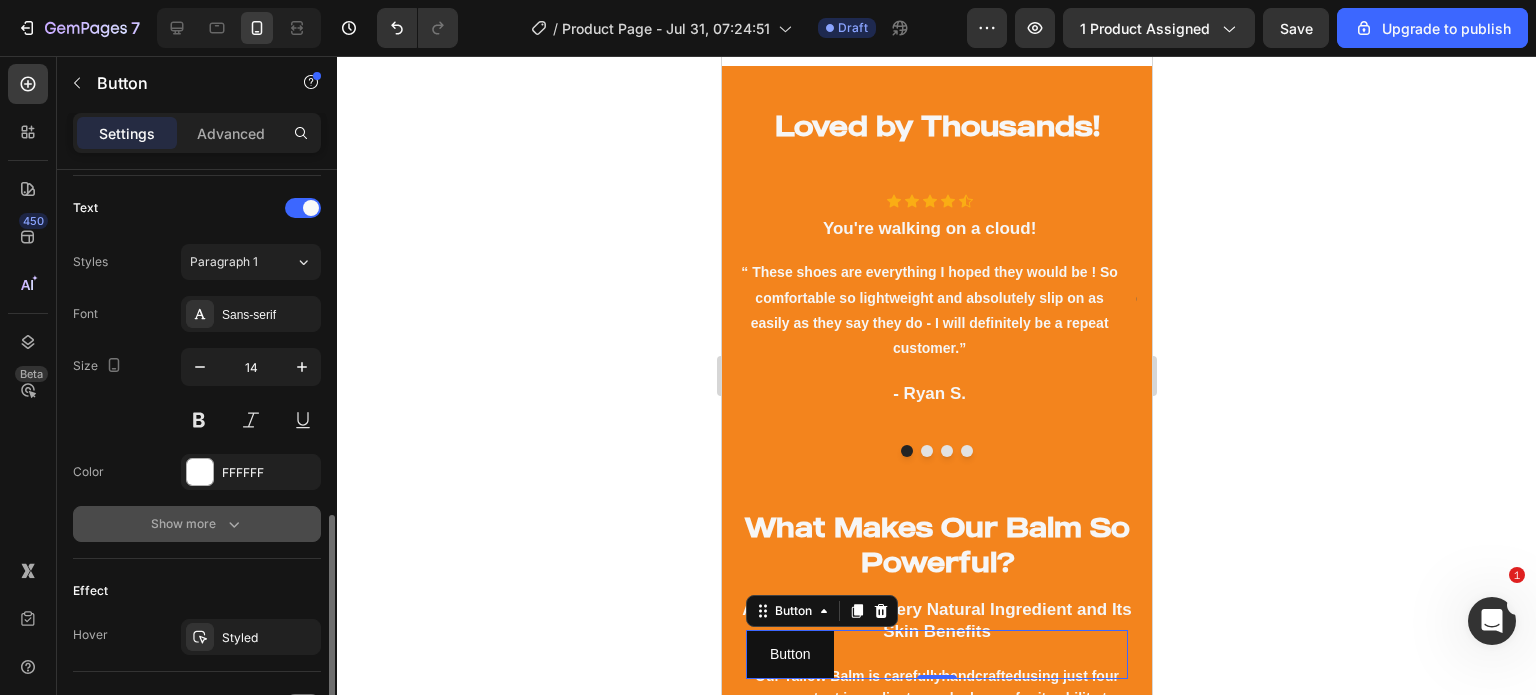 scroll, scrollTop: 848, scrollLeft: 0, axis: vertical 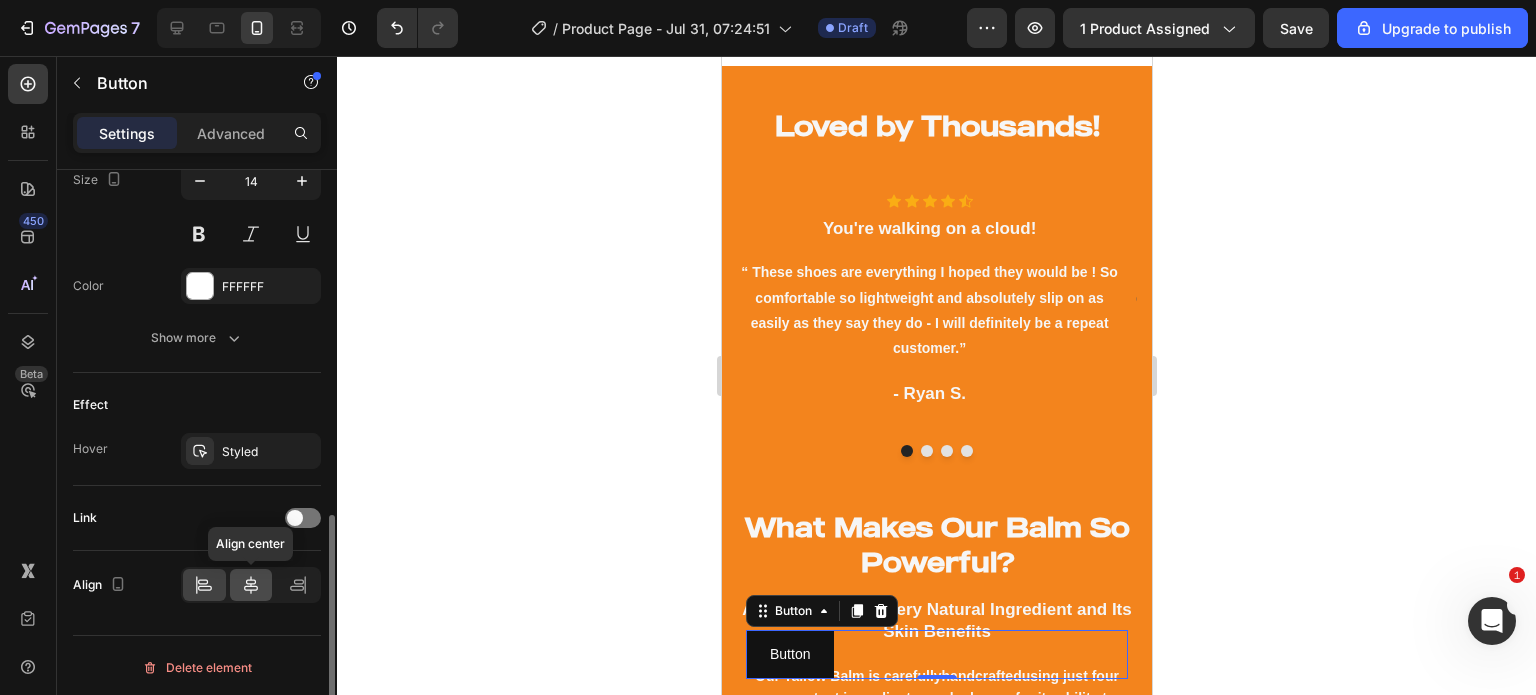 click 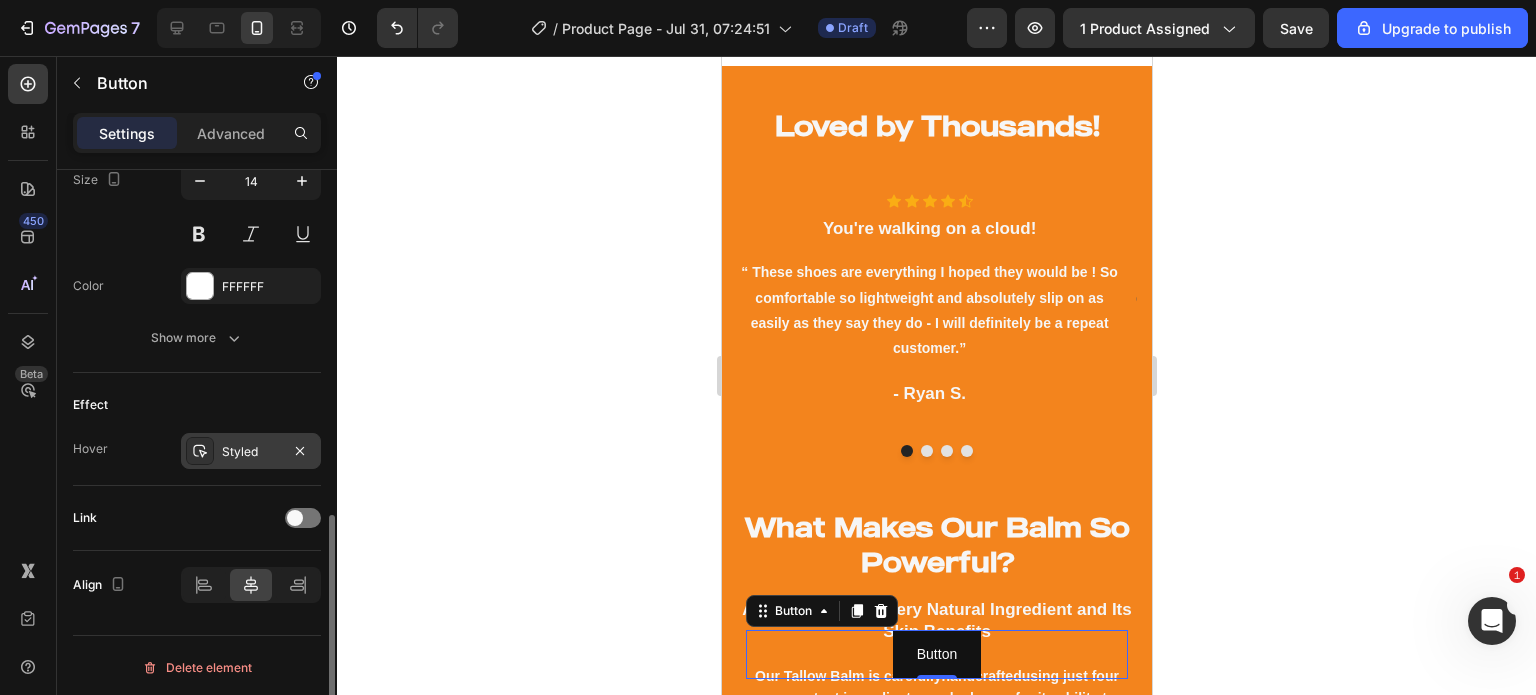 click on "Styled" at bounding box center (251, 451) 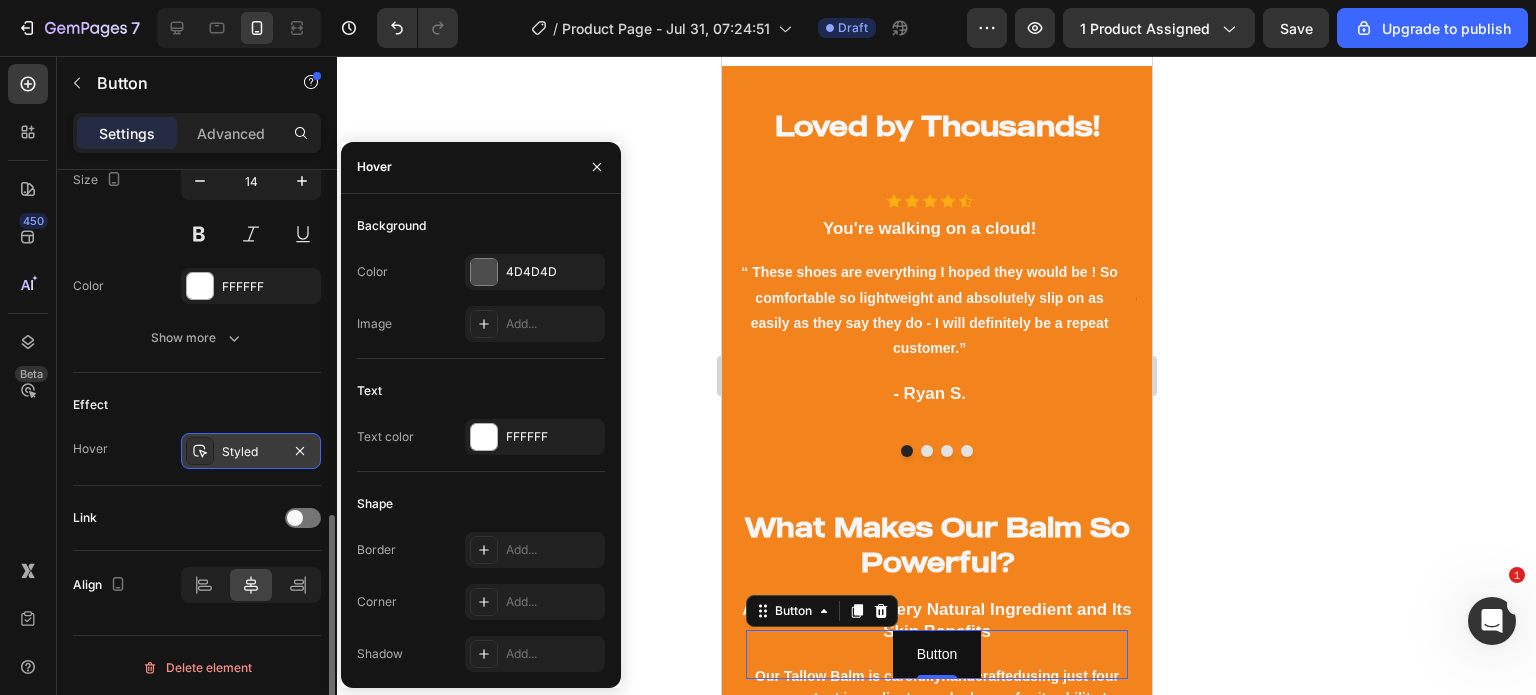 click on "Styled" at bounding box center [251, 452] 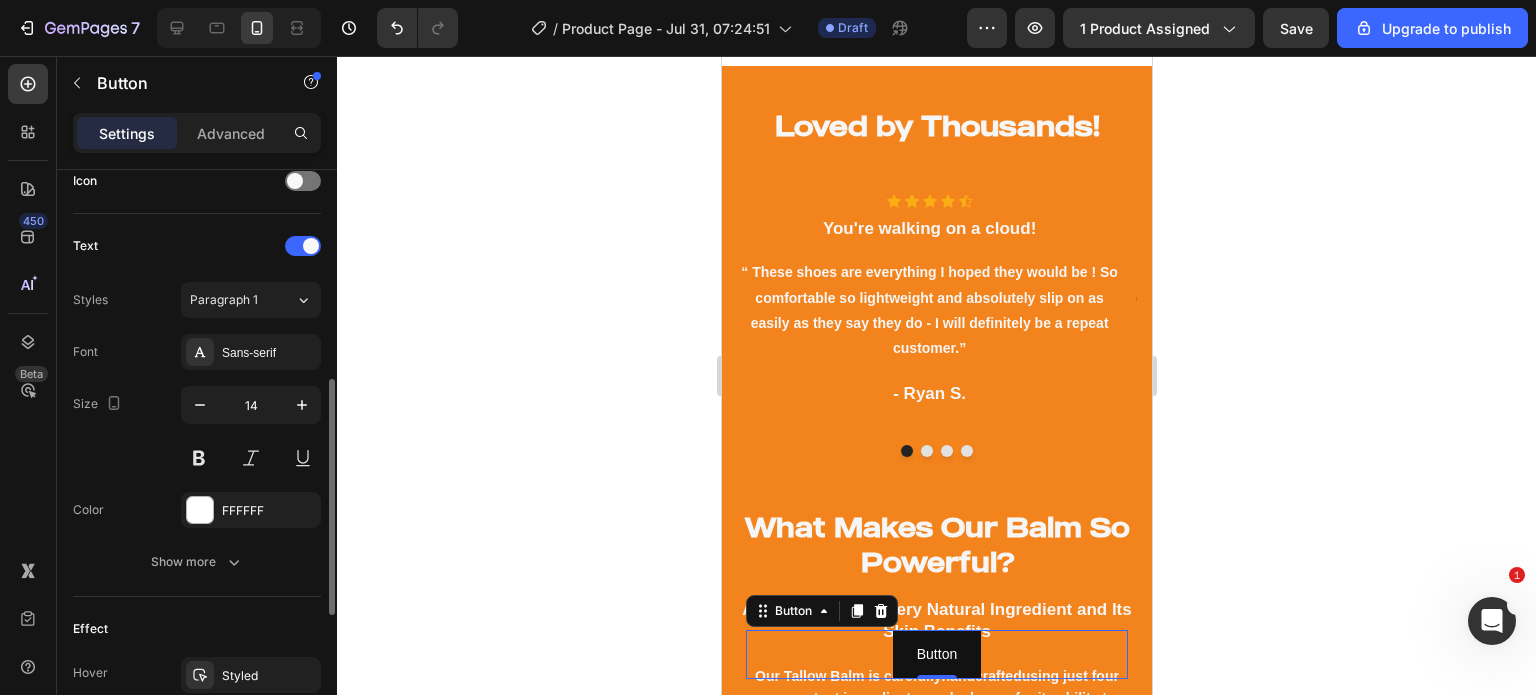 scroll, scrollTop: 593, scrollLeft: 0, axis: vertical 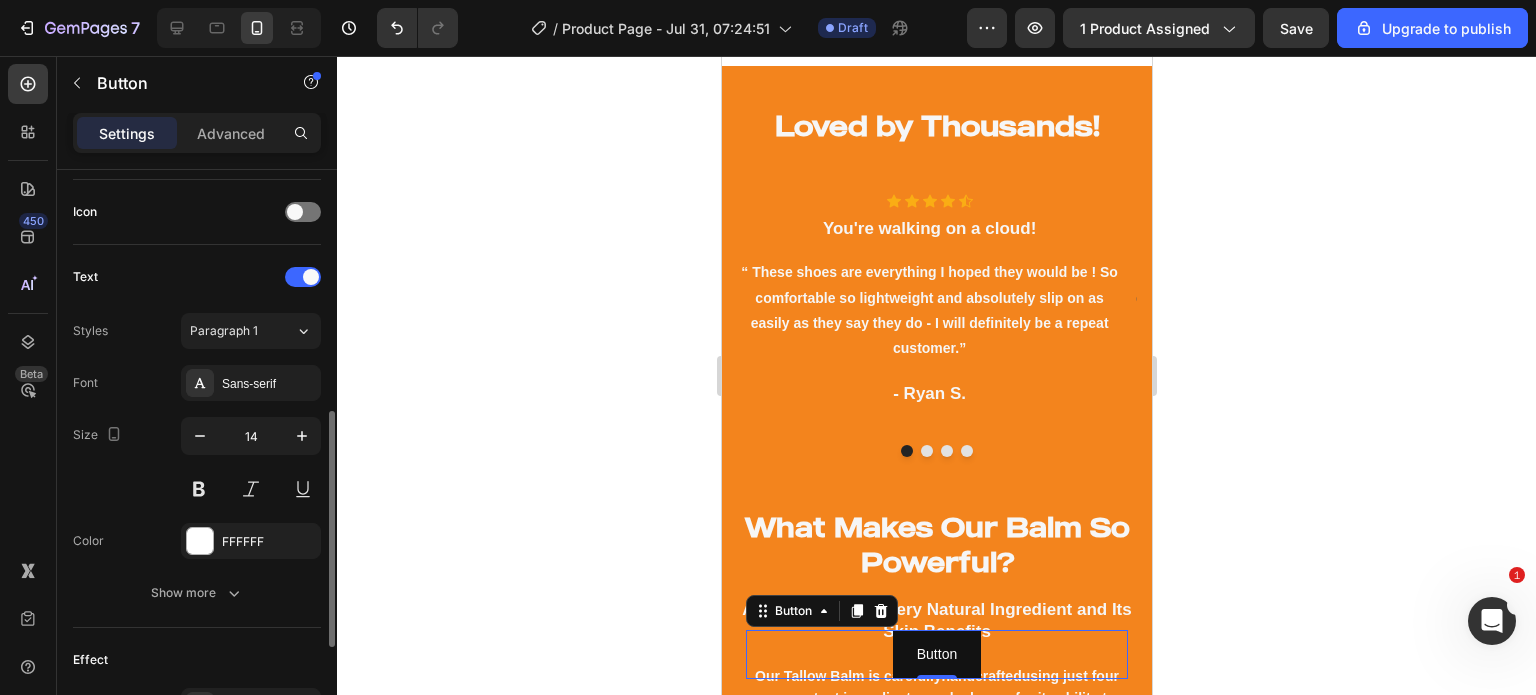click on "Font Sans-serif Size 14 Color FFFFFF Show more" at bounding box center (197, 488) 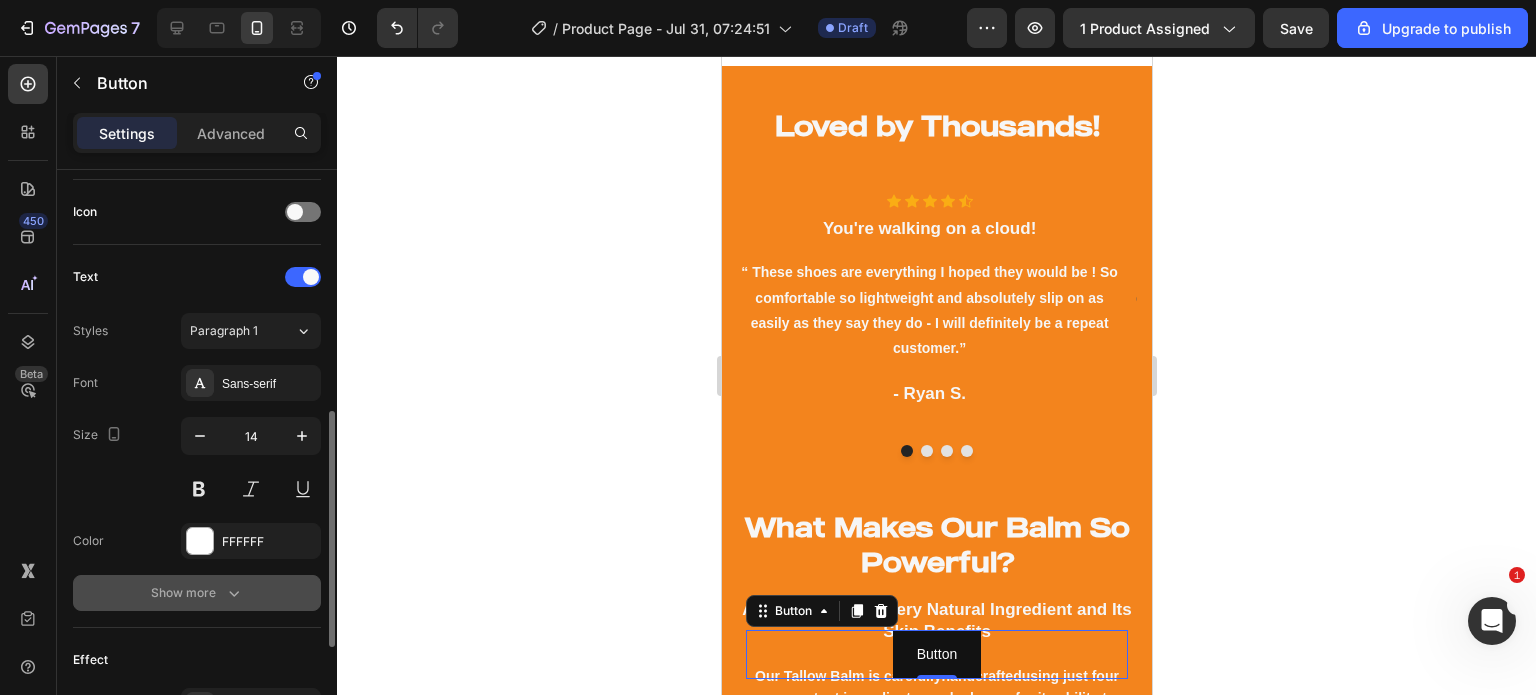 click on "Show more" at bounding box center (197, 593) 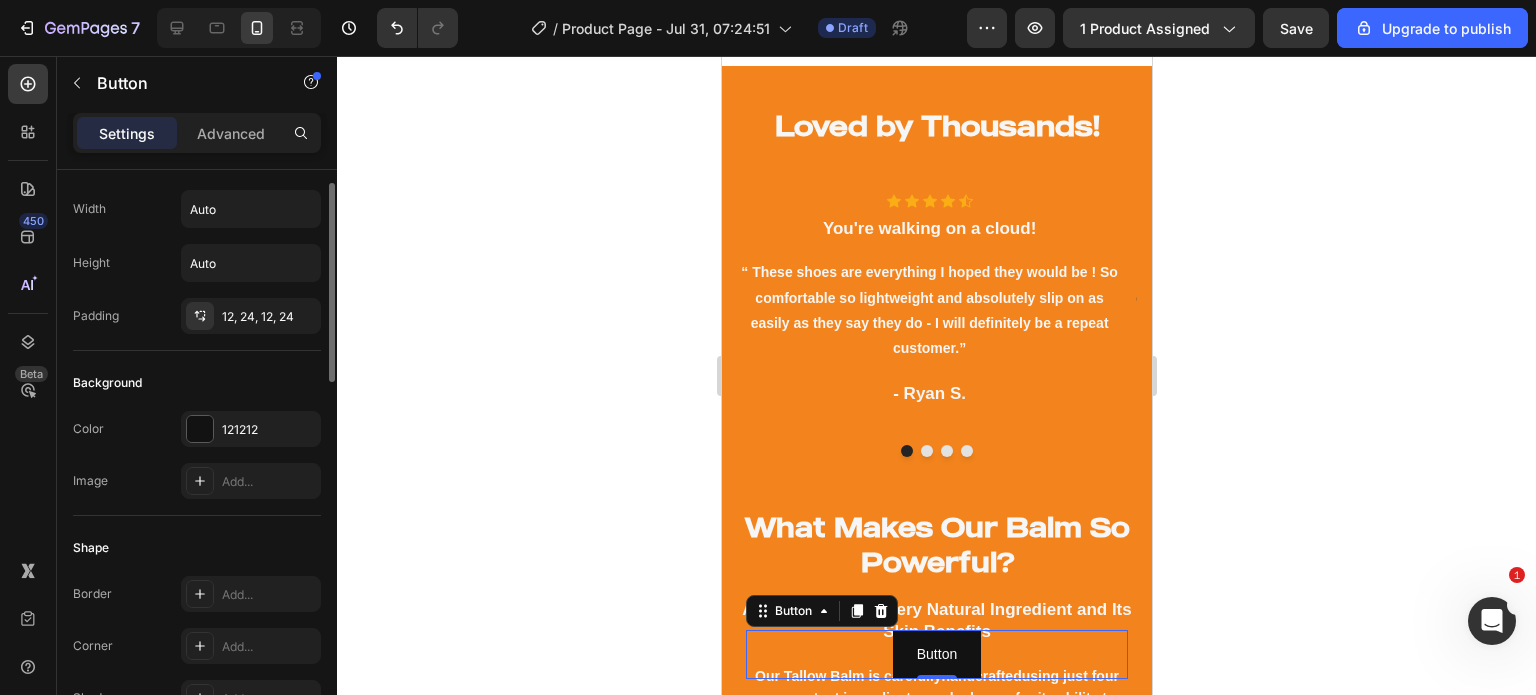 scroll, scrollTop: 40, scrollLeft: 0, axis: vertical 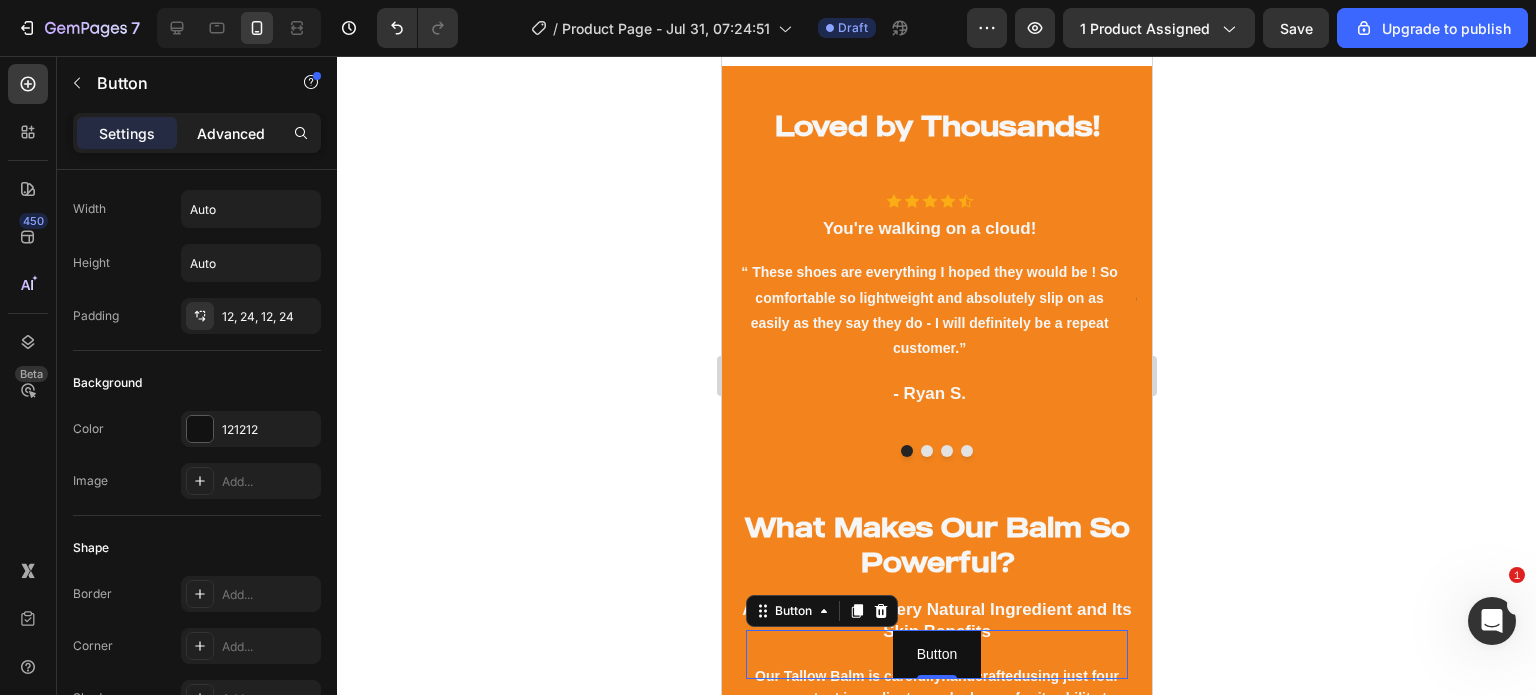 click on "Advanced" 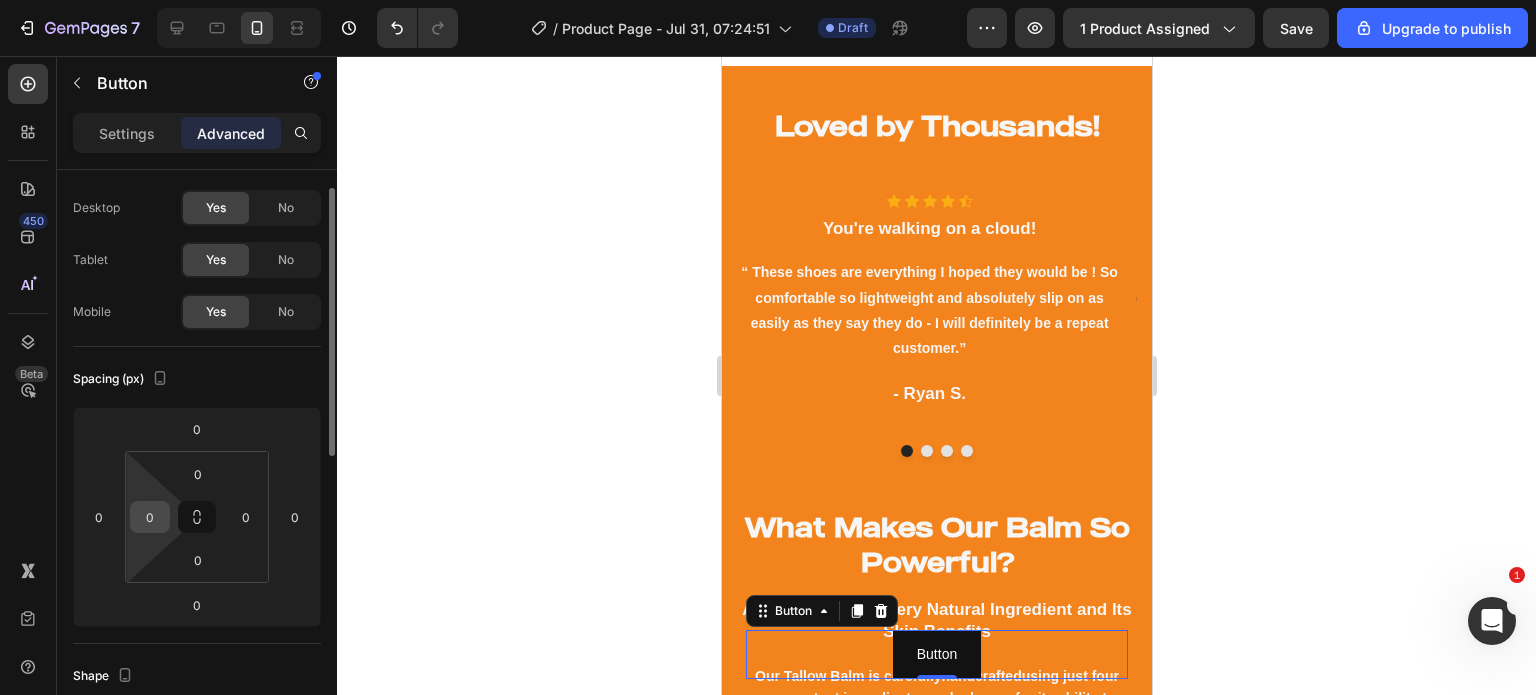 click on "0" at bounding box center [150, 517] 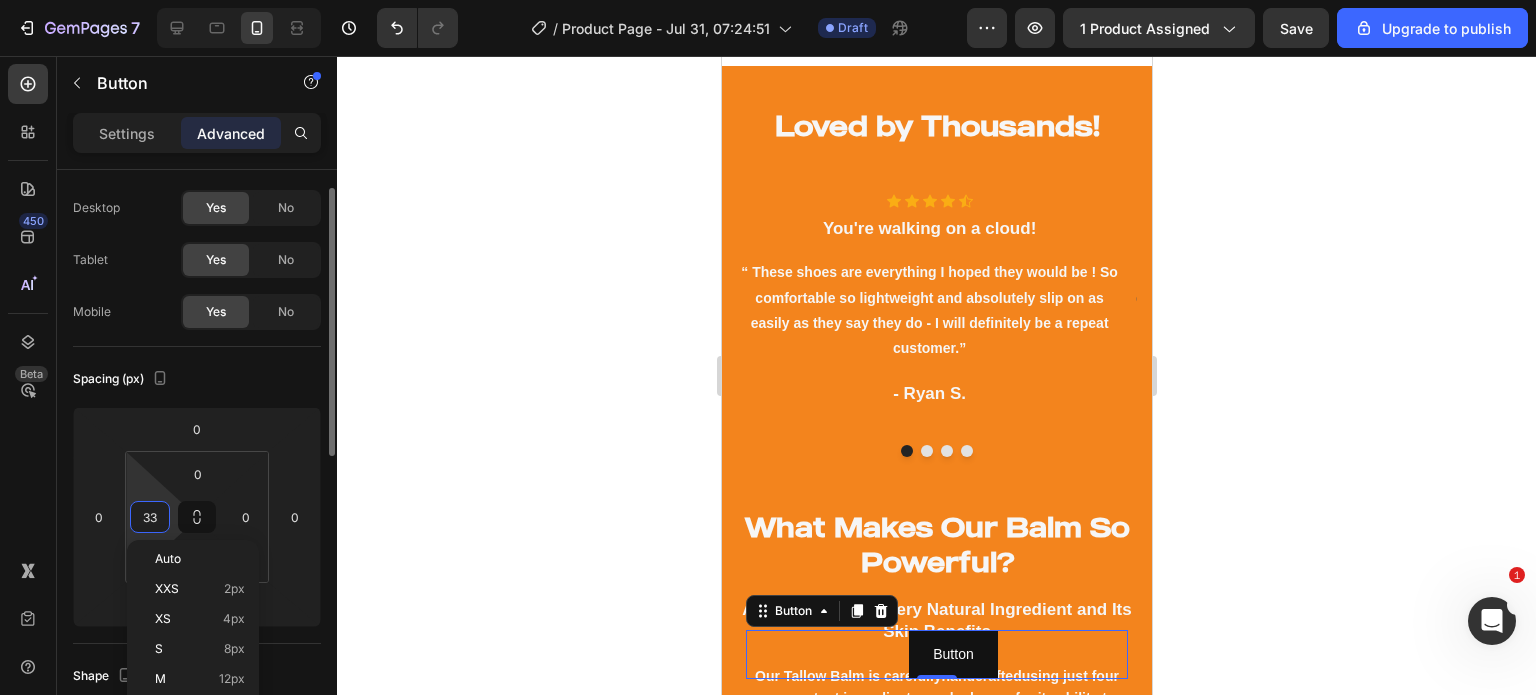 type on "3" 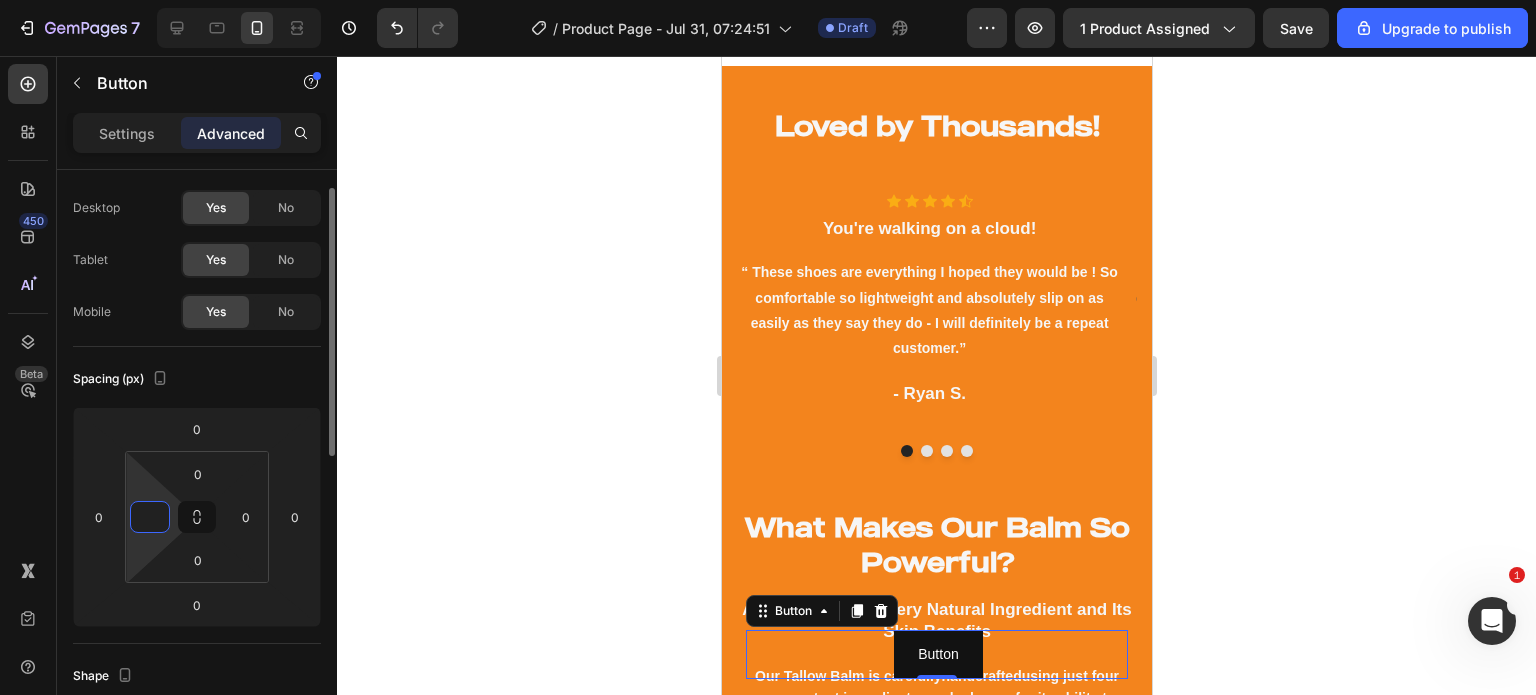 type on "0" 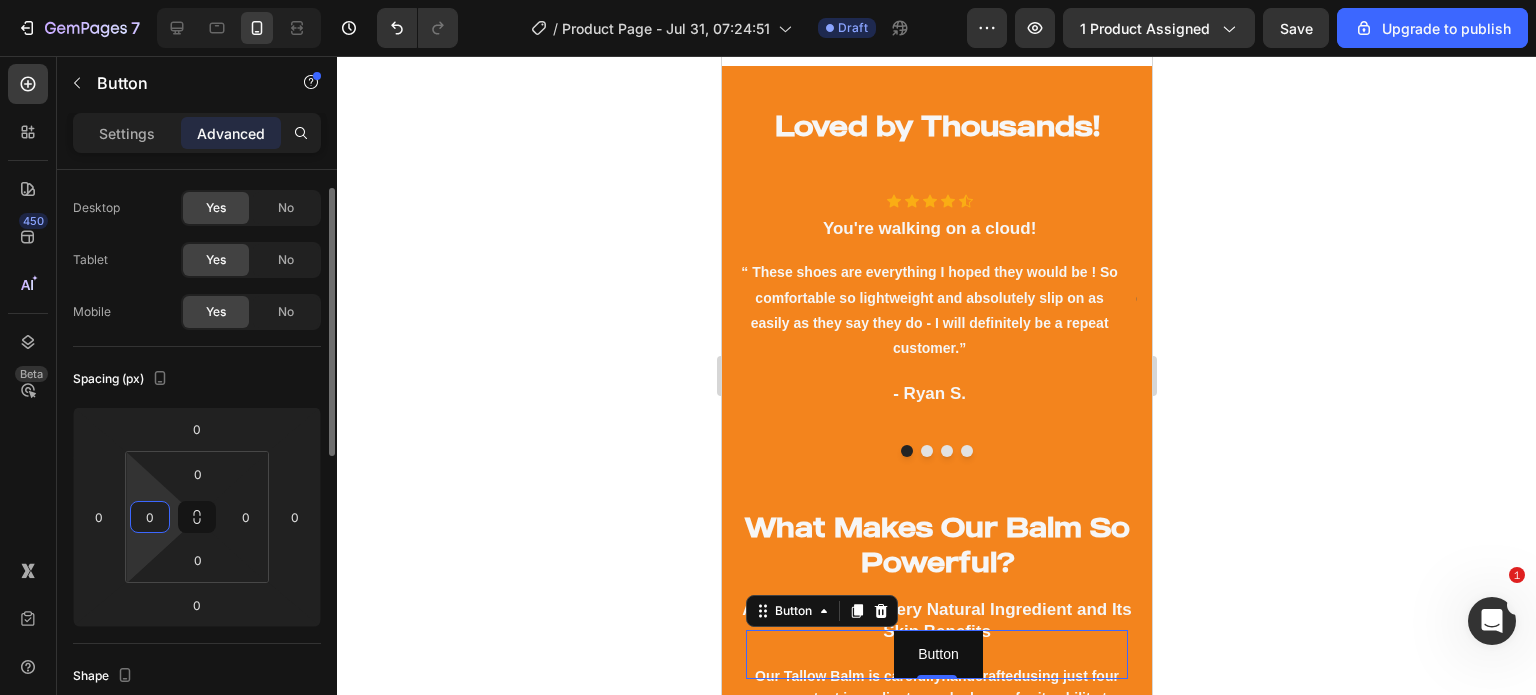click on "Spacing (px)" at bounding box center (197, 379) 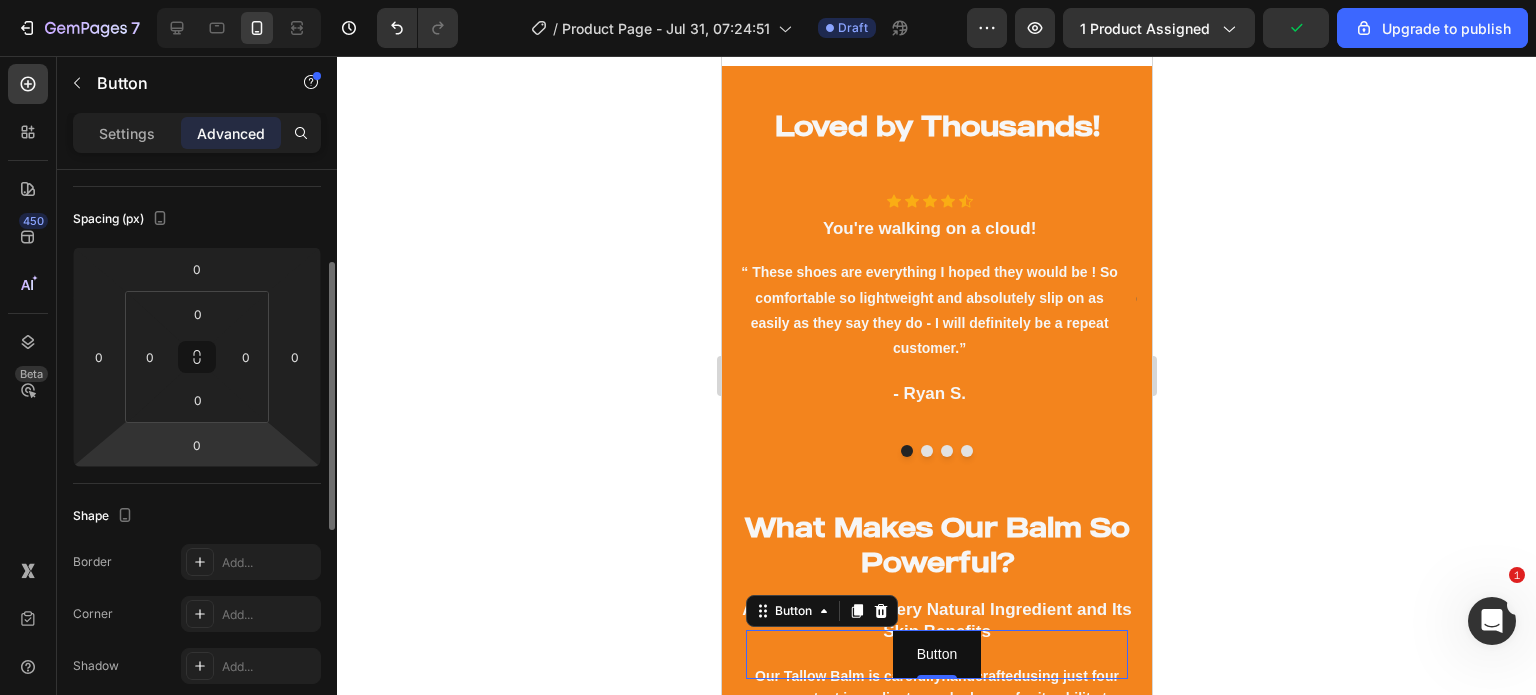 scroll, scrollTop: 0, scrollLeft: 0, axis: both 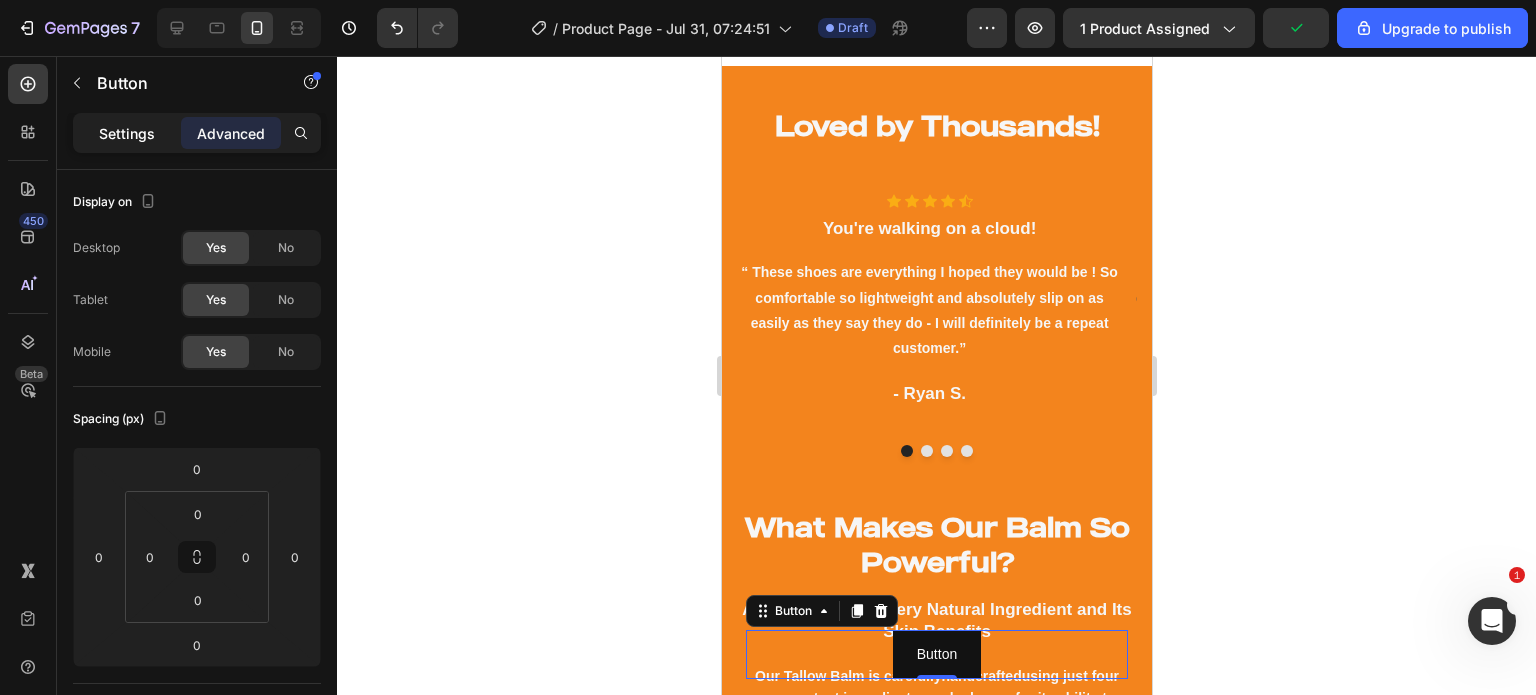 click on "Settings" at bounding box center [127, 133] 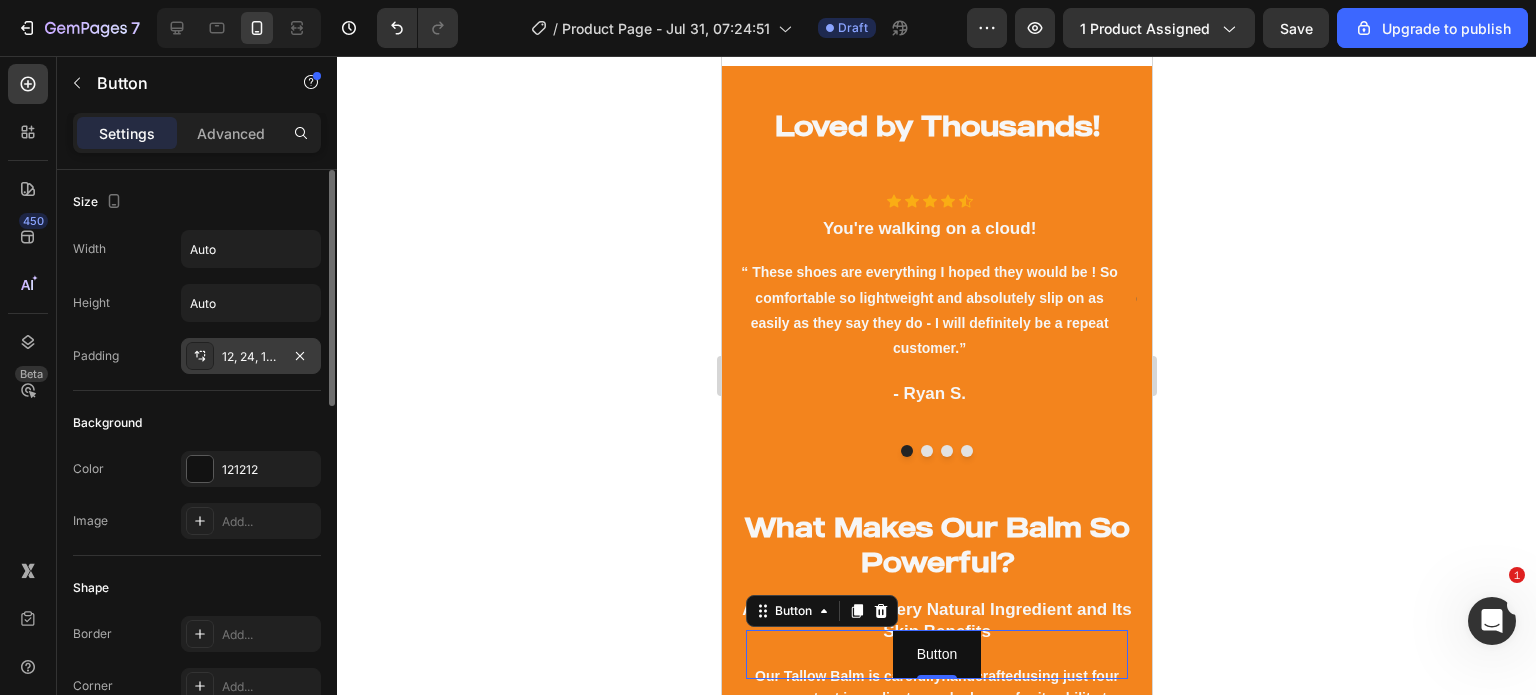 click 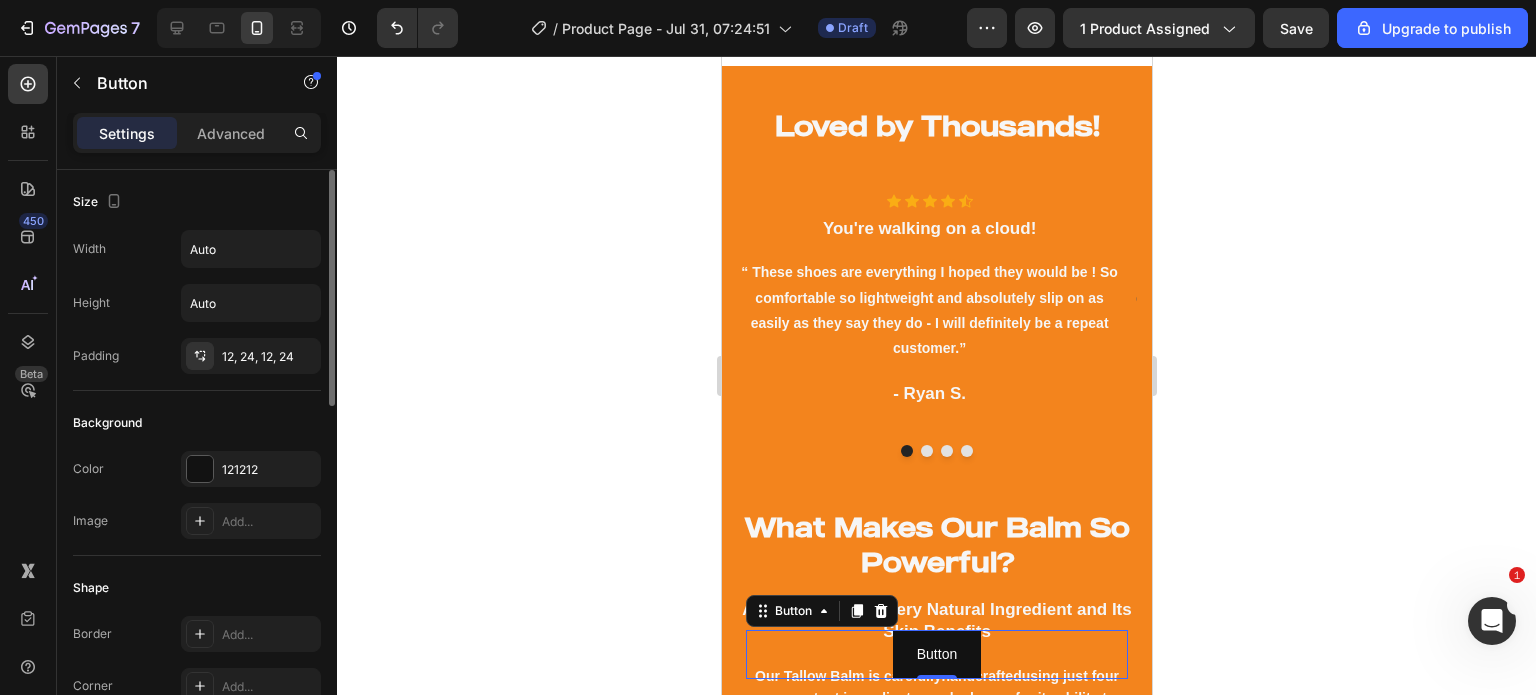 click on "Background" at bounding box center [197, 423] 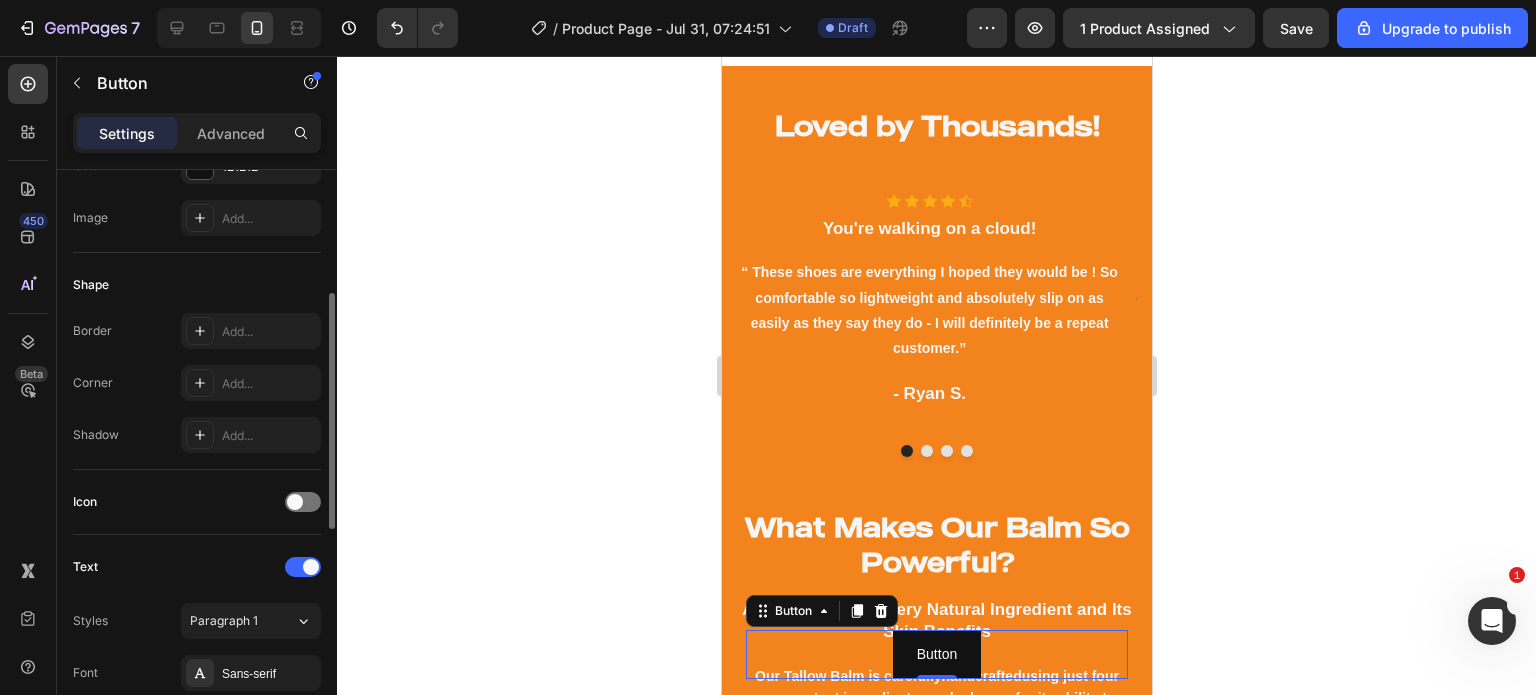 scroll, scrollTop: 305, scrollLeft: 0, axis: vertical 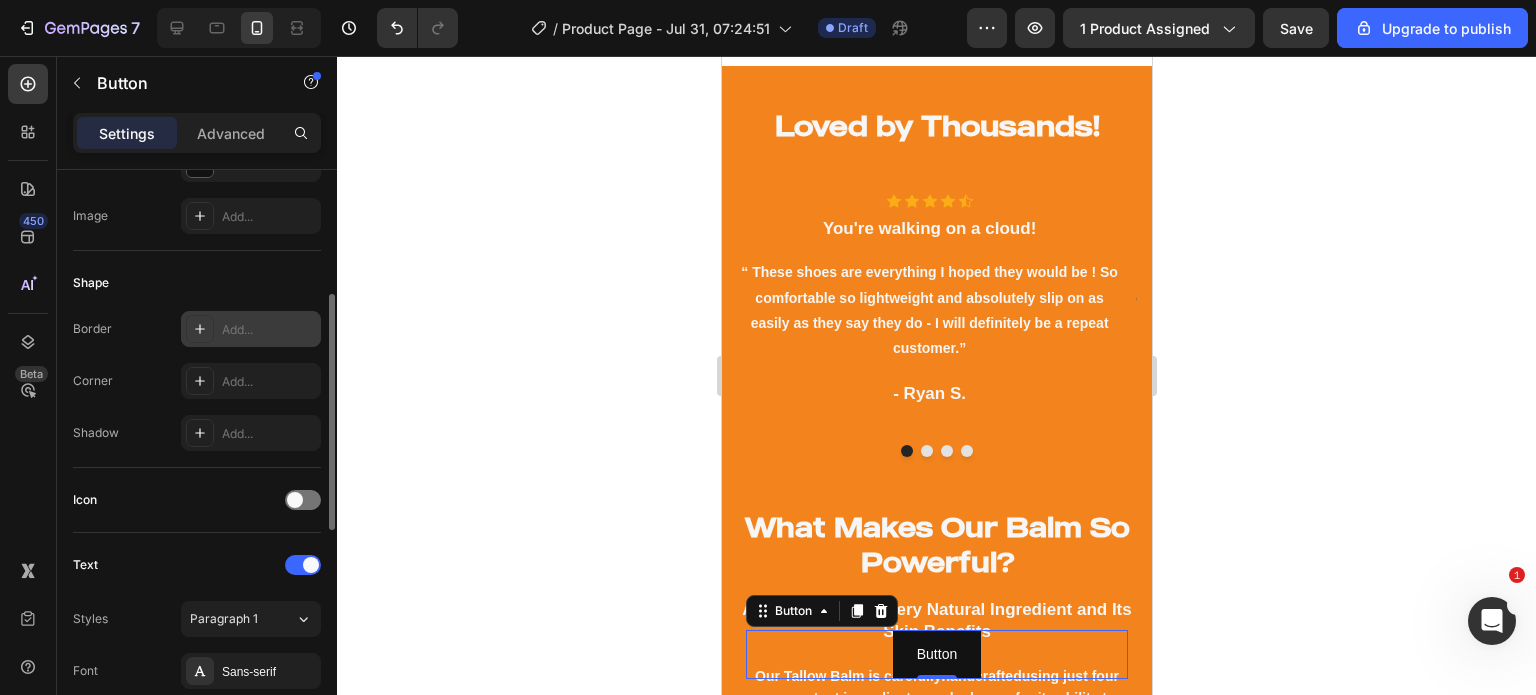 click at bounding box center (200, 329) 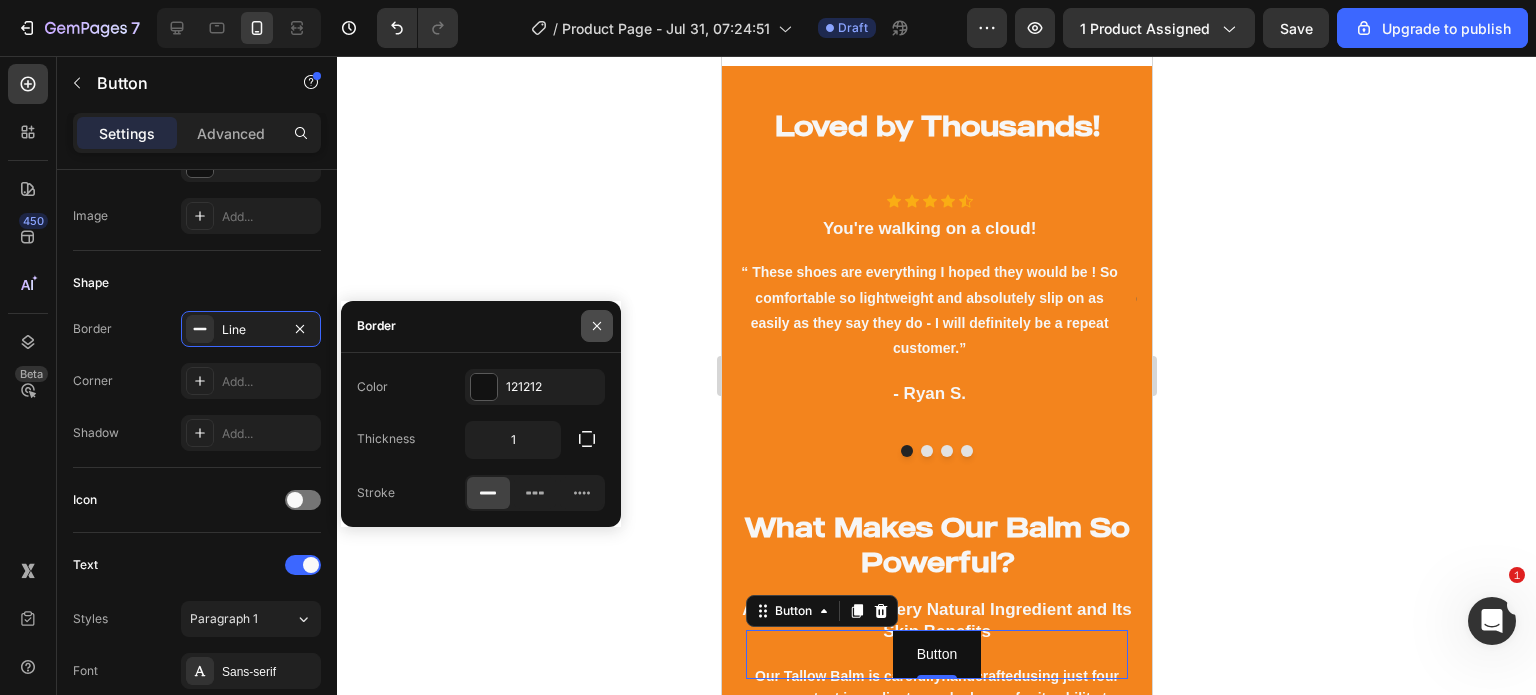 click 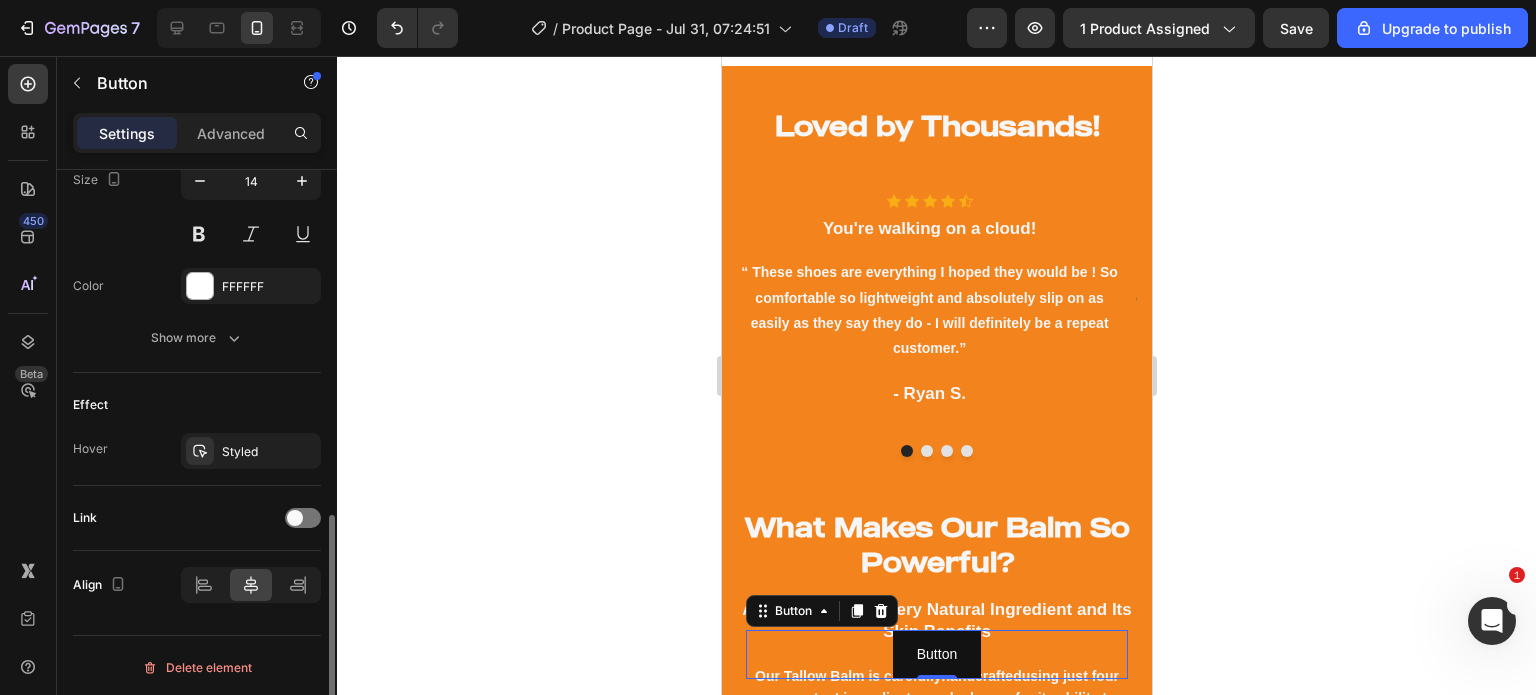 scroll, scrollTop: 848, scrollLeft: 0, axis: vertical 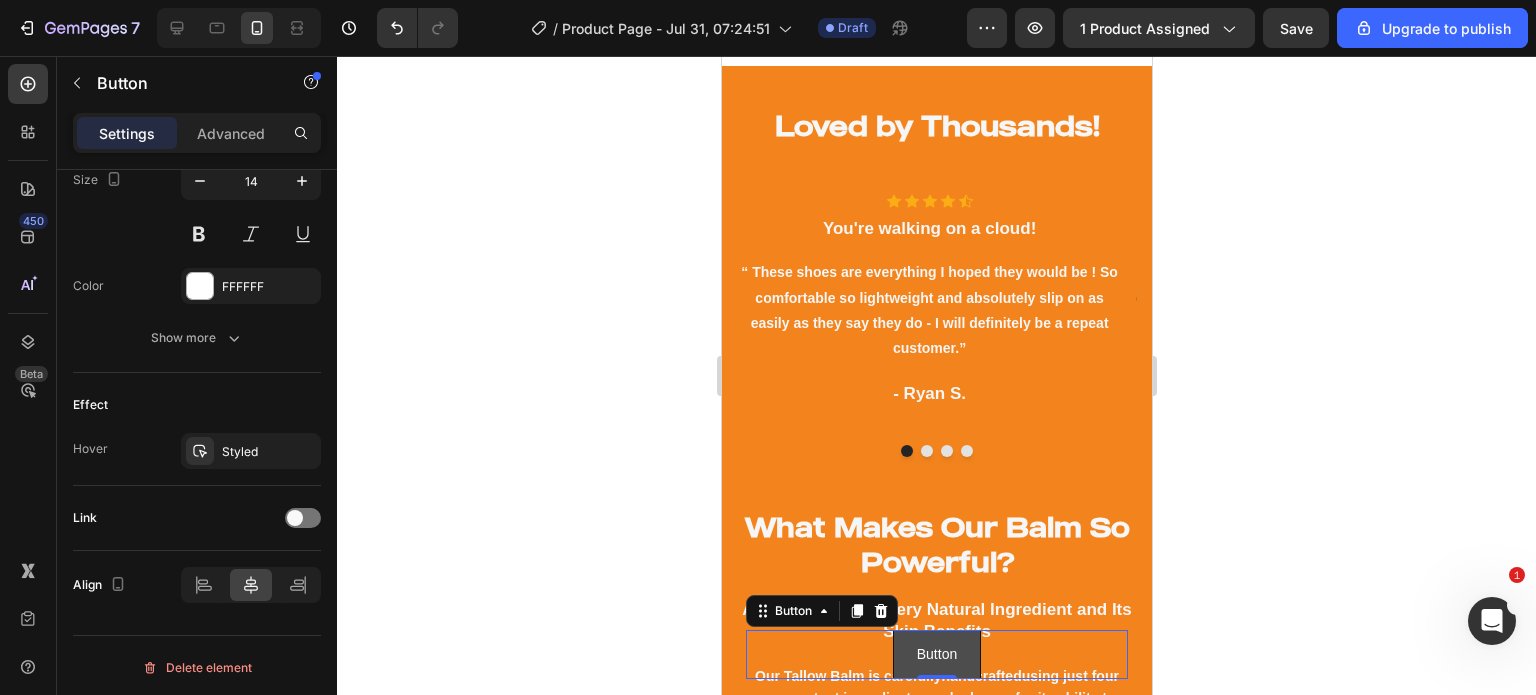 click on "Button" at bounding box center (936, 654) 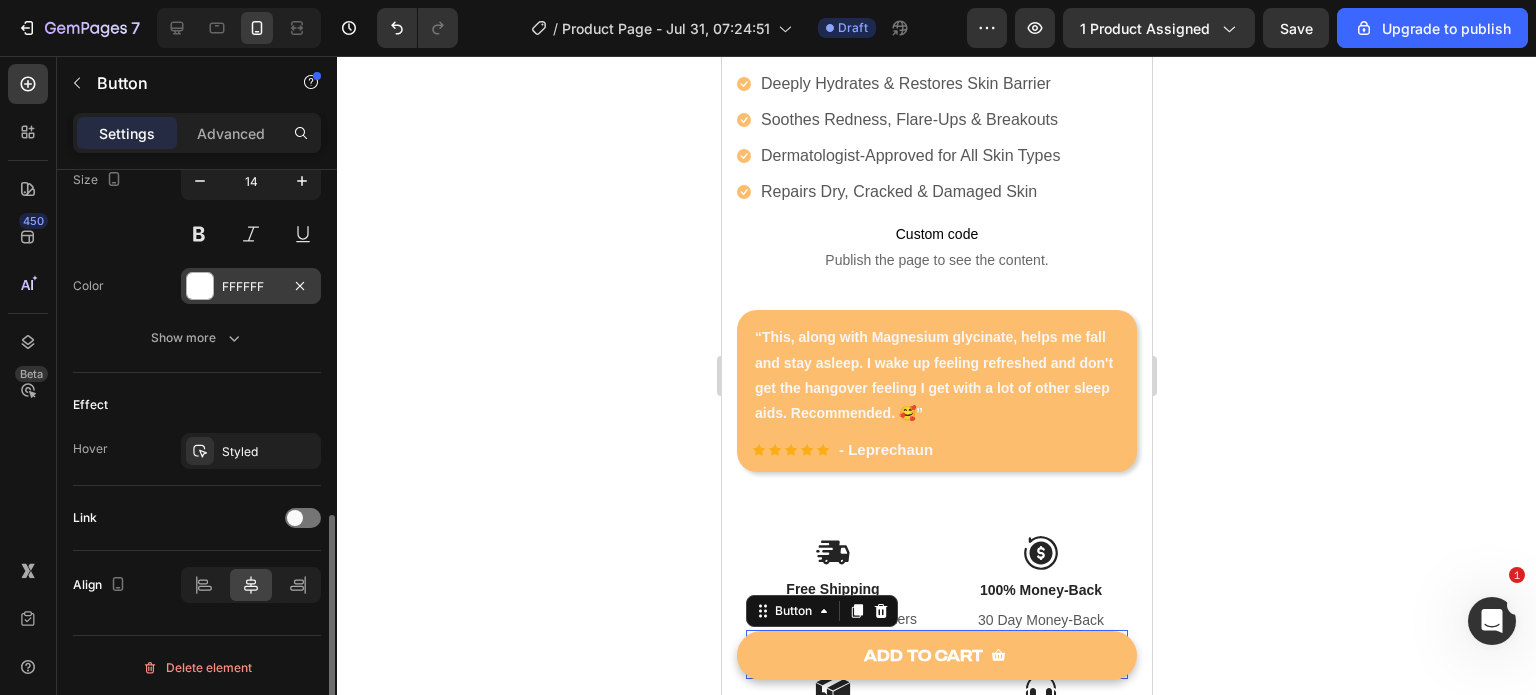 scroll, scrollTop: 954, scrollLeft: 0, axis: vertical 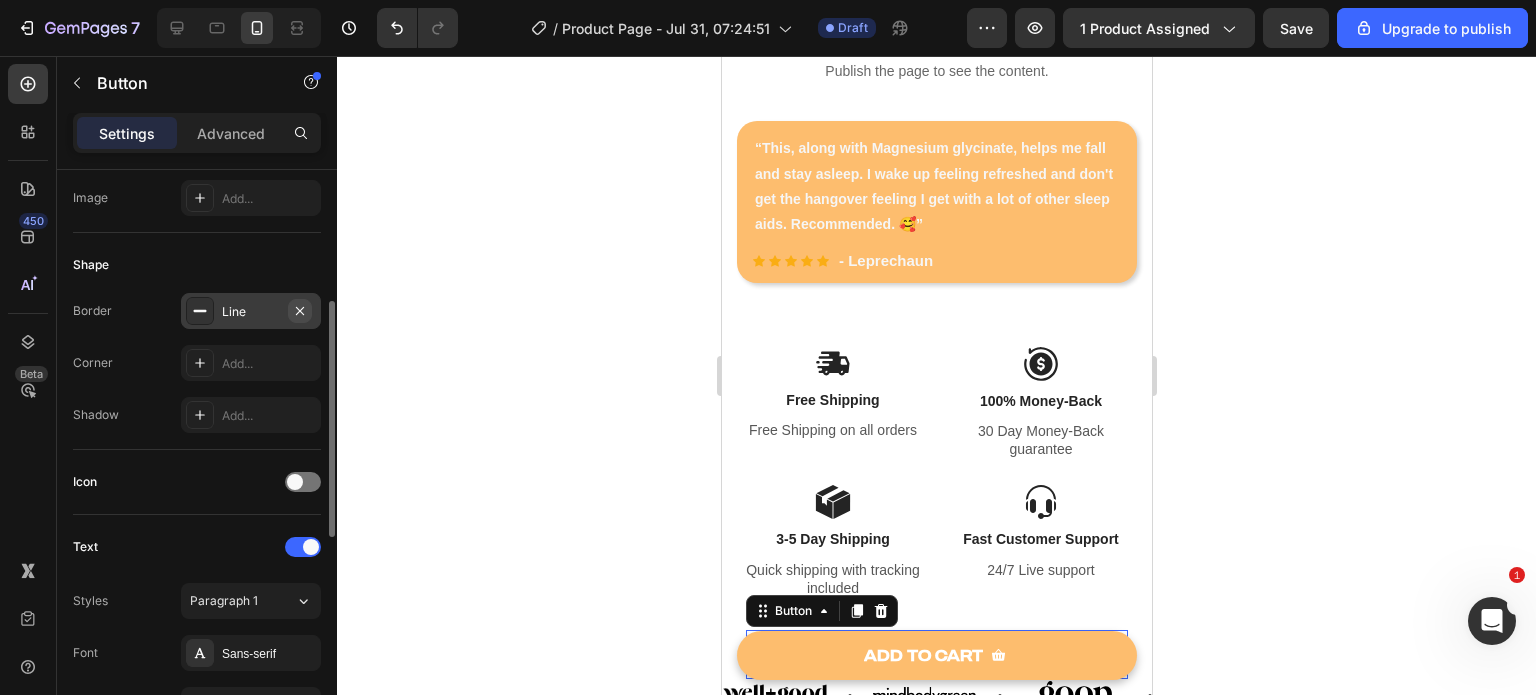 click 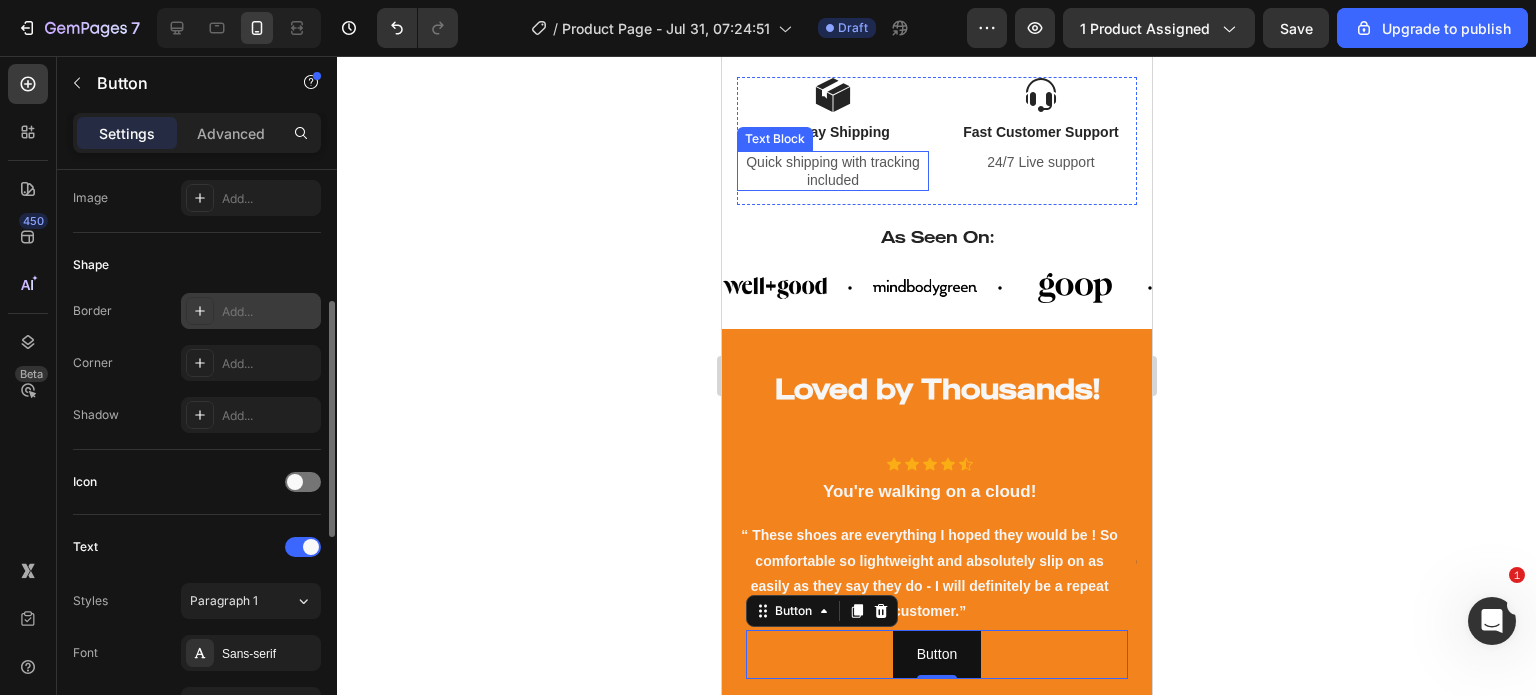scroll, scrollTop: 1360, scrollLeft: 0, axis: vertical 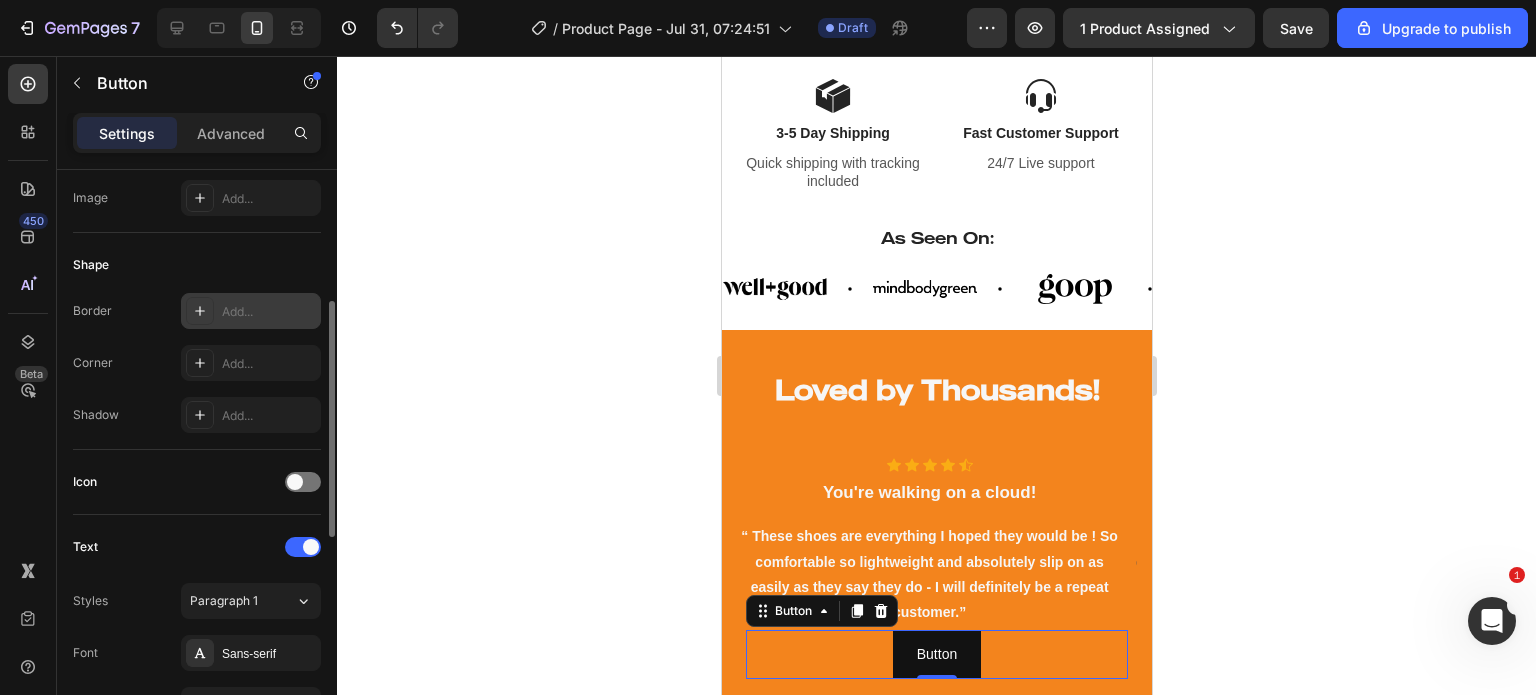 click on "Button Button   0" at bounding box center (936, 654) 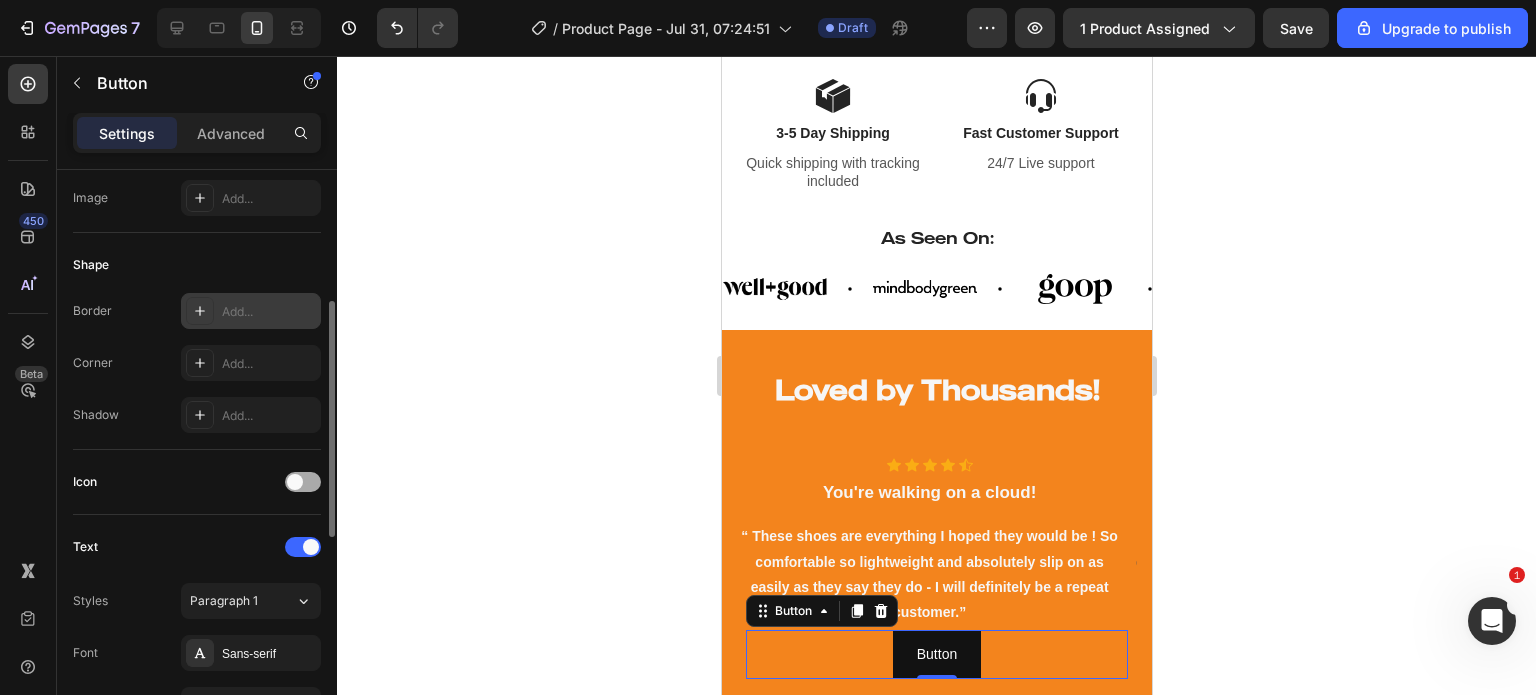 click at bounding box center [295, 482] 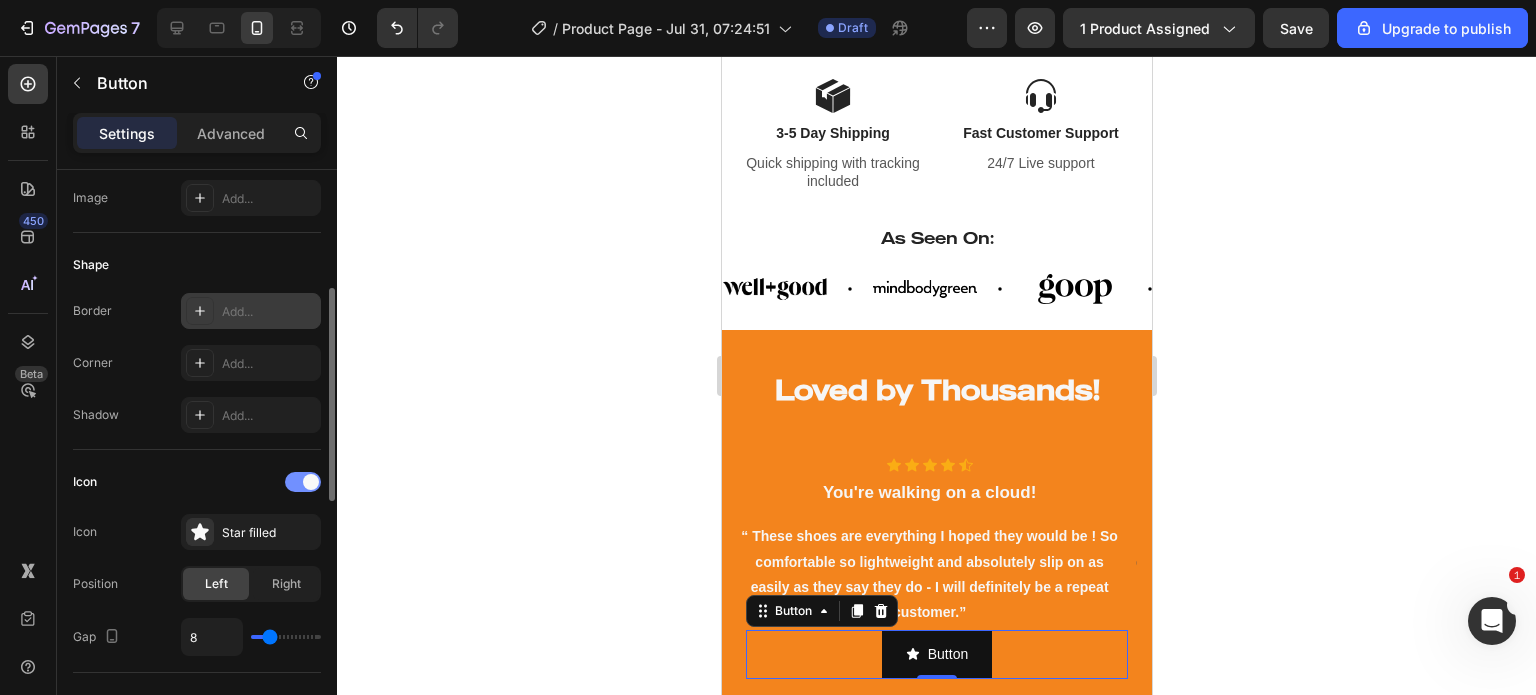 click at bounding box center [303, 482] 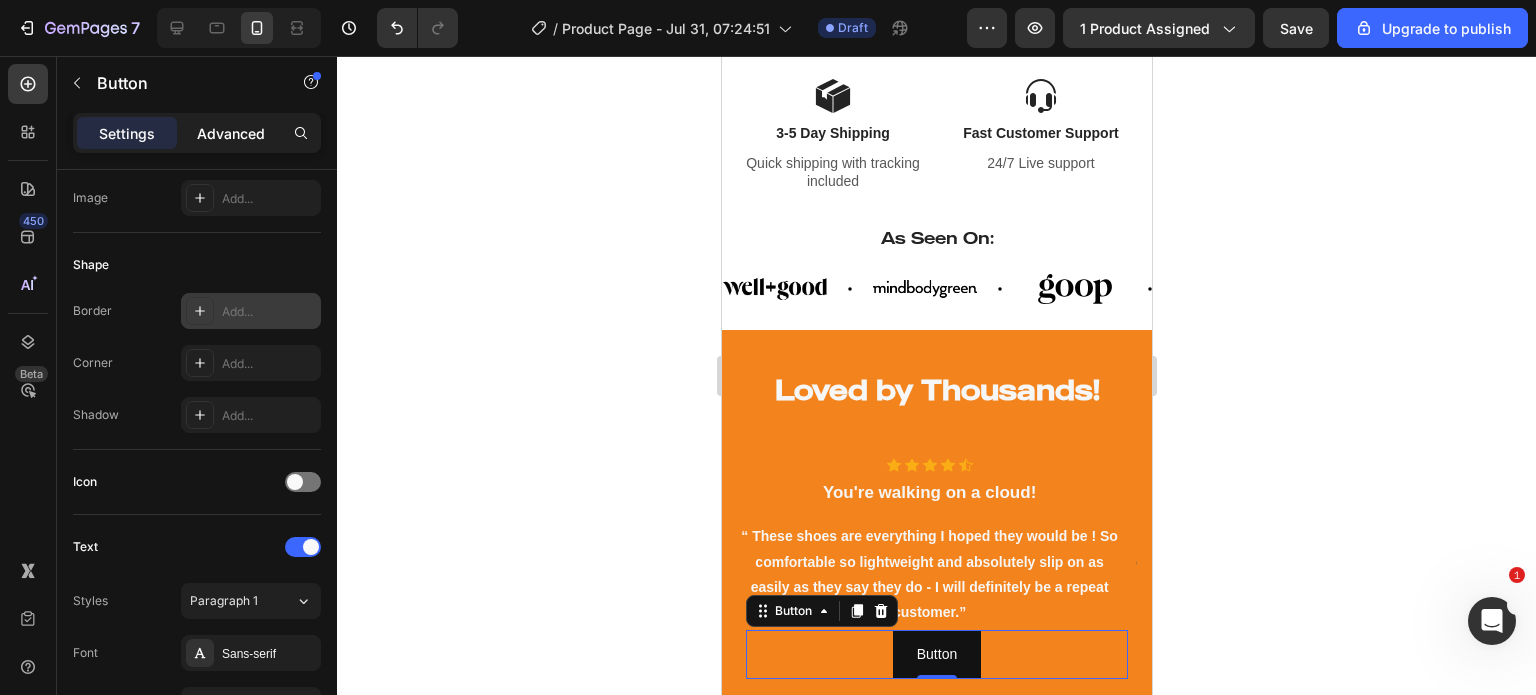 click on "Advanced" at bounding box center (231, 133) 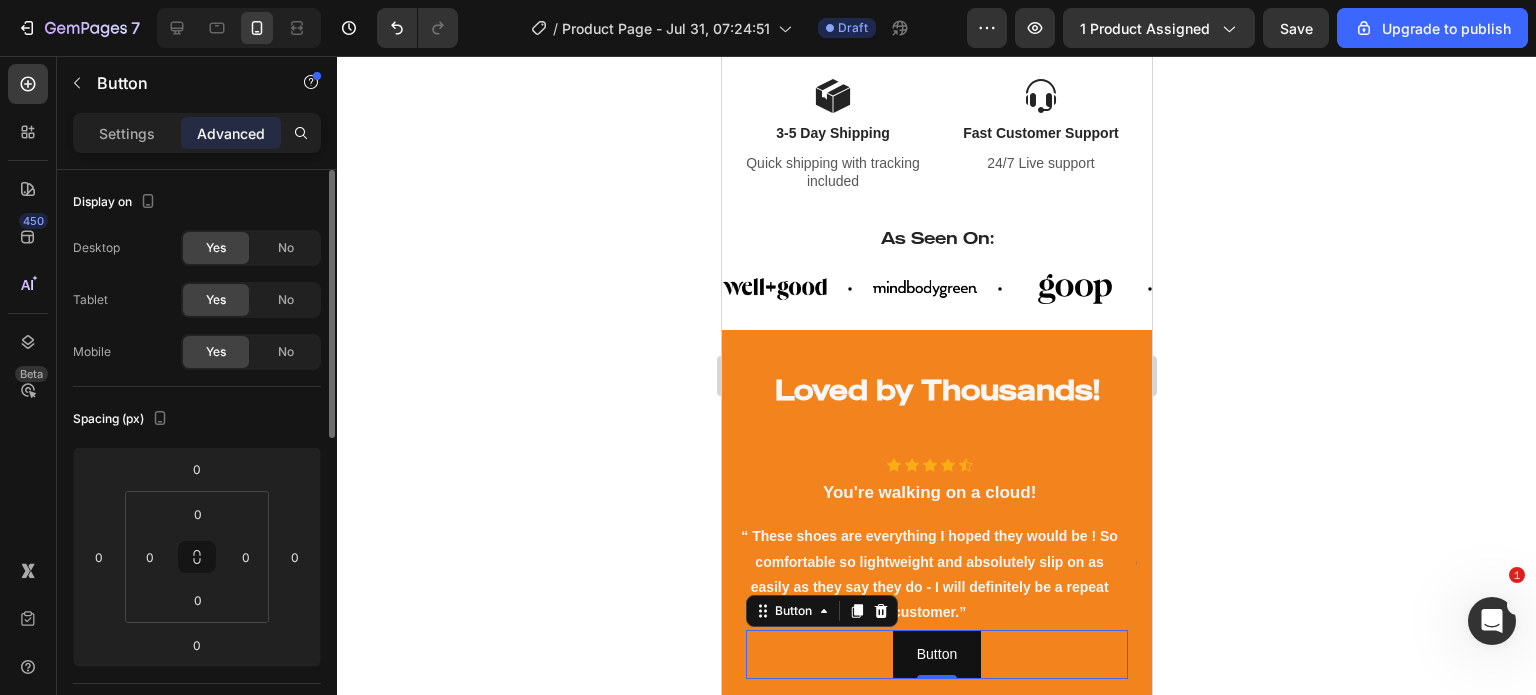 scroll, scrollTop: 0, scrollLeft: 0, axis: both 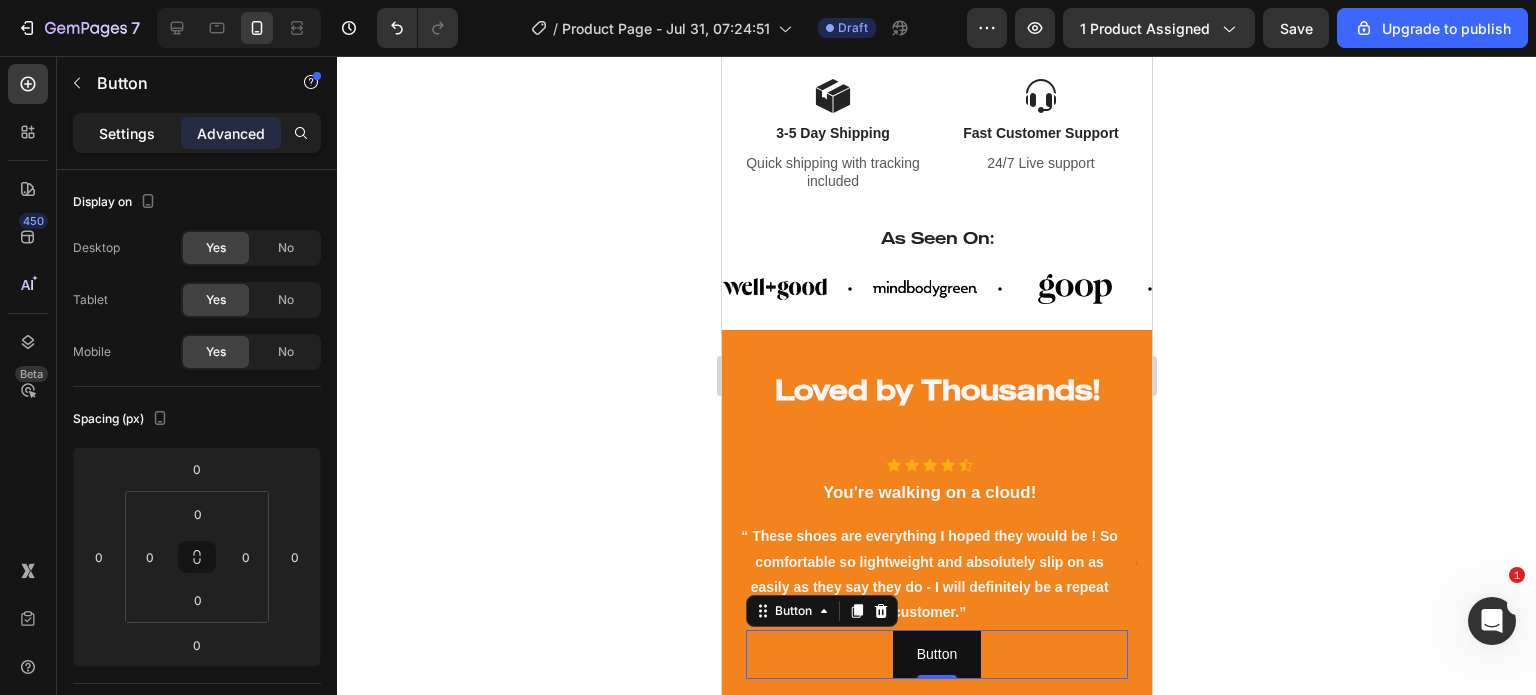 click on "Settings" at bounding box center (127, 133) 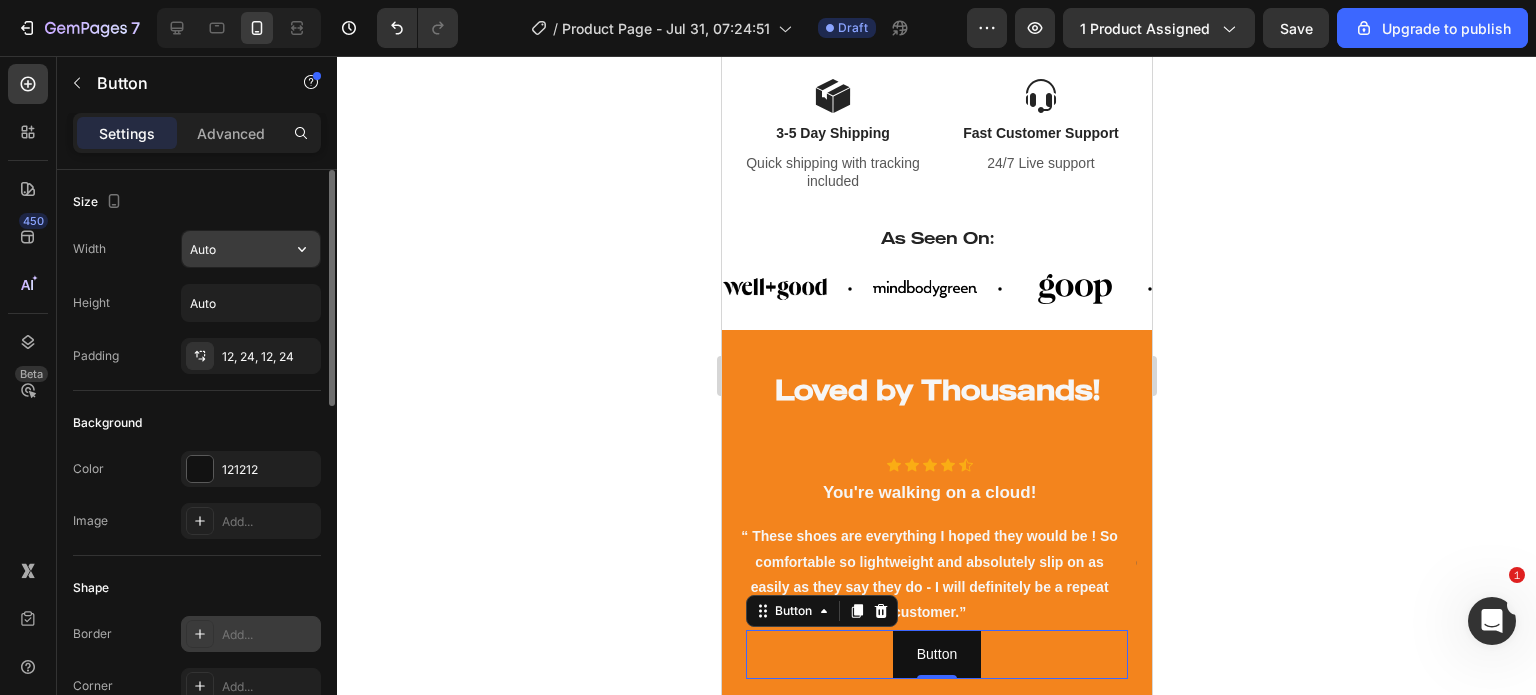 click on "Auto" at bounding box center [251, 249] 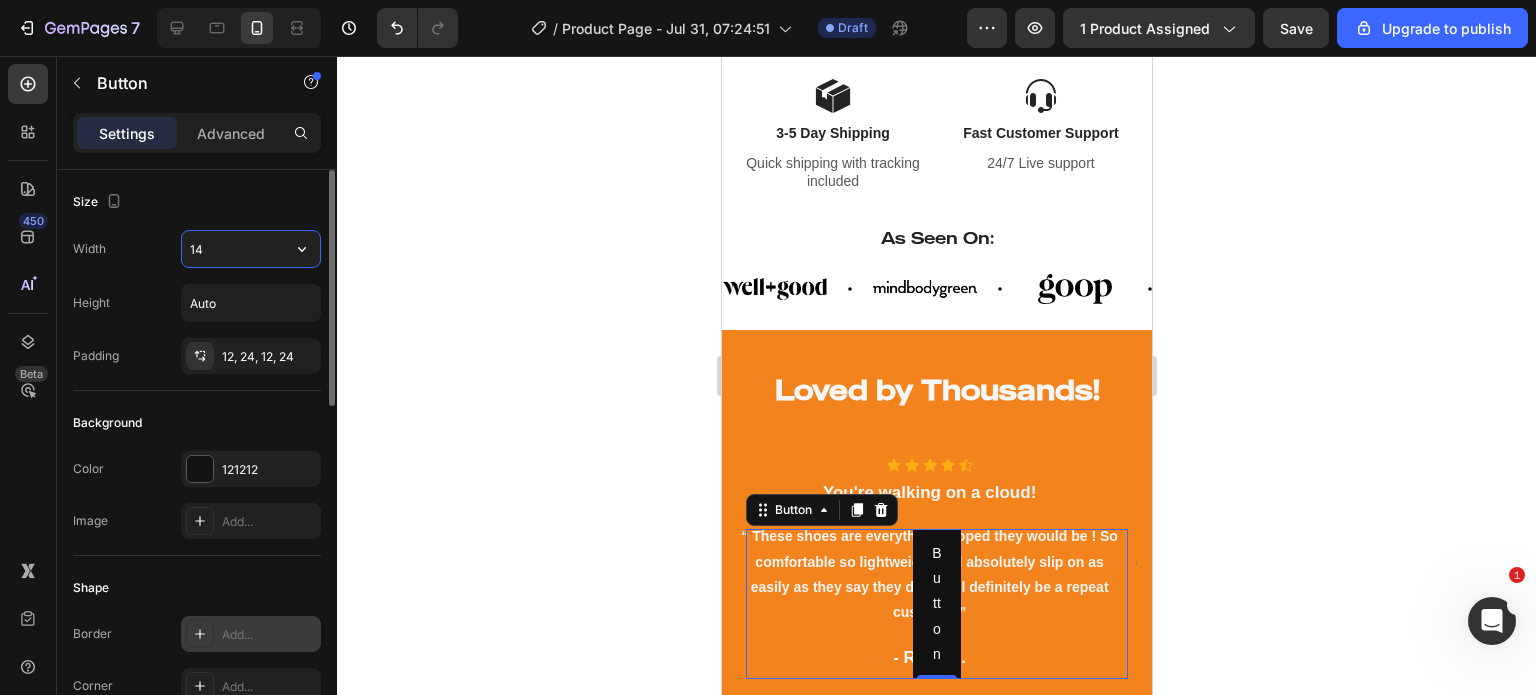 type on "15" 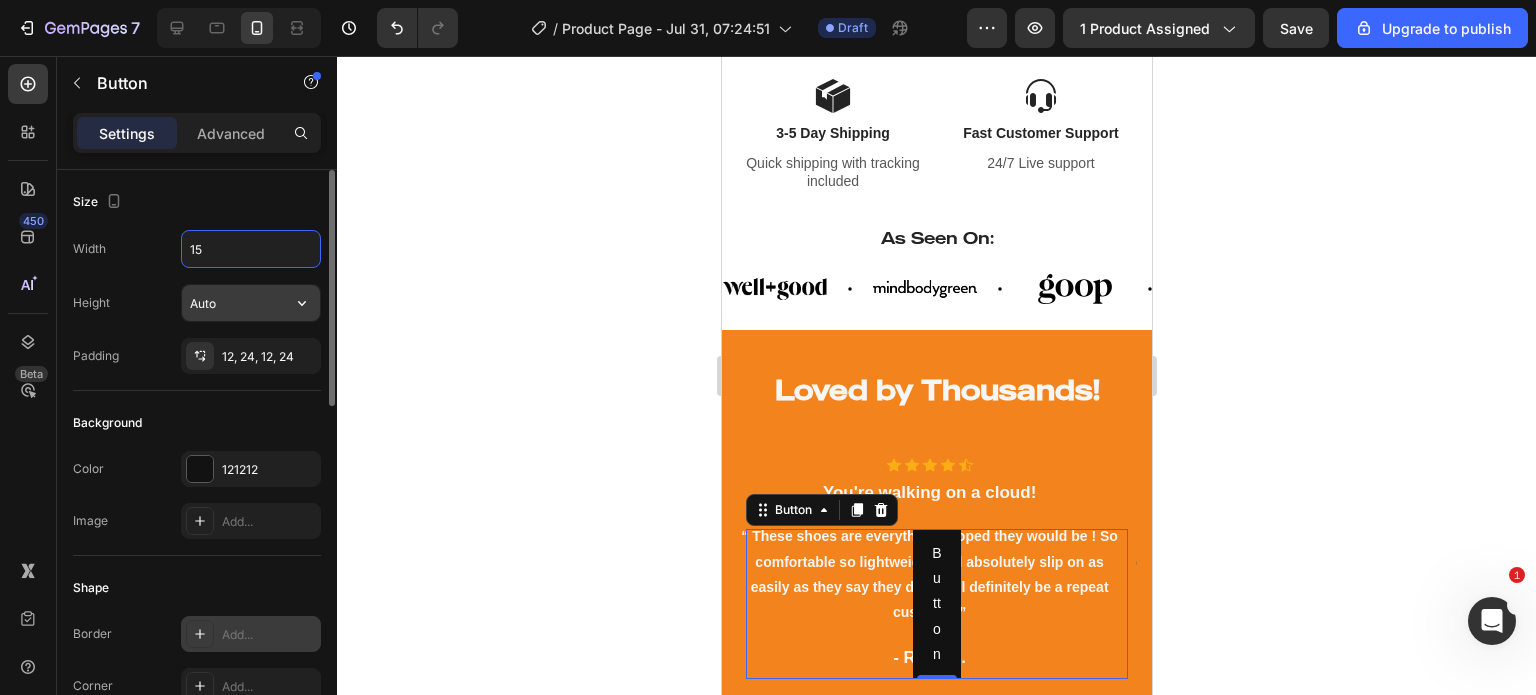 click on "Auto" at bounding box center (251, 303) 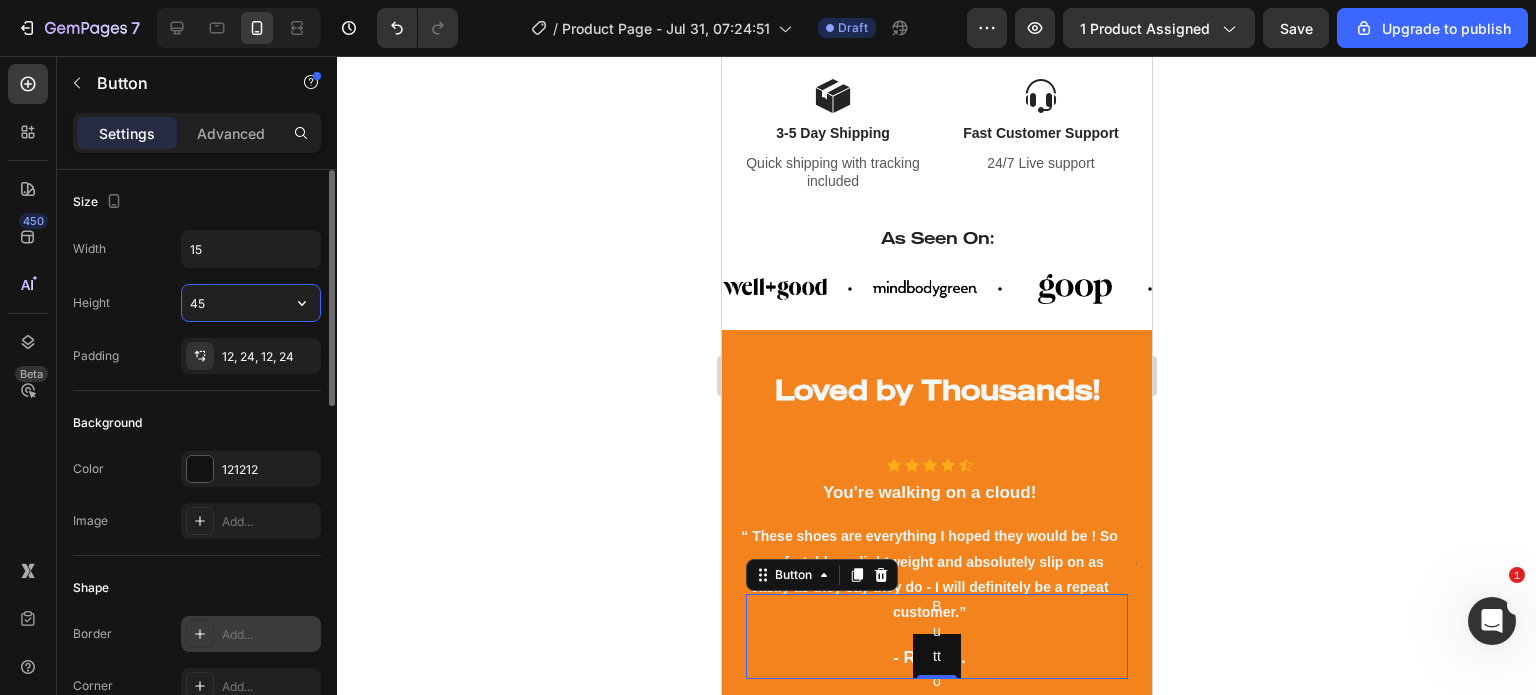 type on "44" 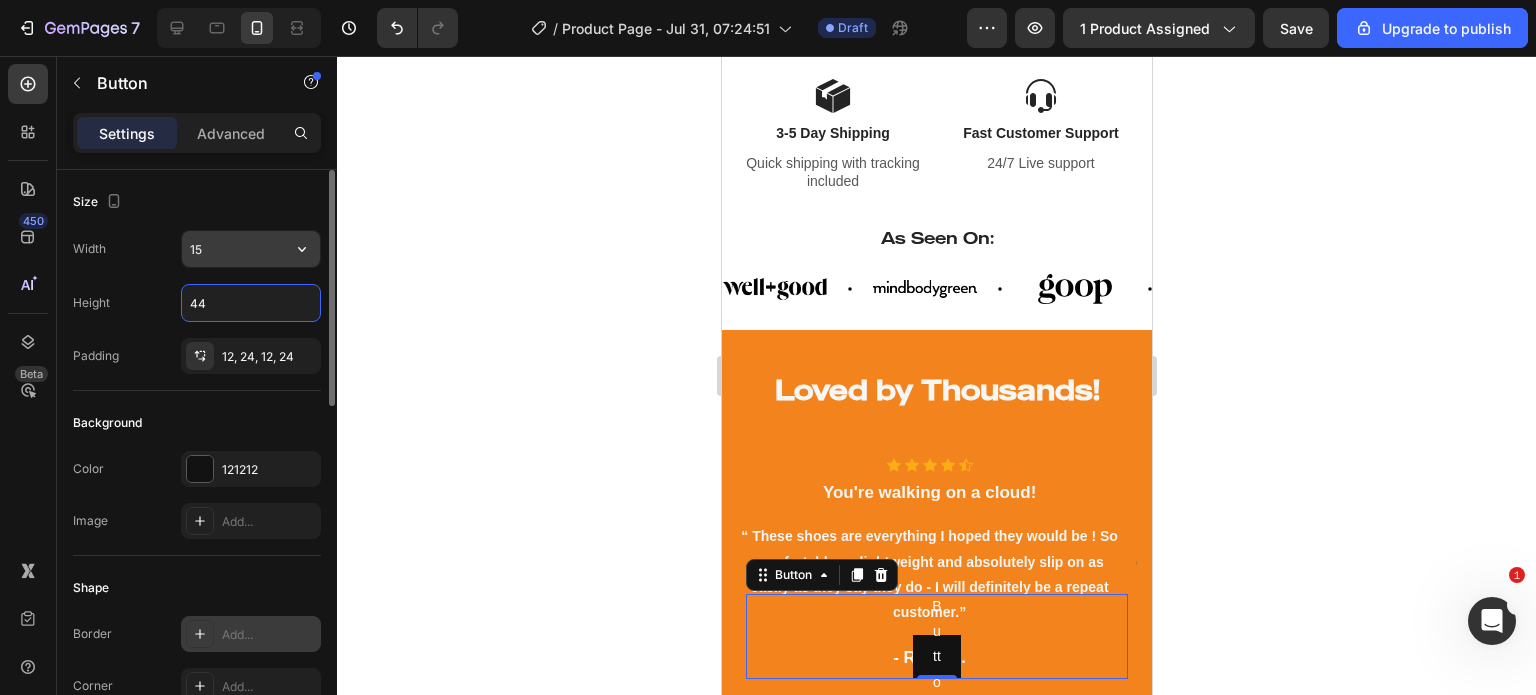 click on "15" at bounding box center (251, 249) 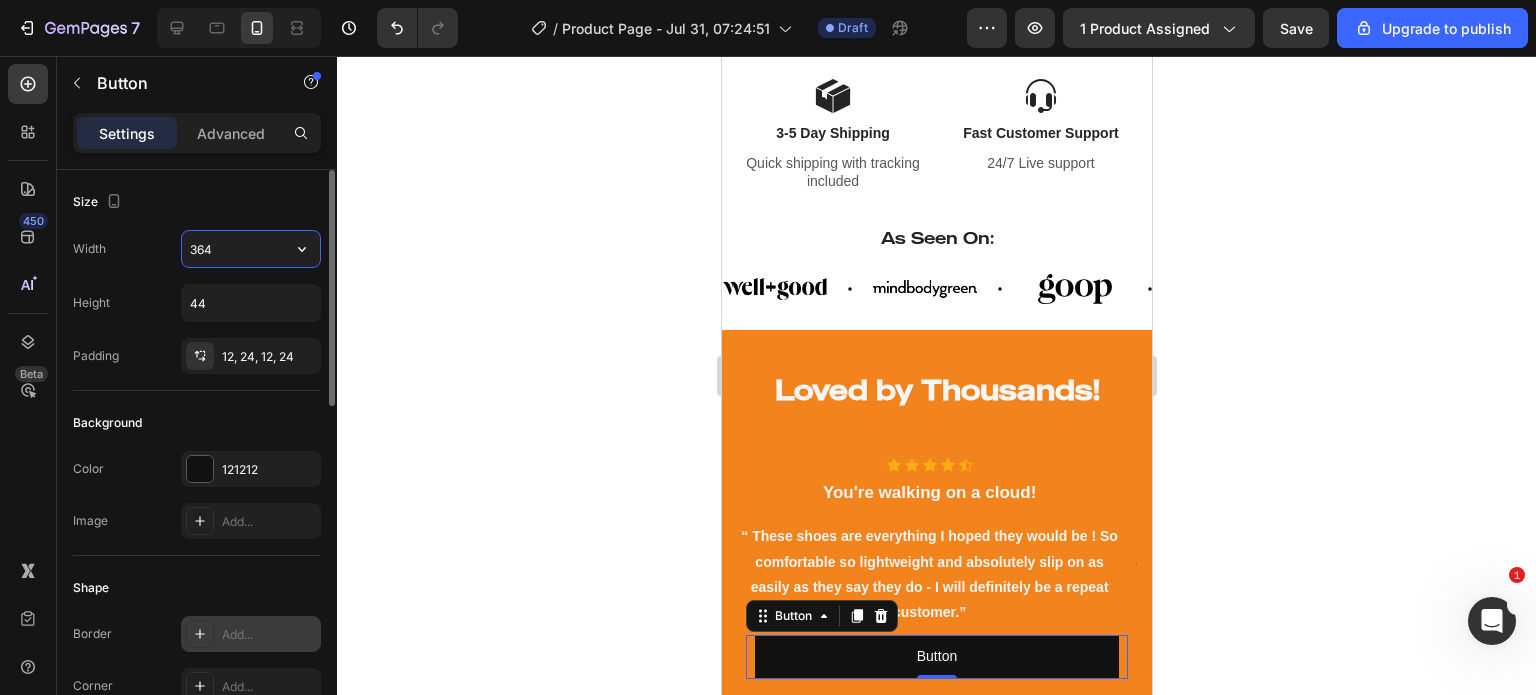 type on "365" 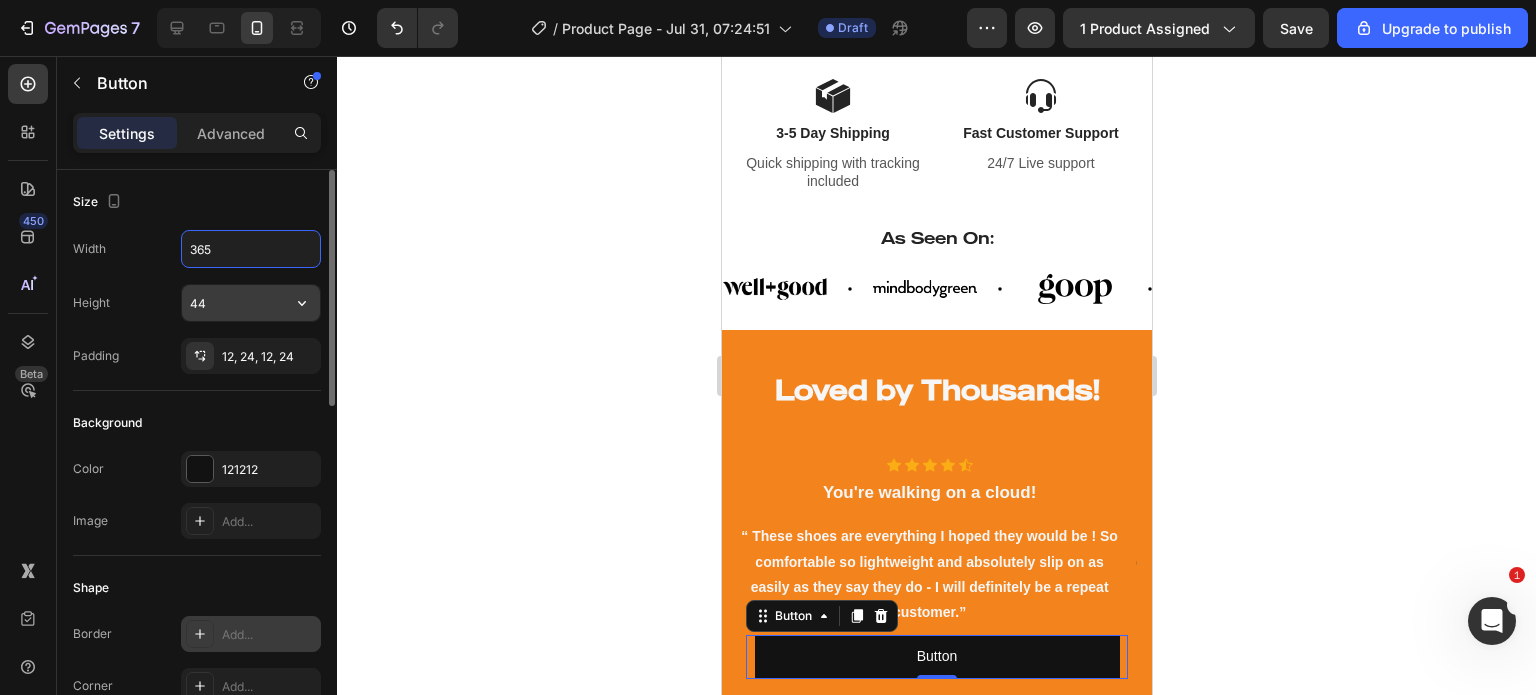 click on "44" at bounding box center [251, 303] 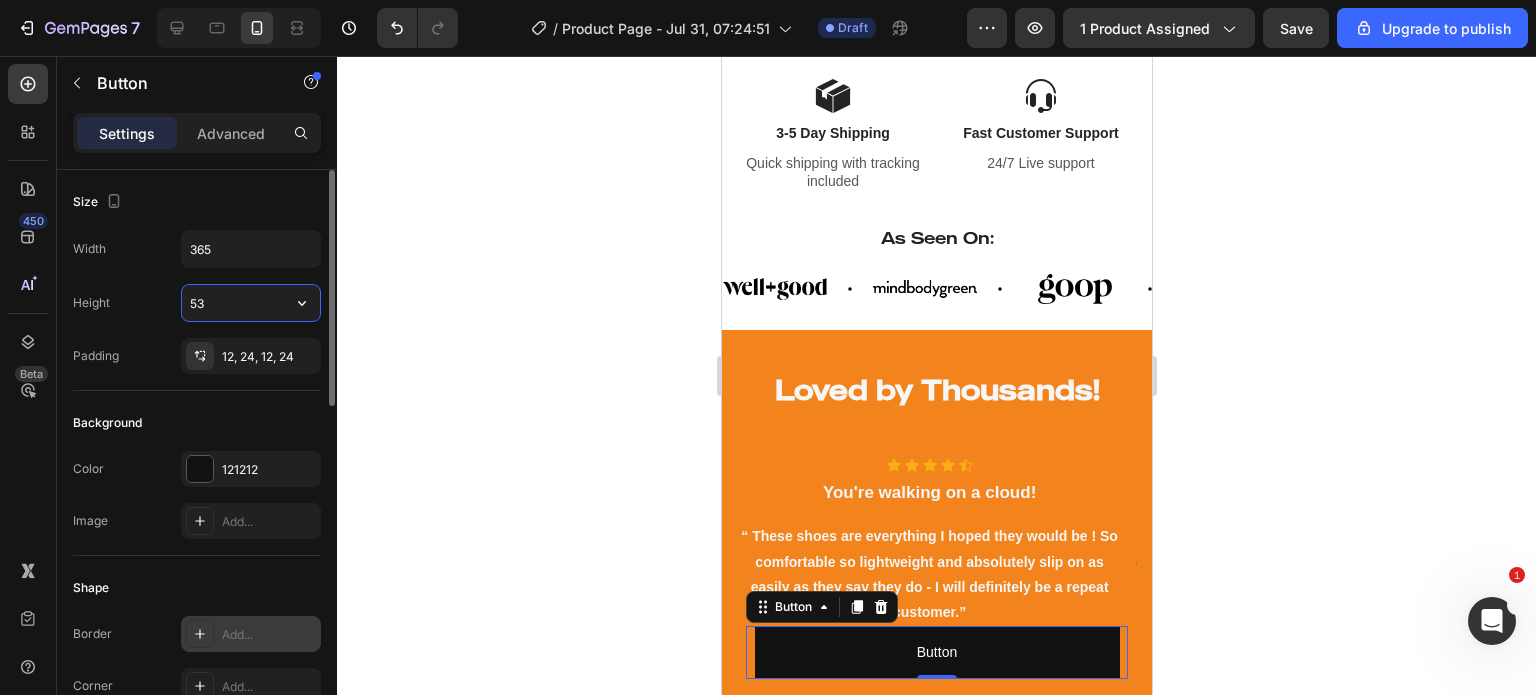 type on "52" 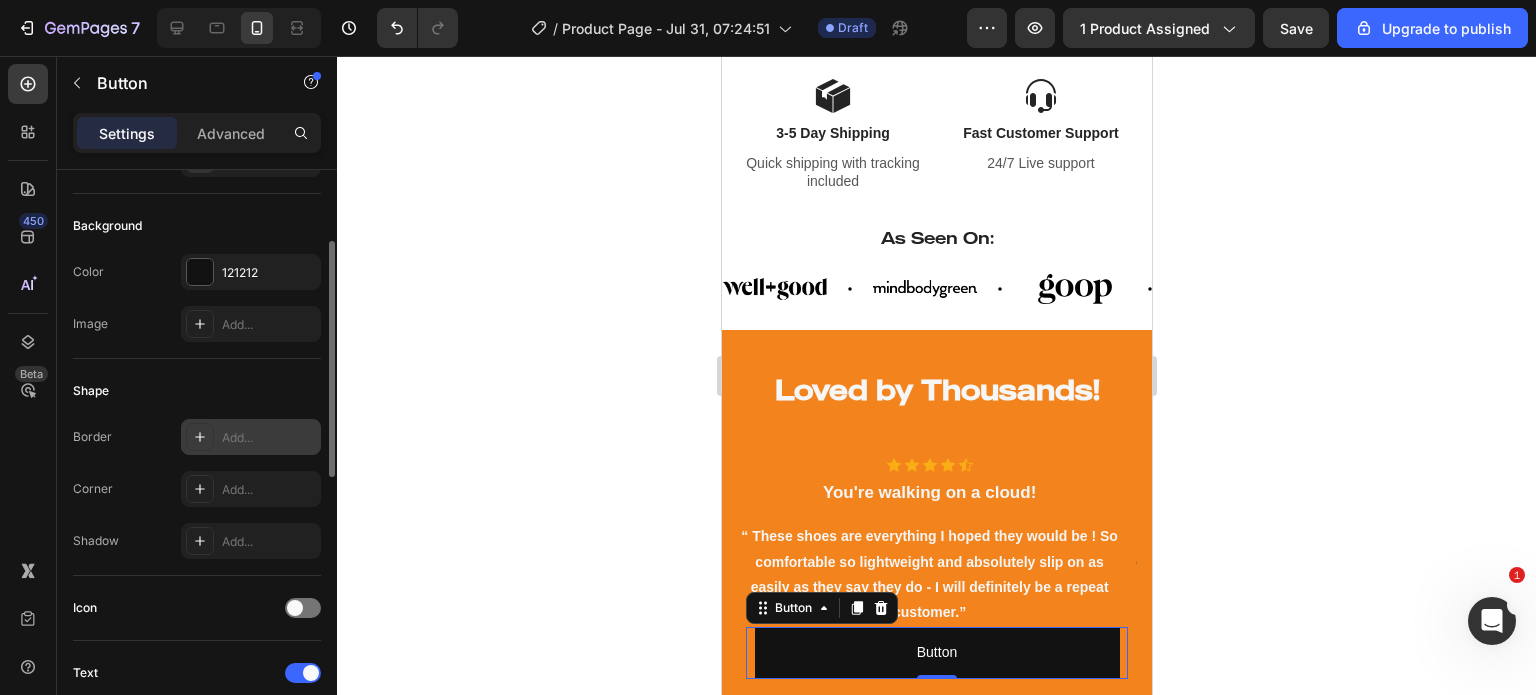 scroll, scrollTop: 196, scrollLeft: 0, axis: vertical 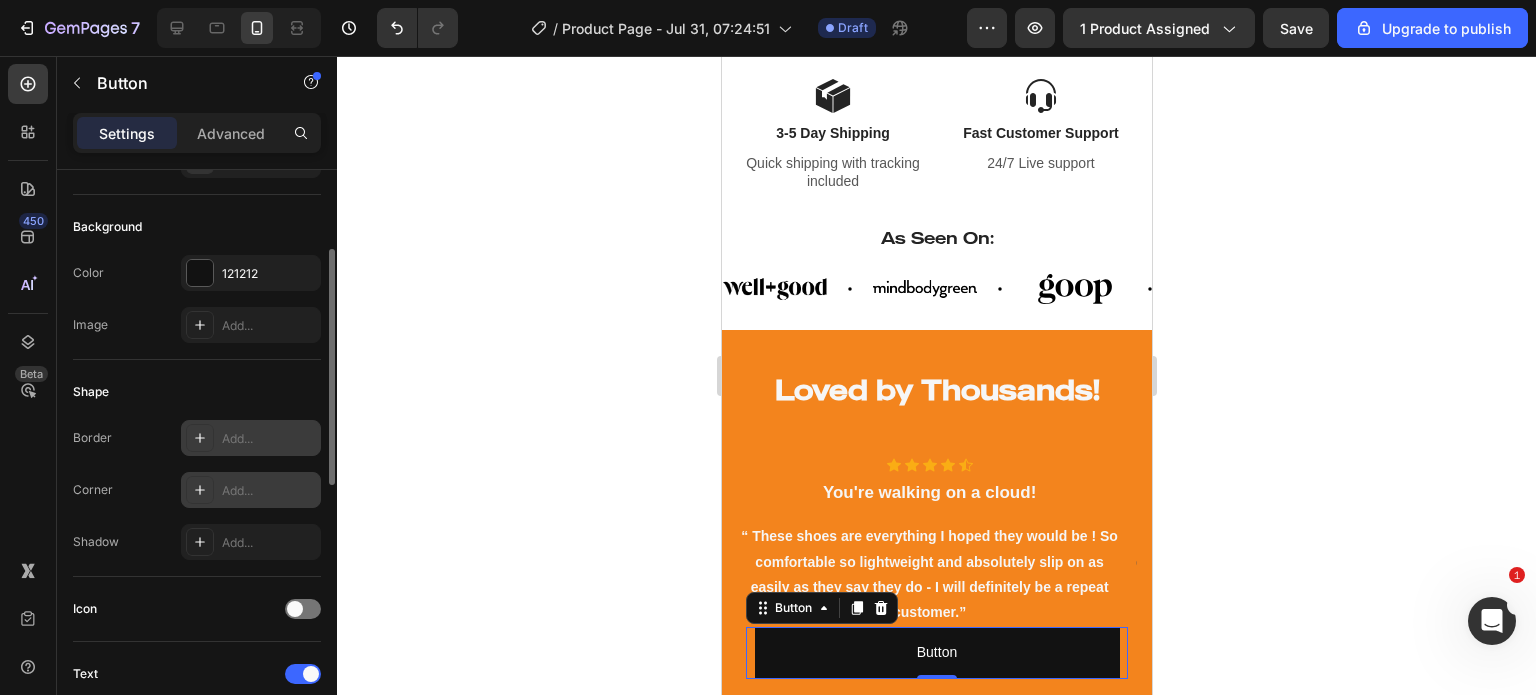 click on "Add..." at bounding box center [269, 491] 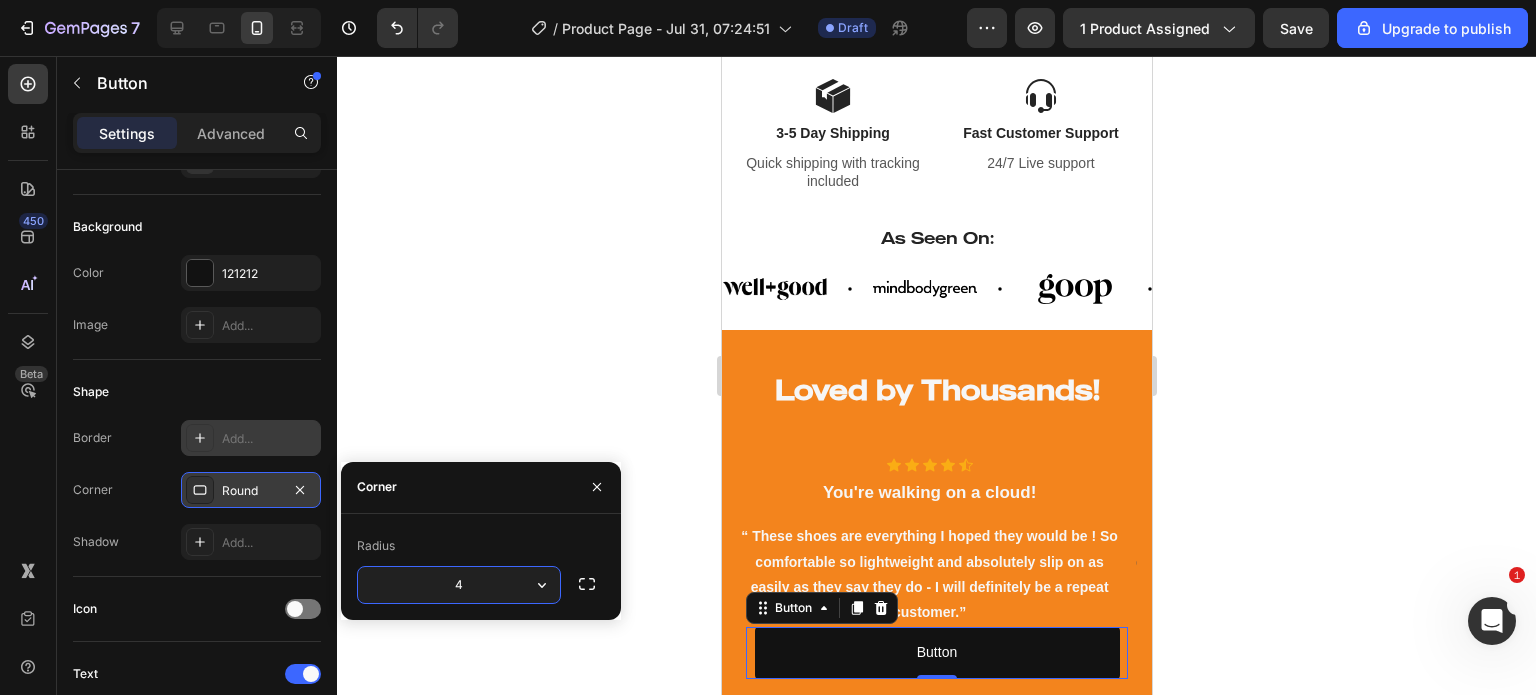 type on "40" 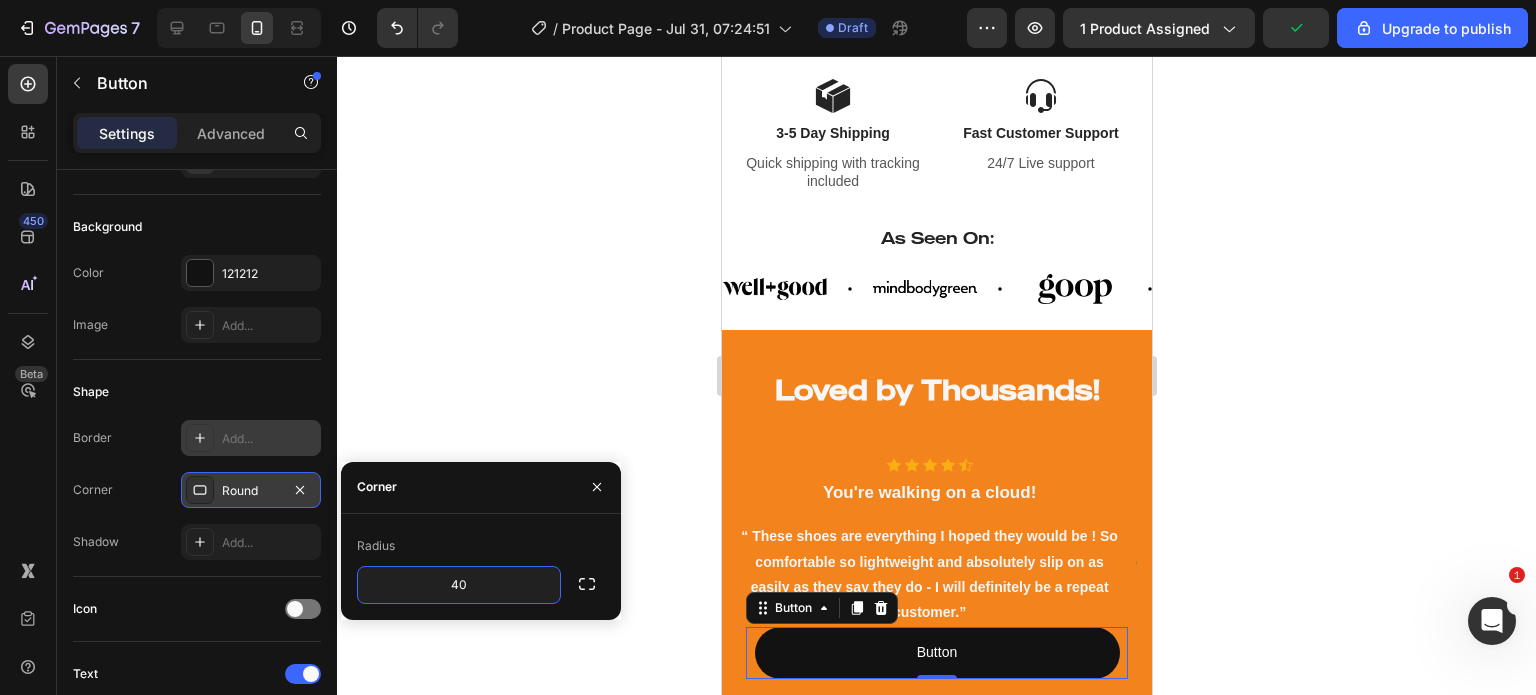 click on "Border Add... Corner Round Shadow Add..." at bounding box center (197, 490) 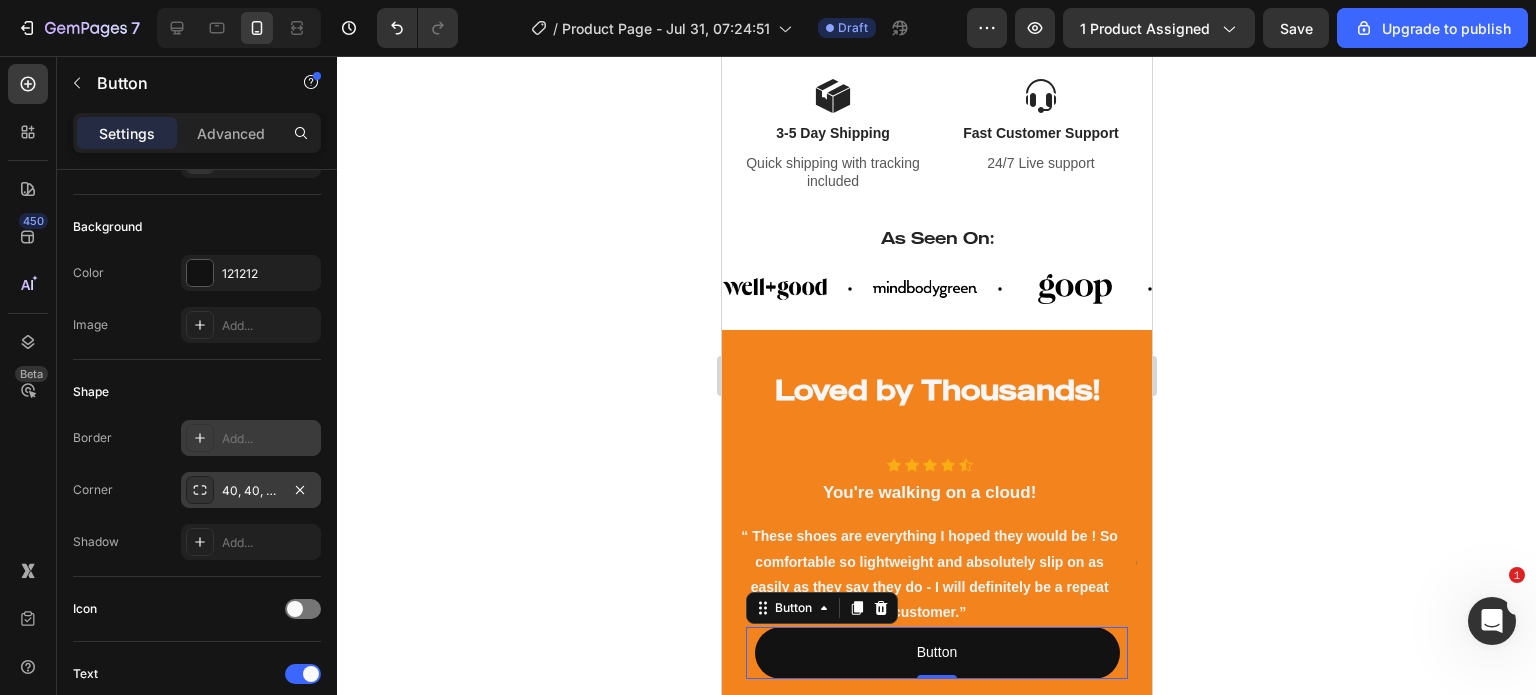 click 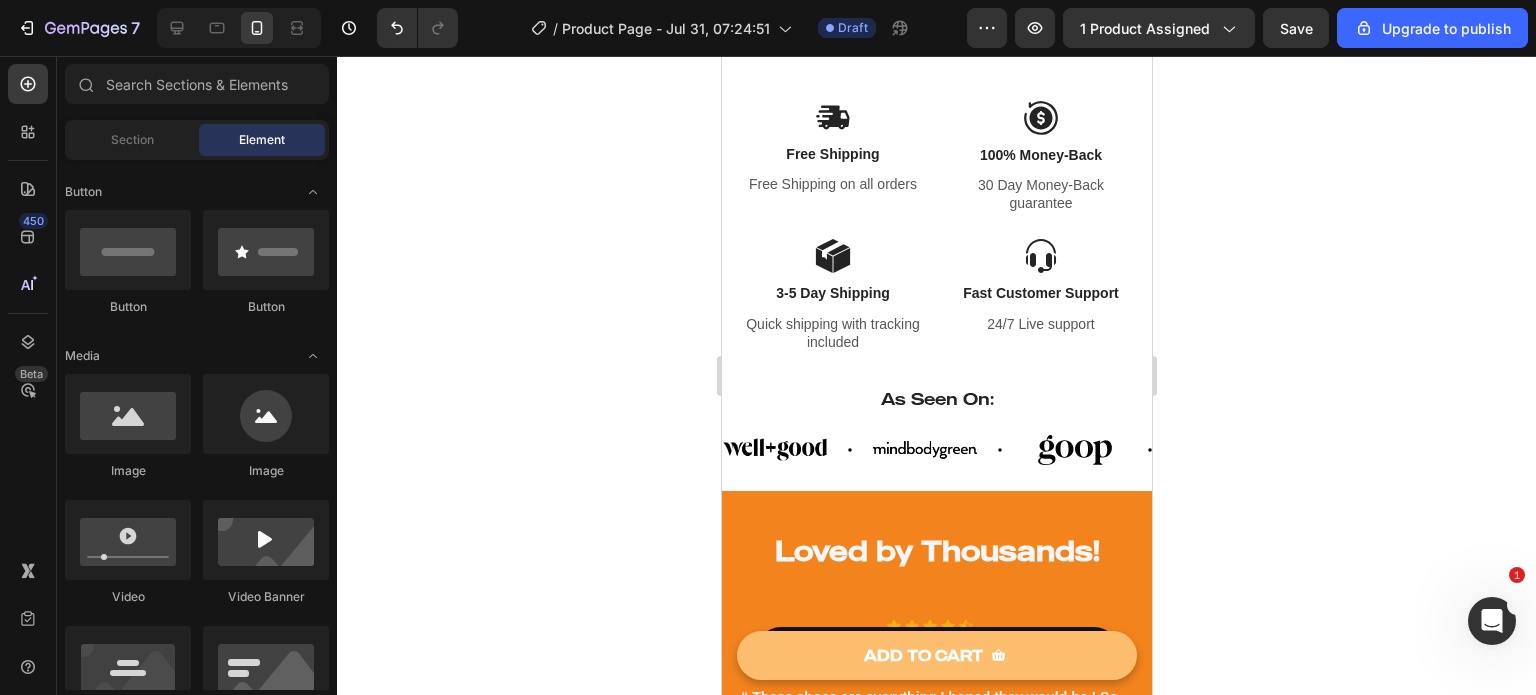 scroll, scrollTop: 1199, scrollLeft: 0, axis: vertical 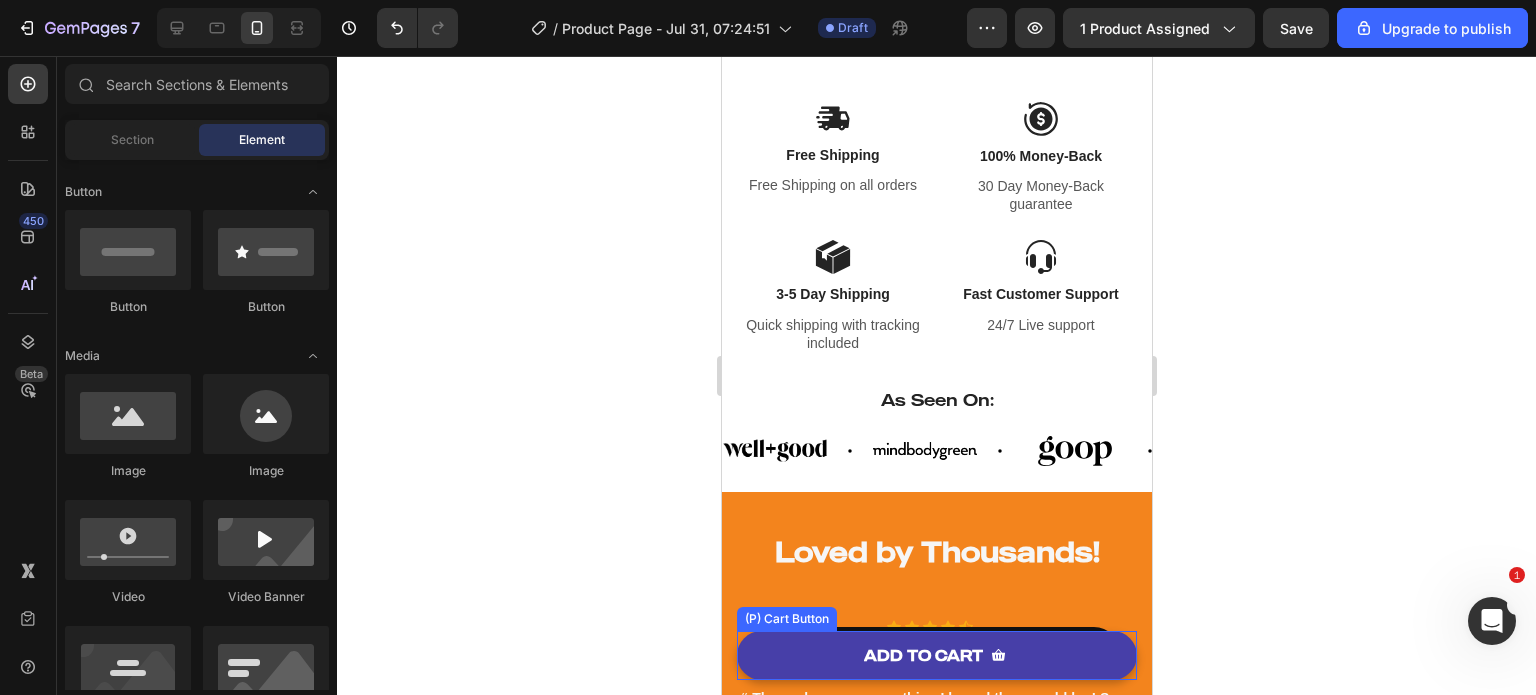 click on "ADD TO CART" at bounding box center [936, 655] 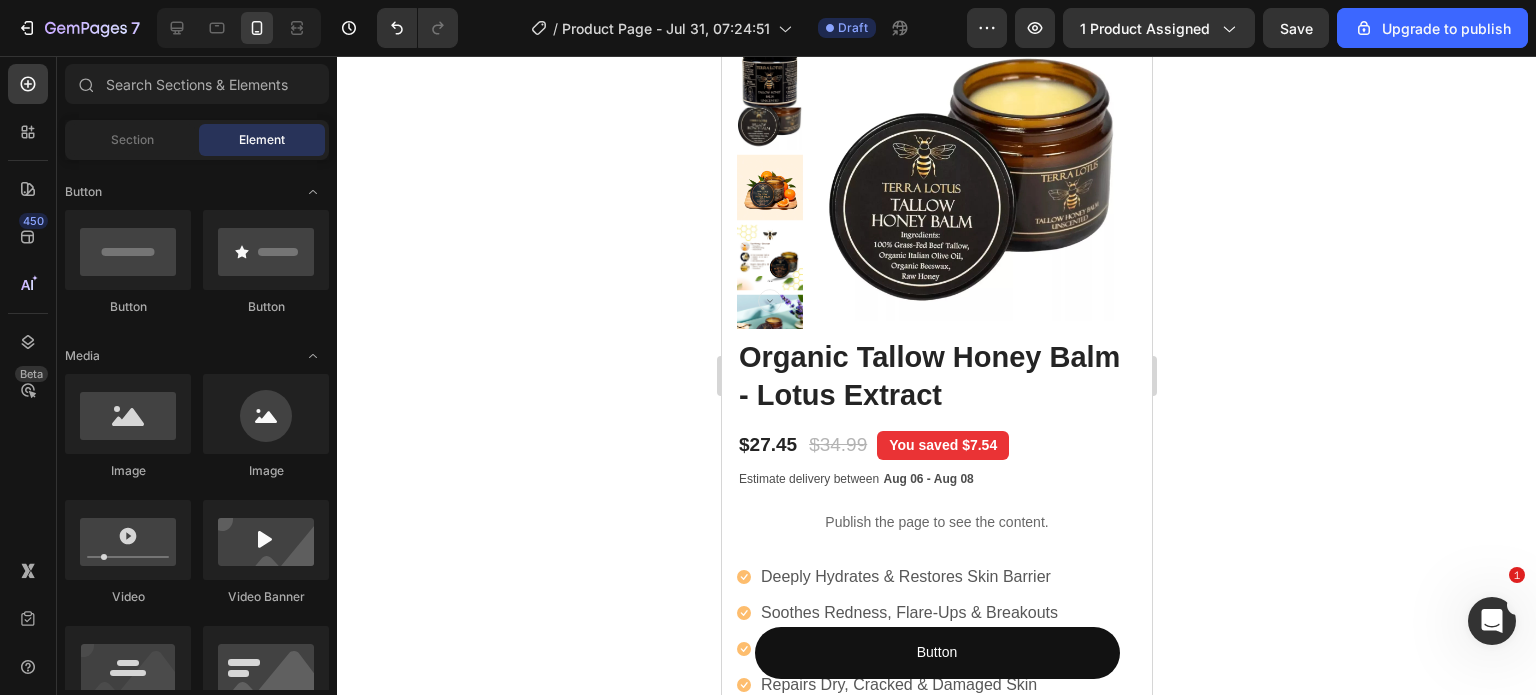 scroll, scrollTop: 576, scrollLeft: 0, axis: vertical 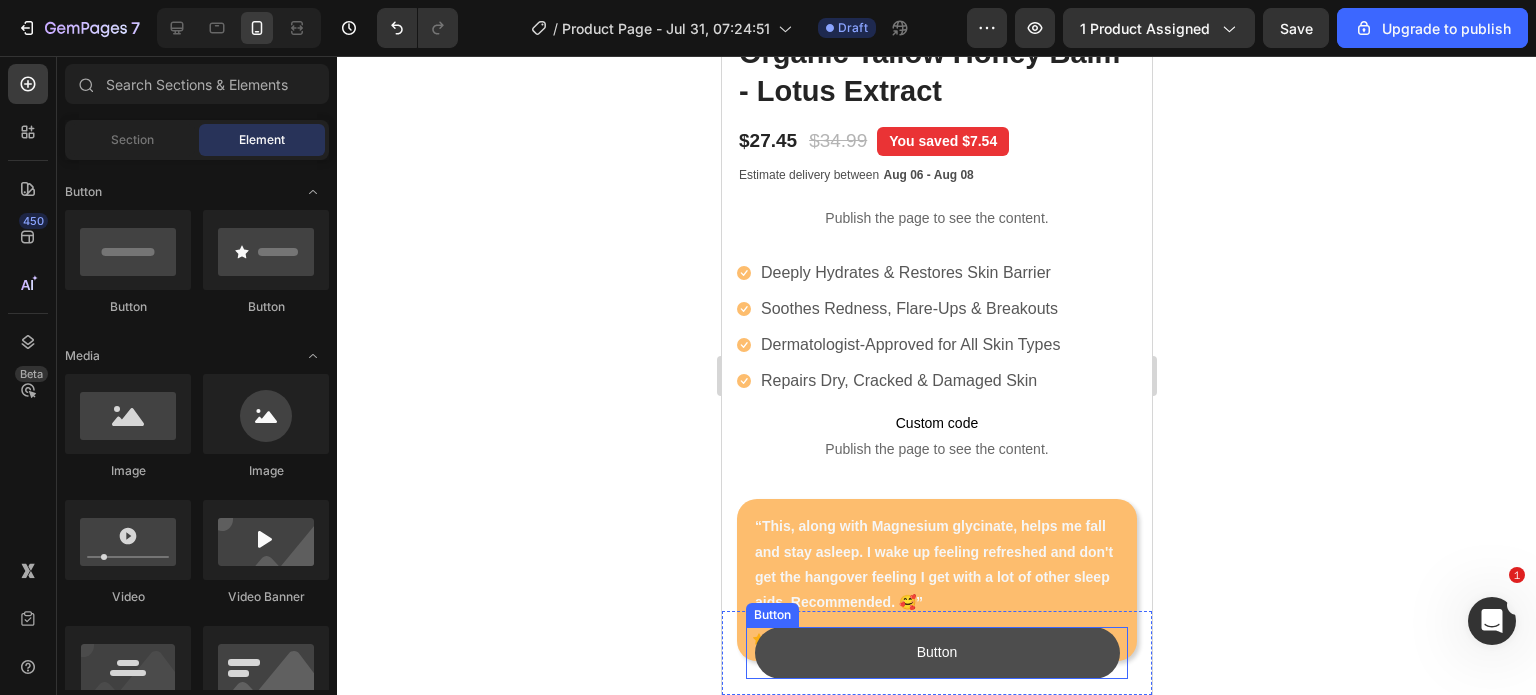 click on "Button" at bounding box center (936, 653) 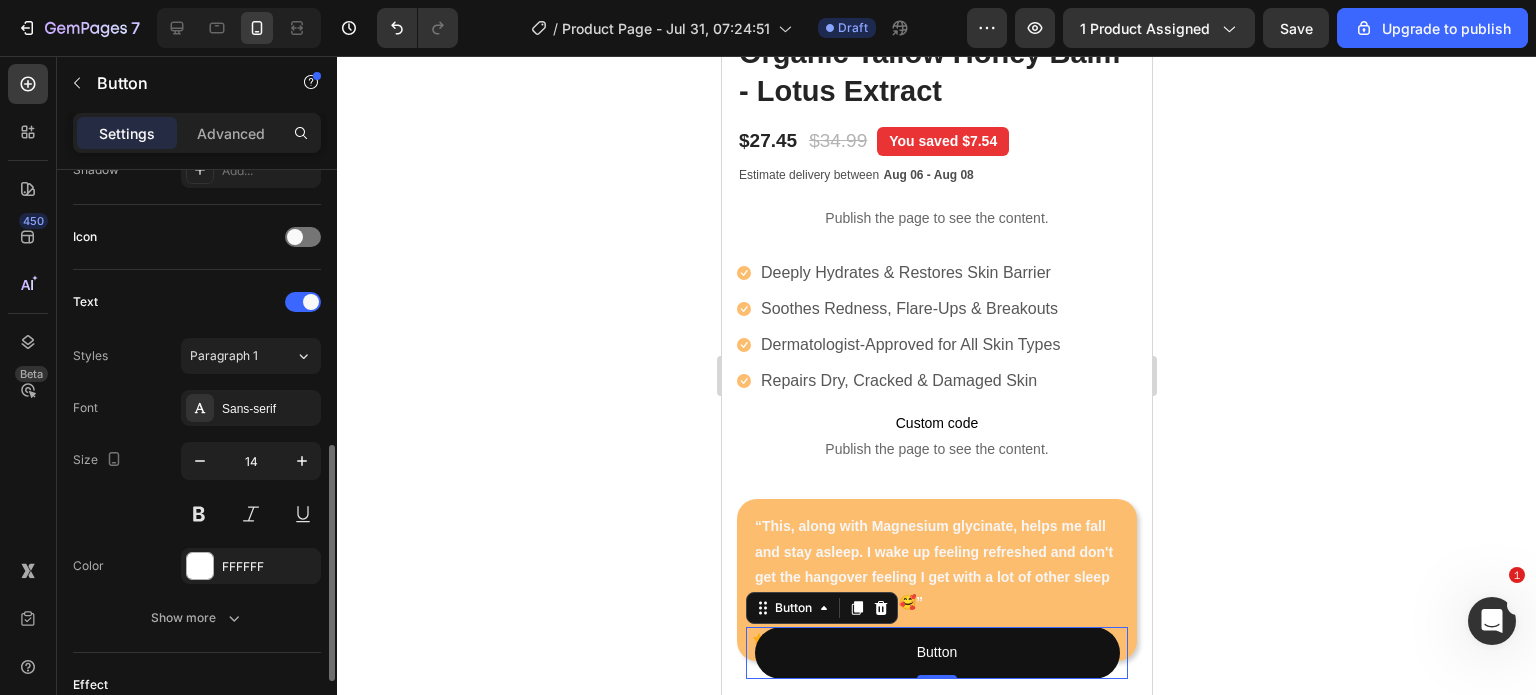 scroll, scrollTop: 848, scrollLeft: 0, axis: vertical 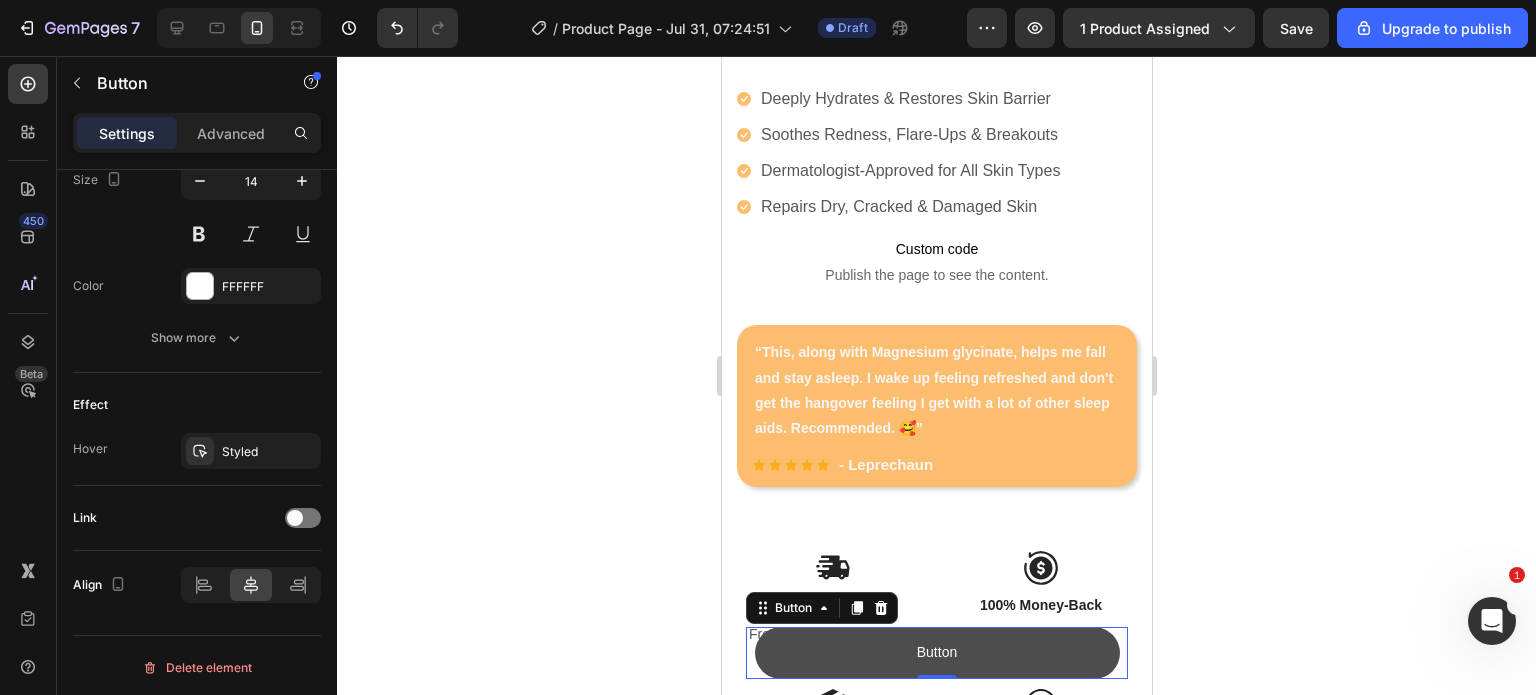 click on "Button" at bounding box center [936, 653] 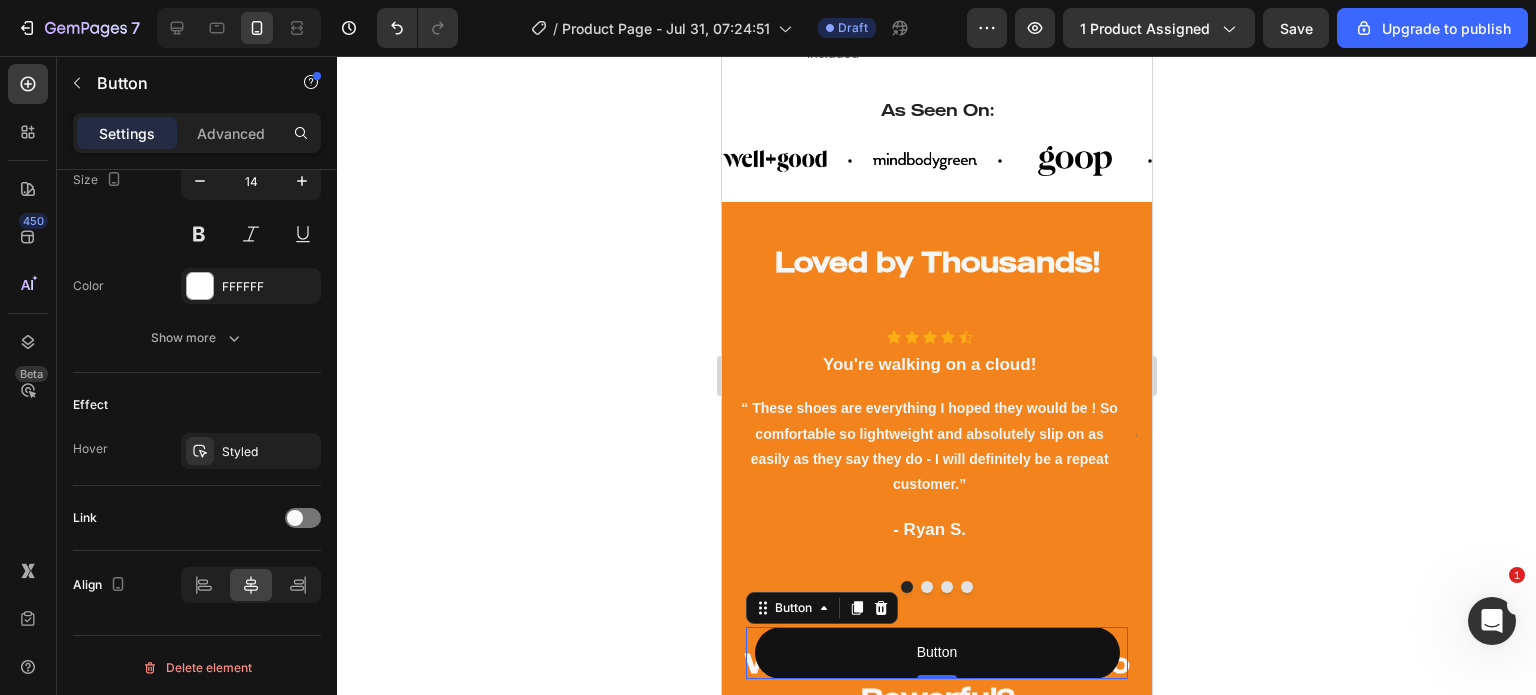 scroll, scrollTop: 1490, scrollLeft: 0, axis: vertical 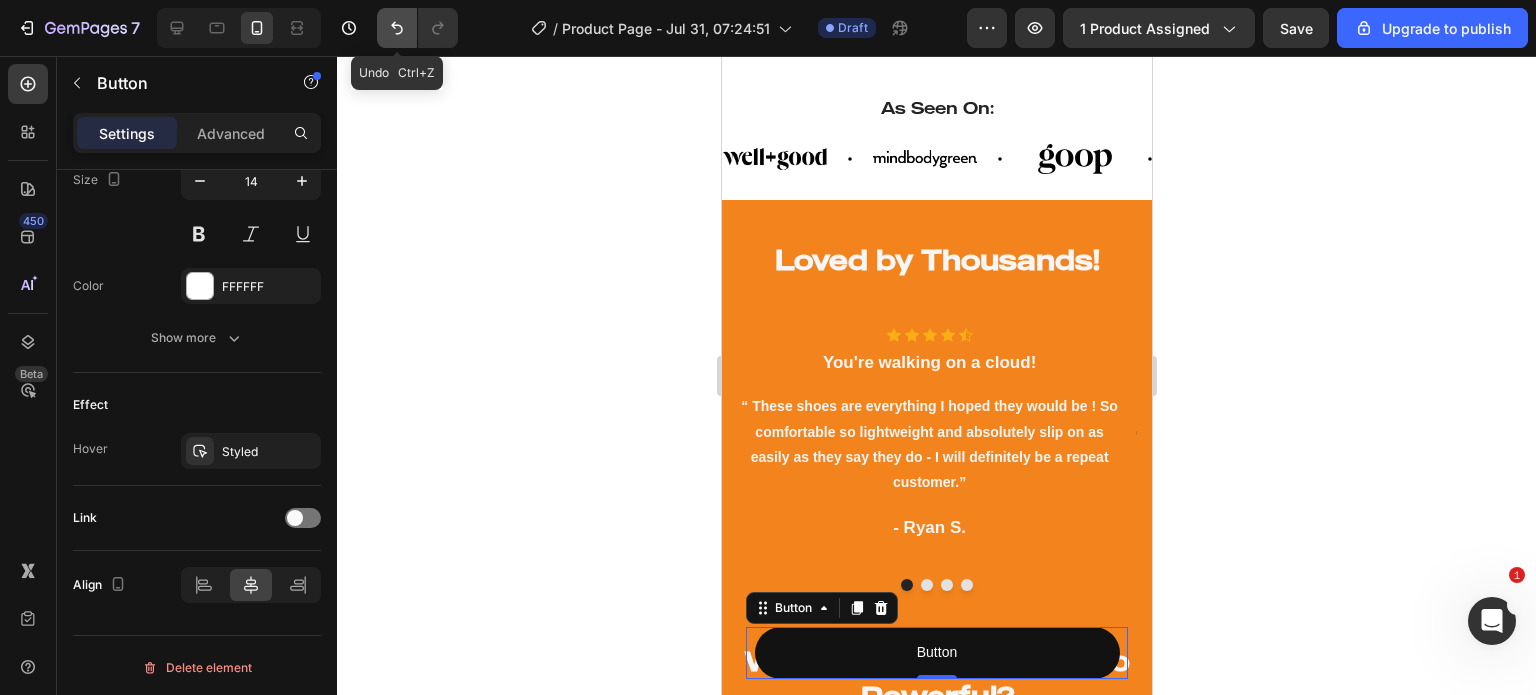 drag, startPoint x: 404, startPoint y: 34, endPoint x: 408, endPoint y: 47, distance: 13.601471 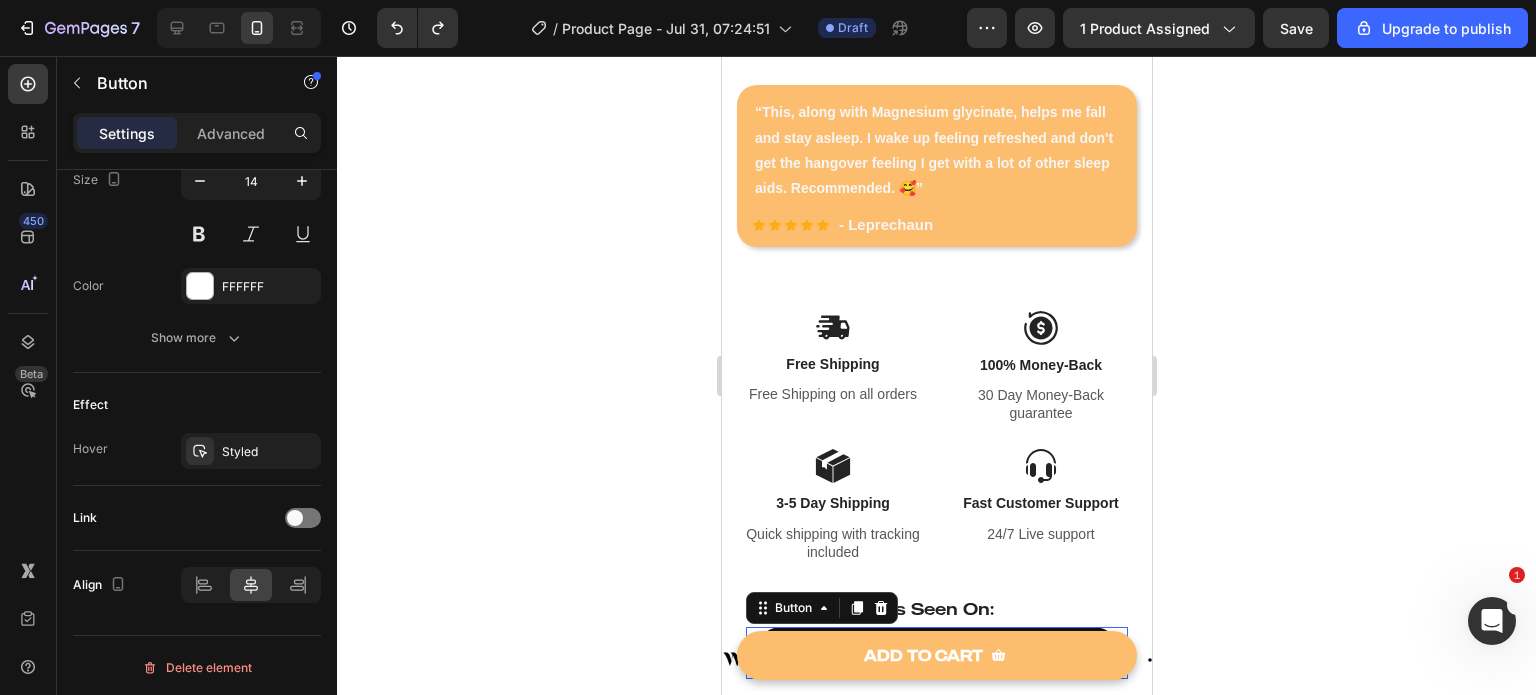 scroll, scrollTop: 975, scrollLeft: 0, axis: vertical 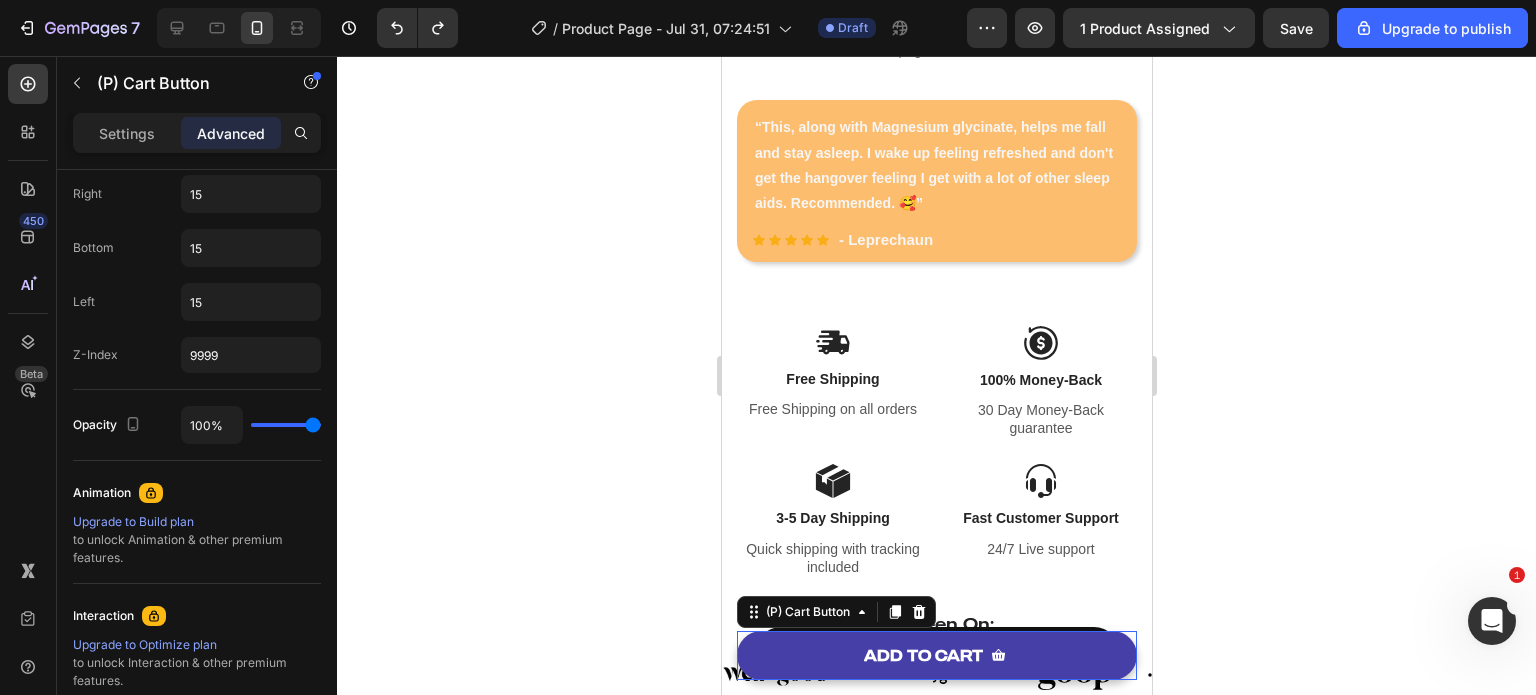 click on "ADD TO CART" at bounding box center (936, 655) 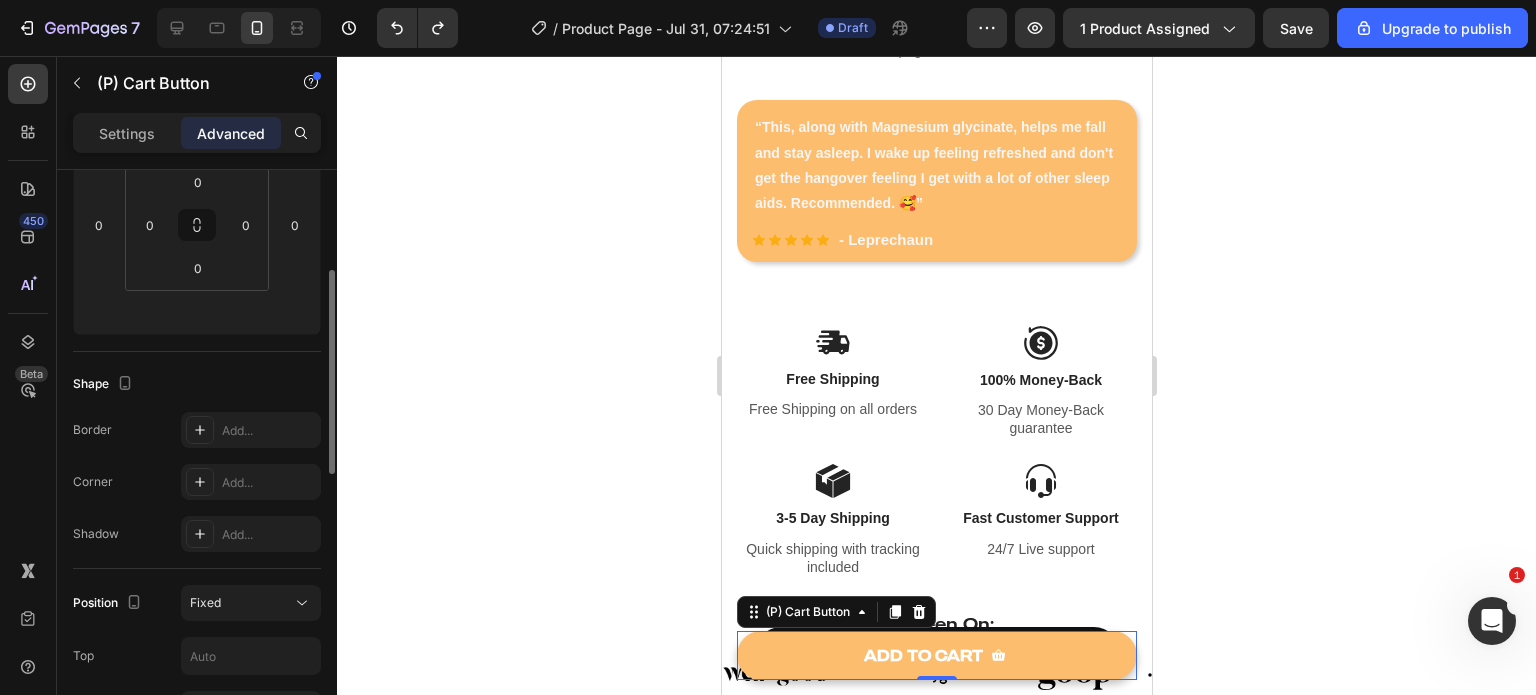 scroll, scrollTop: 288, scrollLeft: 0, axis: vertical 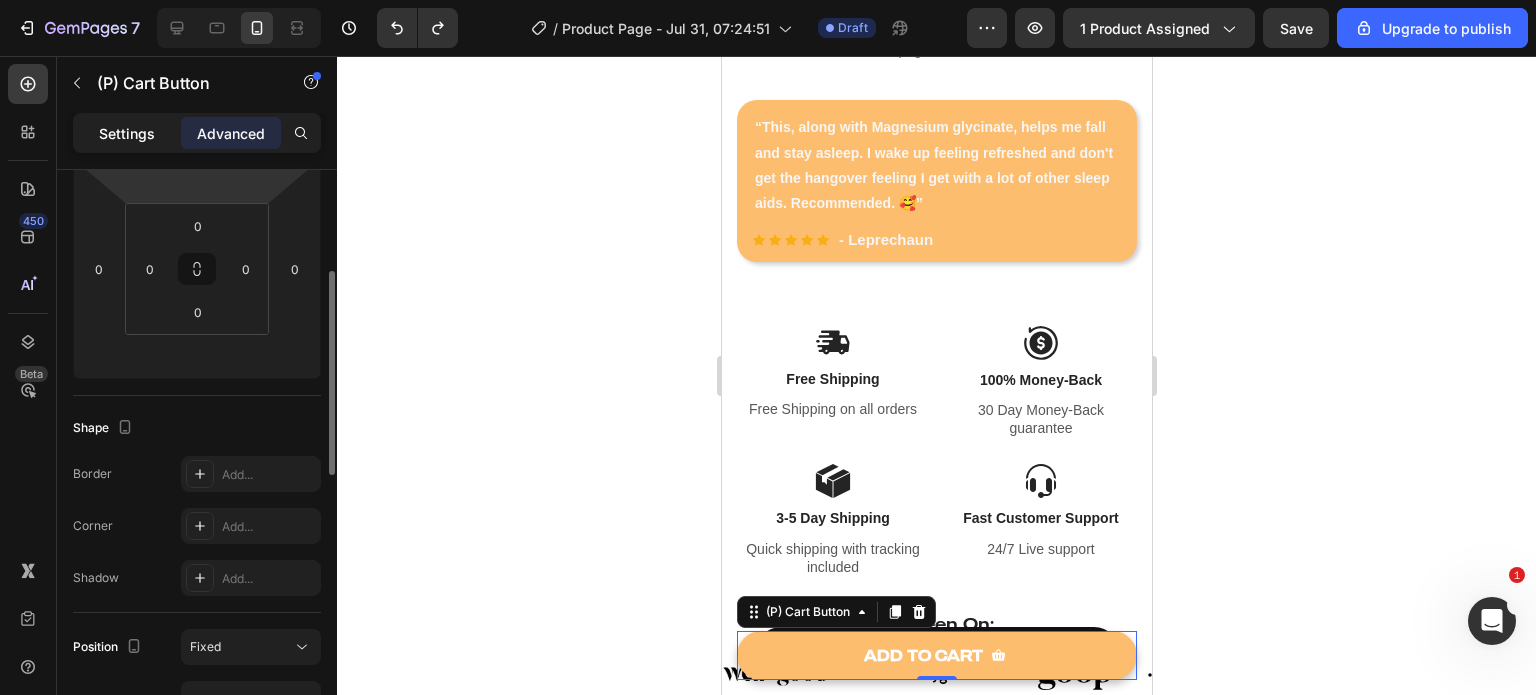 click on "Settings" at bounding box center [127, 133] 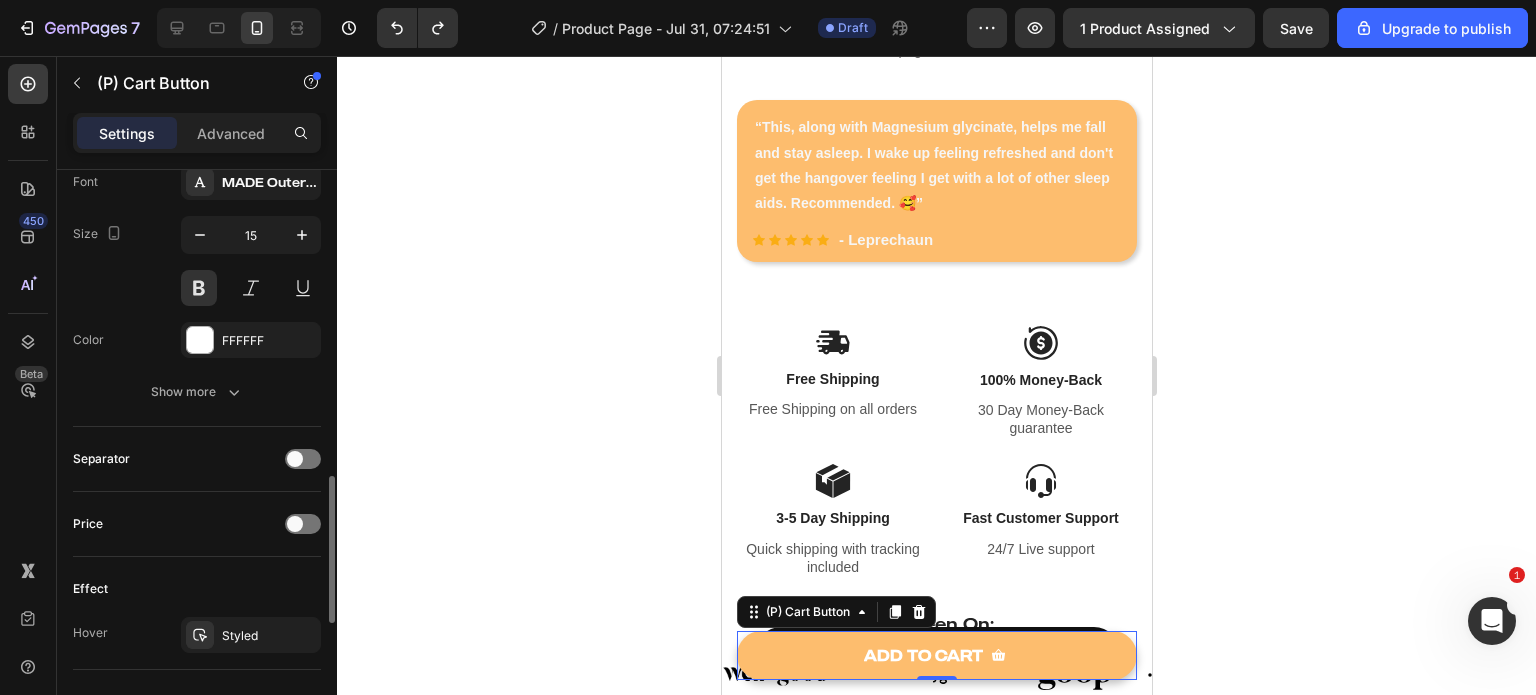 scroll, scrollTop: 1207, scrollLeft: 0, axis: vertical 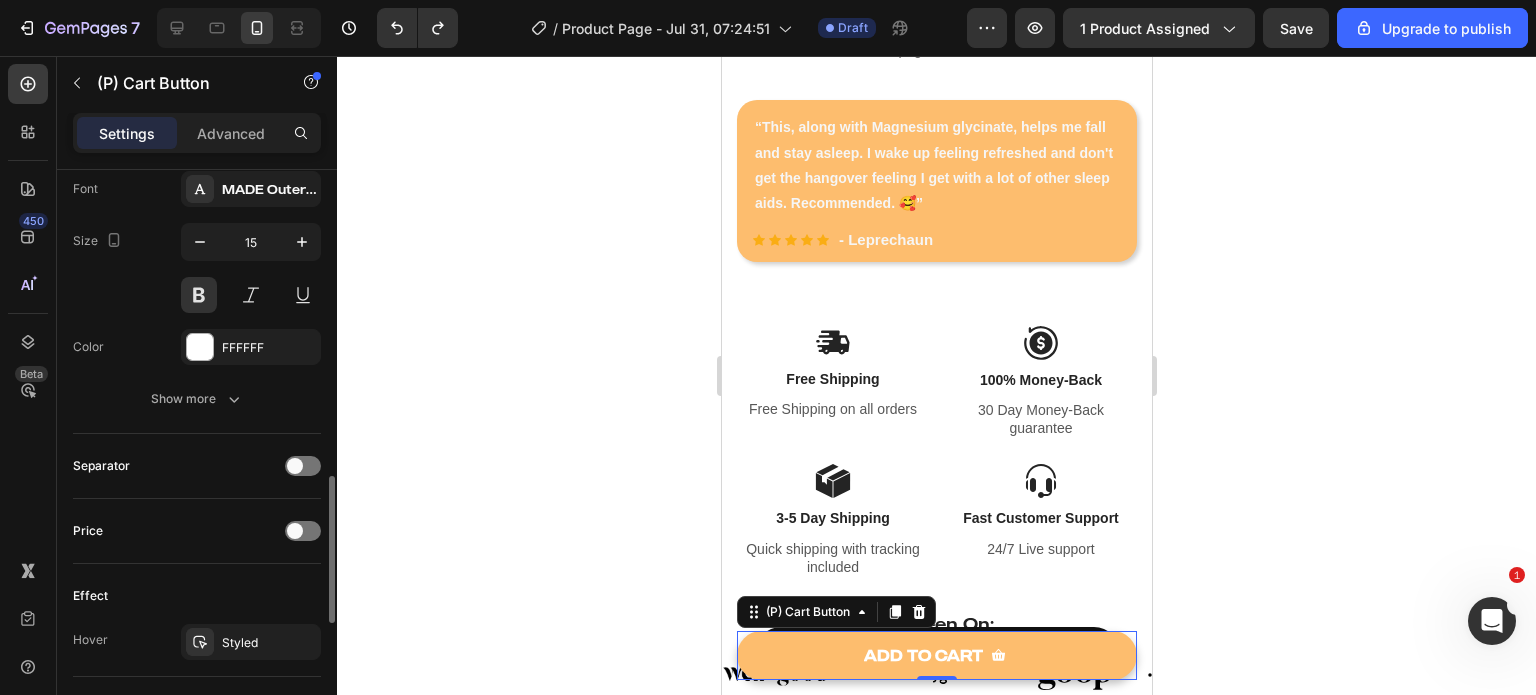 click on "Show more" at bounding box center (197, 399) 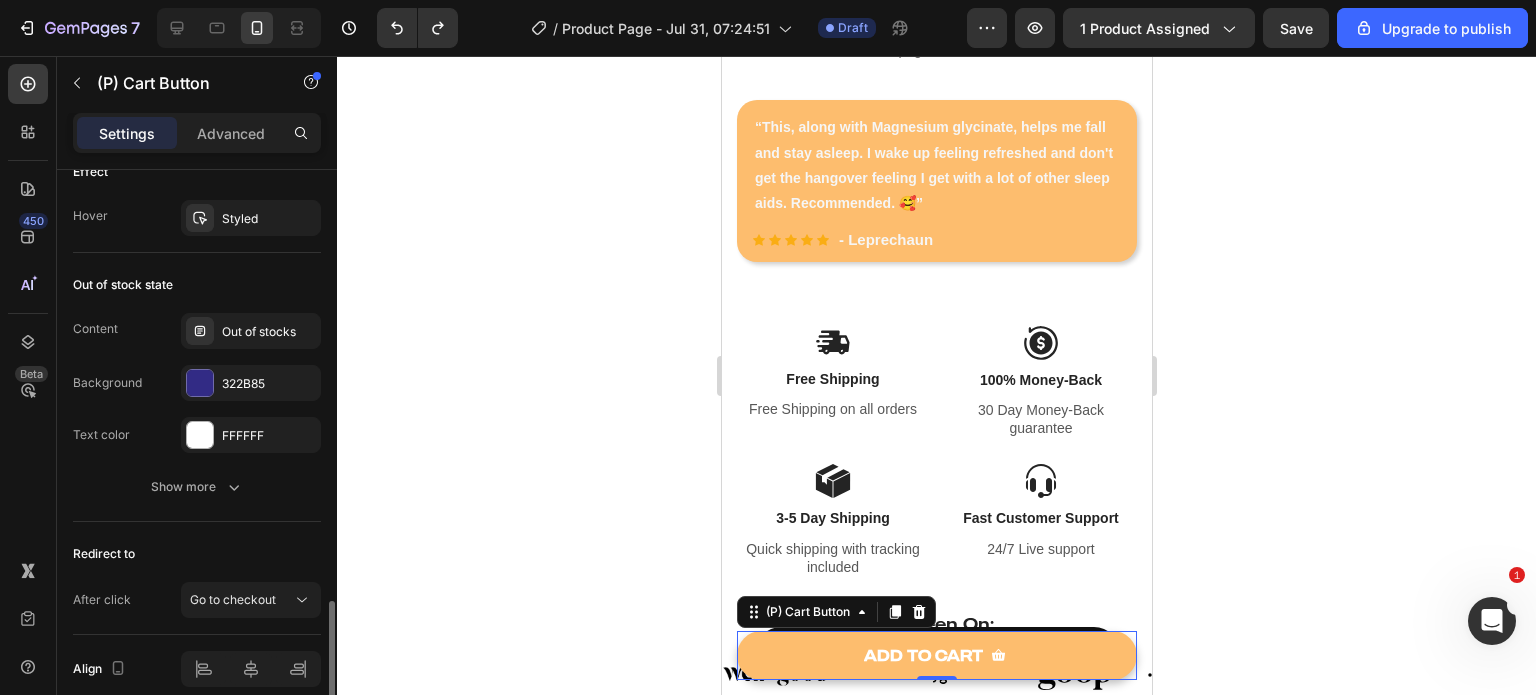 click on "Show more" at bounding box center (197, 487) 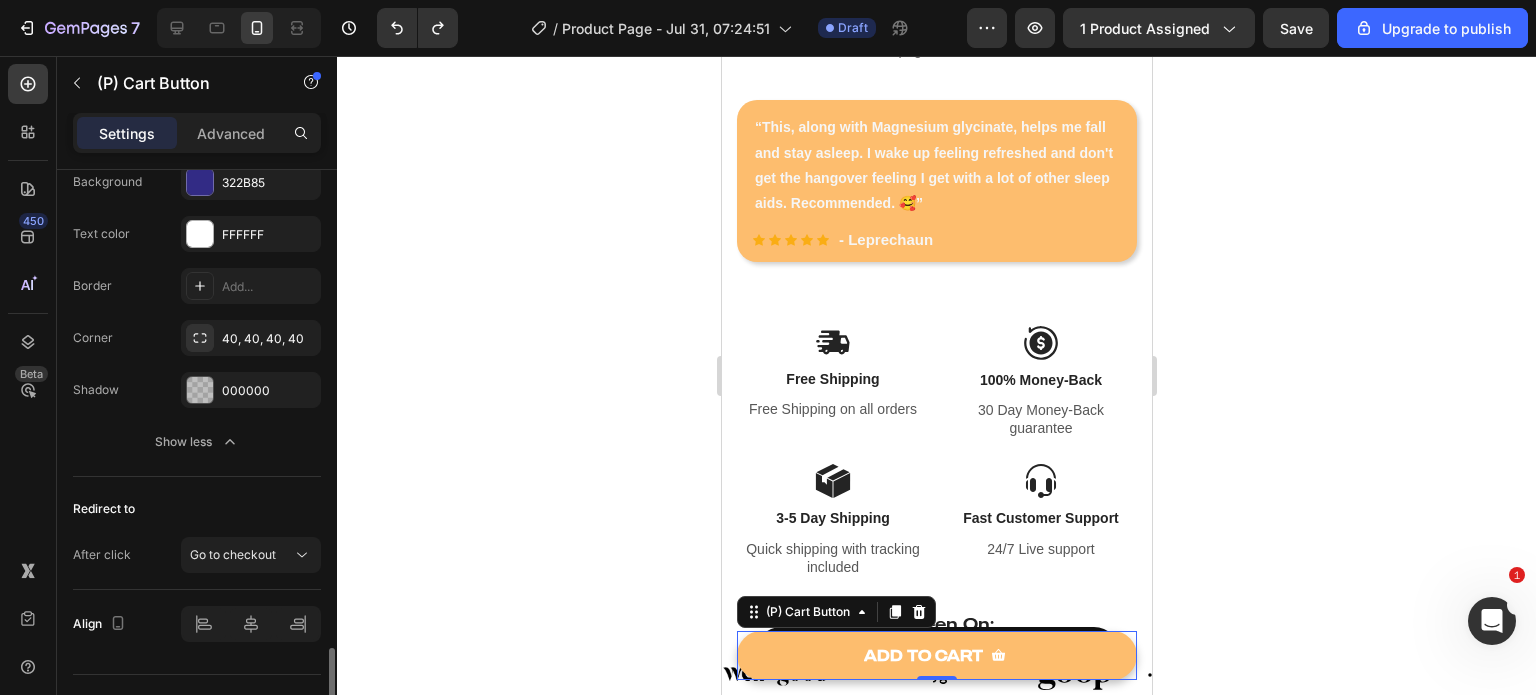 scroll, scrollTop: 2133, scrollLeft: 0, axis: vertical 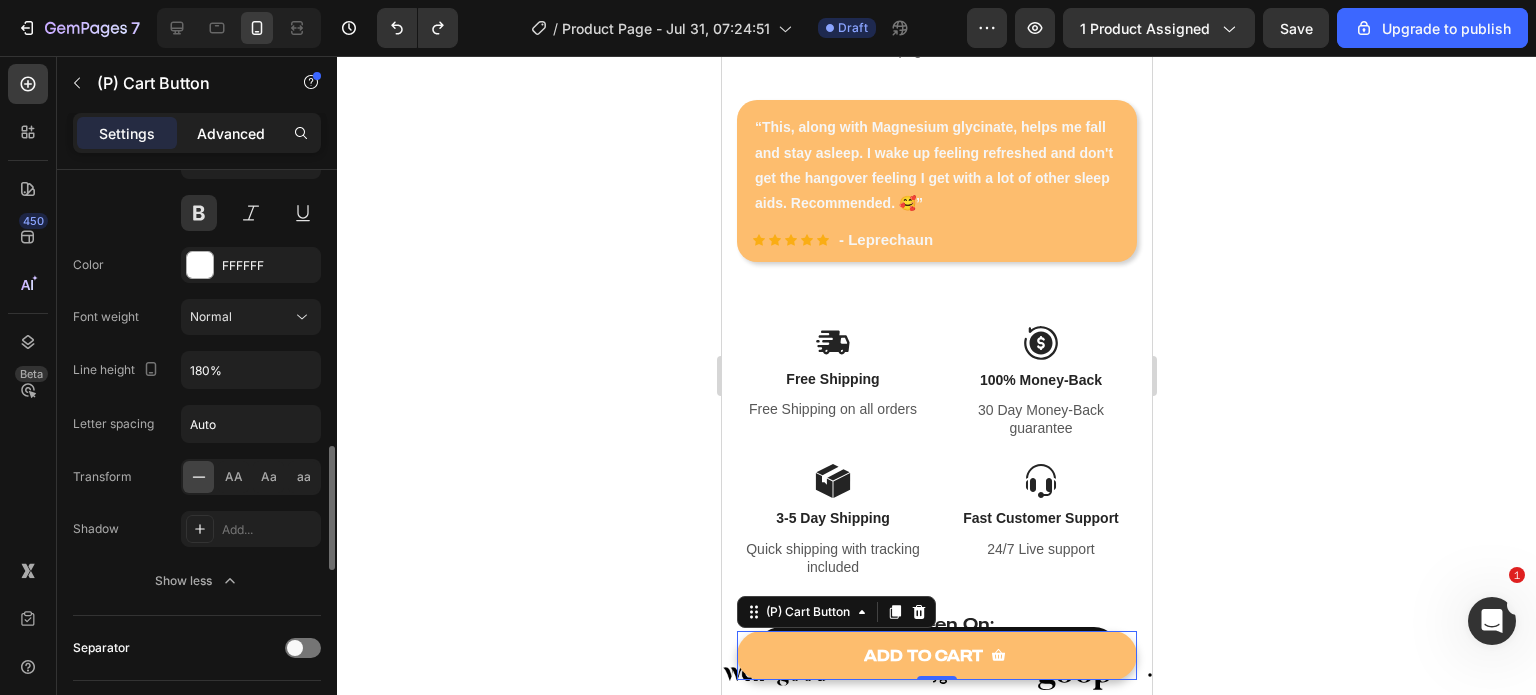 click on "Advanced" 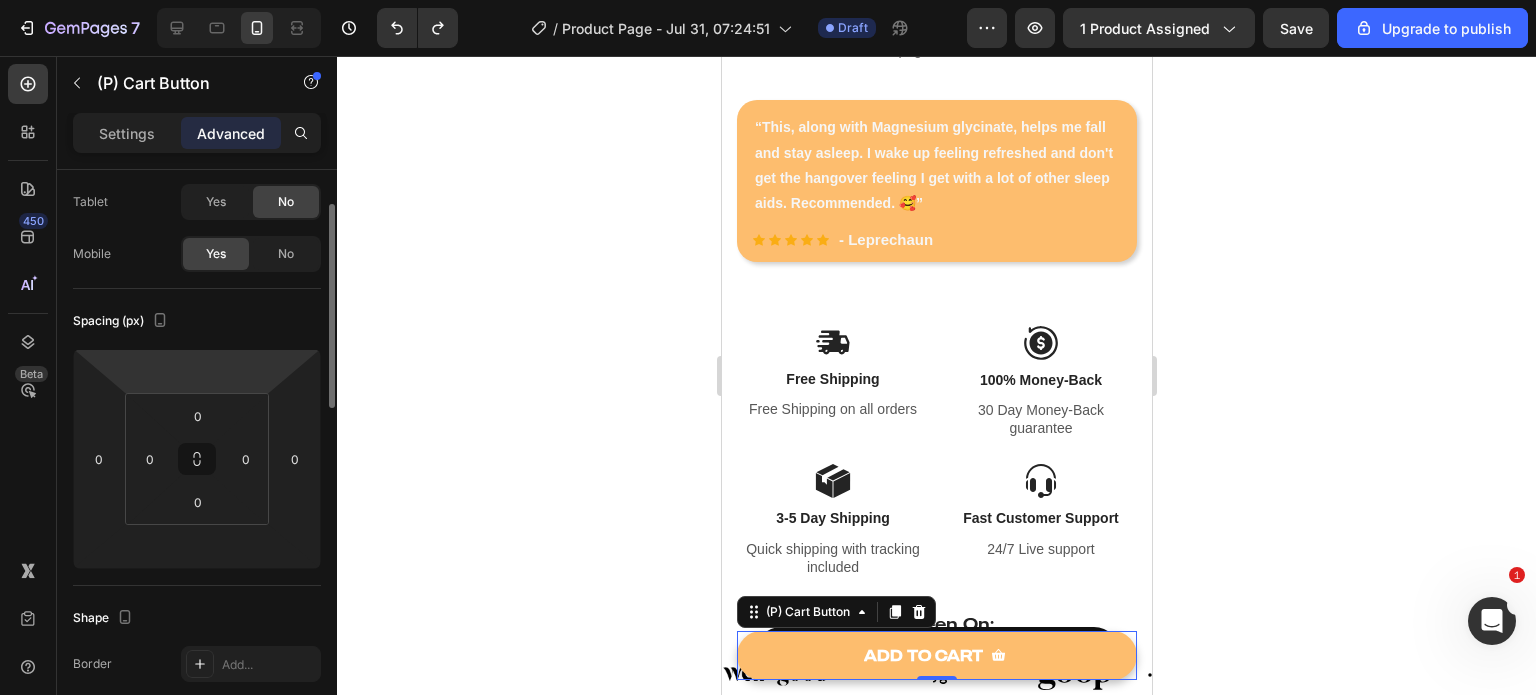 scroll, scrollTop: 0, scrollLeft: 0, axis: both 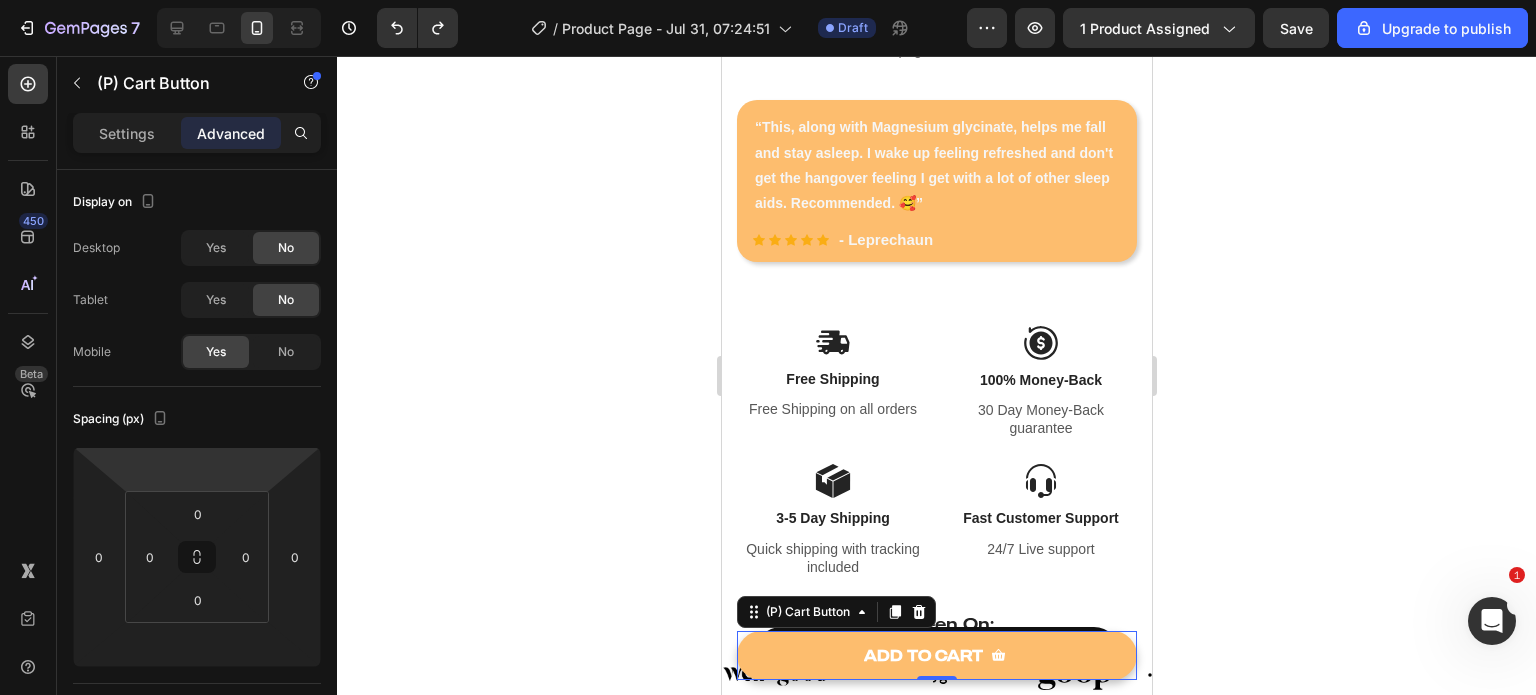 click 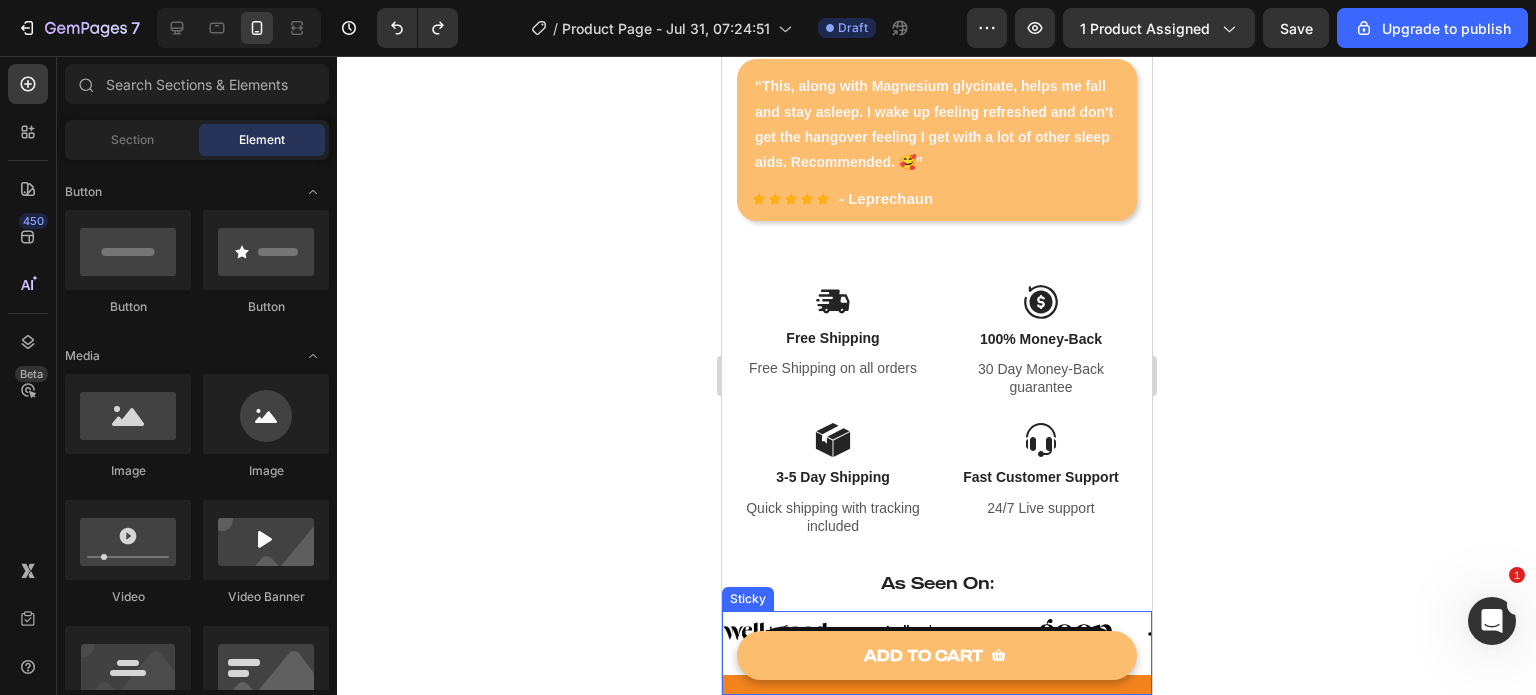 scroll, scrollTop: 1068, scrollLeft: 0, axis: vertical 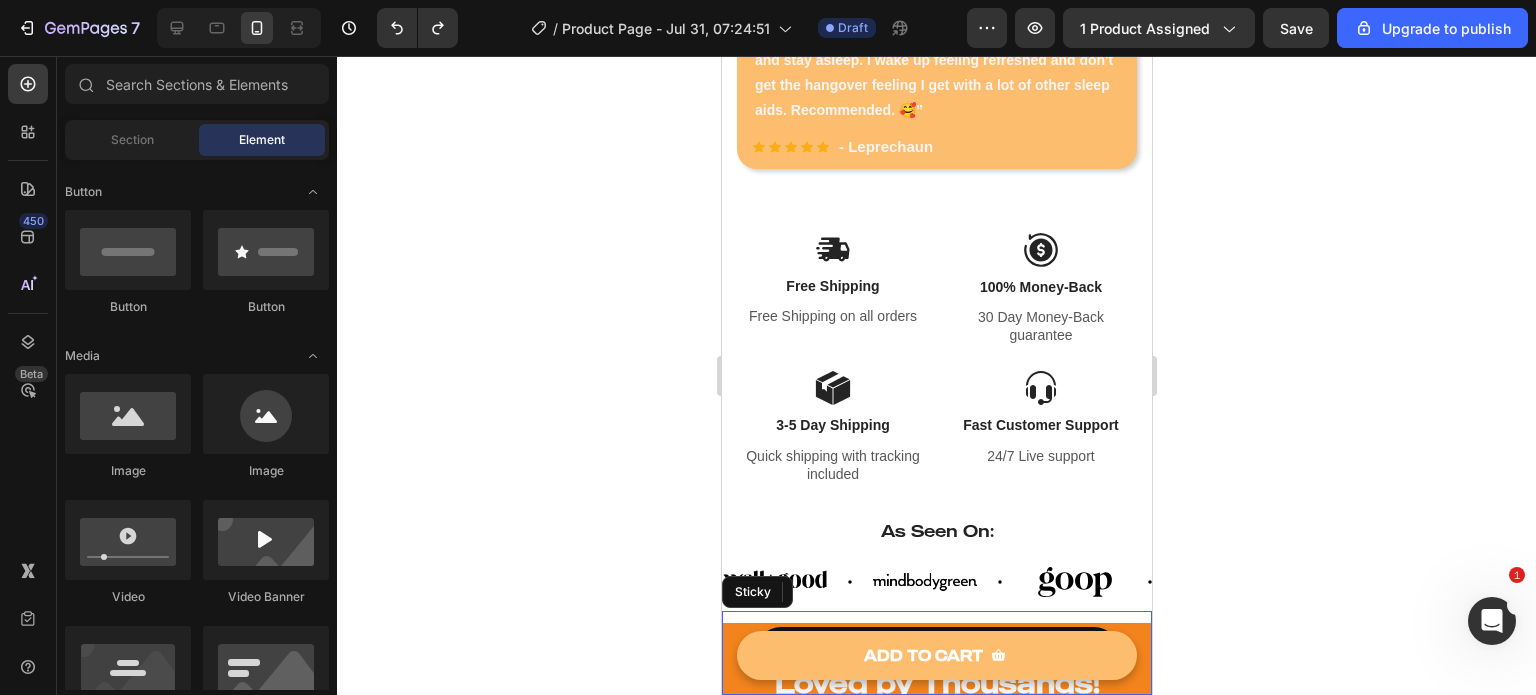 click on "Button Button Sticky" at bounding box center (936, 653) 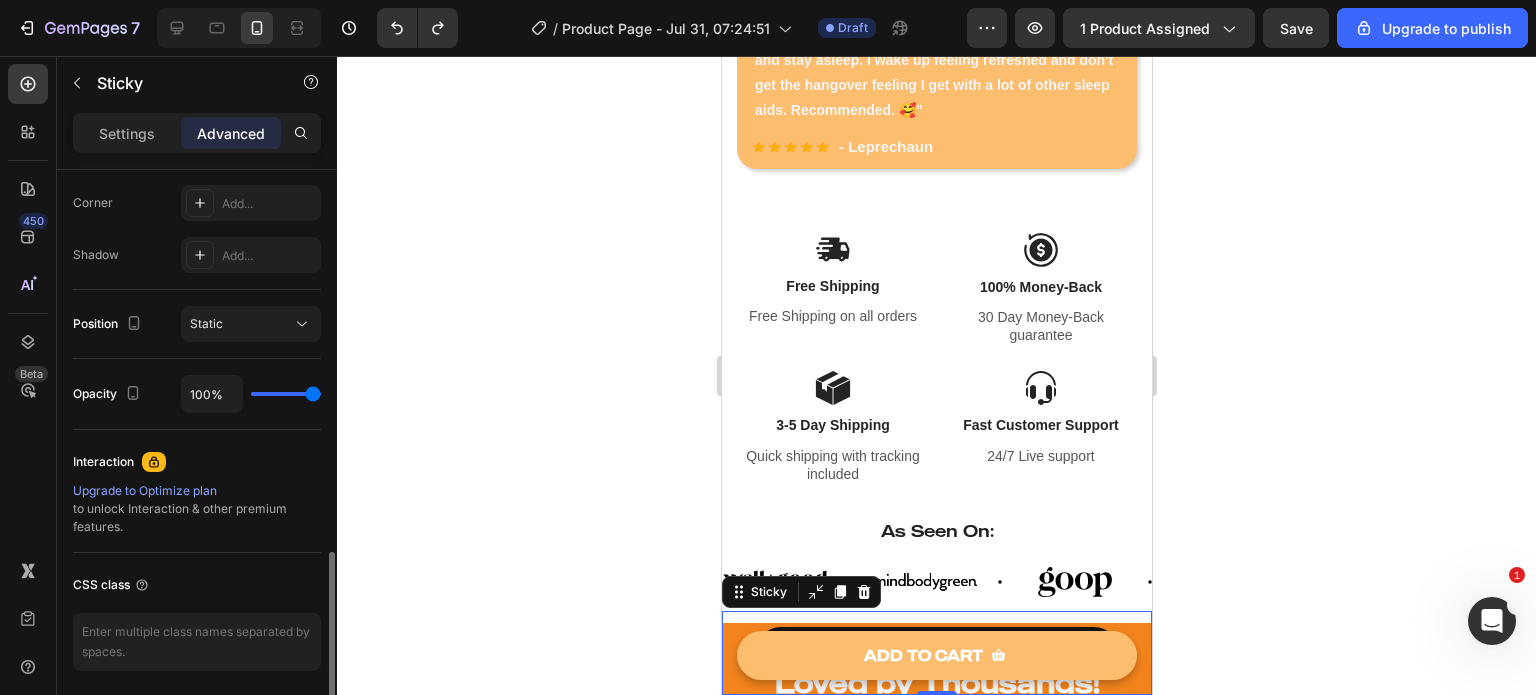 scroll, scrollTop: 680, scrollLeft: 0, axis: vertical 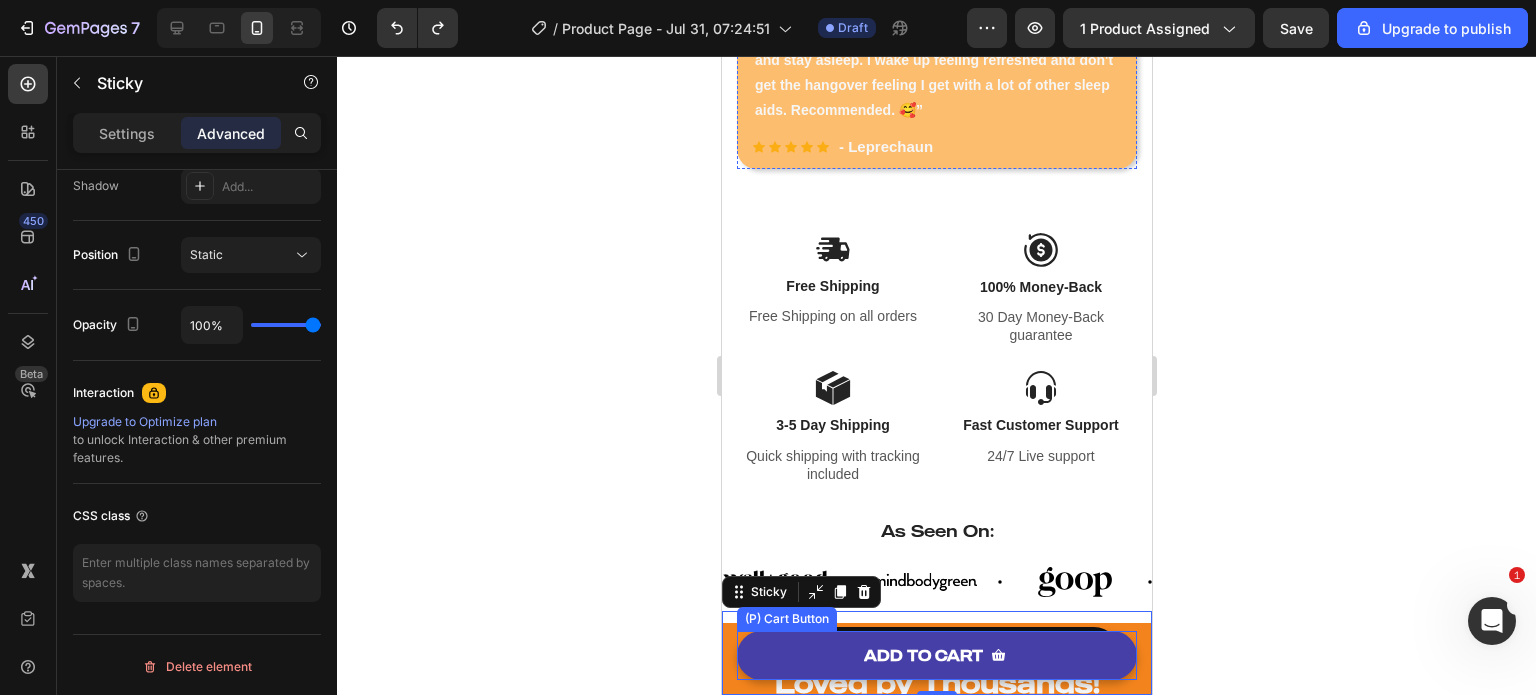click on "ADD TO CART" at bounding box center (936, 655) 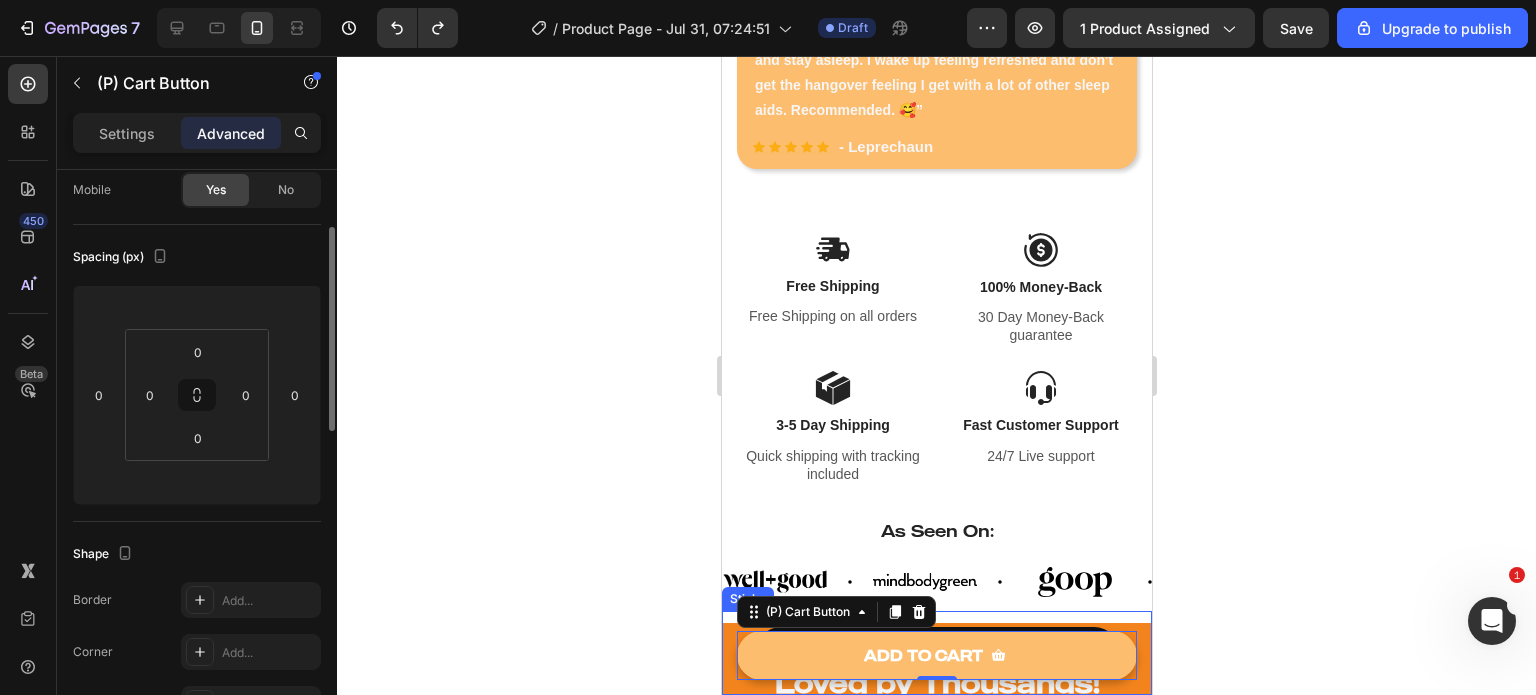scroll, scrollTop: 0, scrollLeft: 0, axis: both 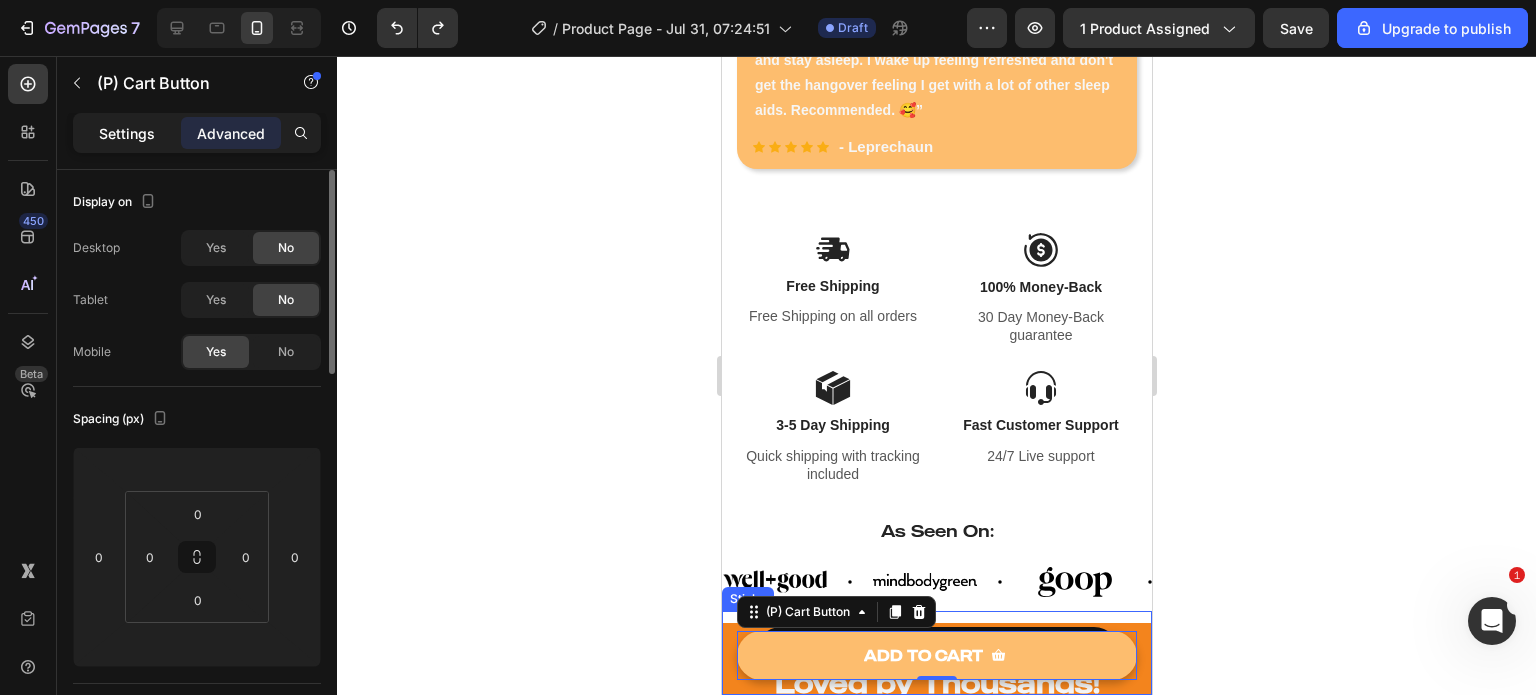 click on "Settings" 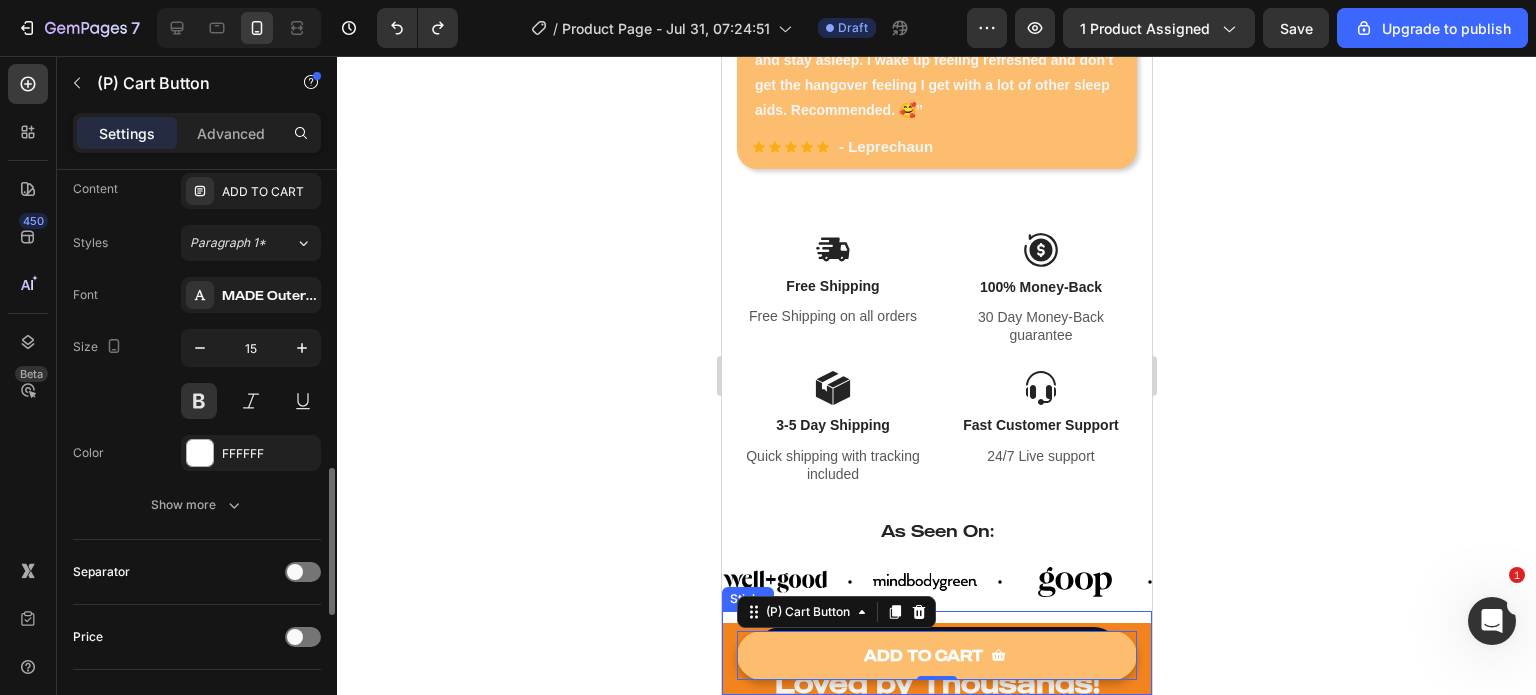 scroll, scrollTop: 1120, scrollLeft: 0, axis: vertical 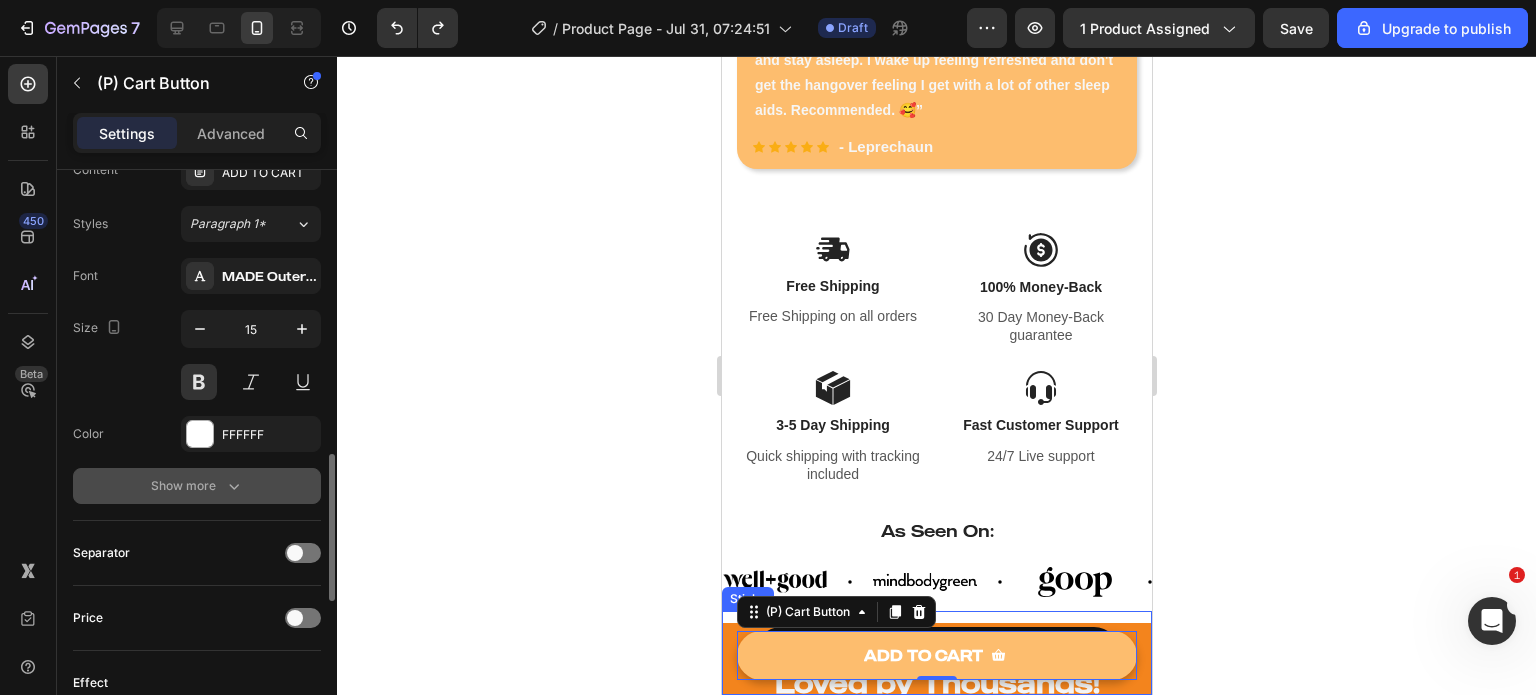 click on "Show more" at bounding box center [197, 486] 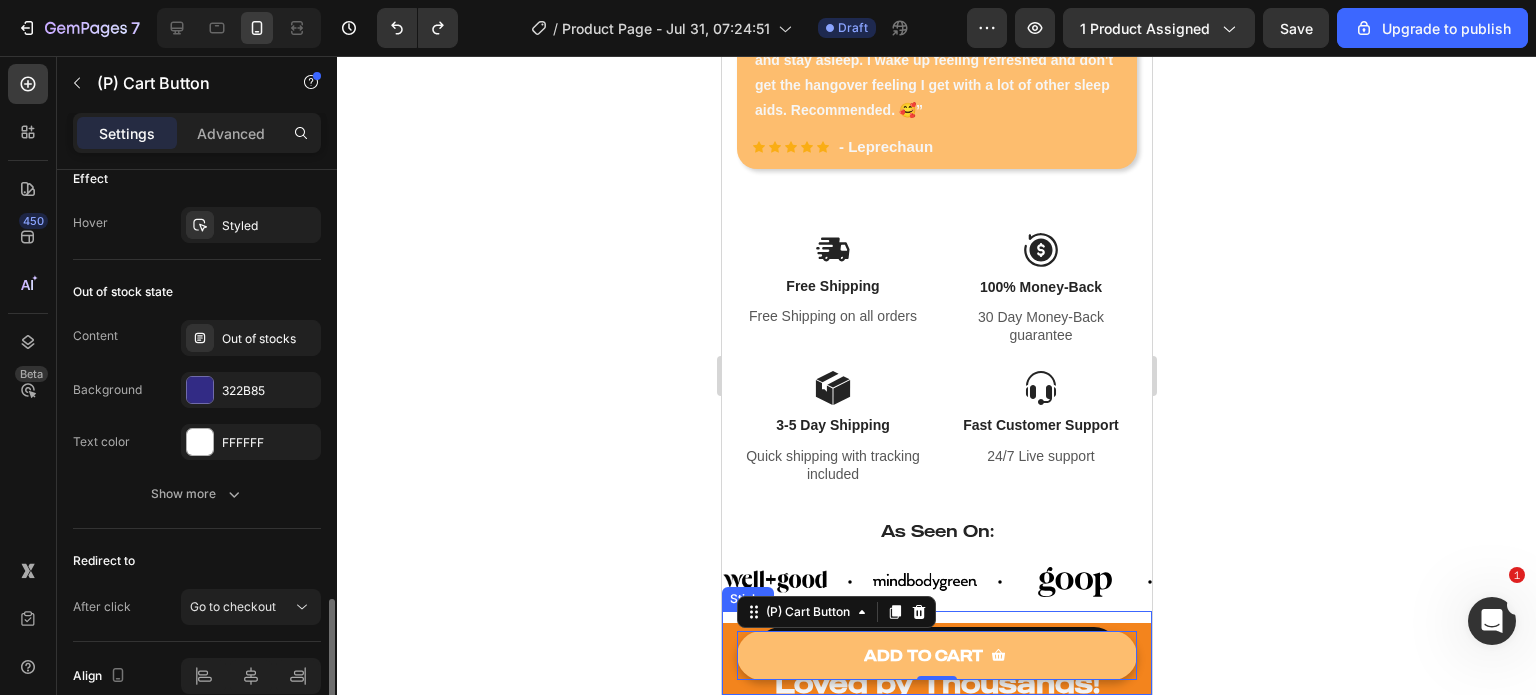 scroll, scrollTop: 1888, scrollLeft: 0, axis: vertical 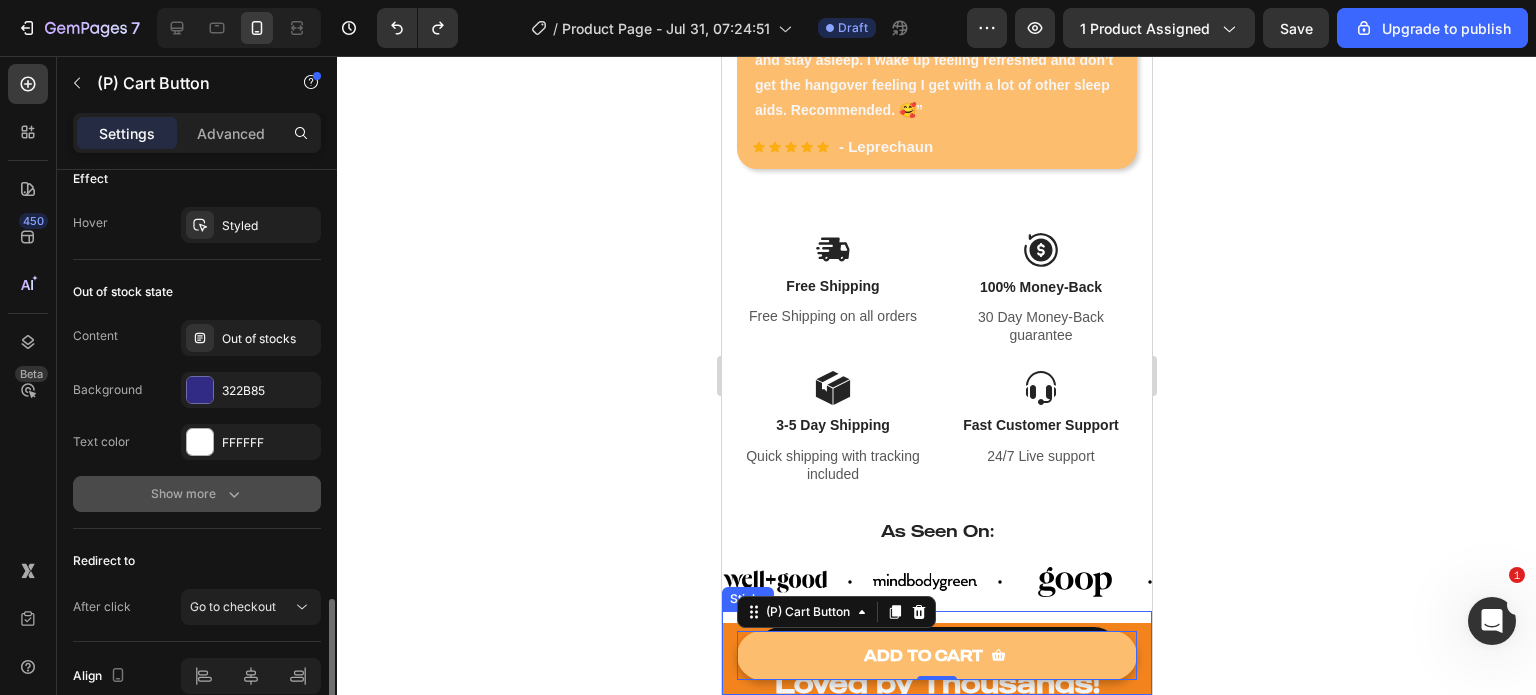 click on "Show more" at bounding box center (197, 494) 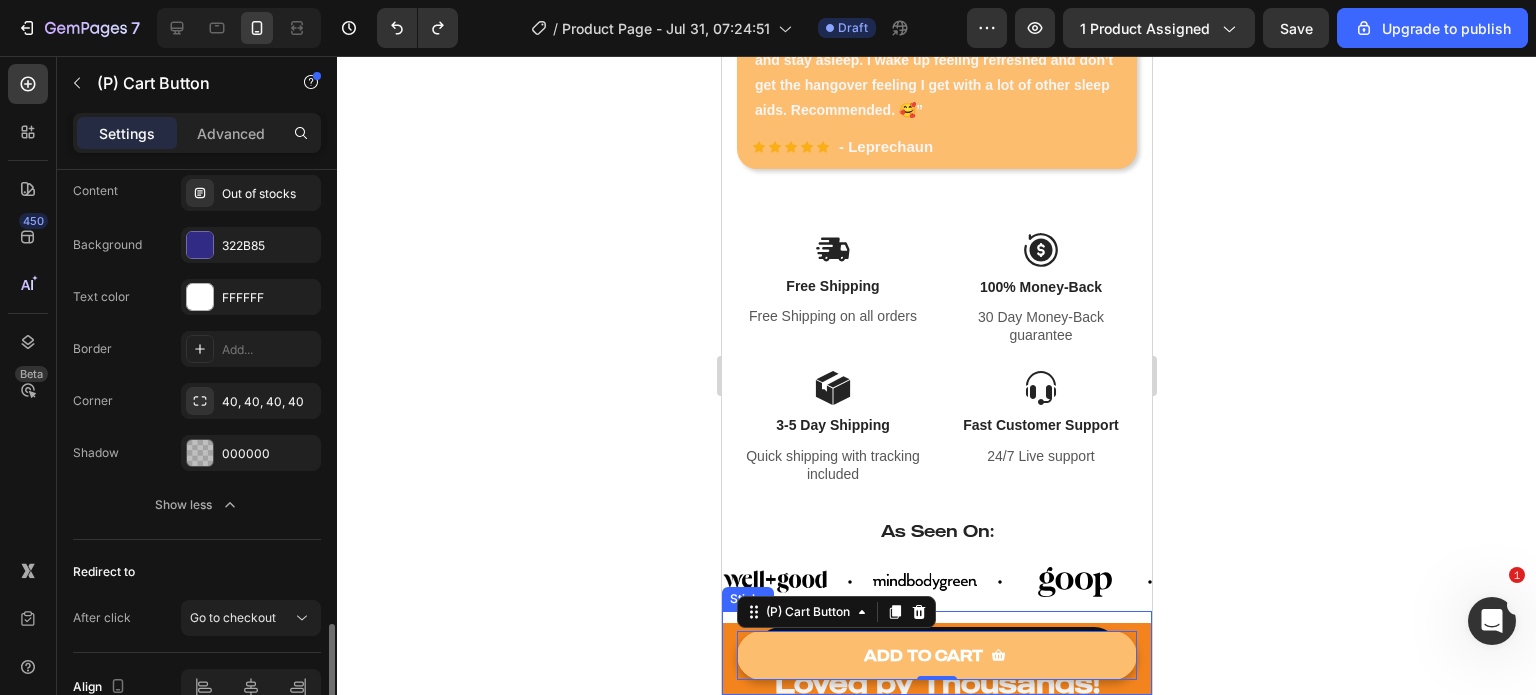 scroll, scrollTop: 2133, scrollLeft: 0, axis: vertical 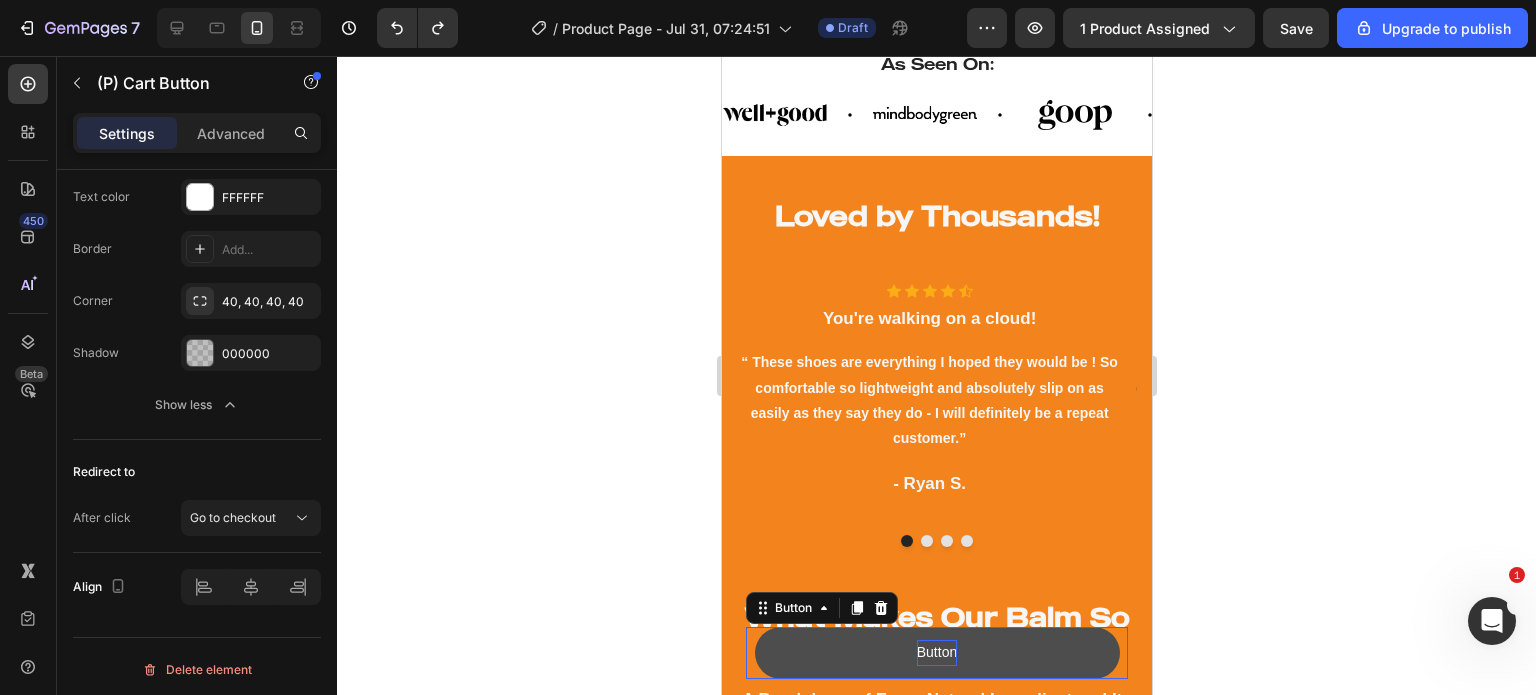 click on "Button" at bounding box center [936, 652] 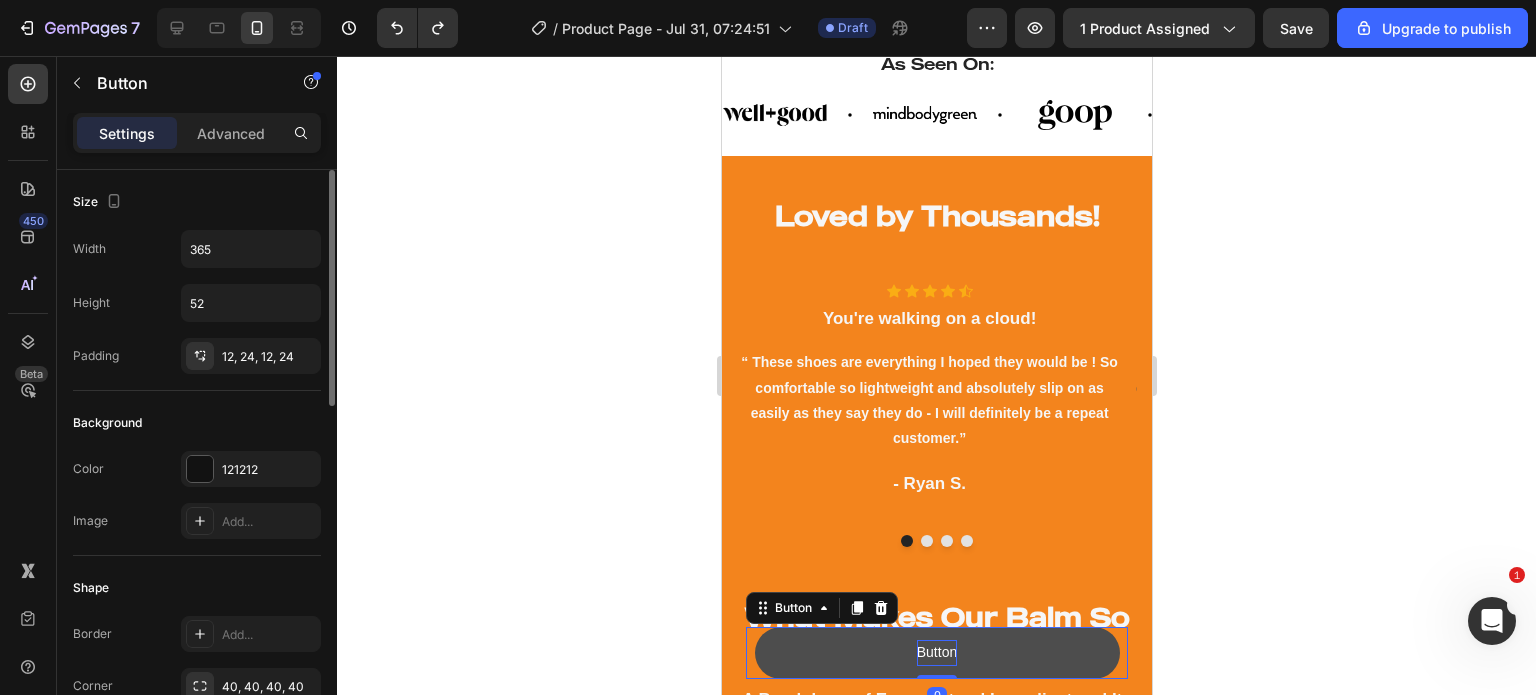 click on "Button" at bounding box center (936, 652) 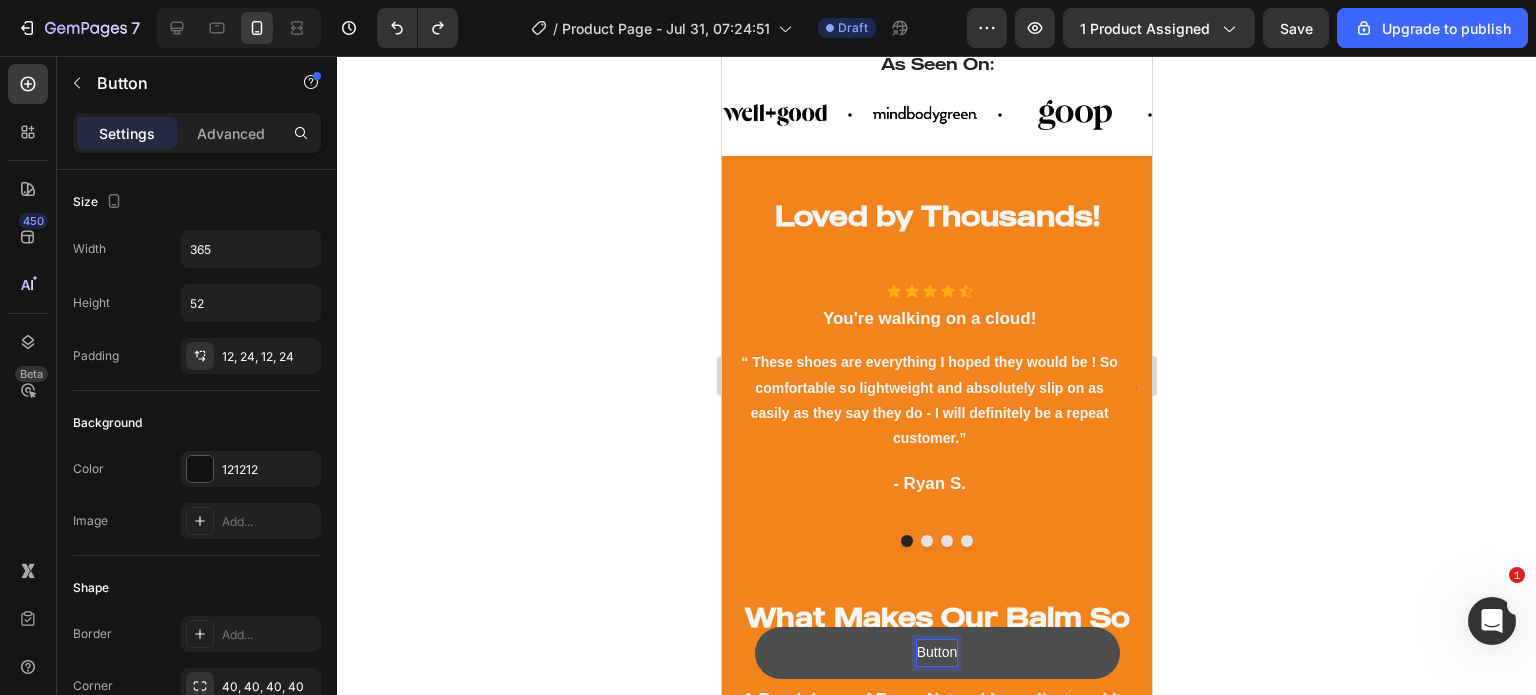 click on "Button" at bounding box center [936, 652] 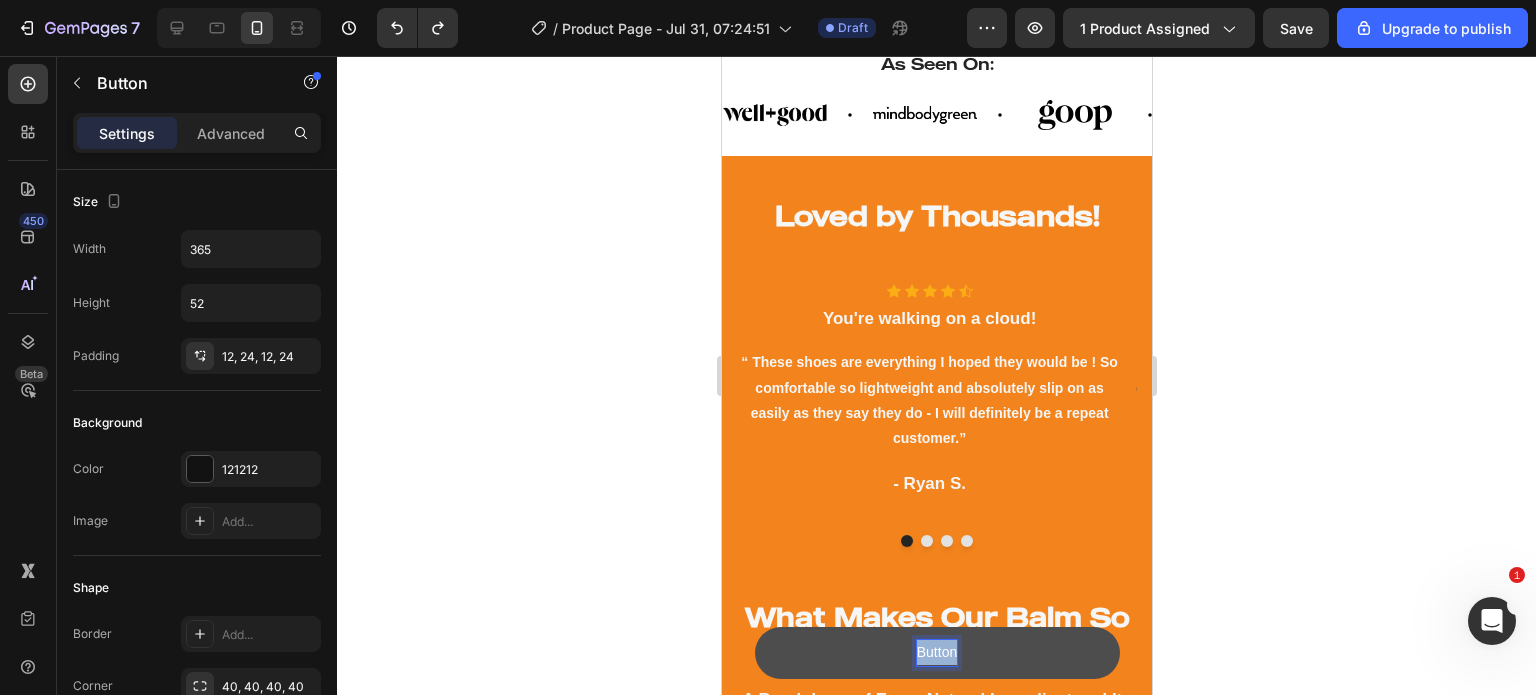 click on "Button" at bounding box center [936, 652] 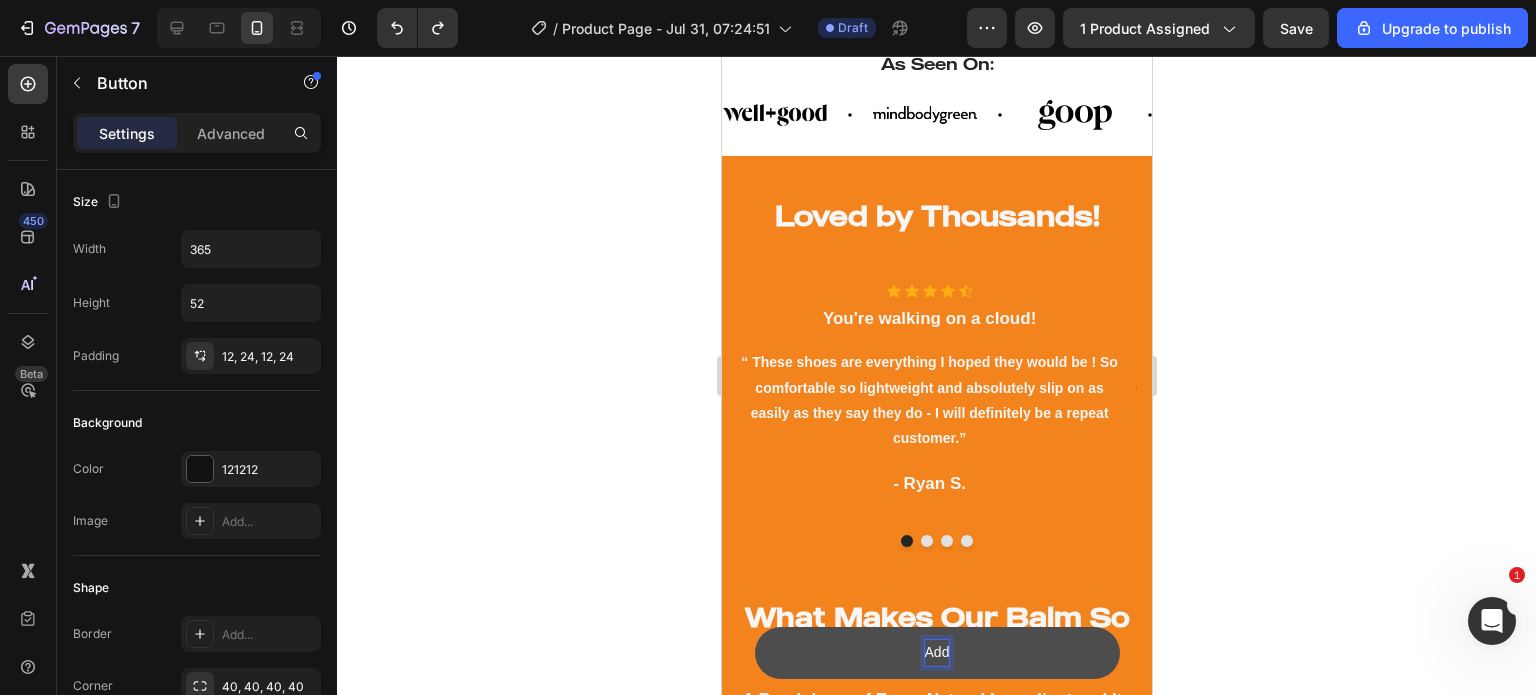 click on "Add" at bounding box center (936, 653) 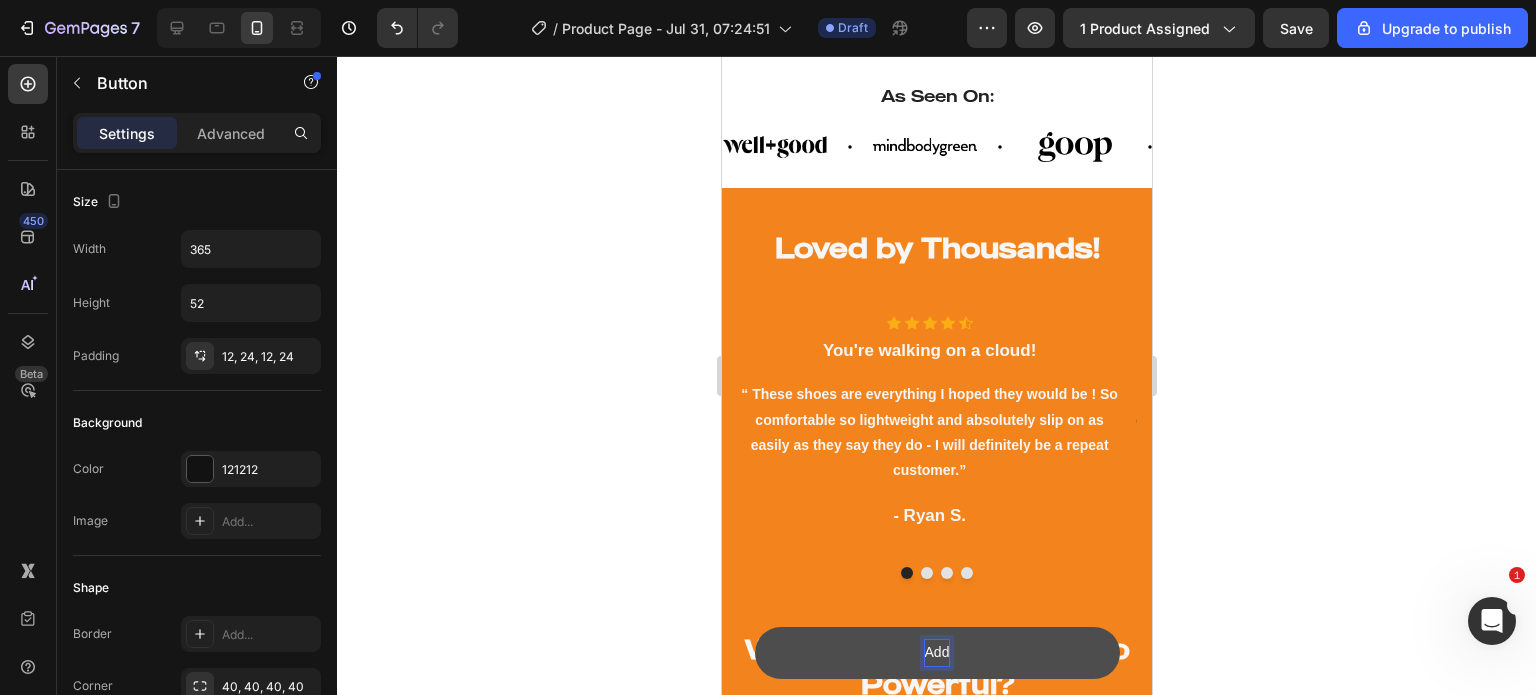 scroll, scrollTop: 1500, scrollLeft: 0, axis: vertical 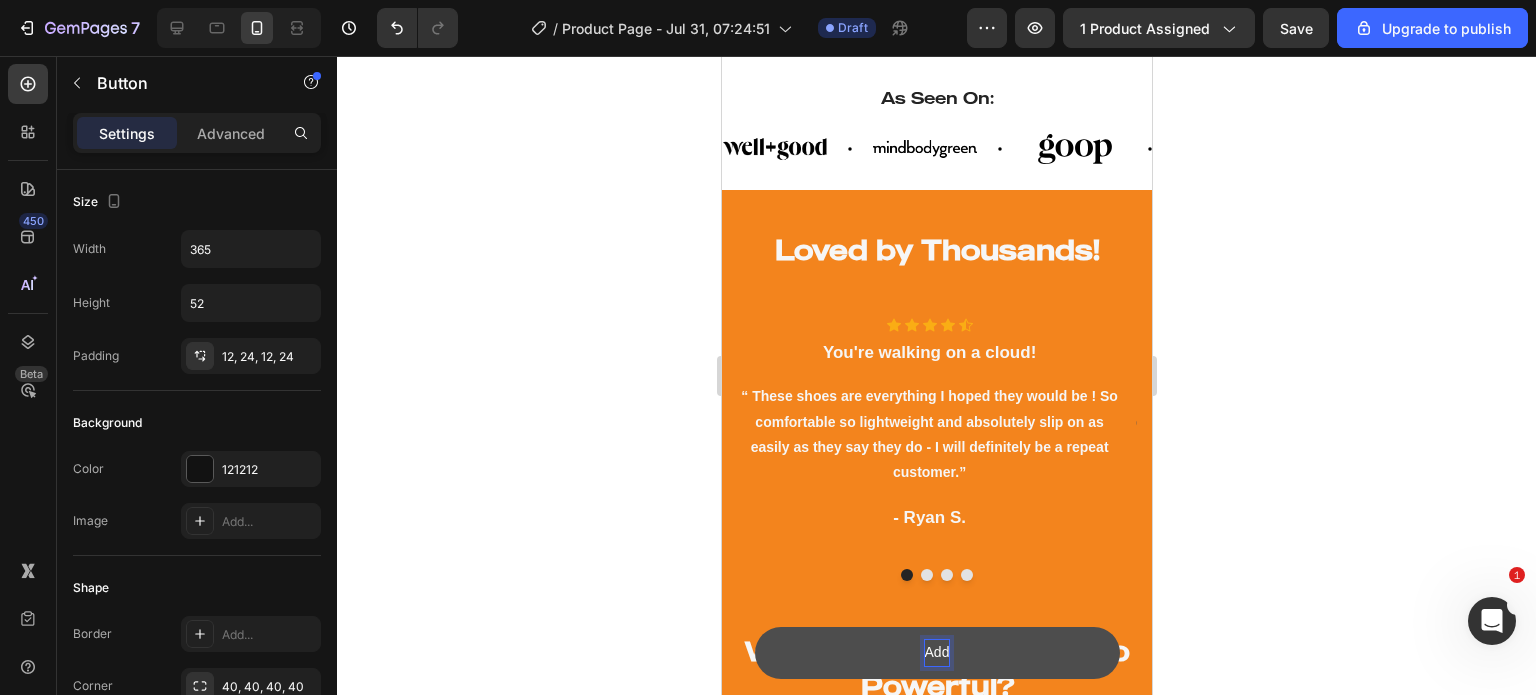 click on "Add" at bounding box center [936, 652] 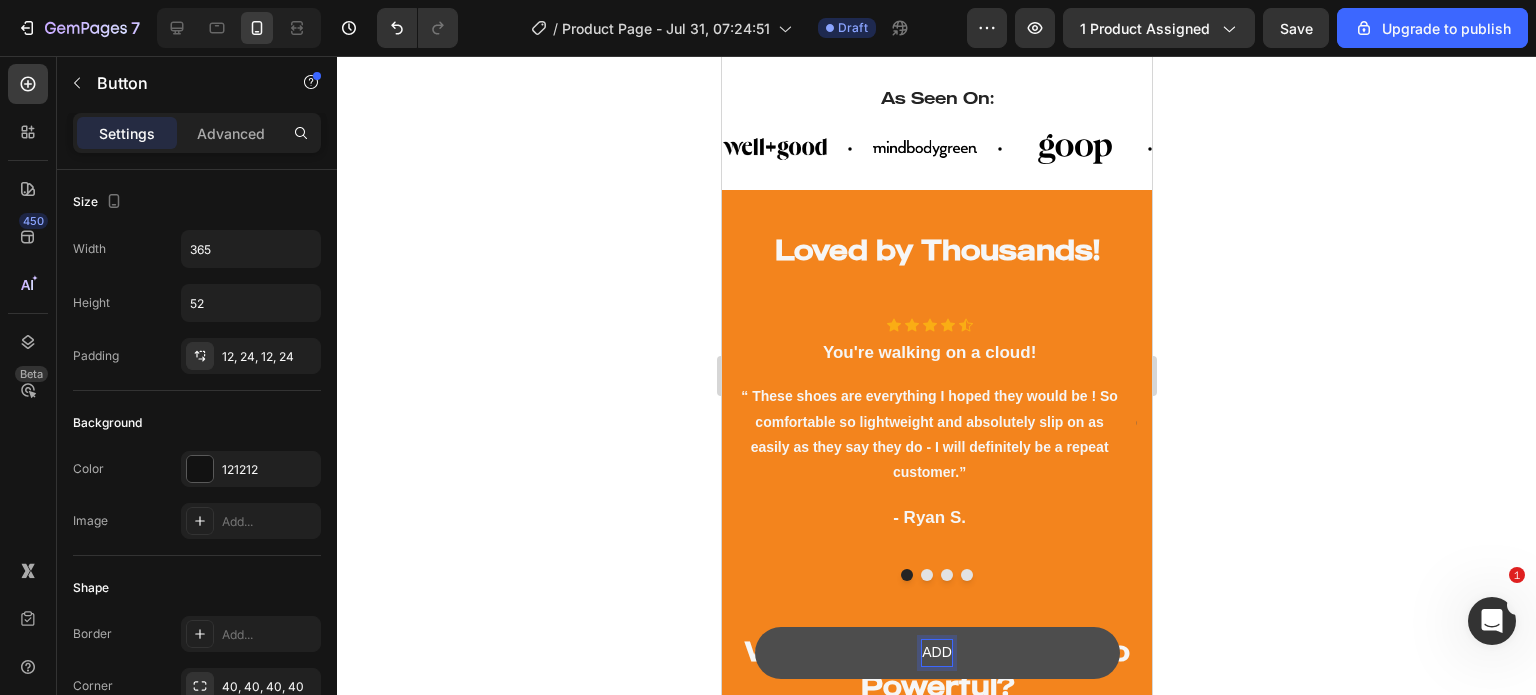 click on "ADD" at bounding box center [936, 653] 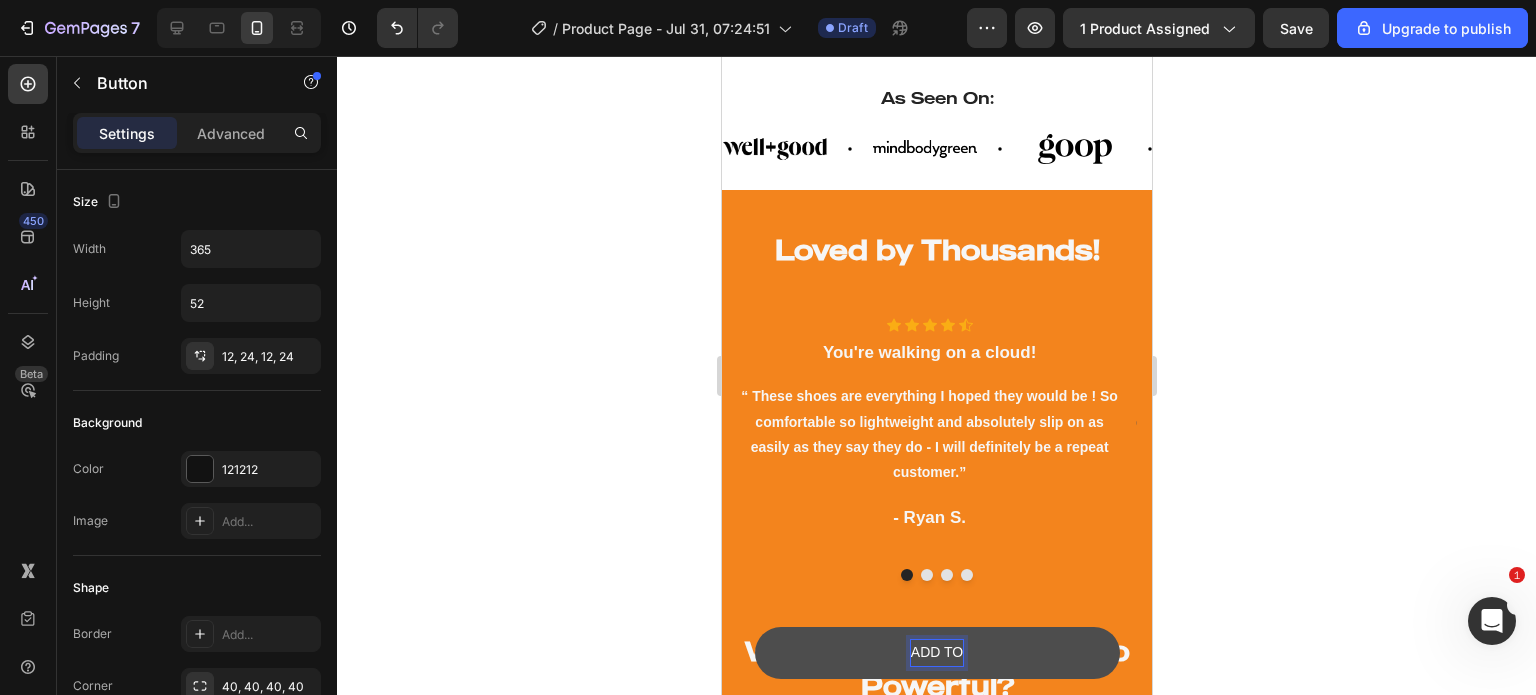 click on "ADD TO" at bounding box center (936, 653) 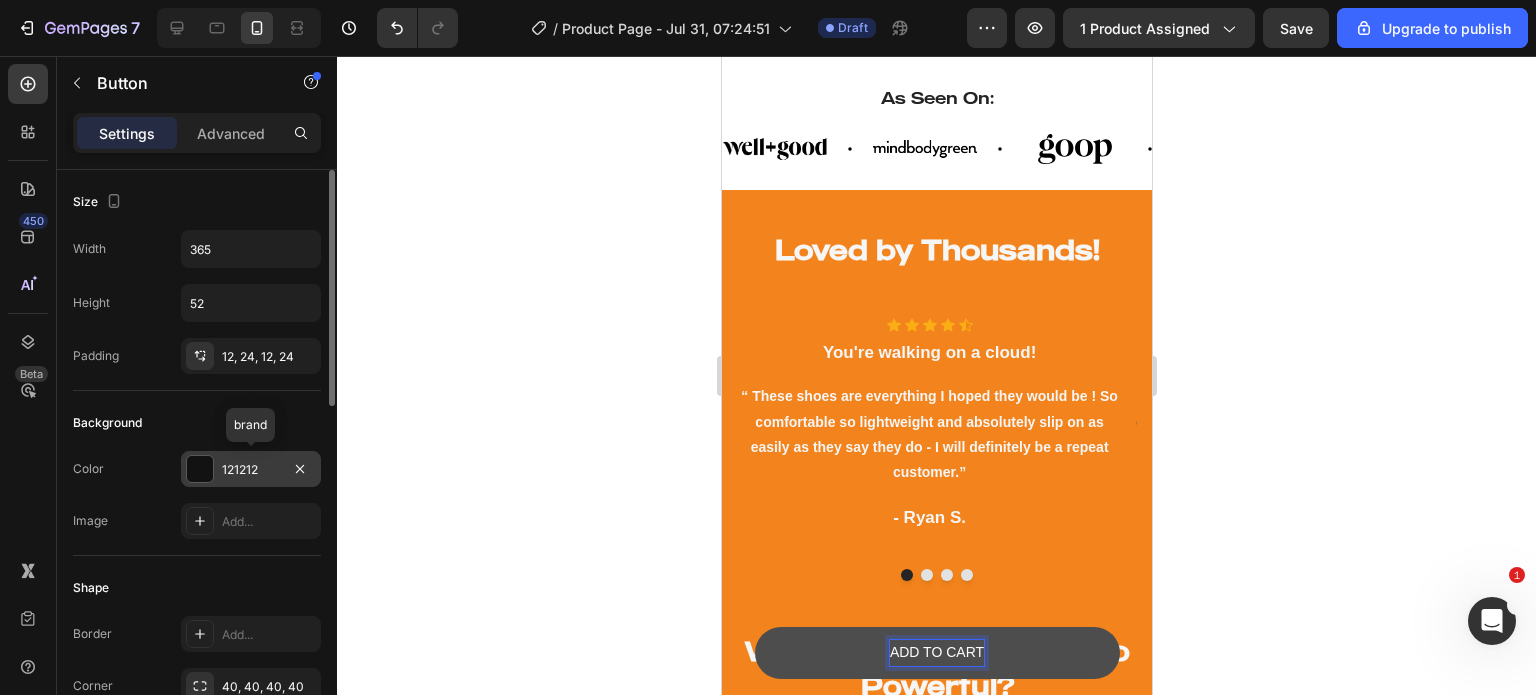 click on "121212" at bounding box center (251, 470) 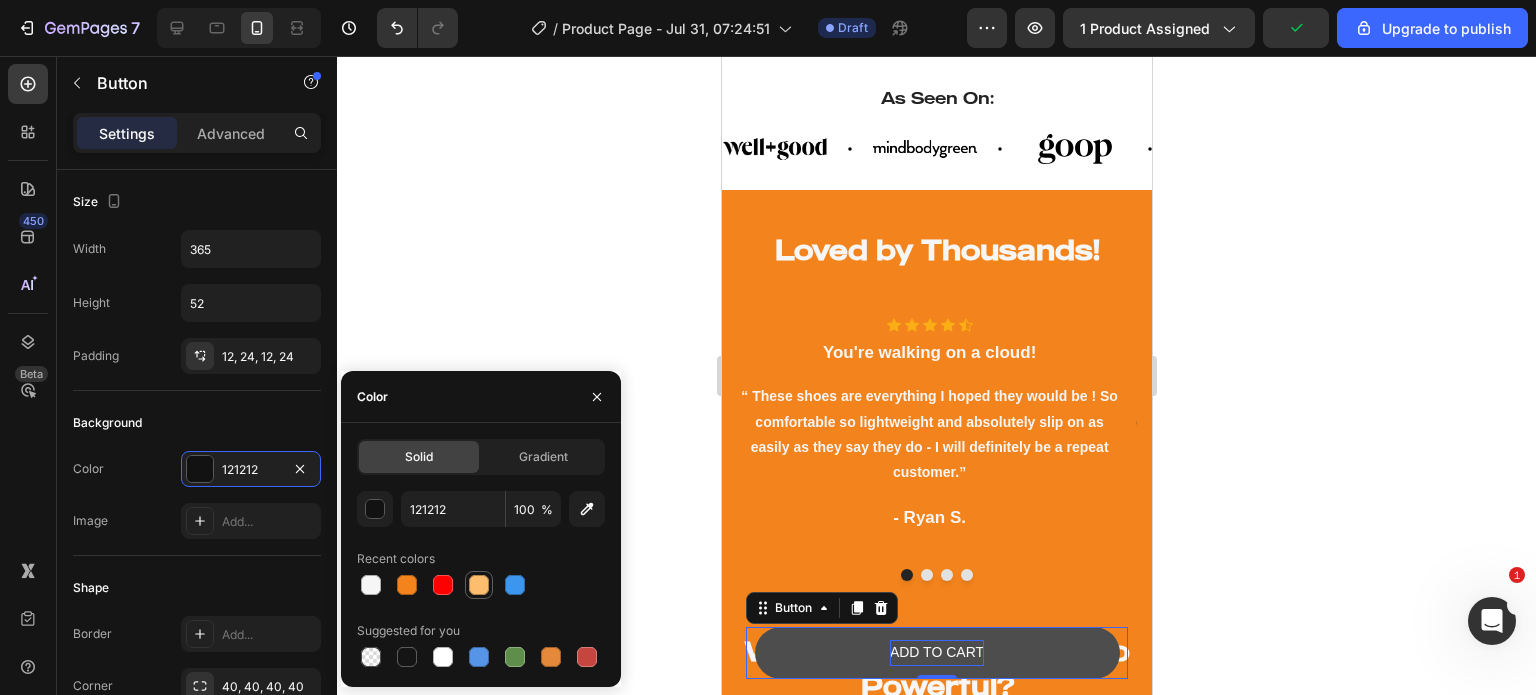 click at bounding box center [479, 585] 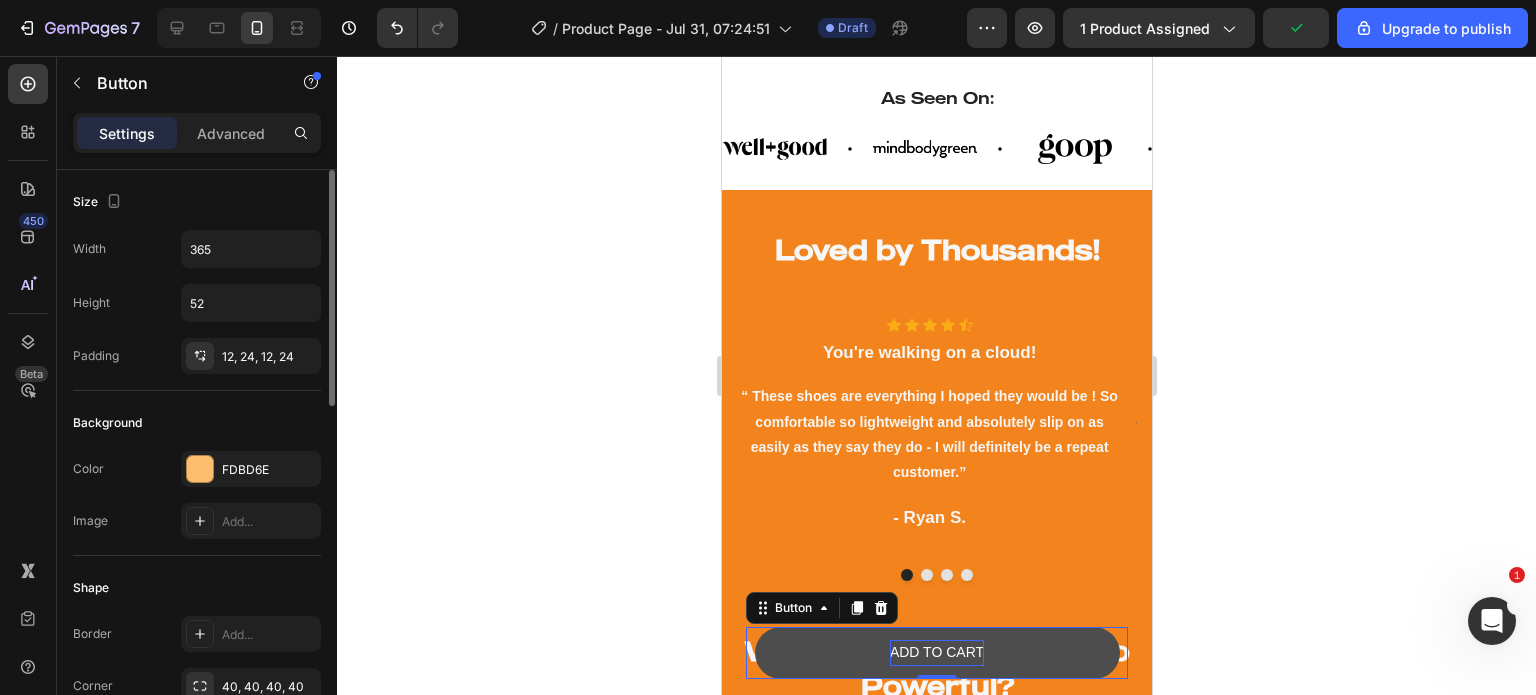 click on "Background" at bounding box center [197, 423] 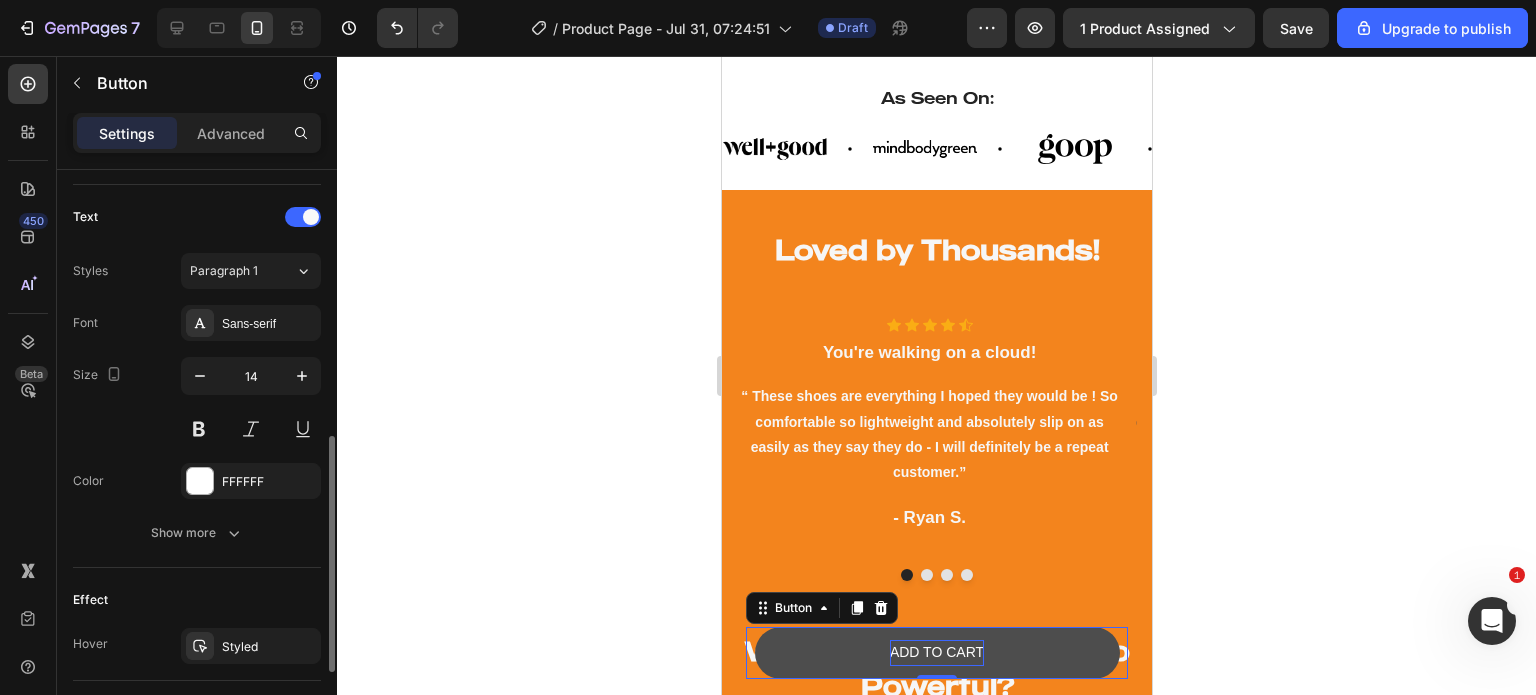 scroll, scrollTop: 651, scrollLeft: 0, axis: vertical 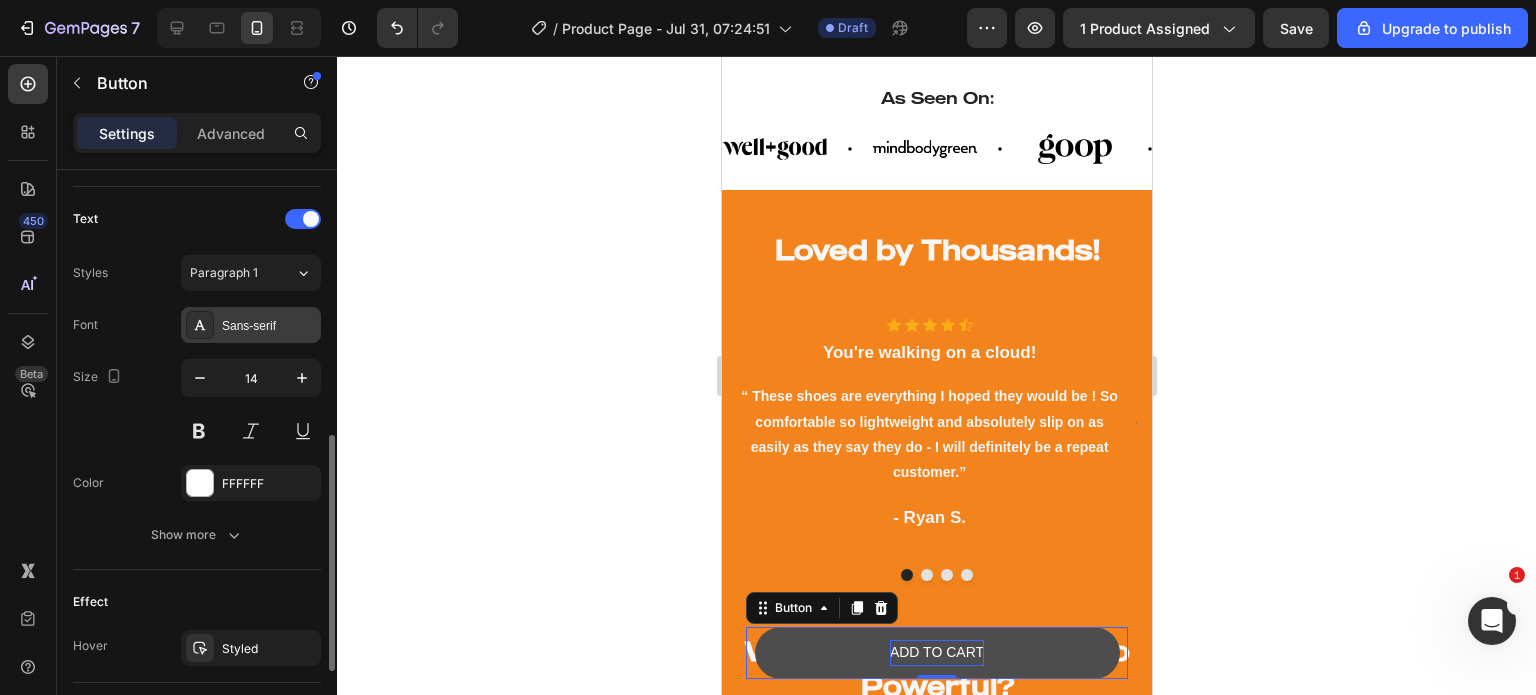 click on "Sans-serif" at bounding box center (251, 325) 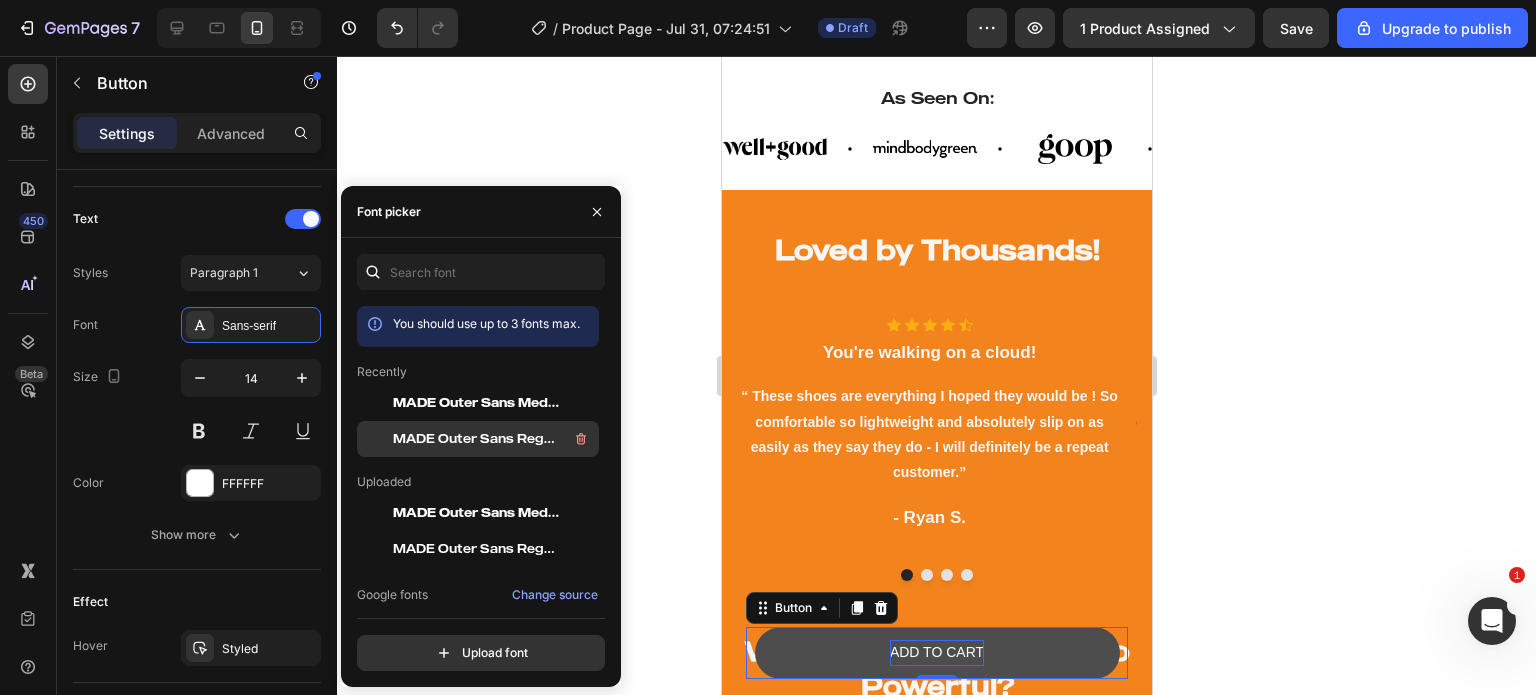 click on "MADE Outer Sans Regular PERSONAL USE" at bounding box center [476, 439] 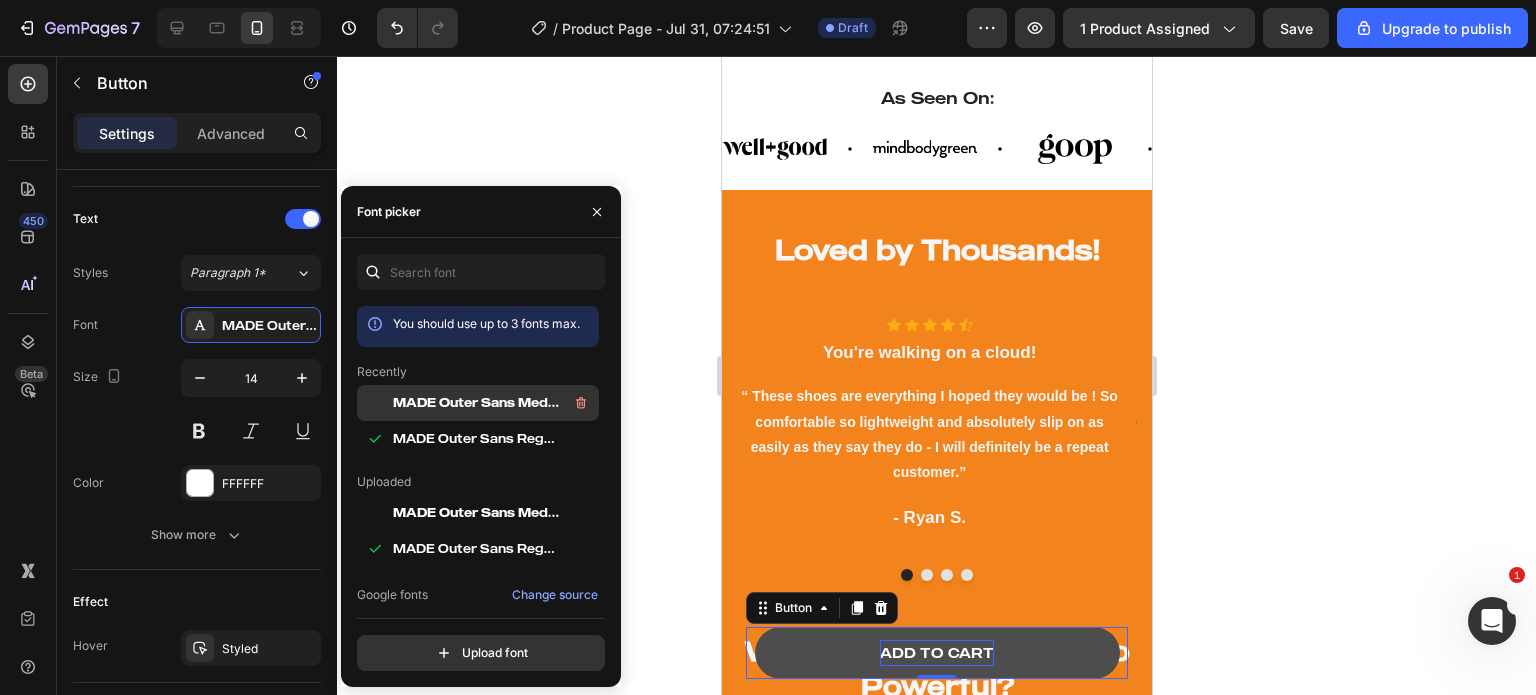 click at bounding box center (375, 403) 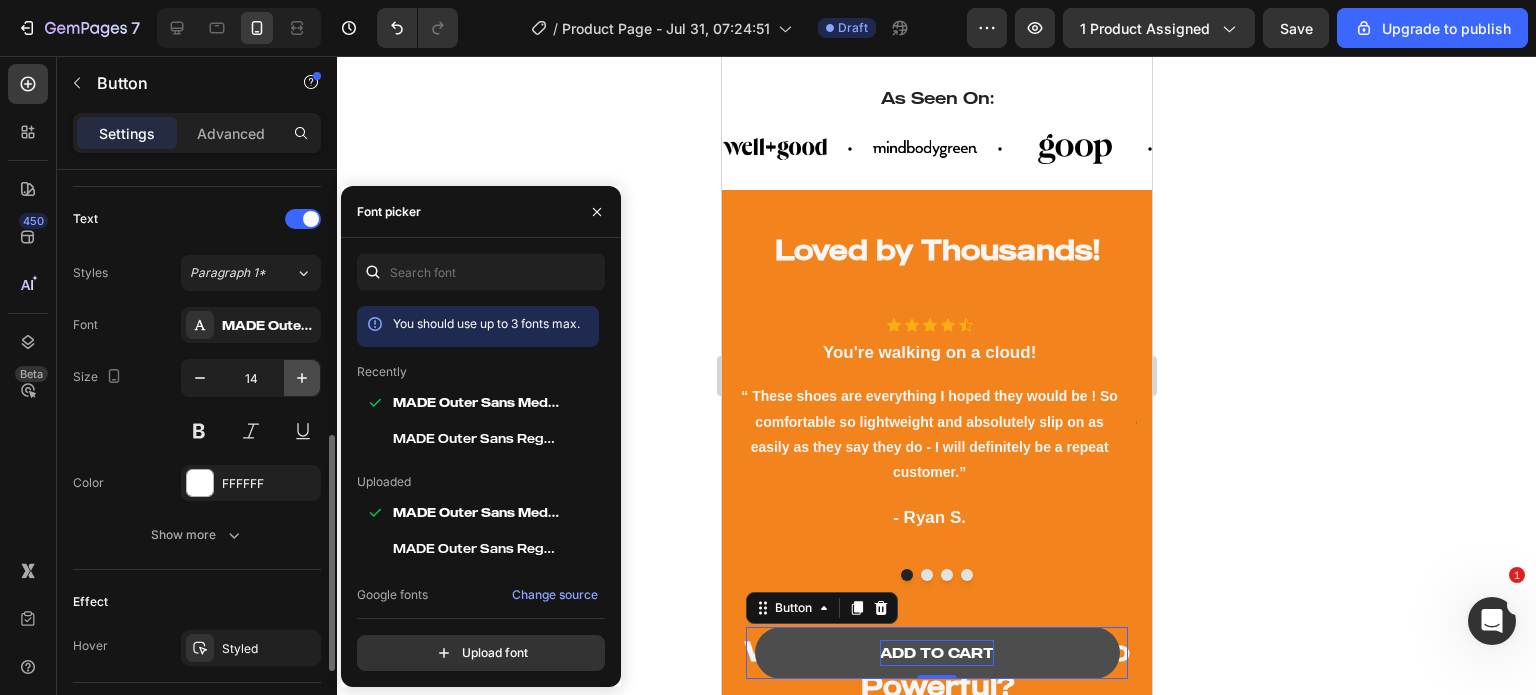 click at bounding box center [302, 378] 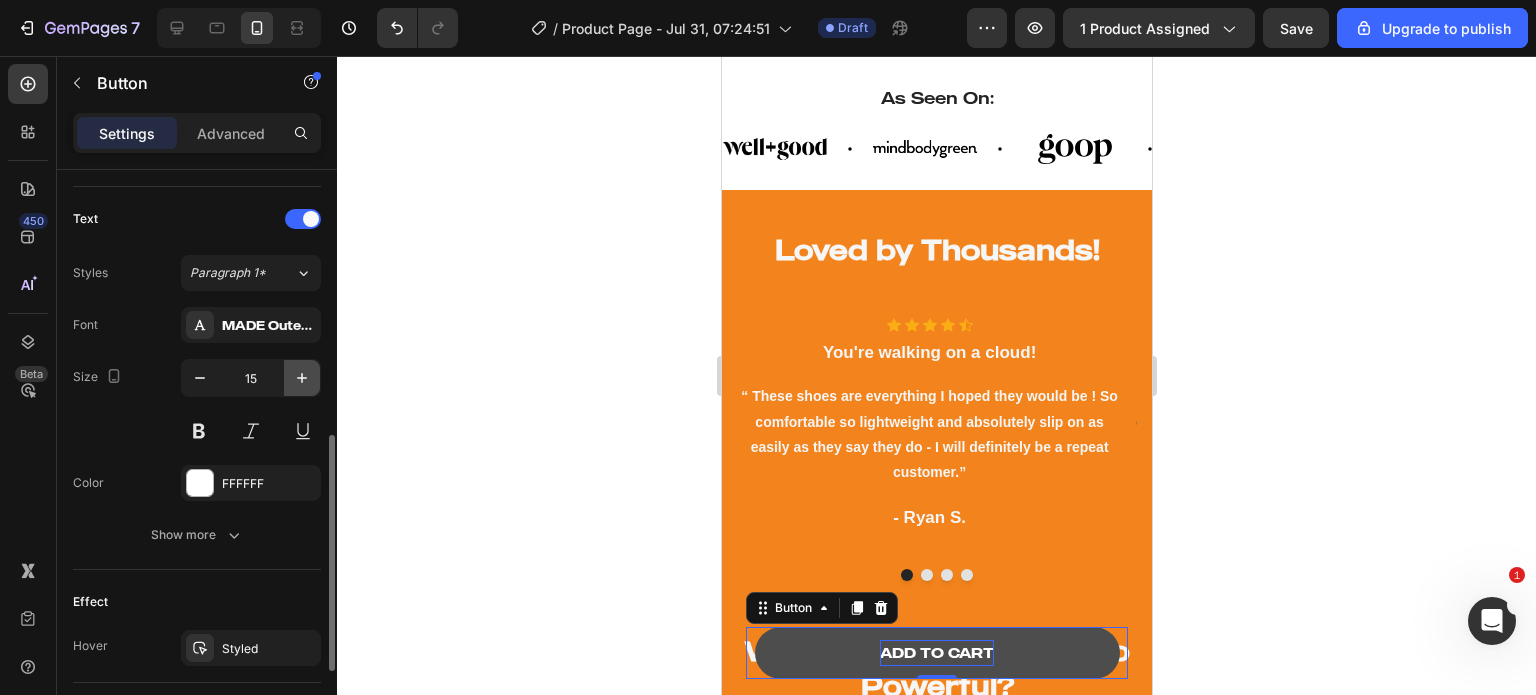 click 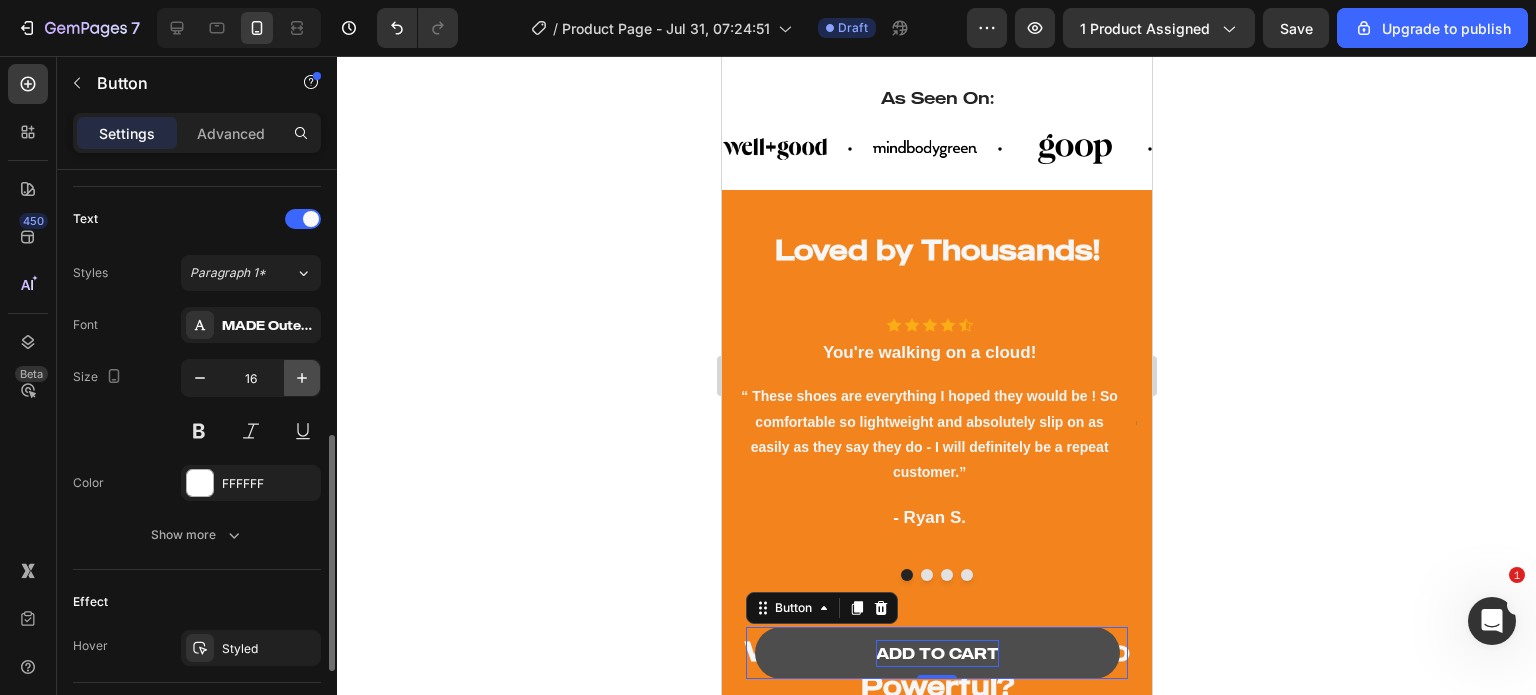 click 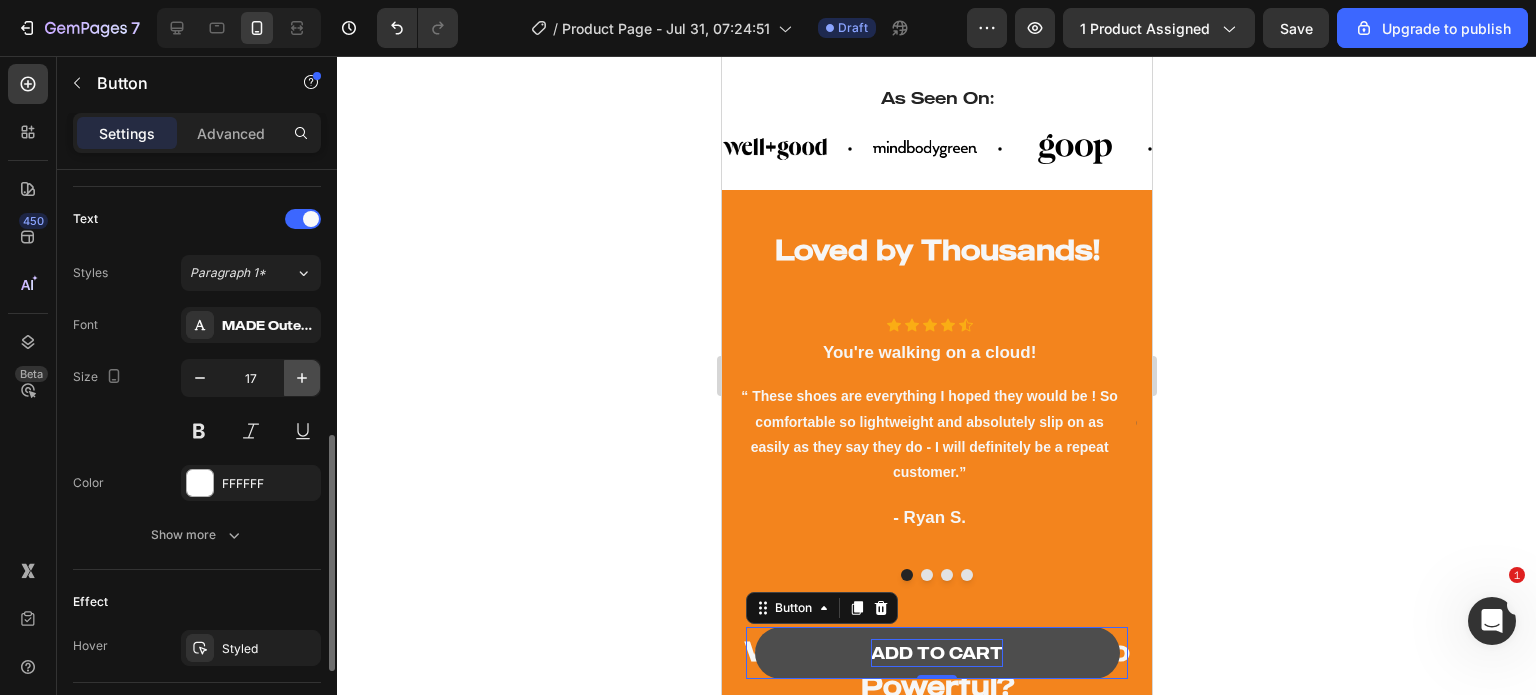click 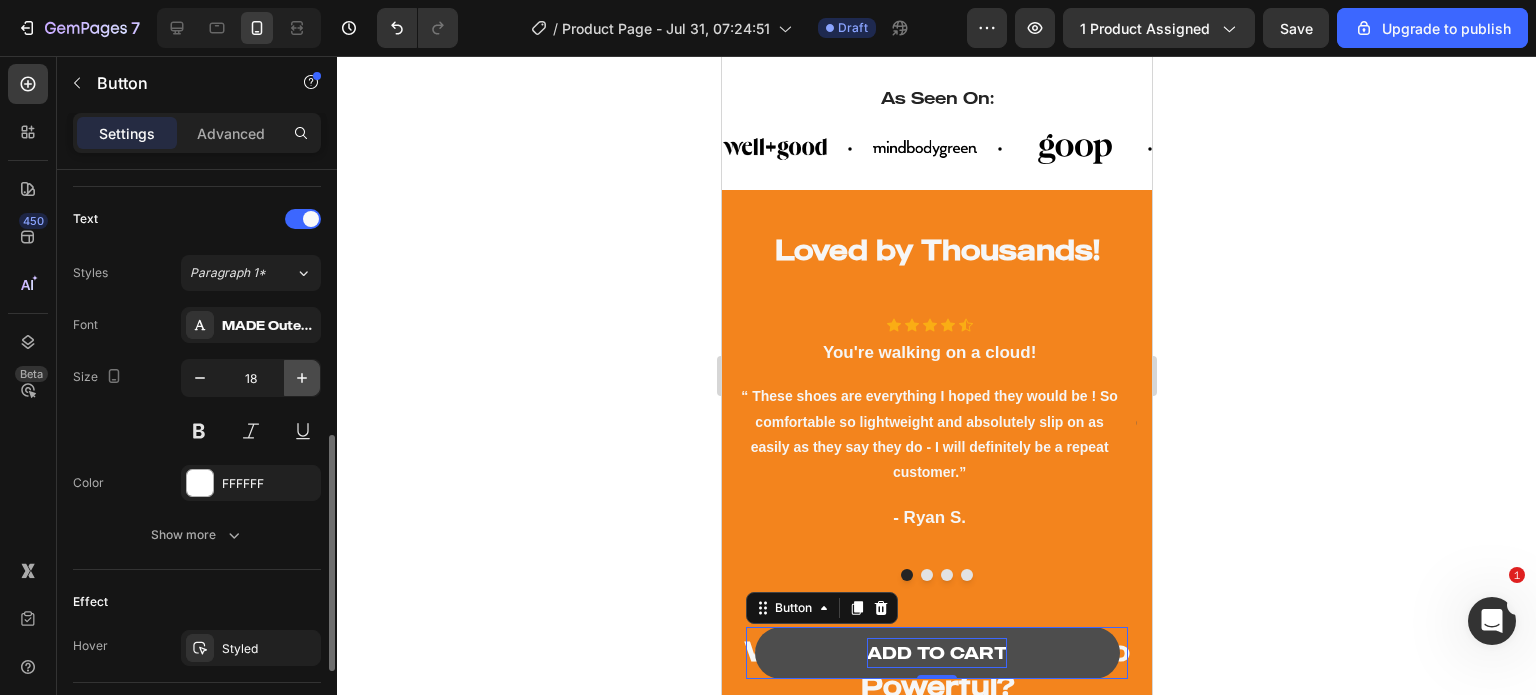 click 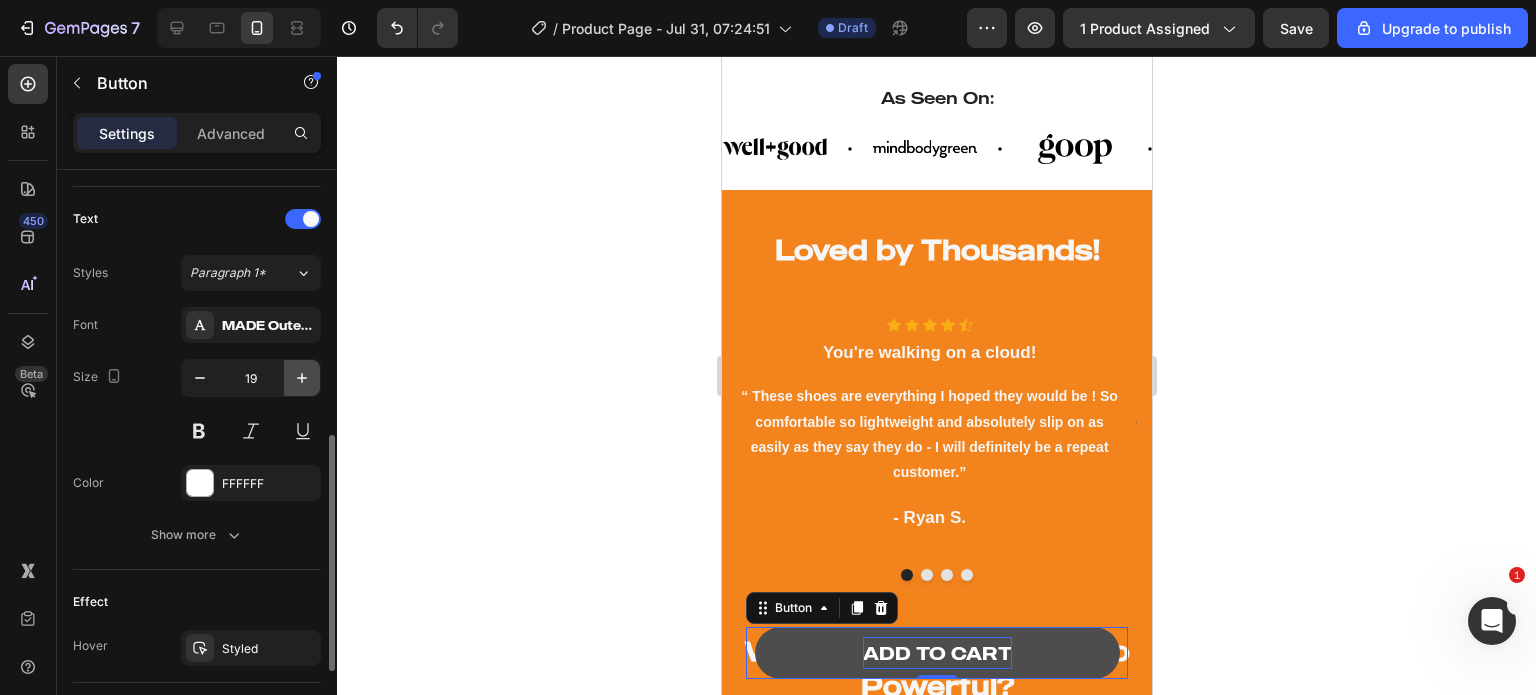 click 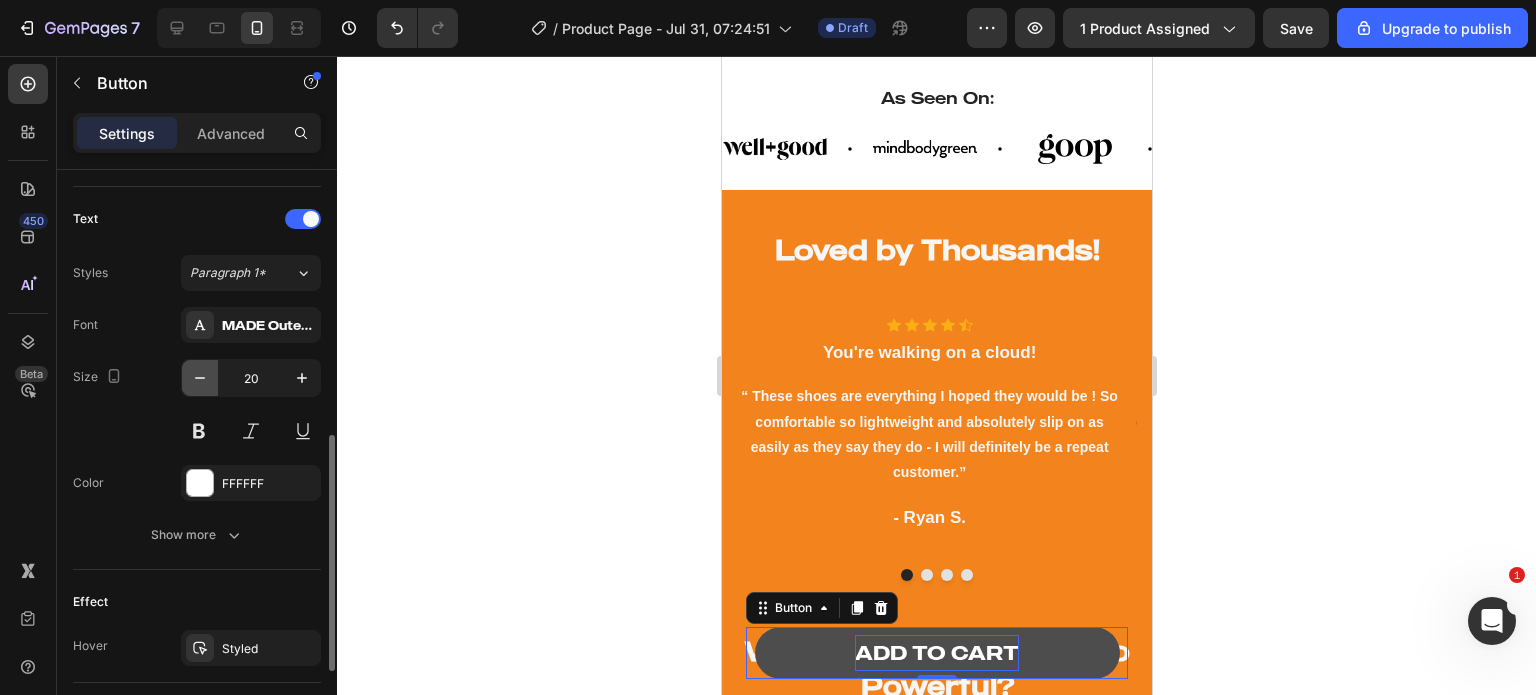 click 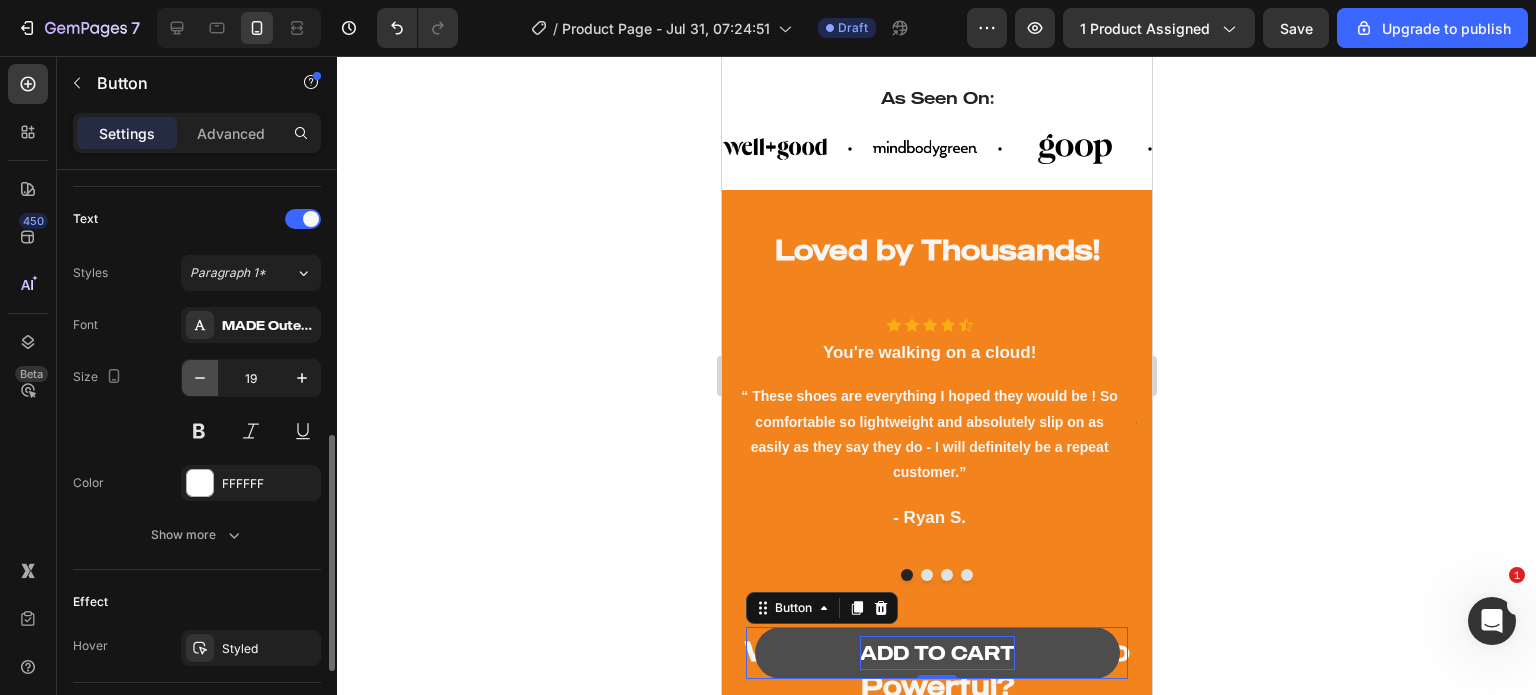 click 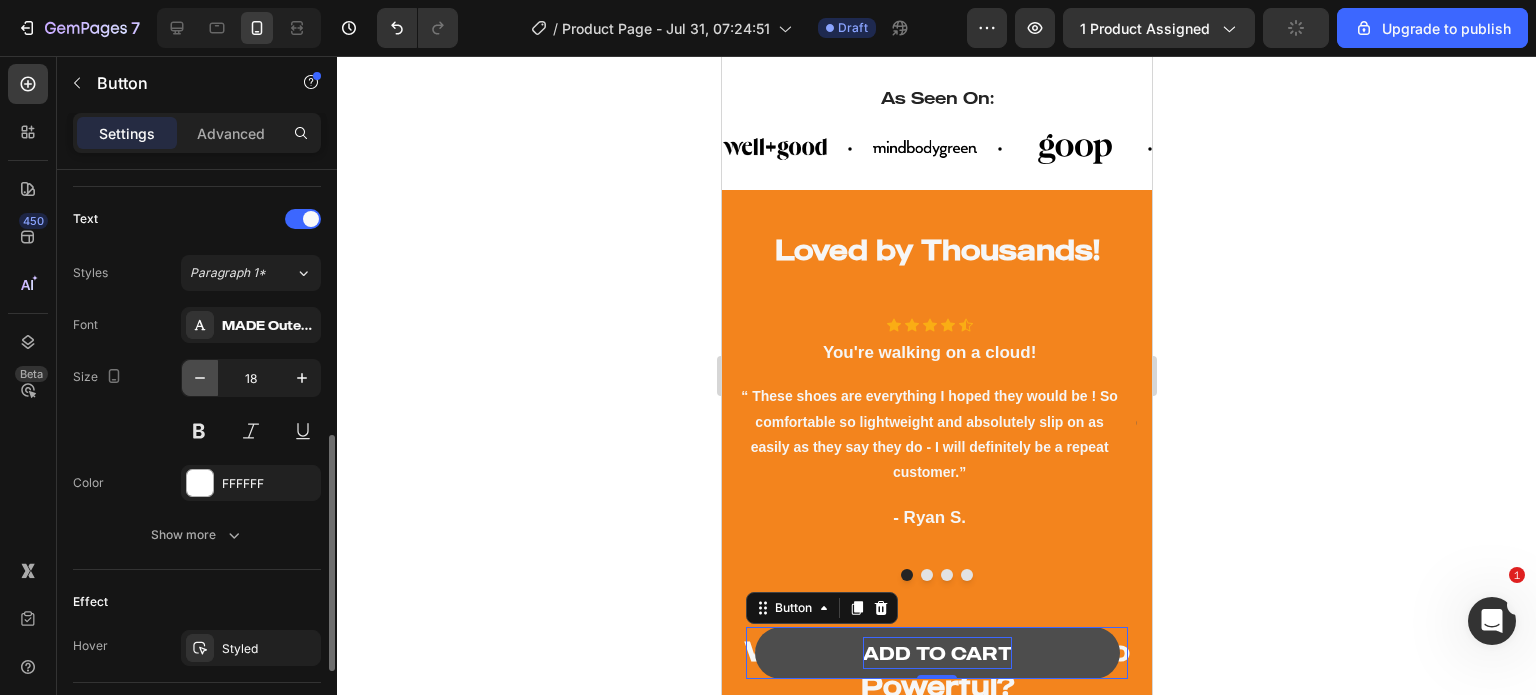 click 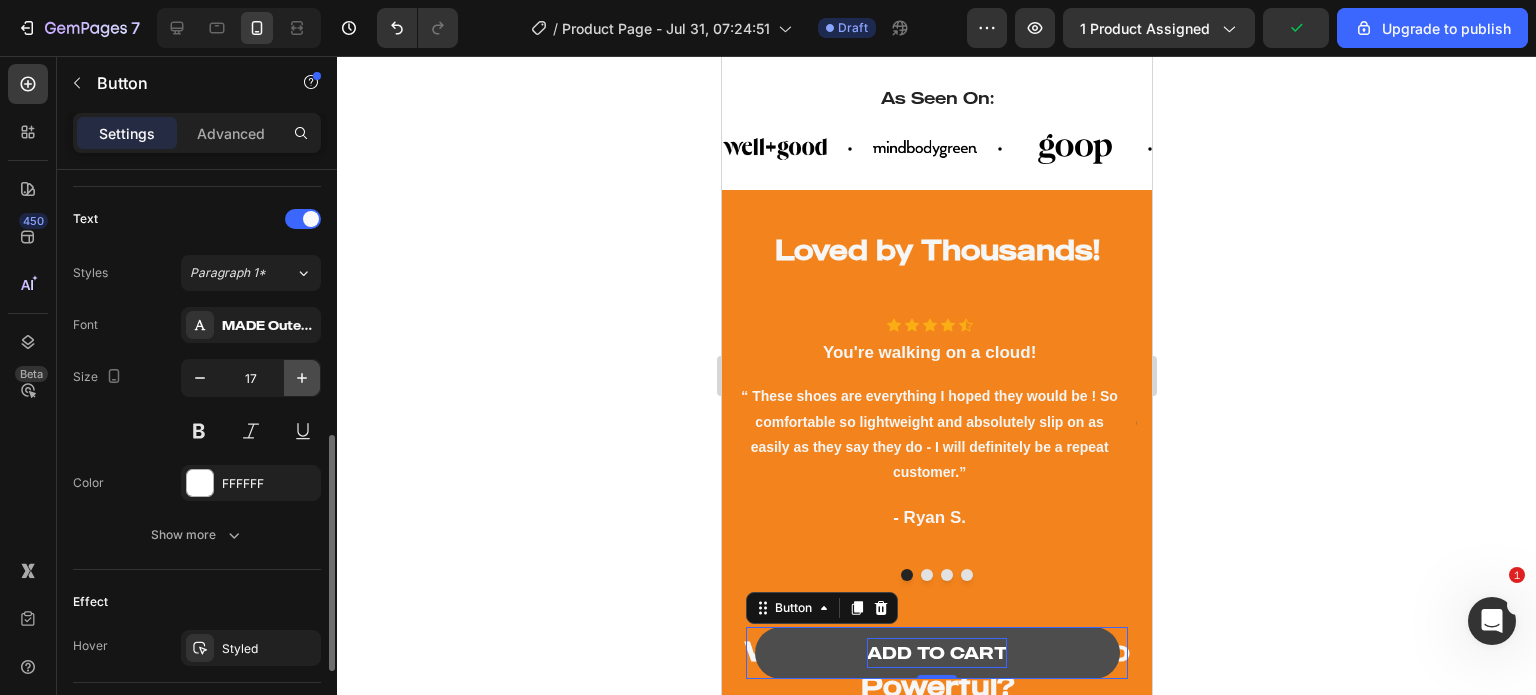 click 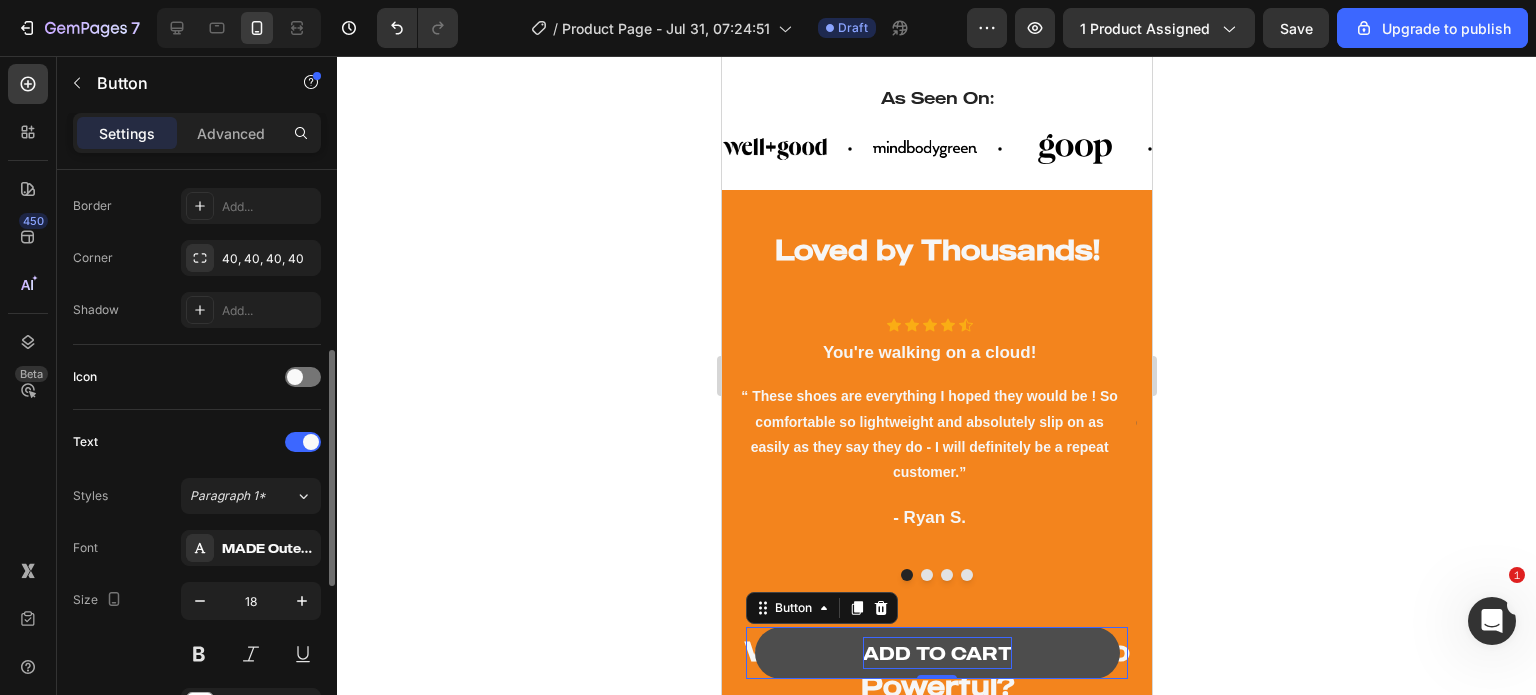 scroll, scrollTop: 424, scrollLeft: 0, axis: vertical 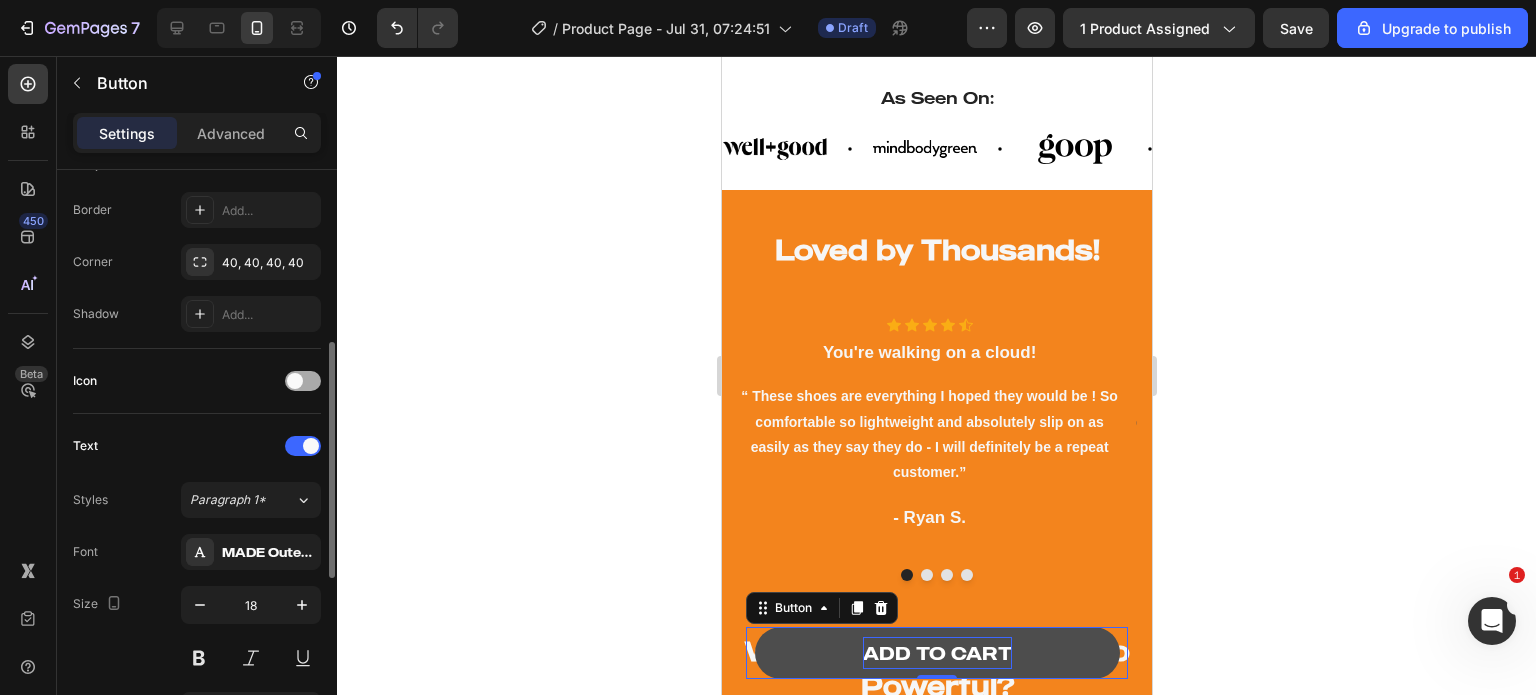 click at bounding box center [303, 381] 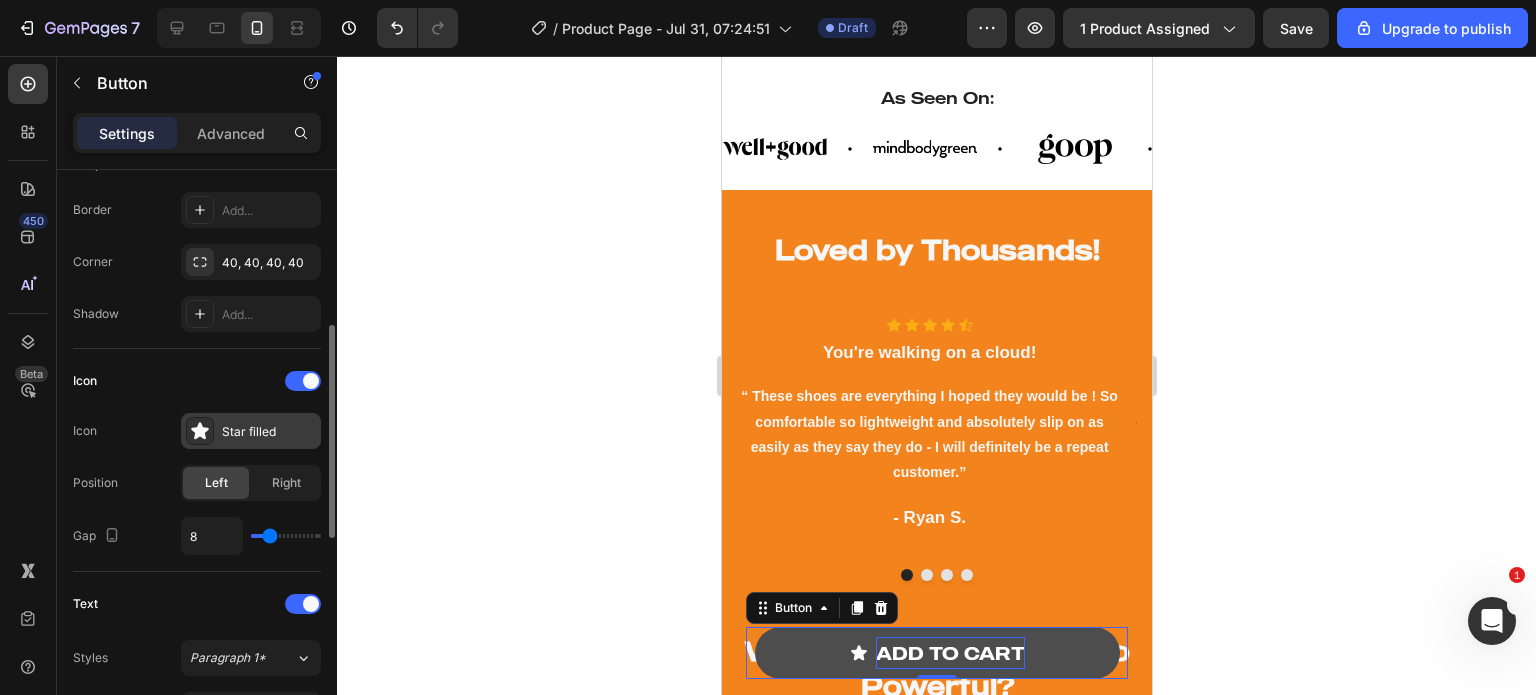 click on "Star filled" at bounding box center [269, 432] 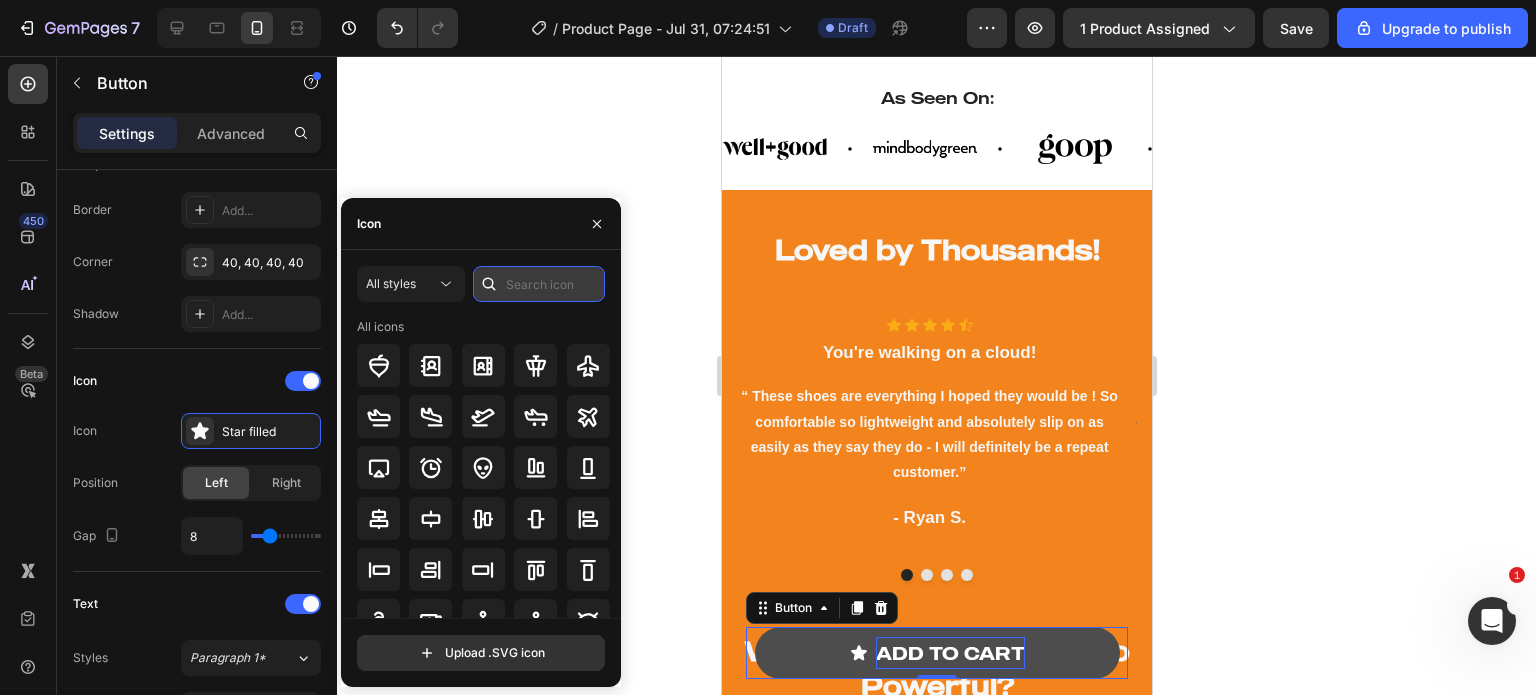 click at bounding box center (539, 284) 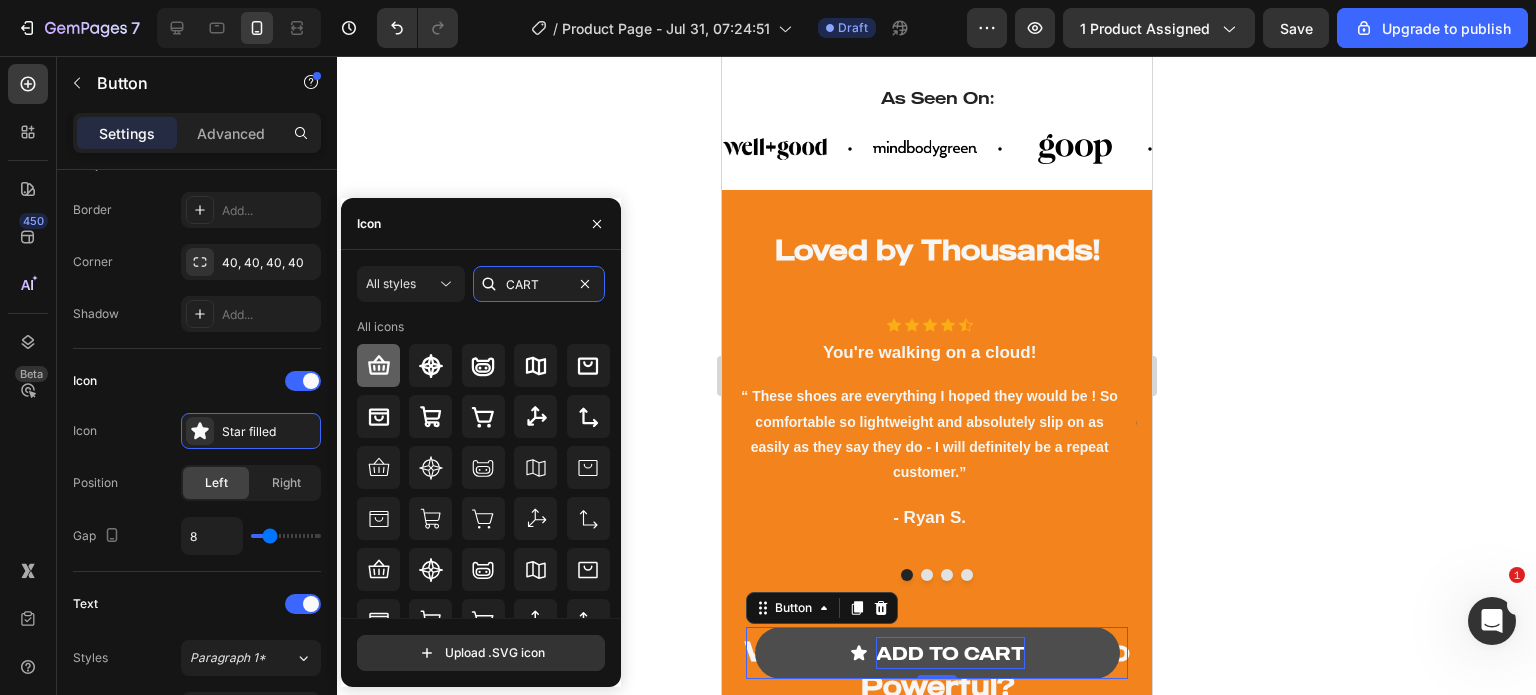 type on "CART" 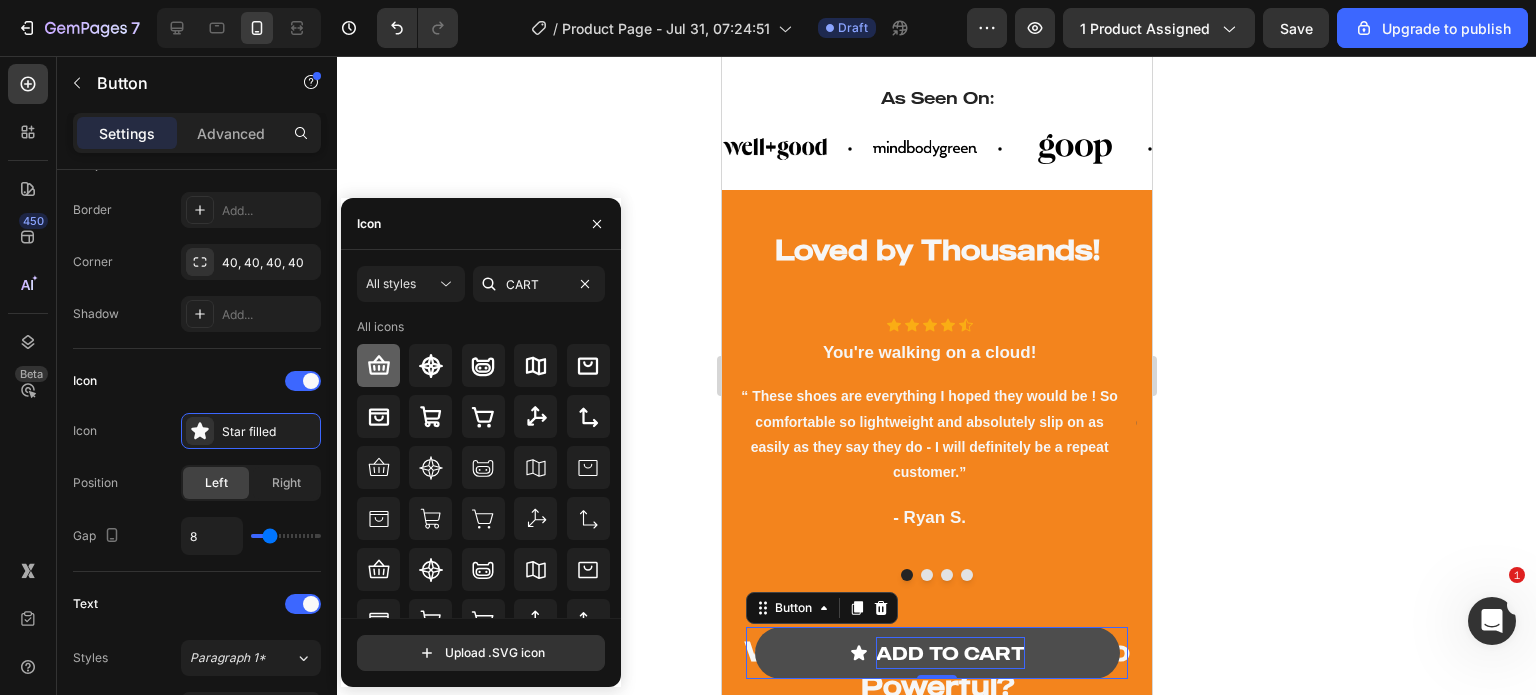 click 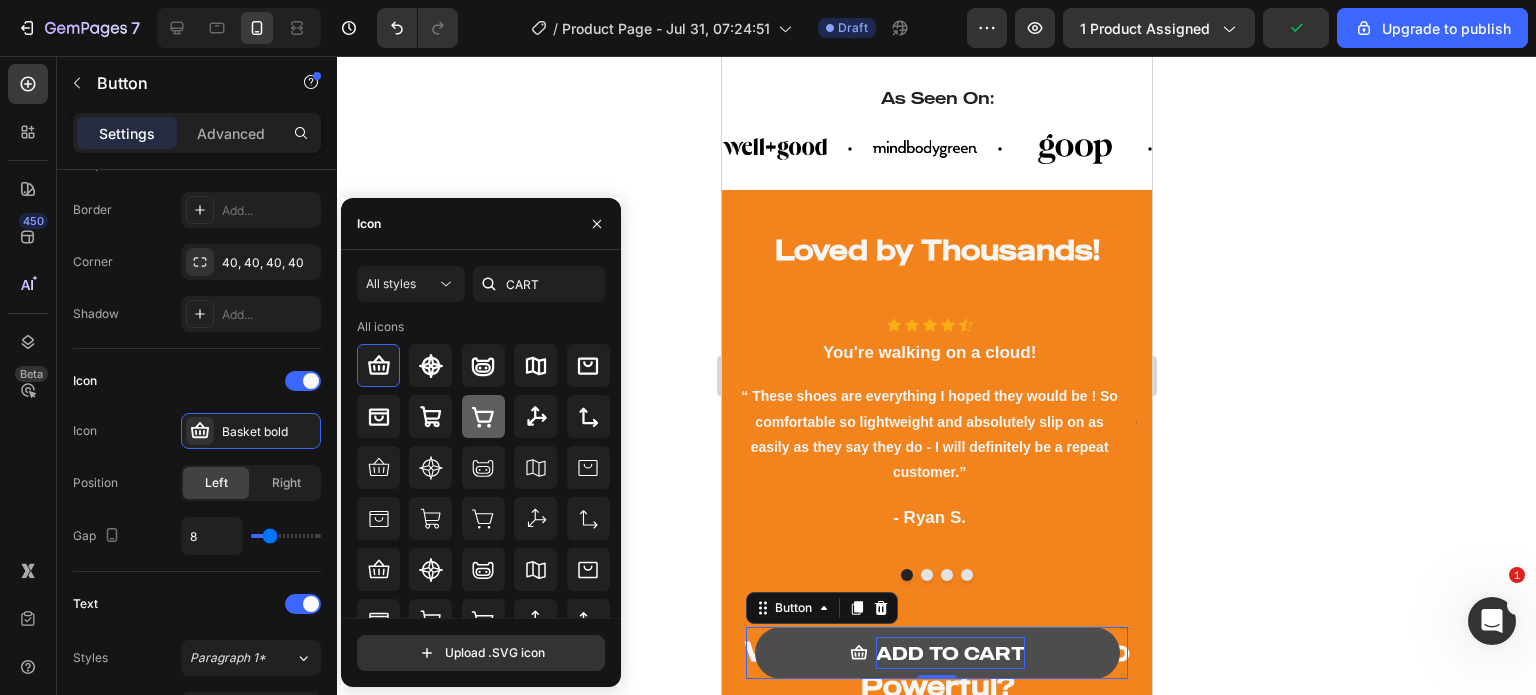 click 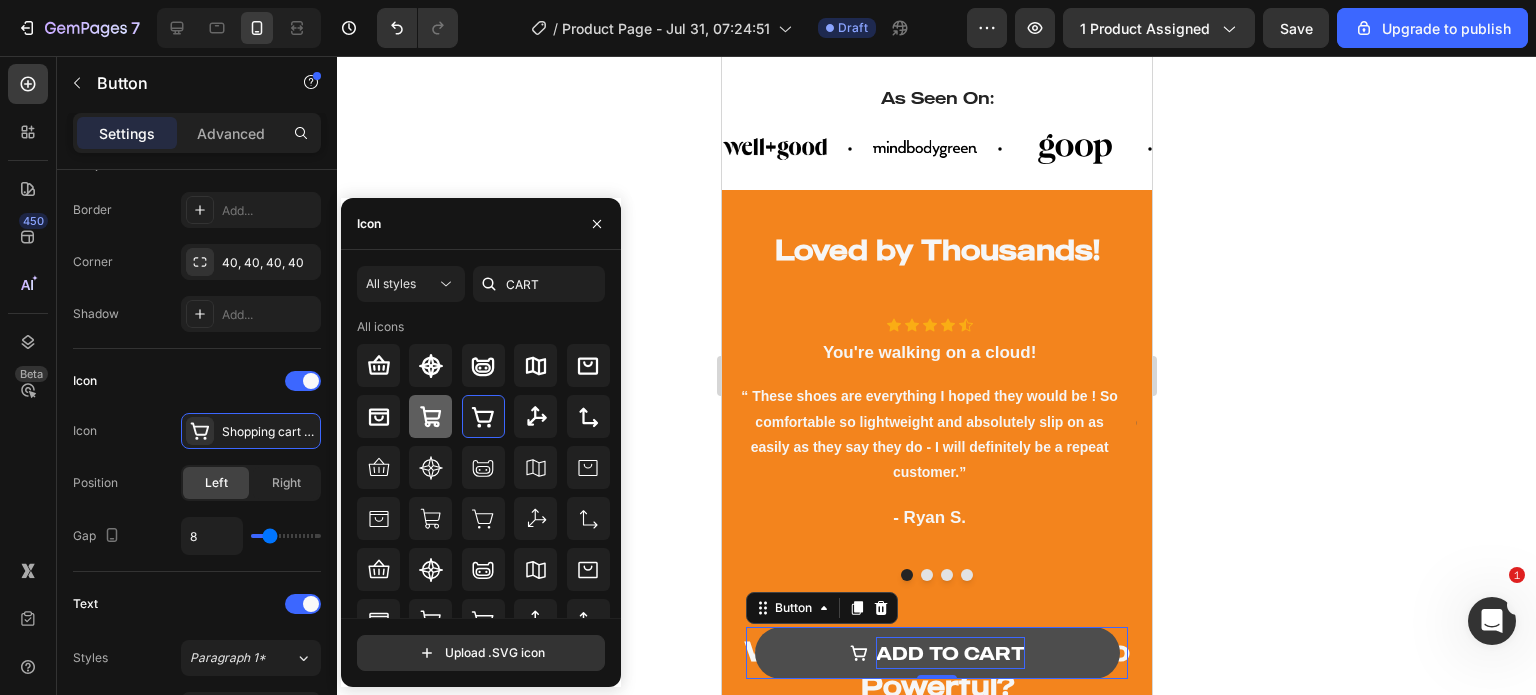 click 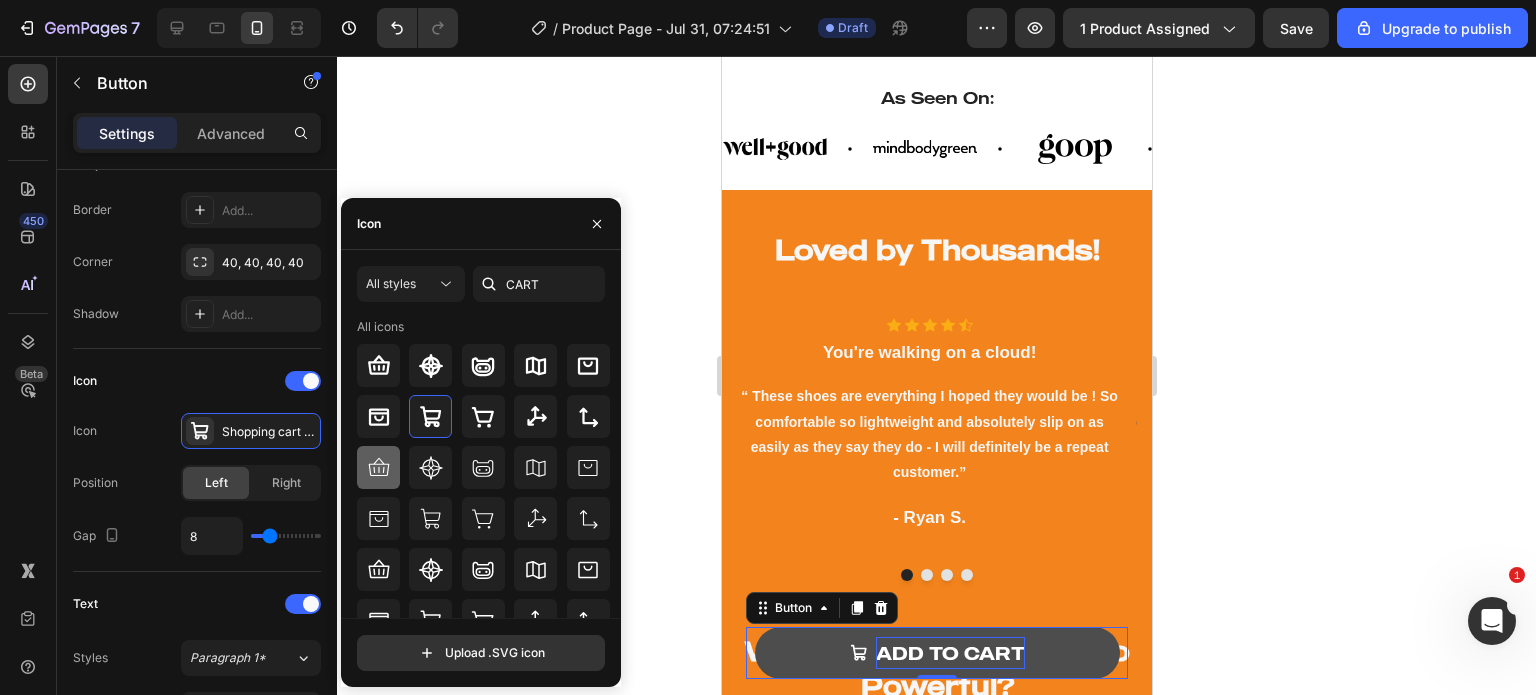click 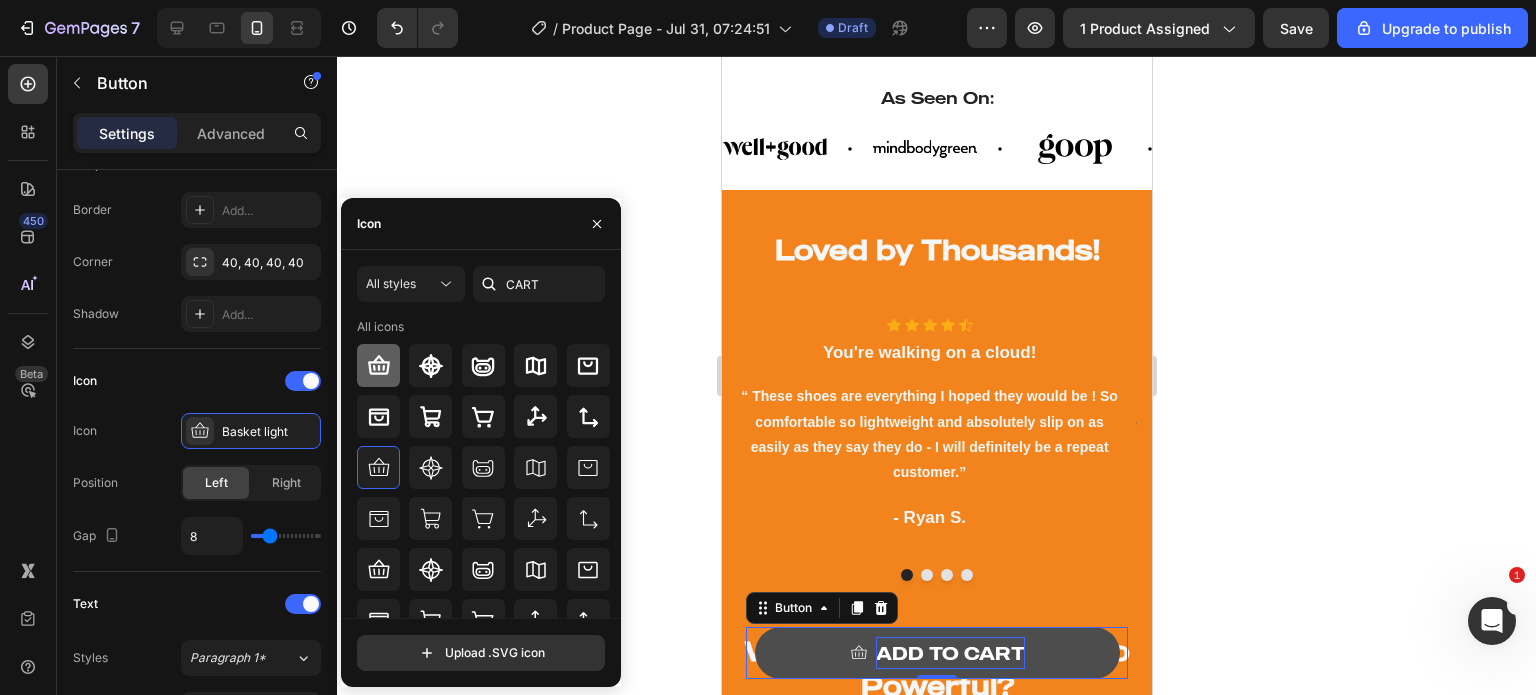 click 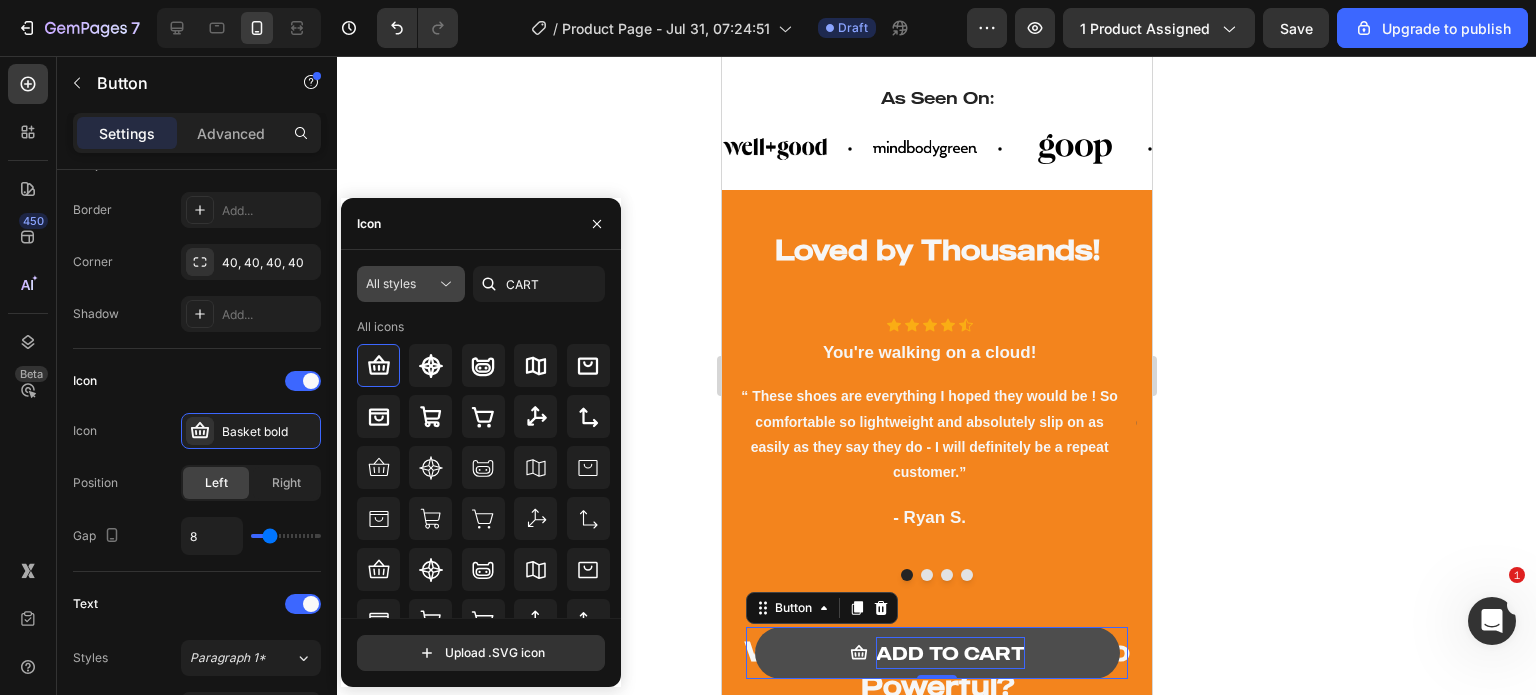 click on "All styles" 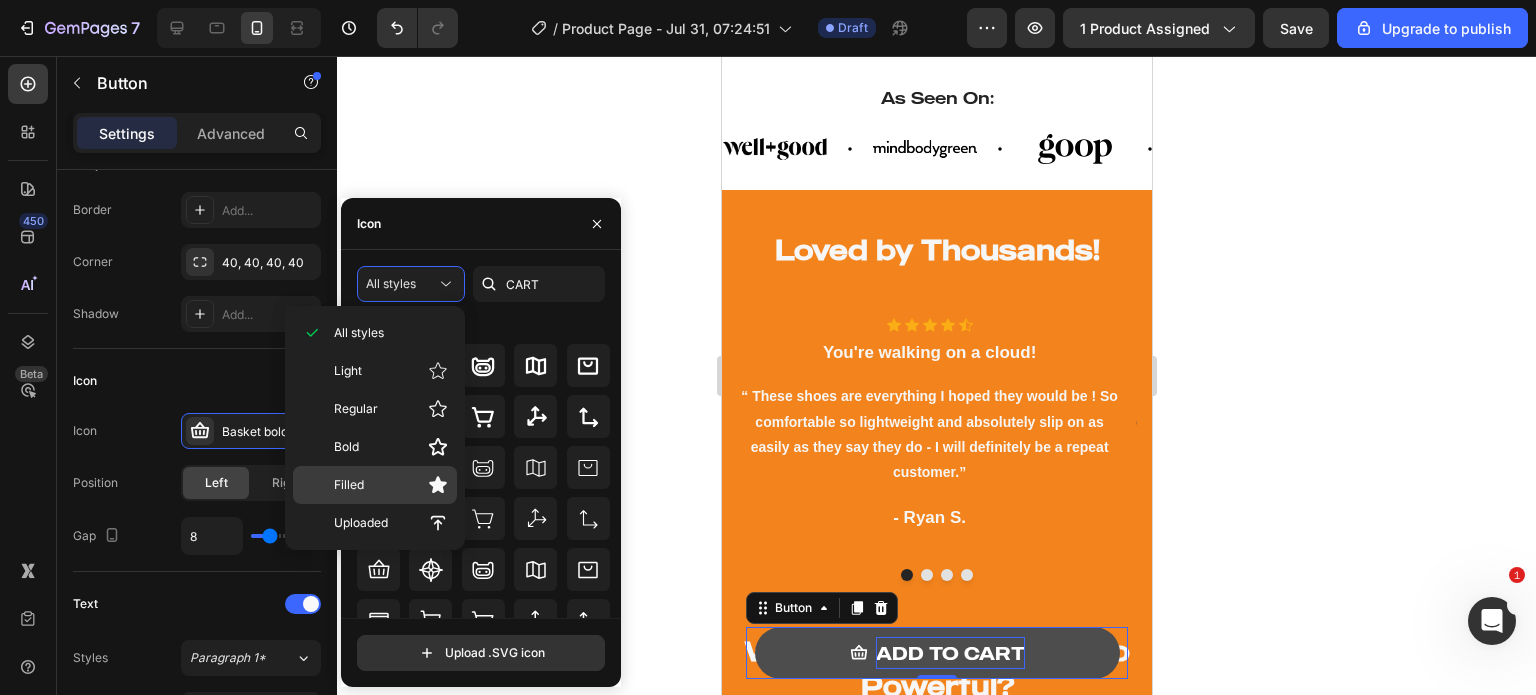 click on "Filled" 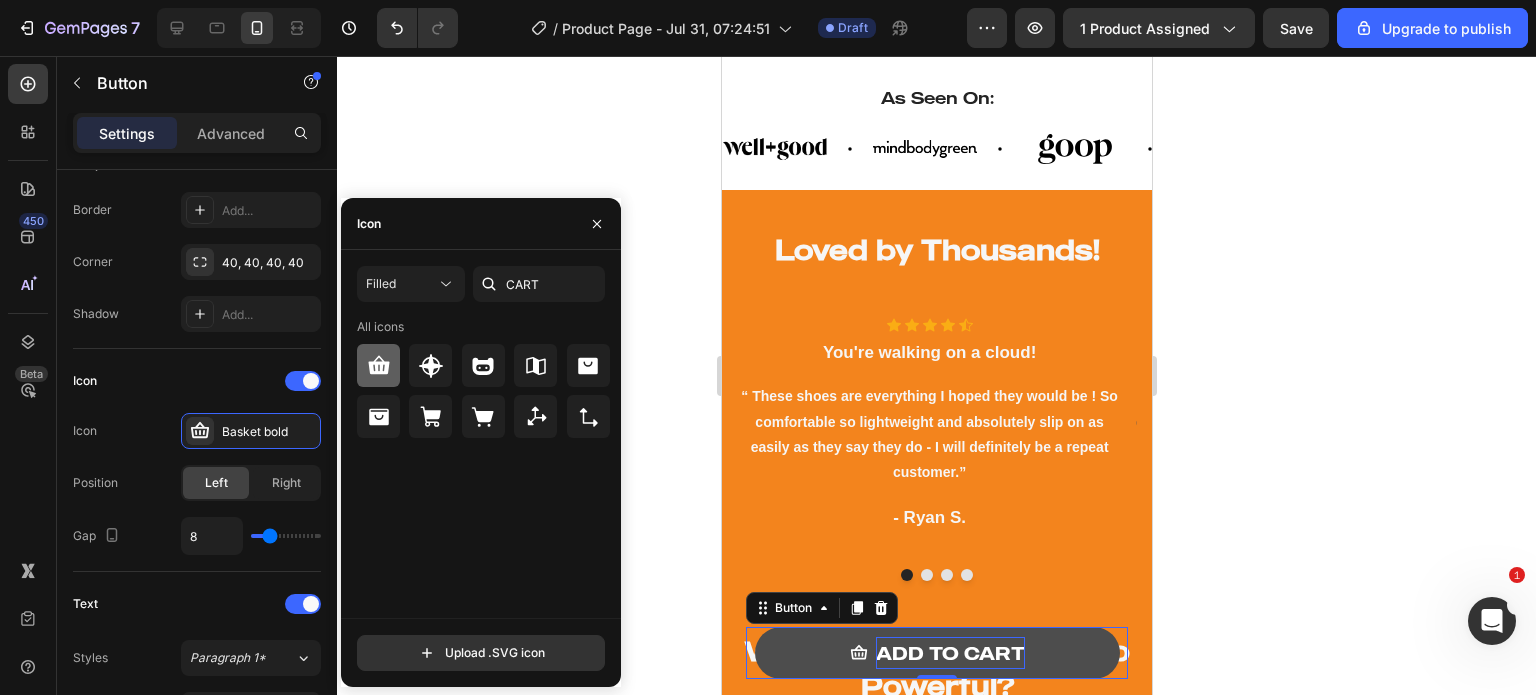 click 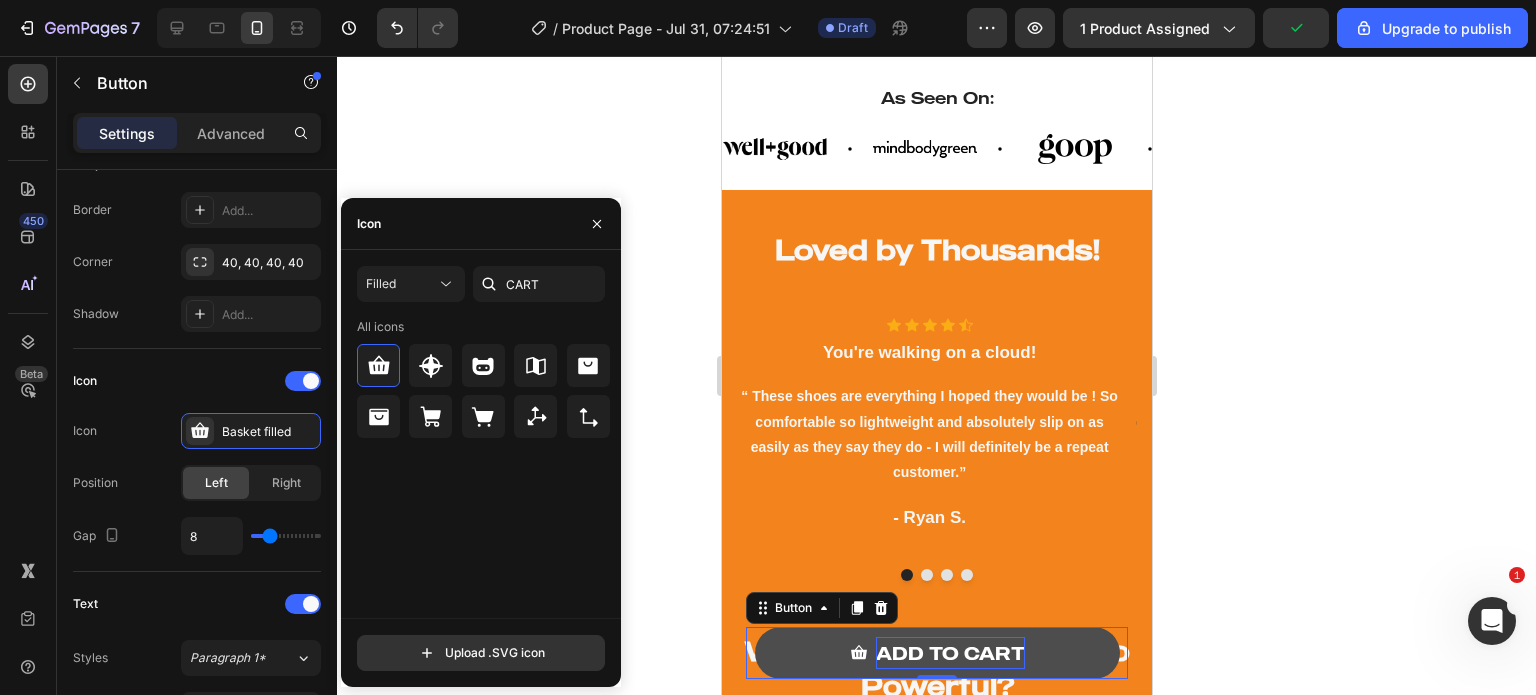 click 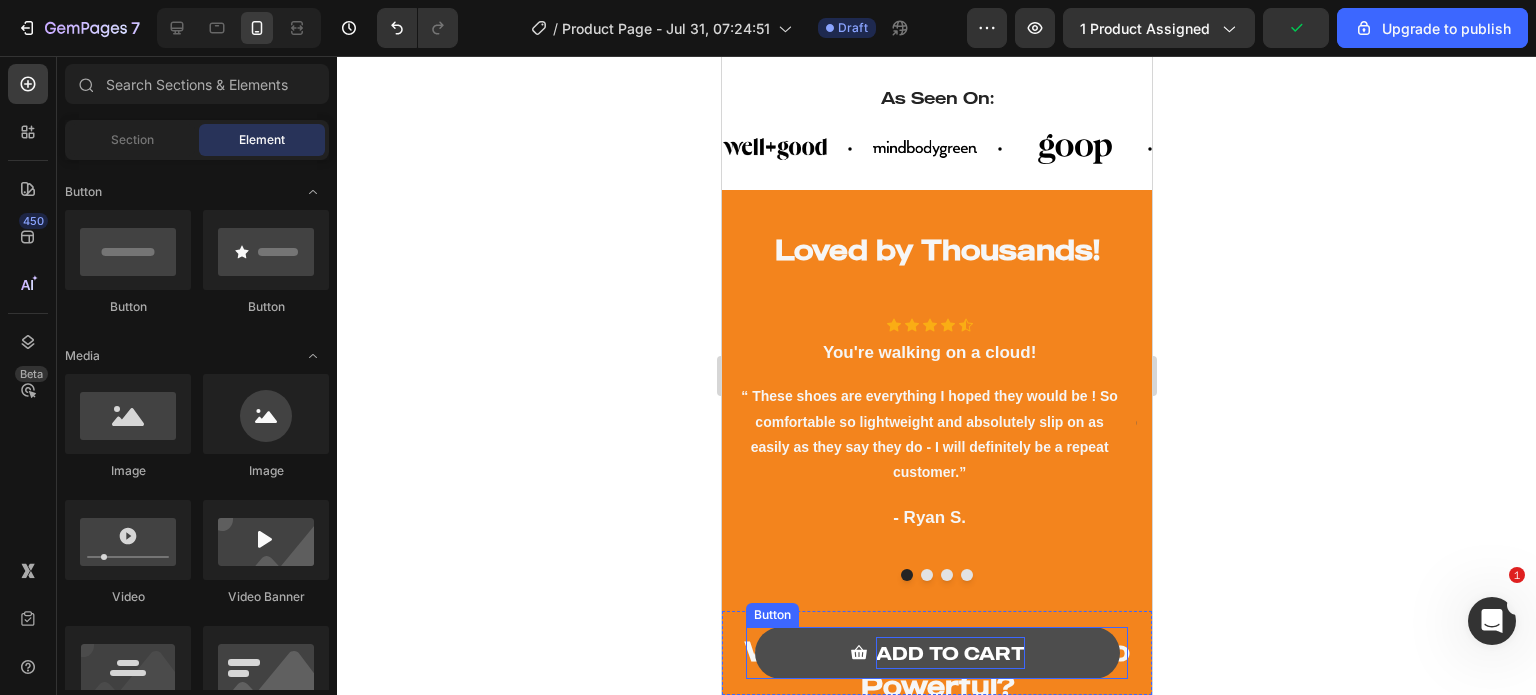 click on "ADD TO CART" at bounding box center (936, 653) 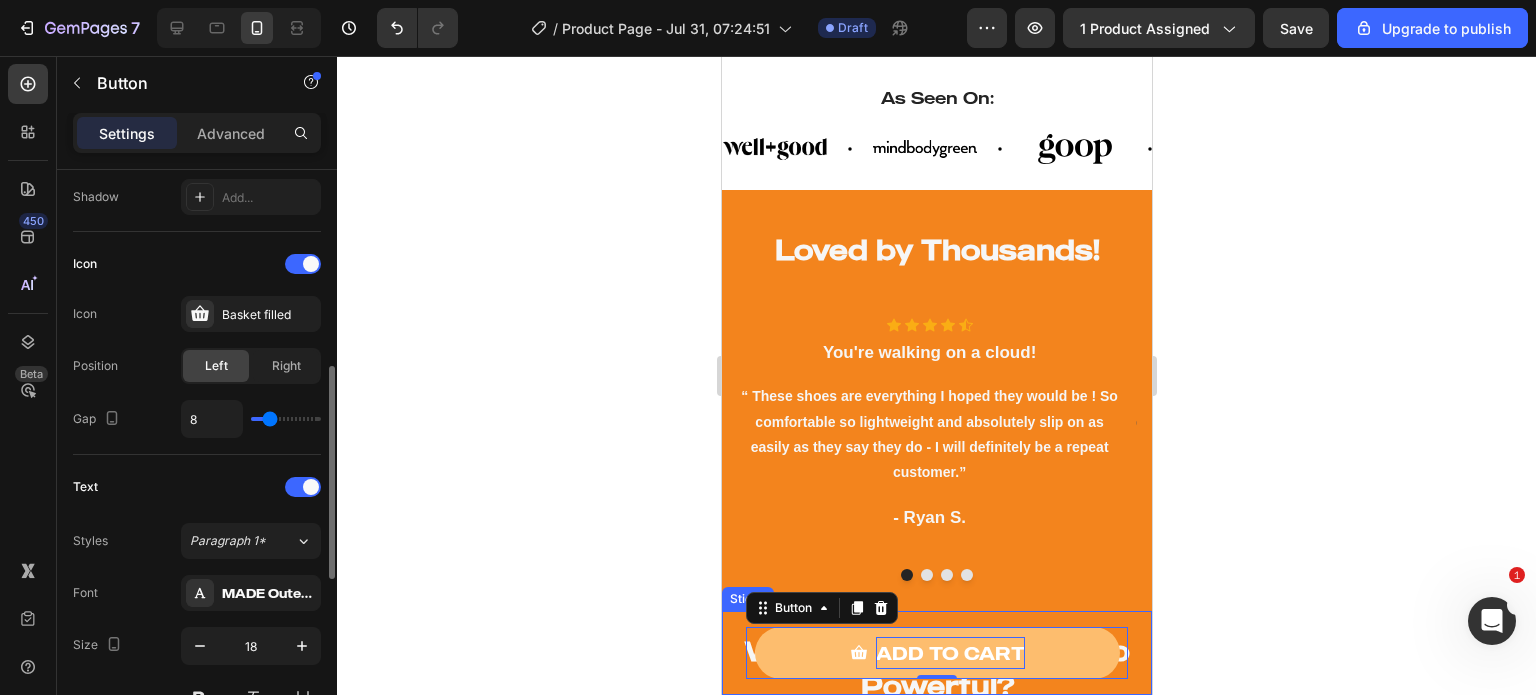 scroll, scrollTop: 539, scrollLeft: 0, axis: vertical 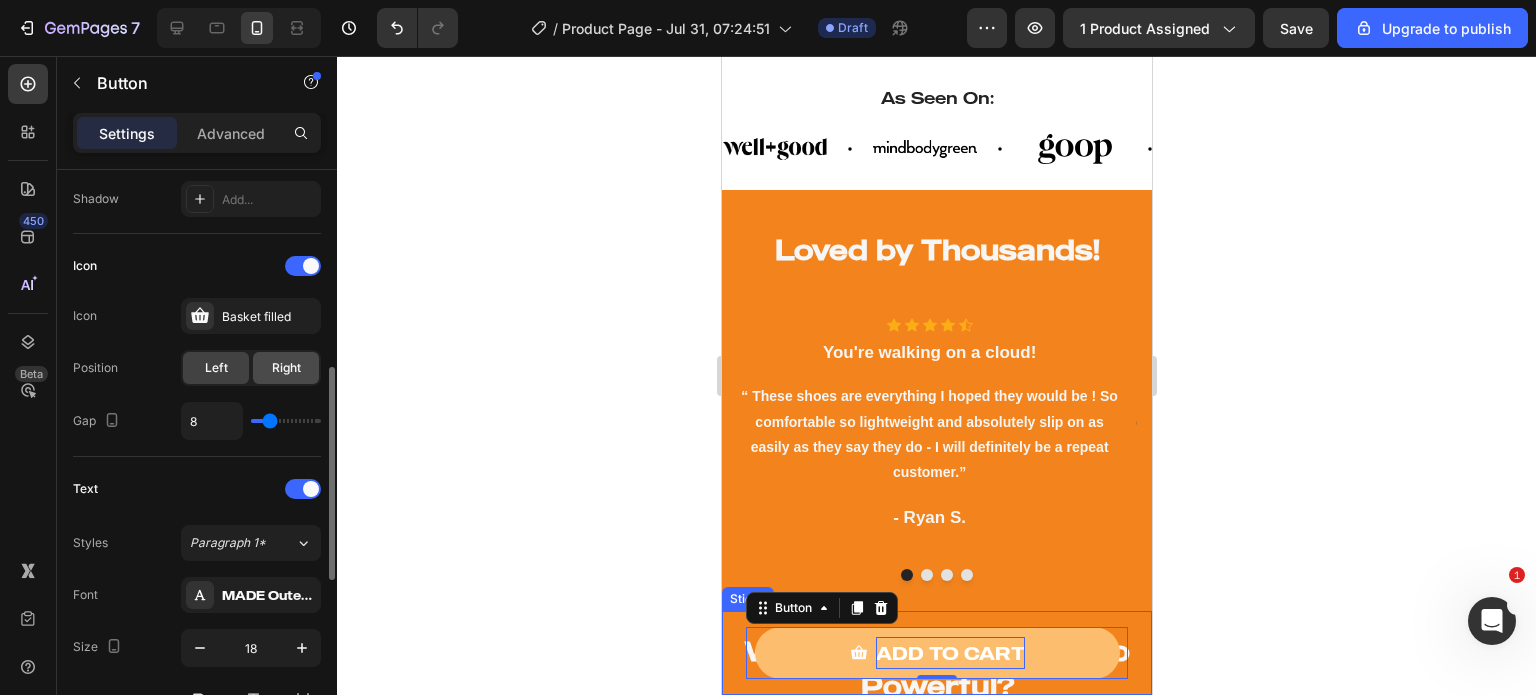 click on "Right" 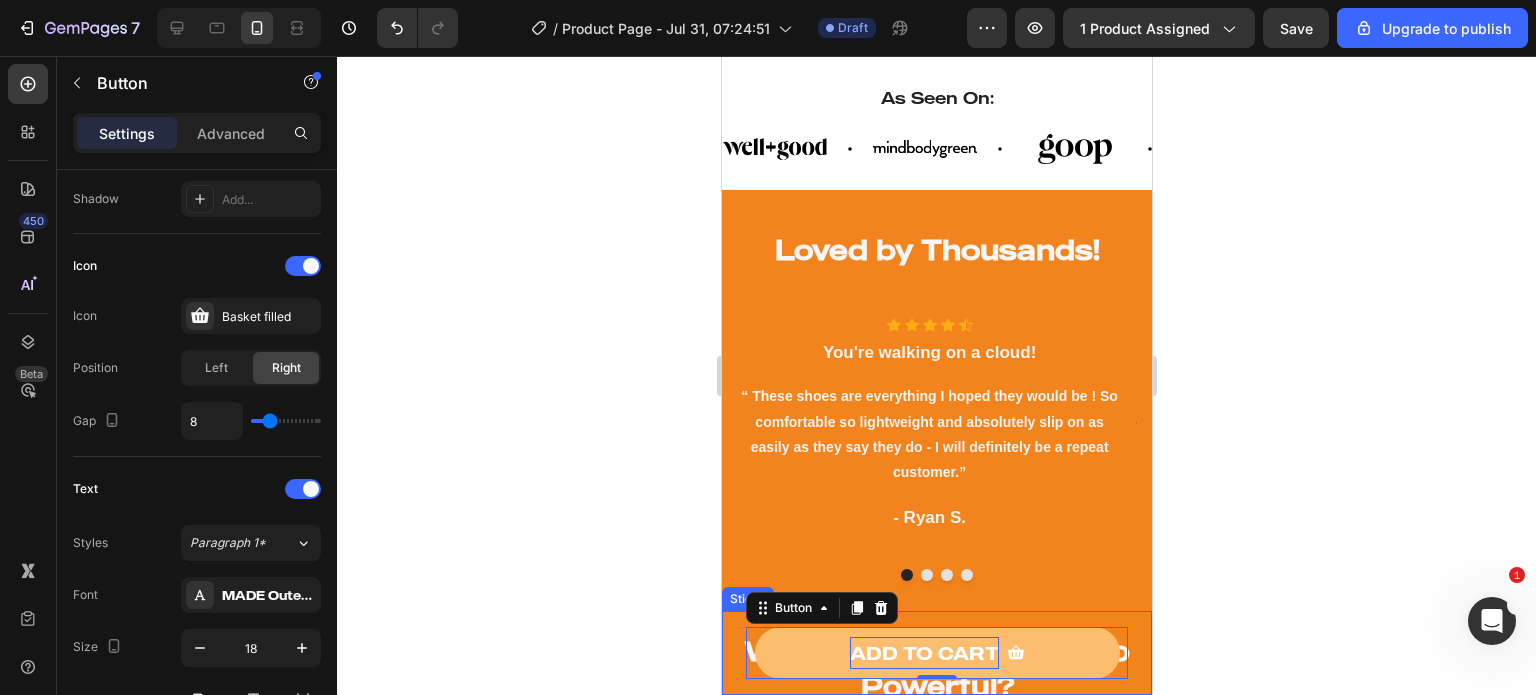 click 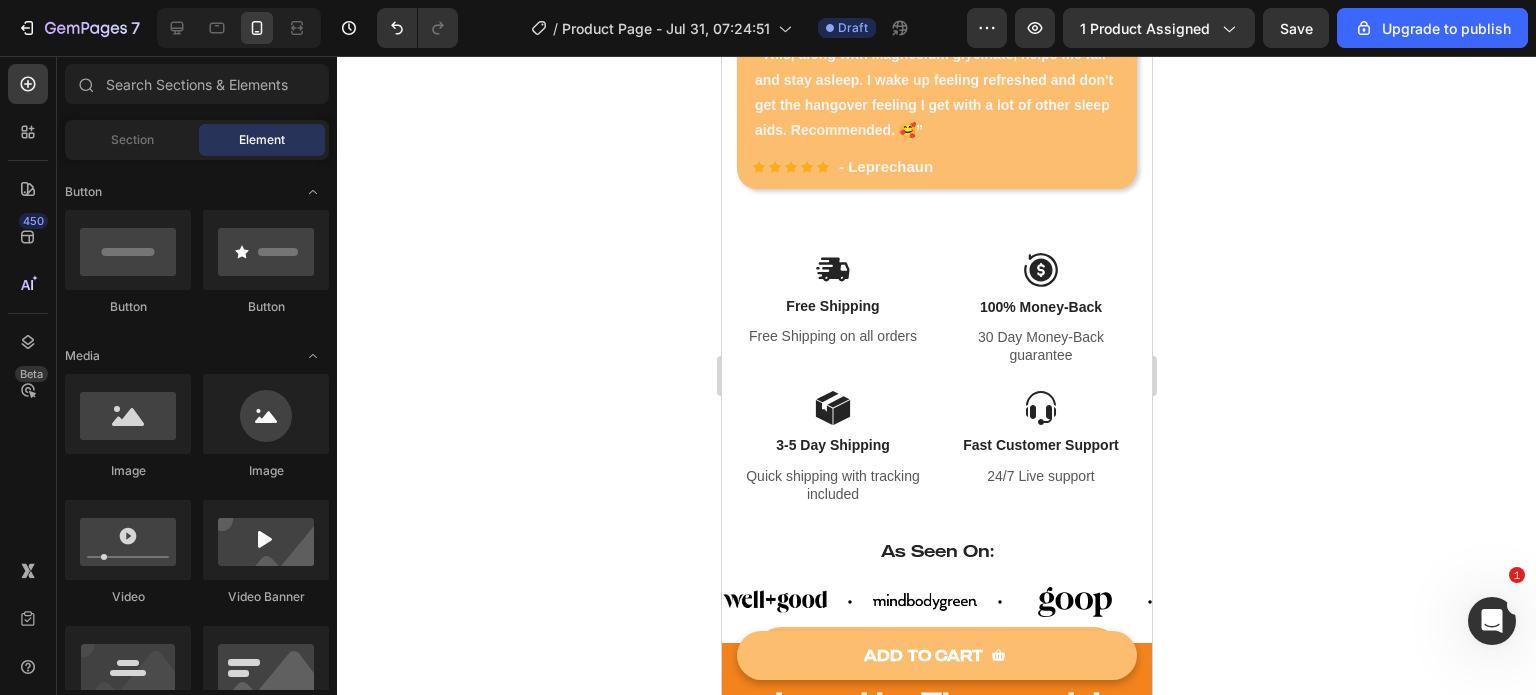 scroll, scrollTop: 1048, scrollLeft: 0, axis: vertical 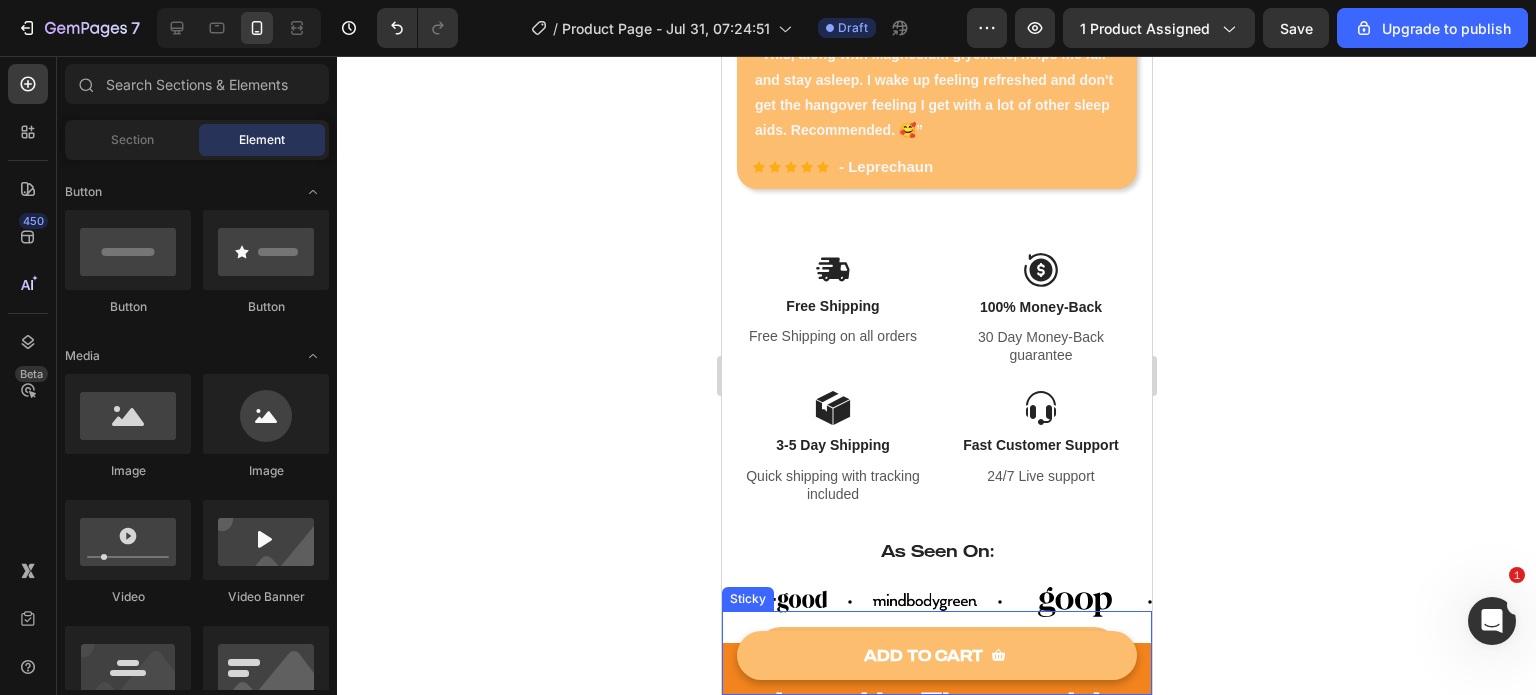 click on "ADD TO CART Button Sticky" at bounding box center [936, 653] 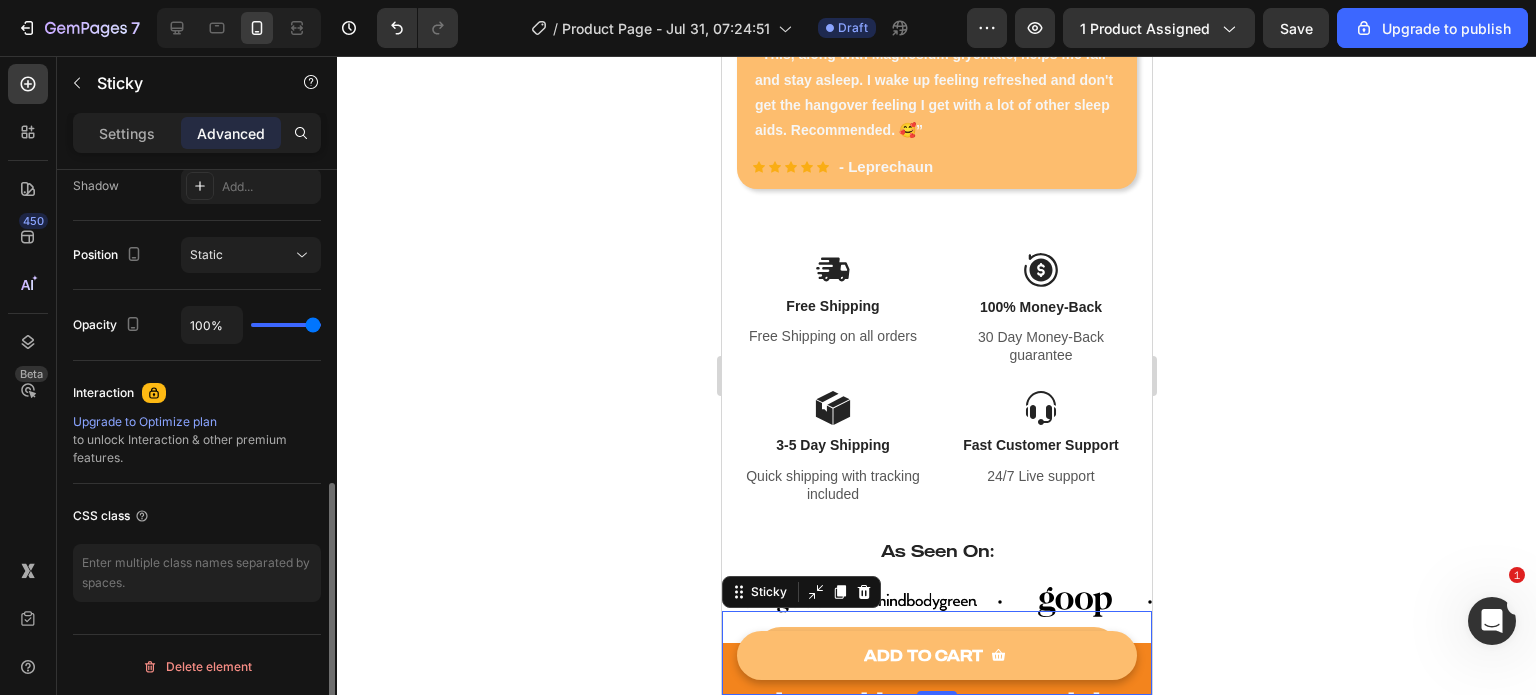 scroll, scrollTop: 680, scrollLeft: 0, axis: vertical 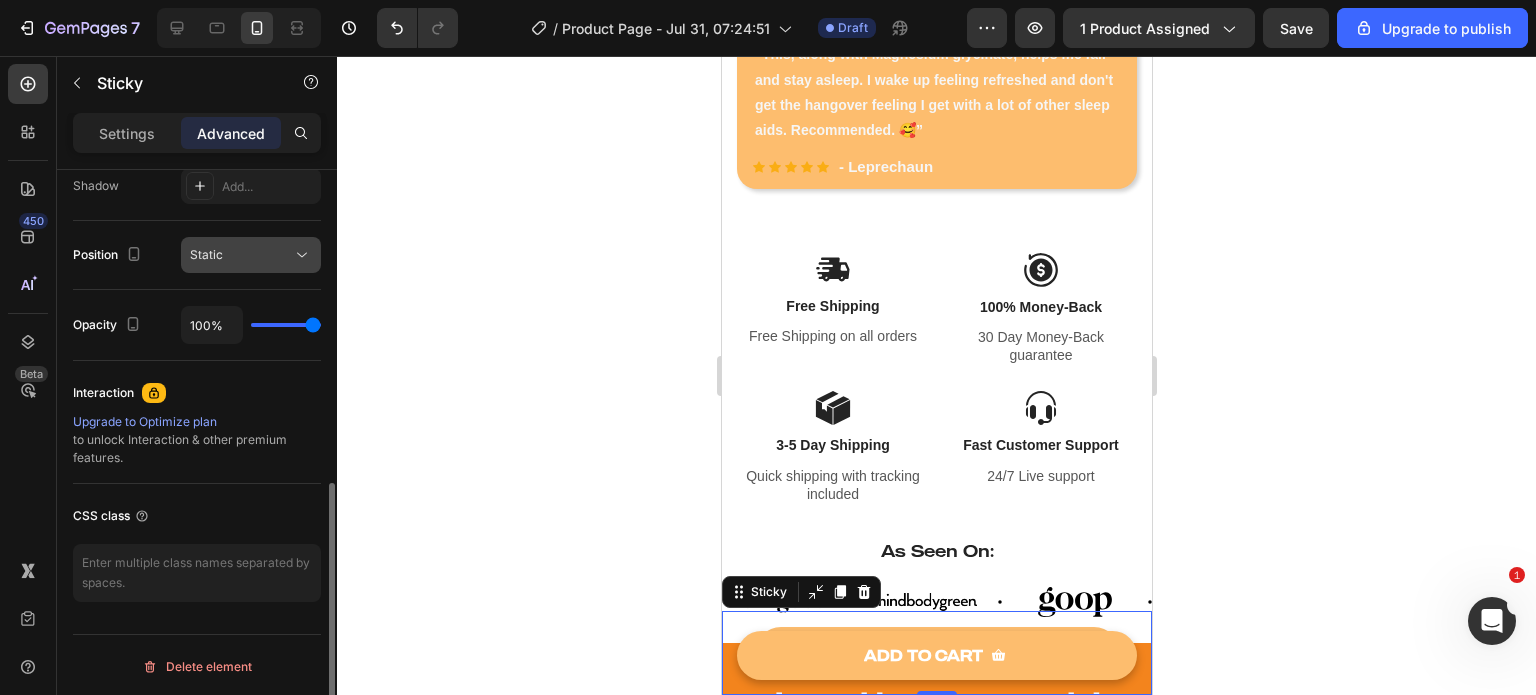 click on "Static" at bounding box center [241, 255] 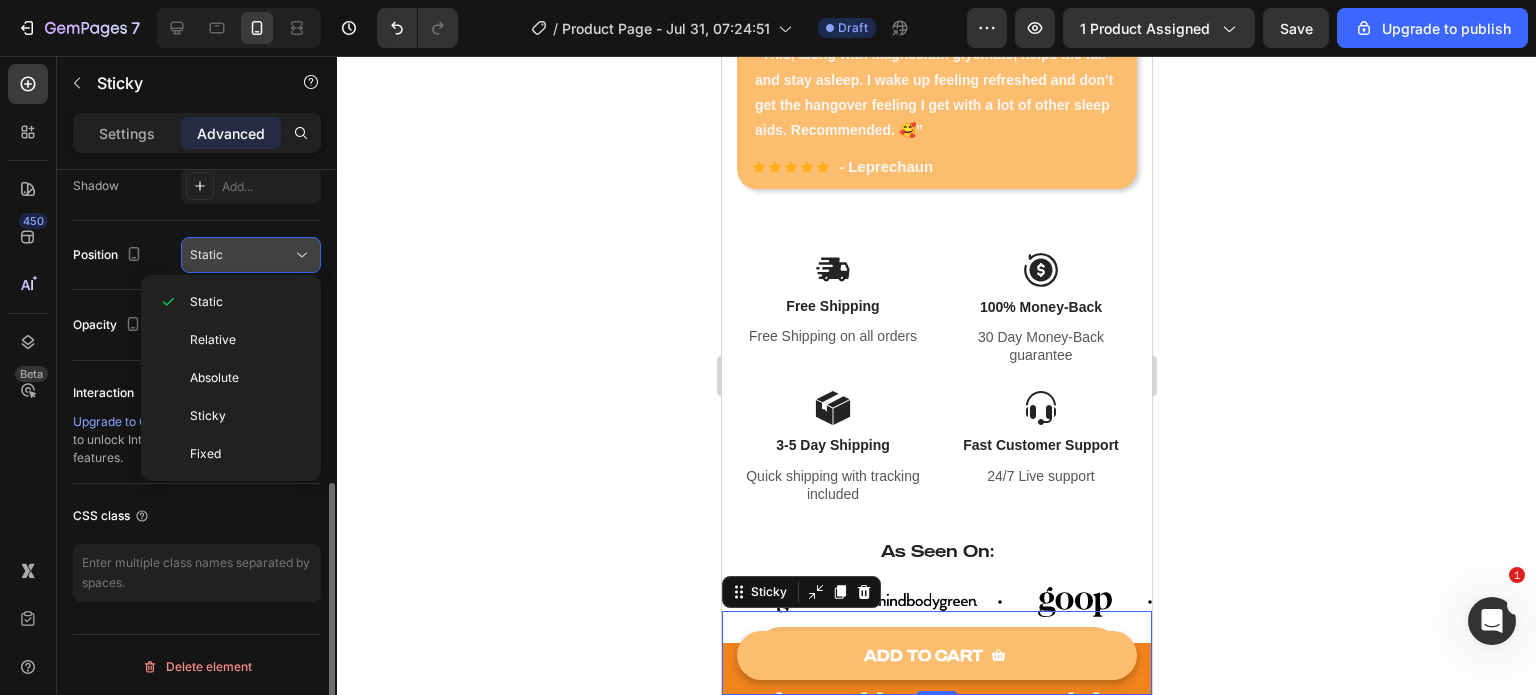 click on "Static" at bounding box center (241, 255) 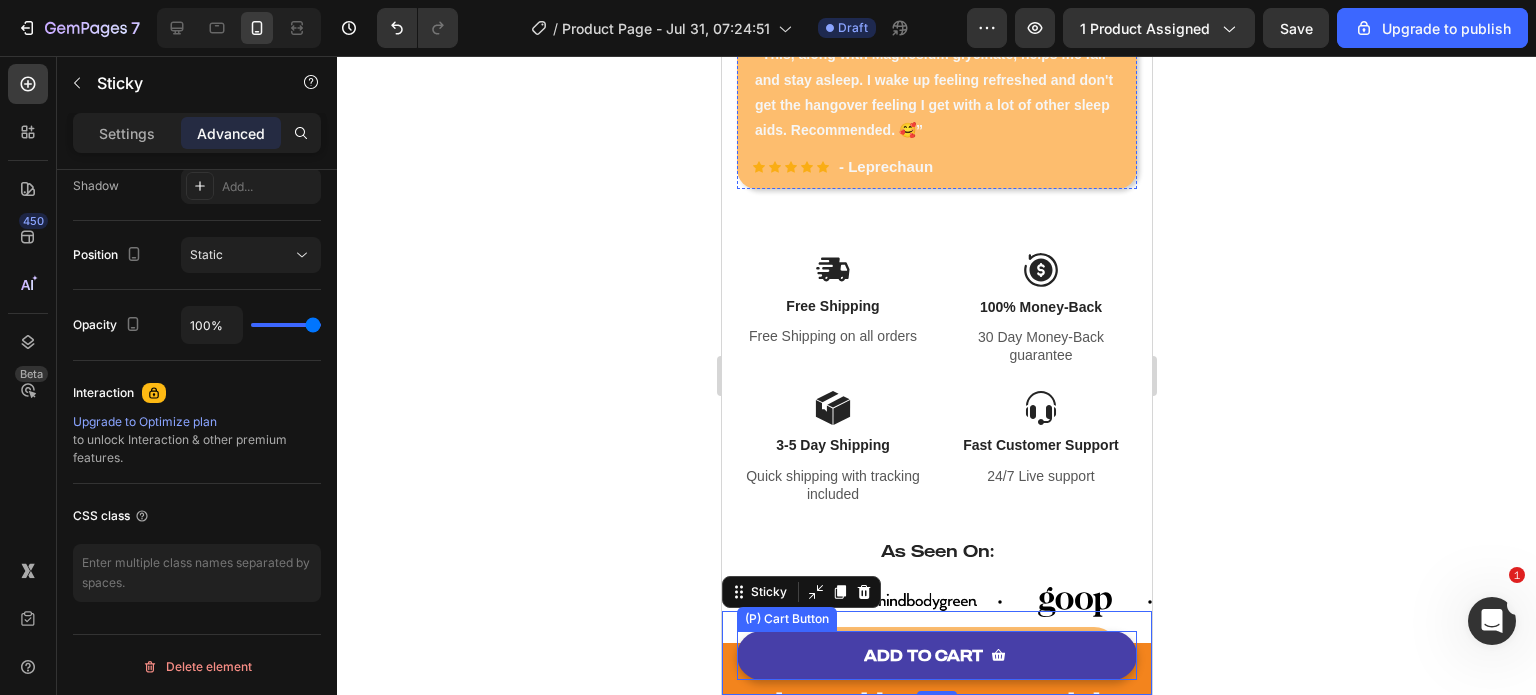 click on "ADD TO CART" at bounding box center [936, 655] 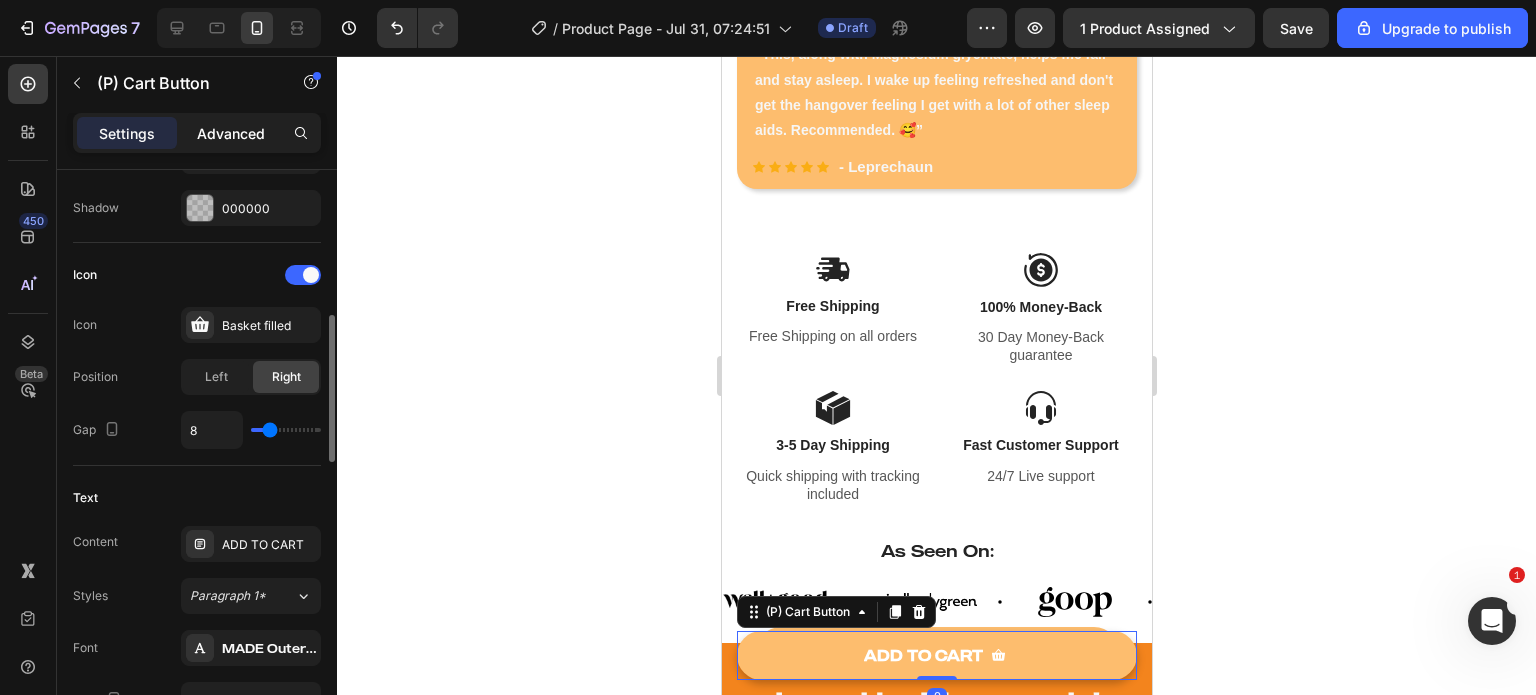 scroll, scrollTop: 759, scrollLeft: 0, axis: vertical 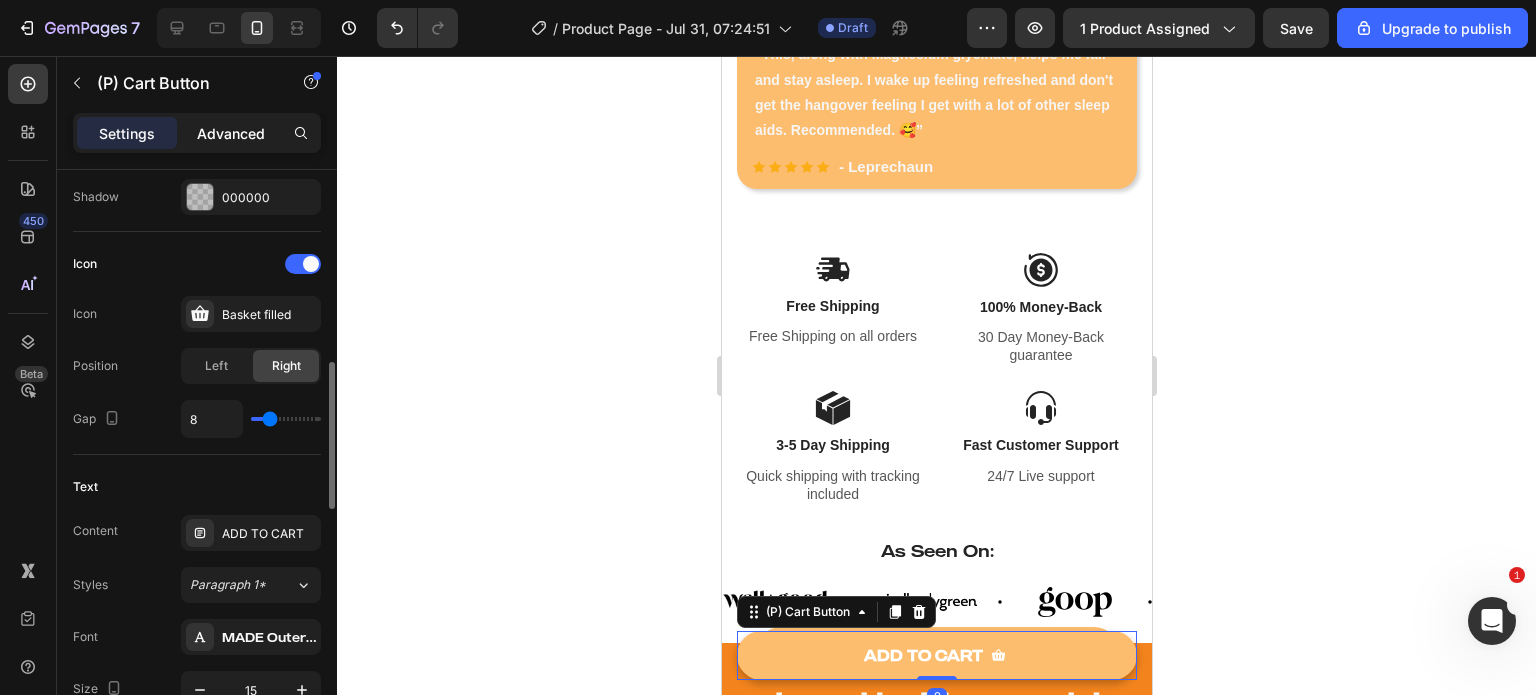 click on "Advanced" at bounding box center (231, 133) 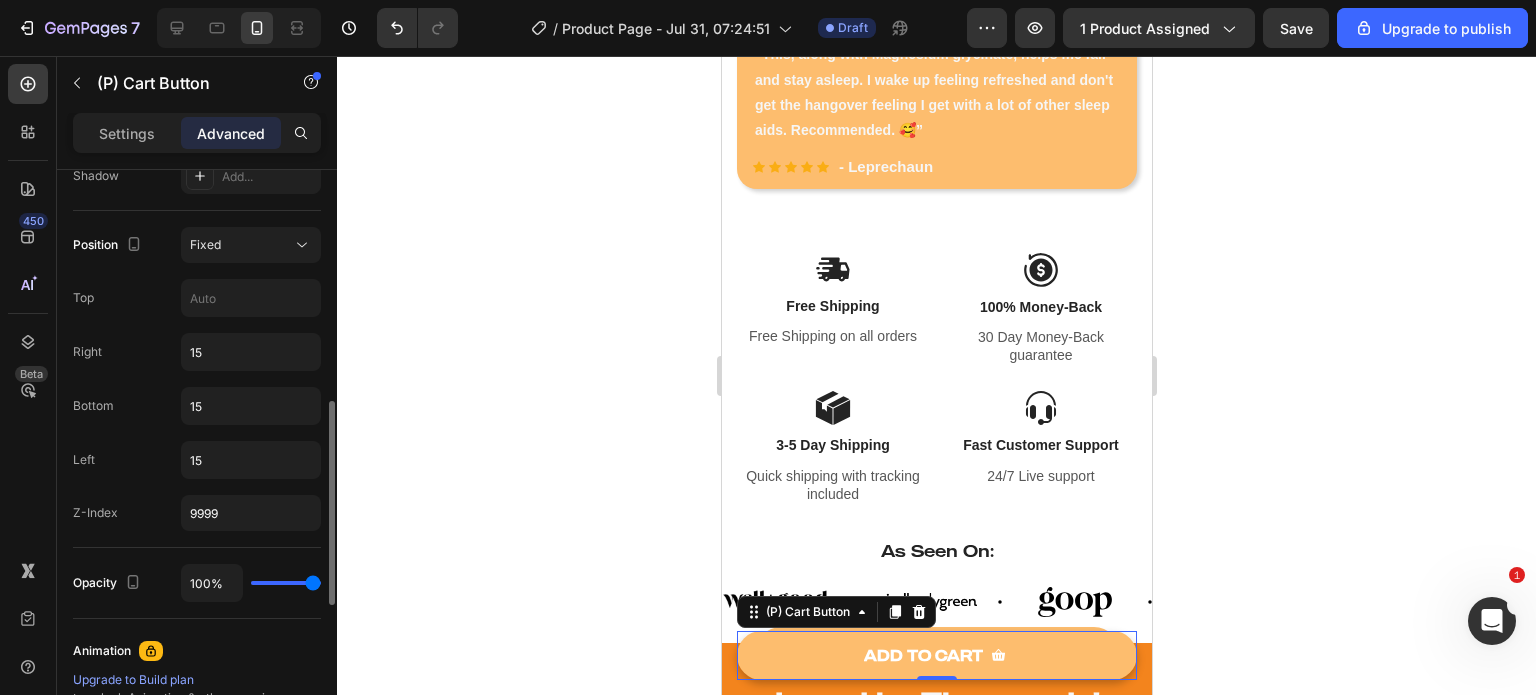 scroll, scrollTop: 679, scrollLeft: 0, axis: vertical 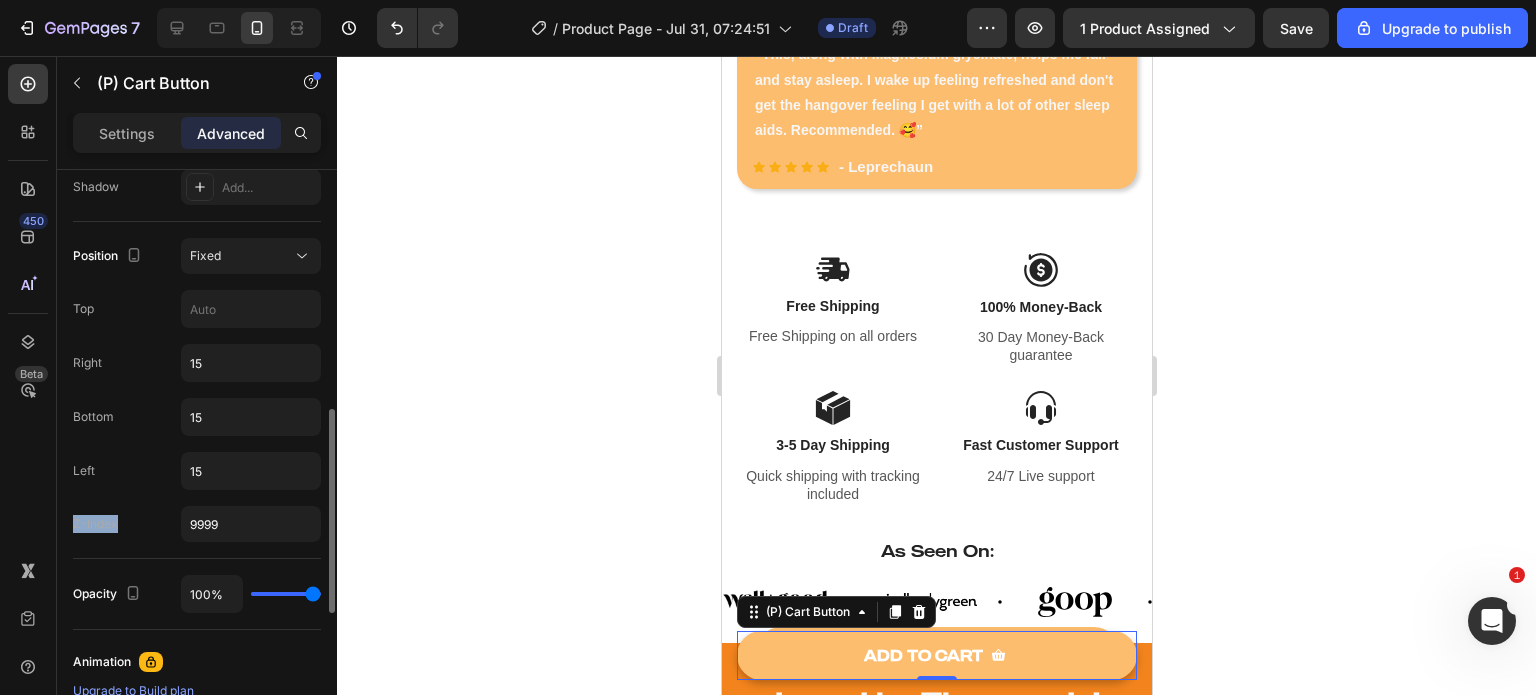 drag, startPoint x: 75, startPoint y: 519, endPoint x: 124, endPoint y: 521, distance: 49.0408 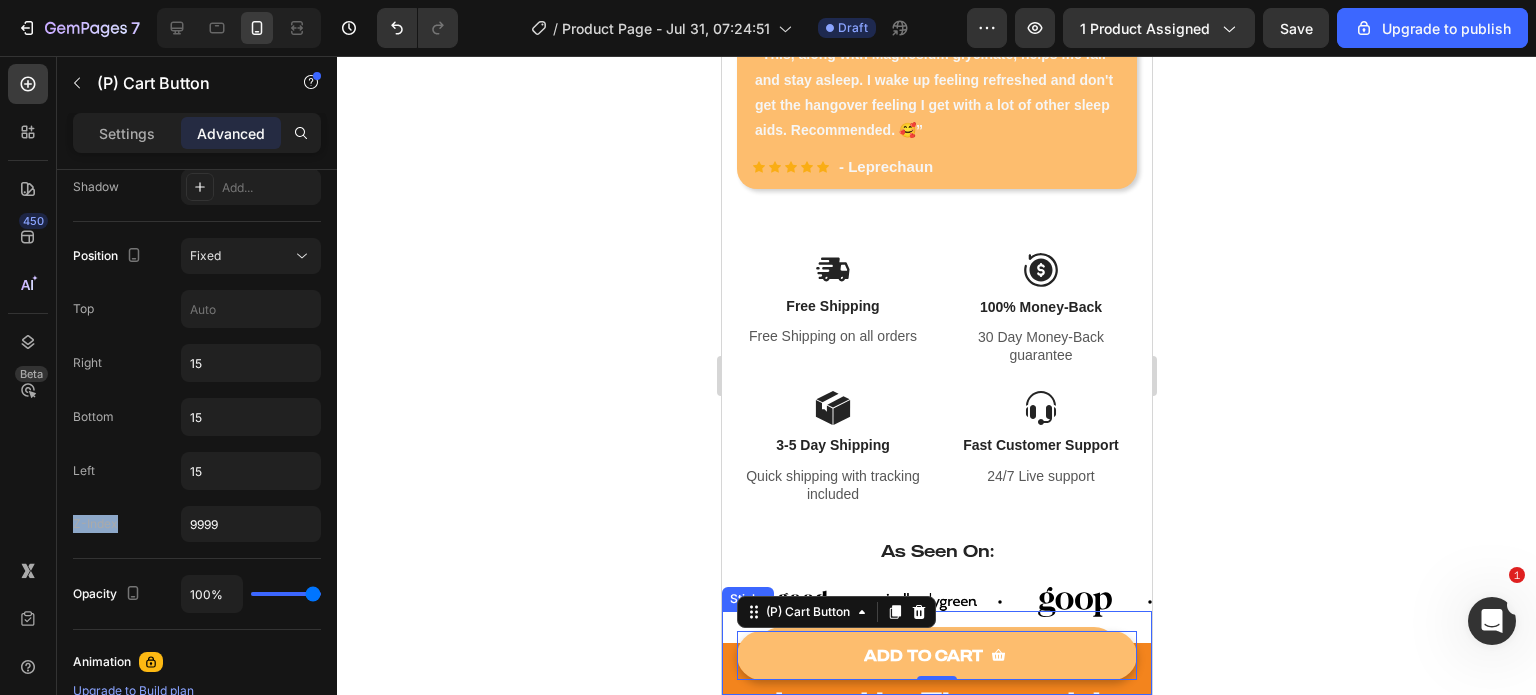 click on "ADD TO CART Button Sticky" at bounding box center [936, 653] 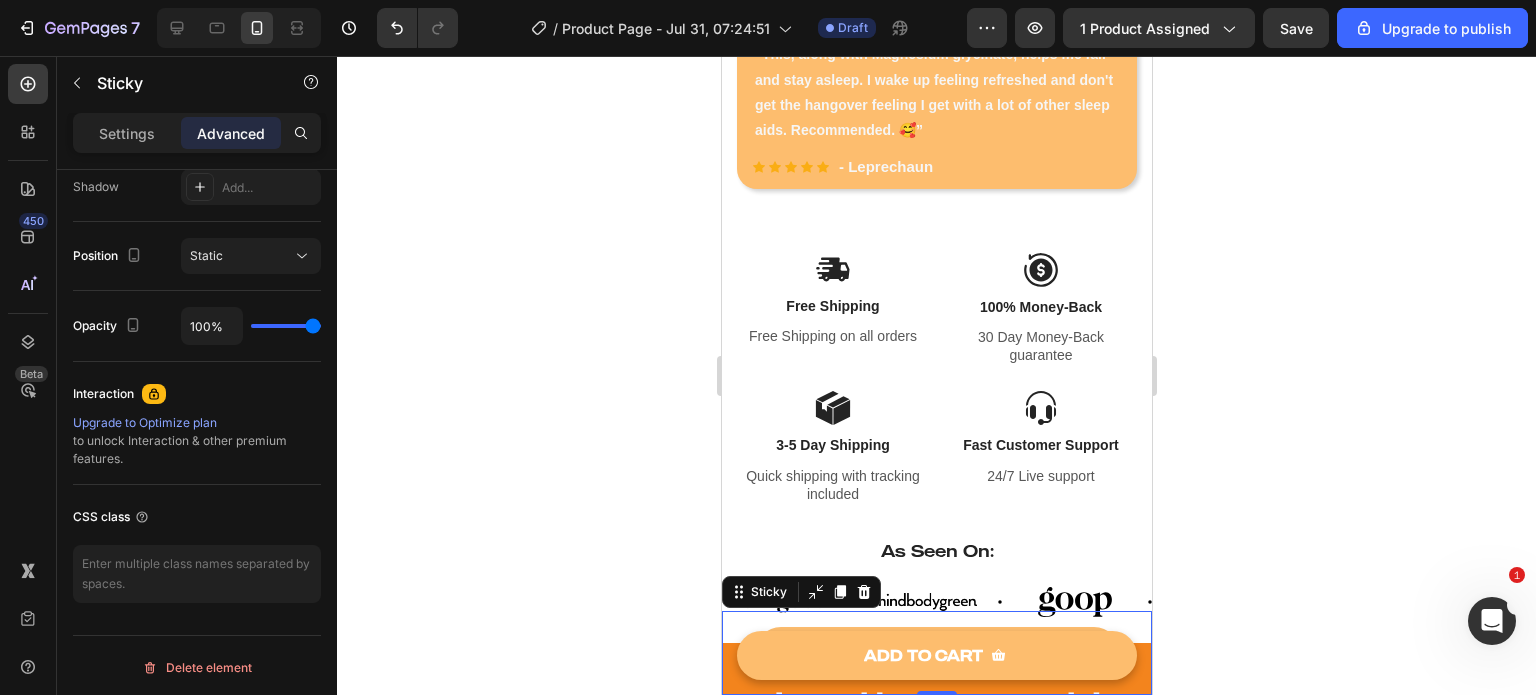 scroll, scrollTop: 0, scrollLeft: 0, axis: both 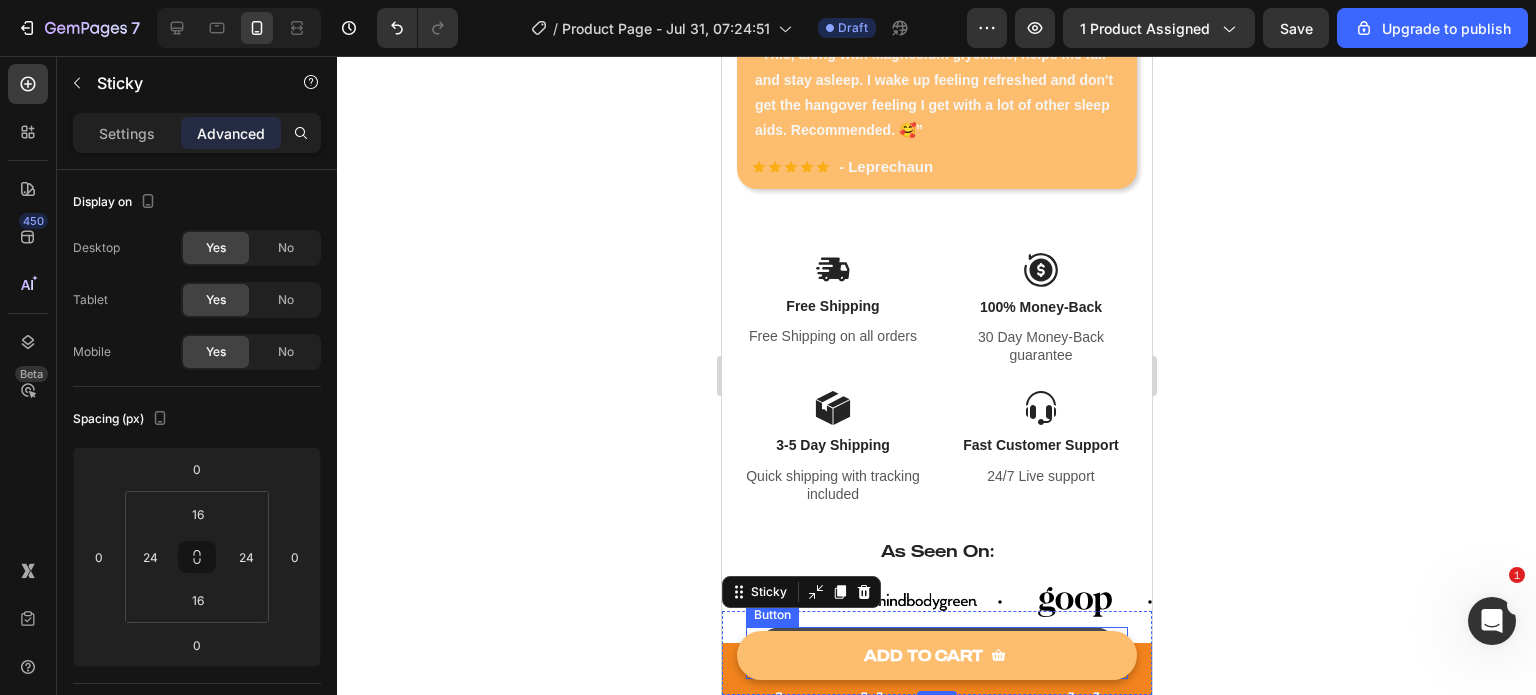 click on "ADD TO CART" at bounding box center [936, 653] 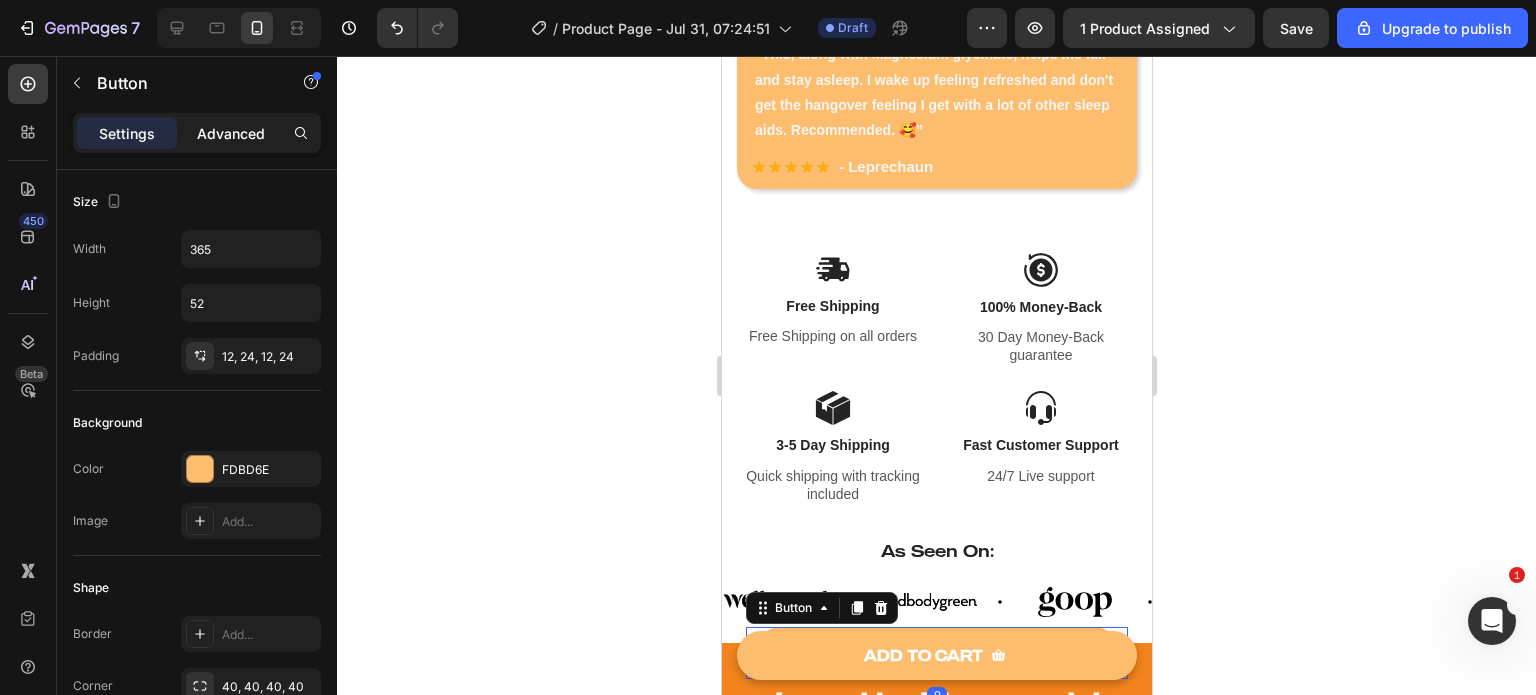 click on "Advanced" at bounding box center [231, 133] 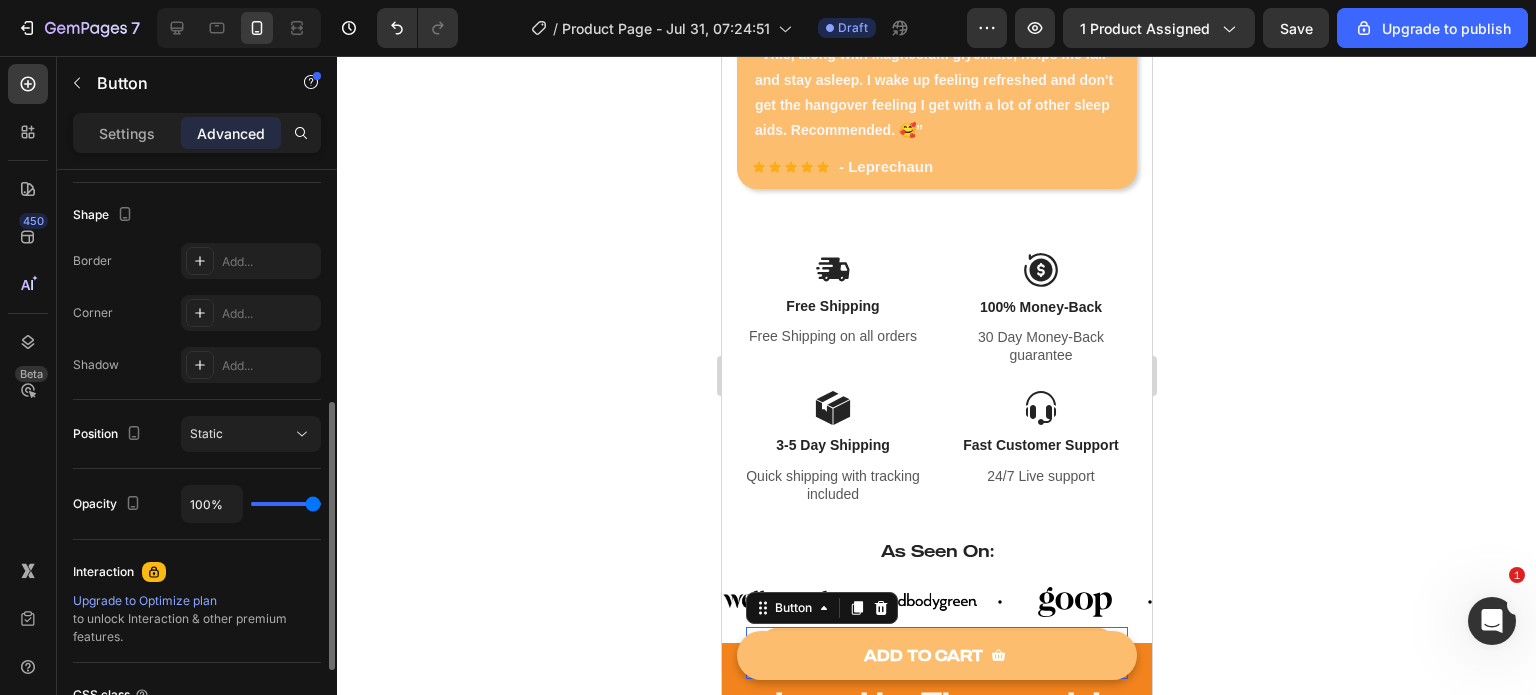 scroll, scrollTop: 502, scrollLeft: 0, axis: vertical 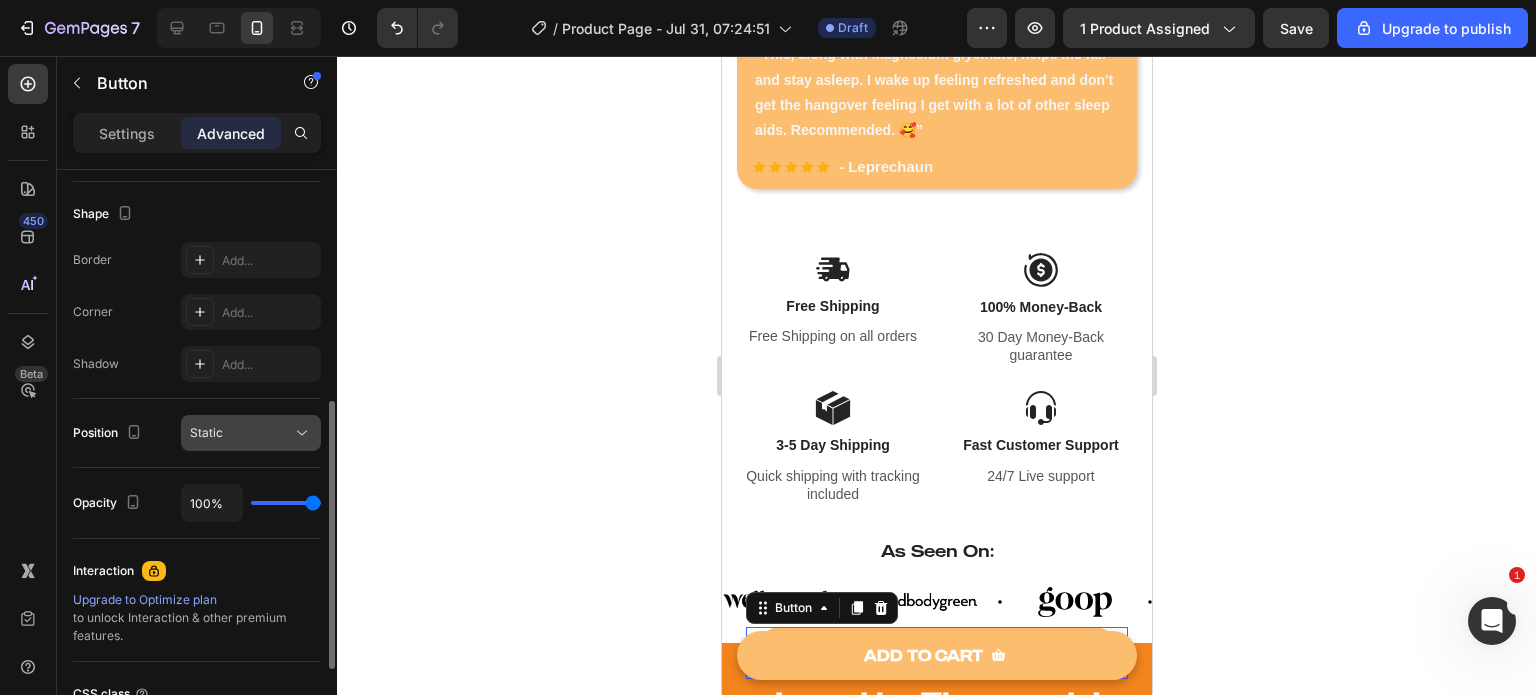 click on "Static" at bounding box center (241, 433) 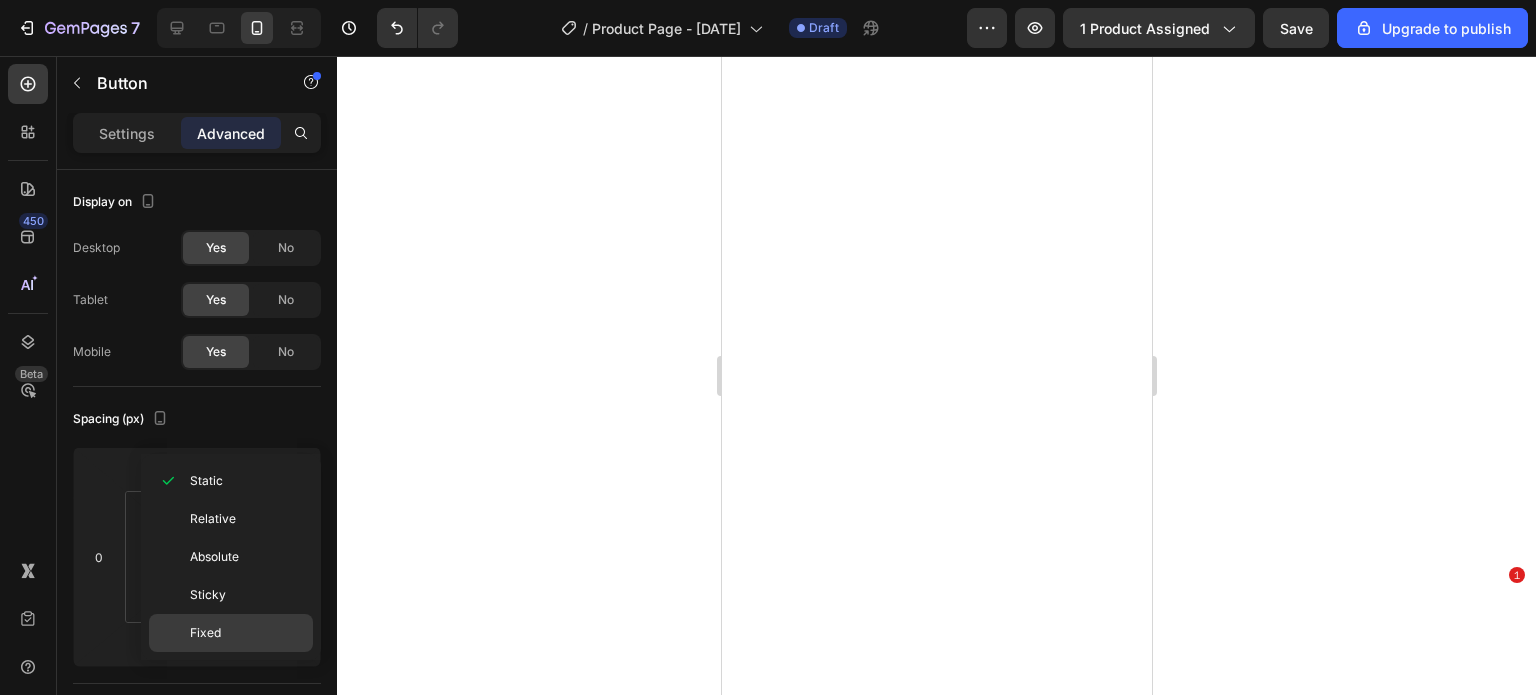 scroll, scrollTop: 0, scrollLeft: 0, axis: both 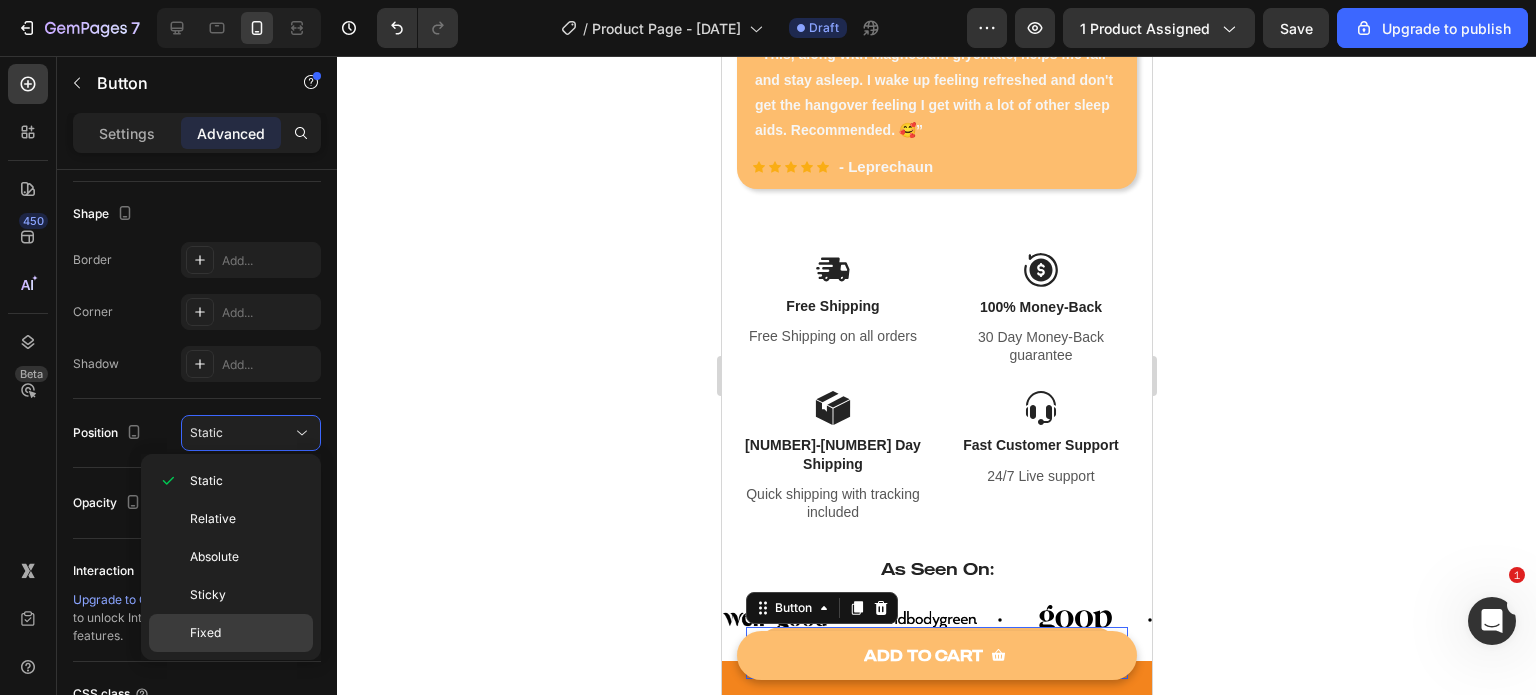 click on "Fixed" at bounding box center (247, 633) 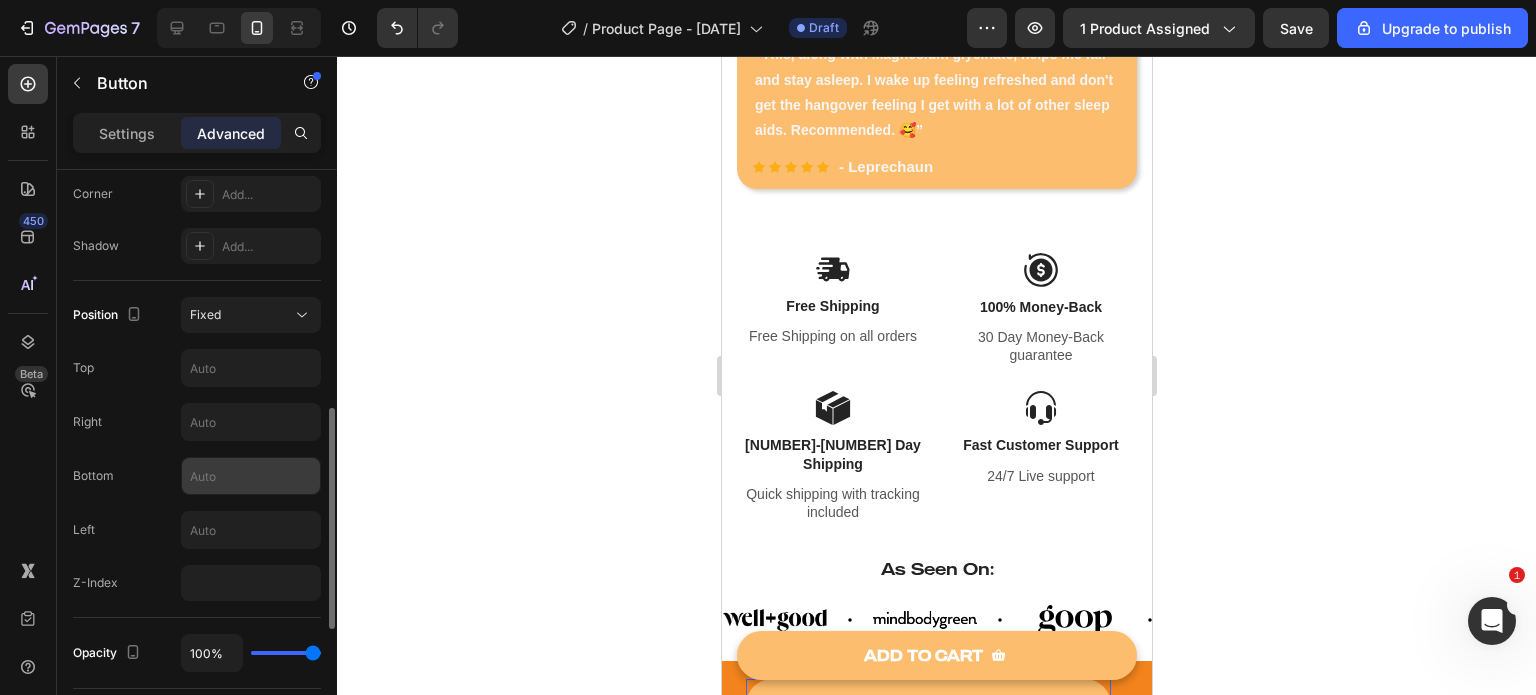 scroll, scrollTop: 622, scrollLeft: 0, axis: vertical 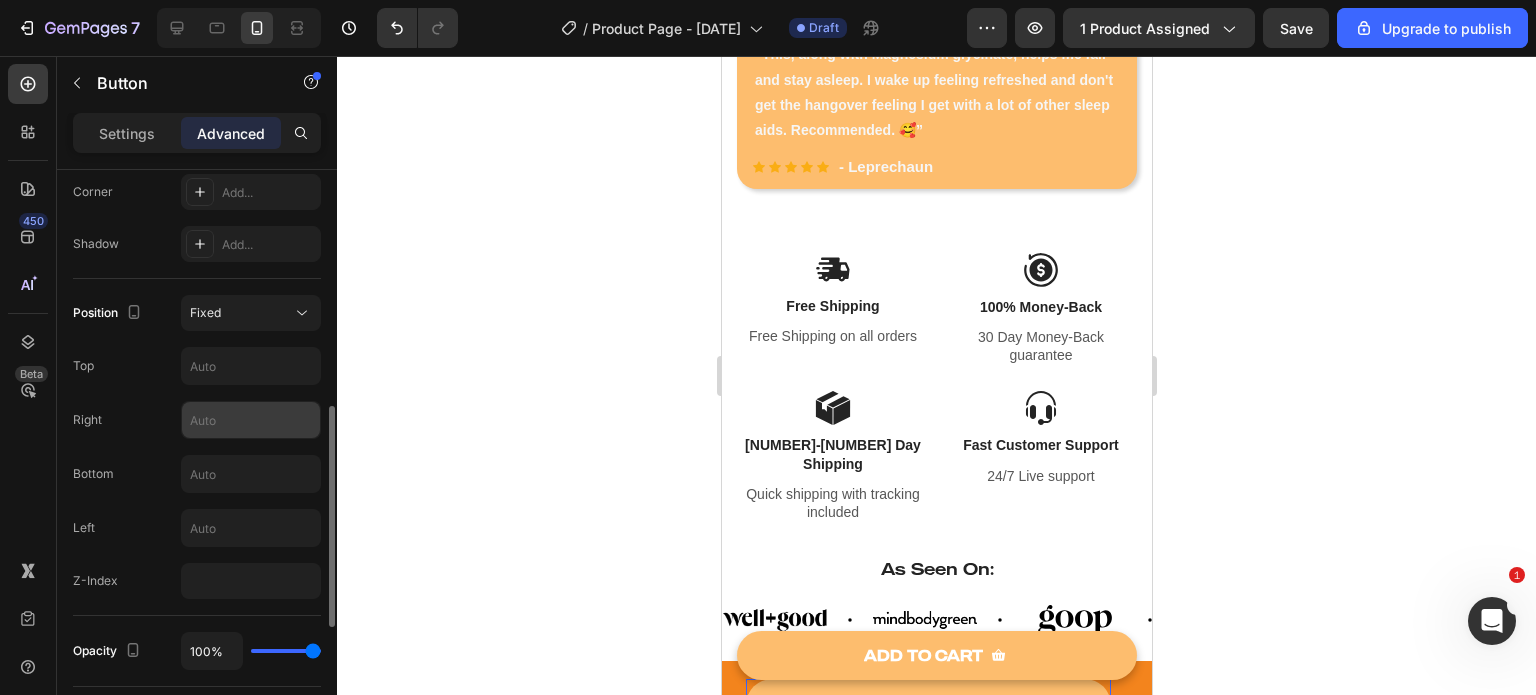 click at bounding box center [251, 420] 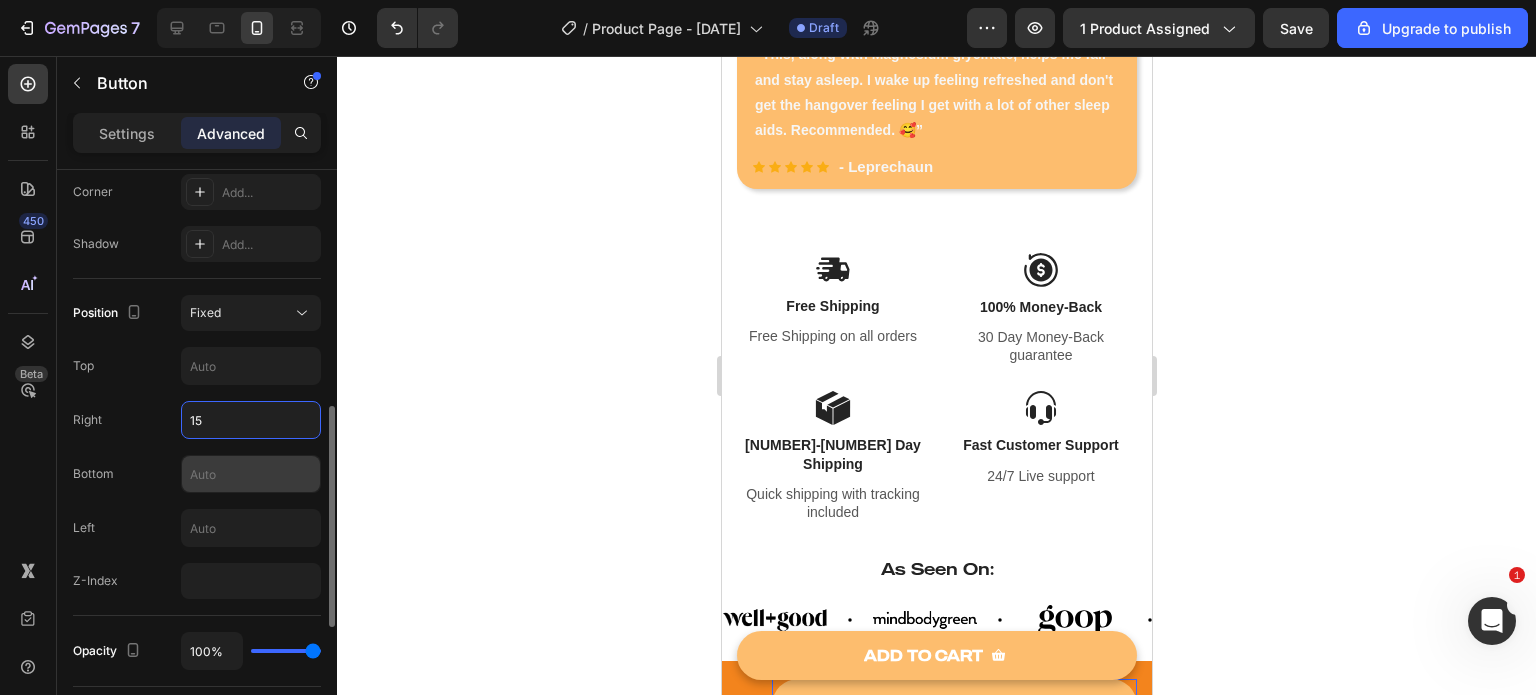 type on "15" 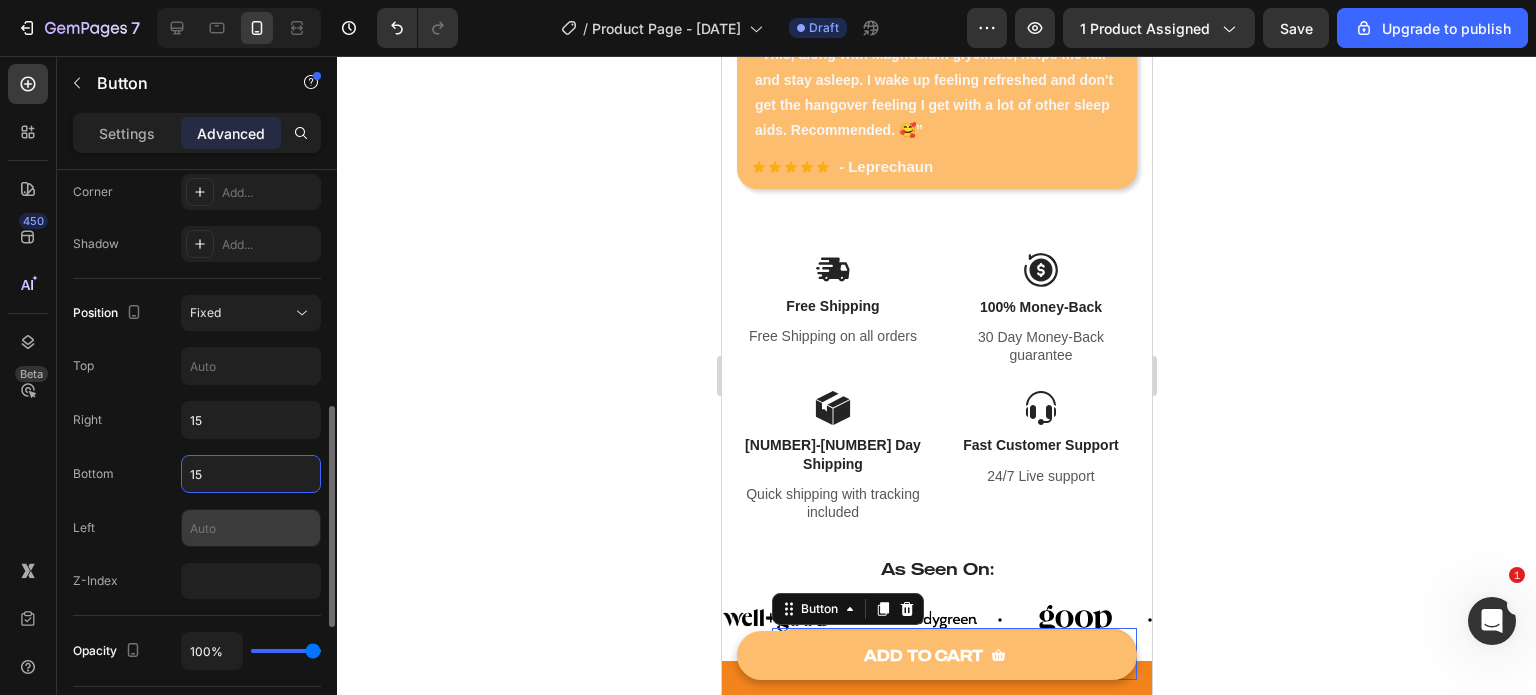 type on "15" 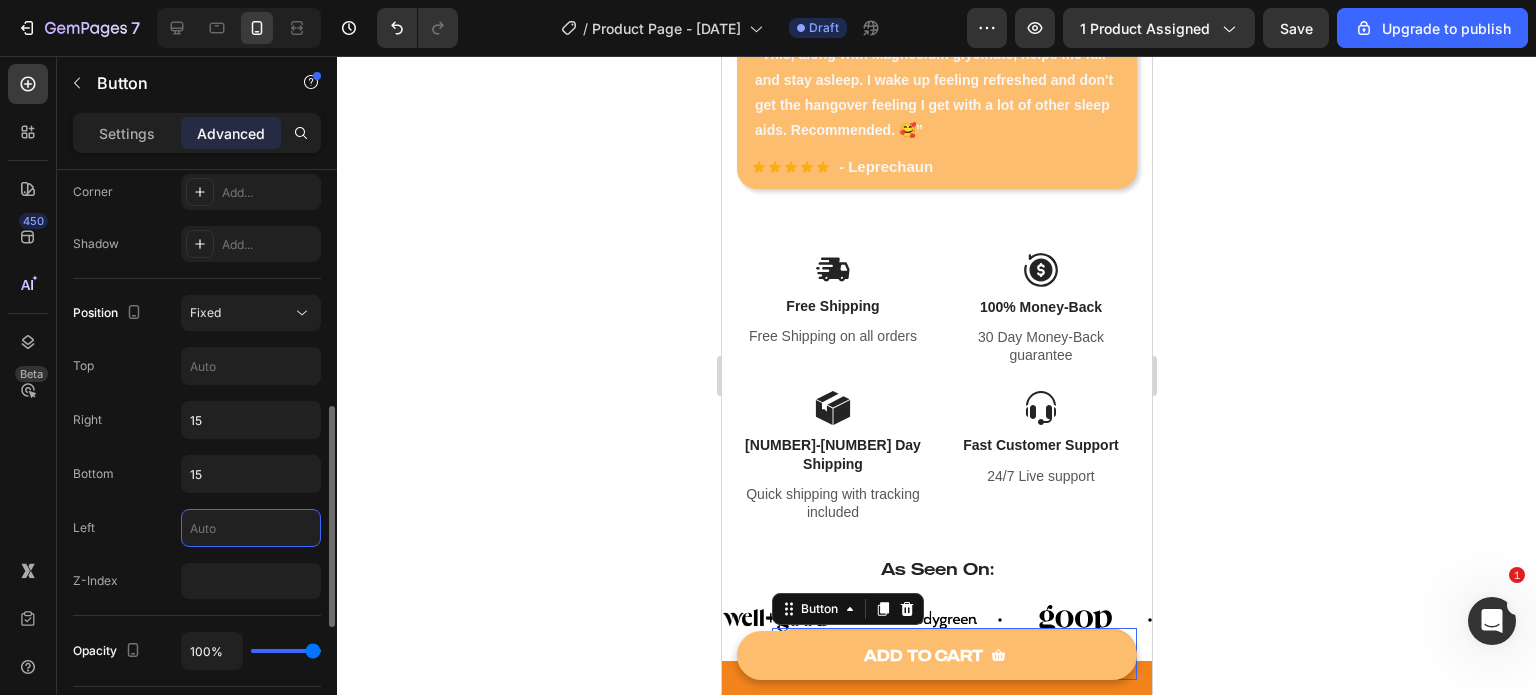 click at bounding box center [251, 528] 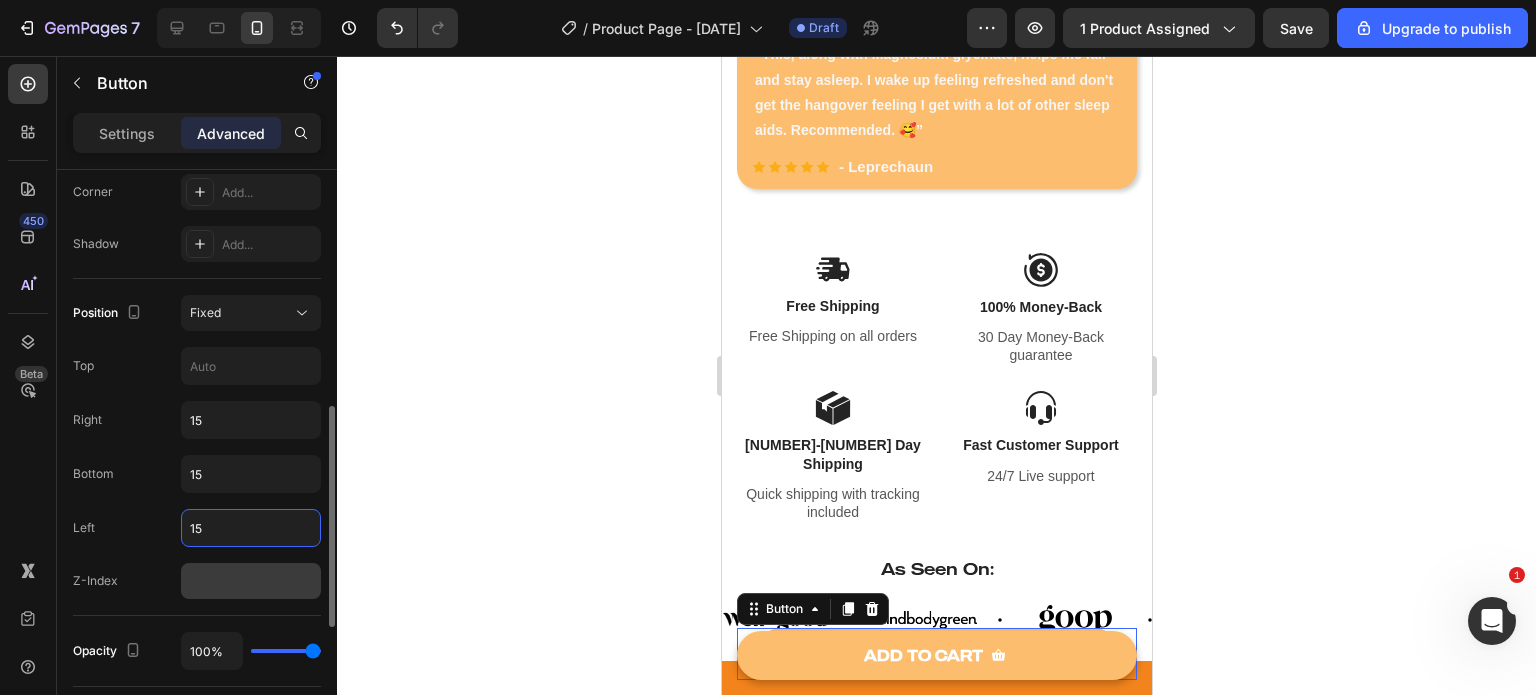 type on "15" 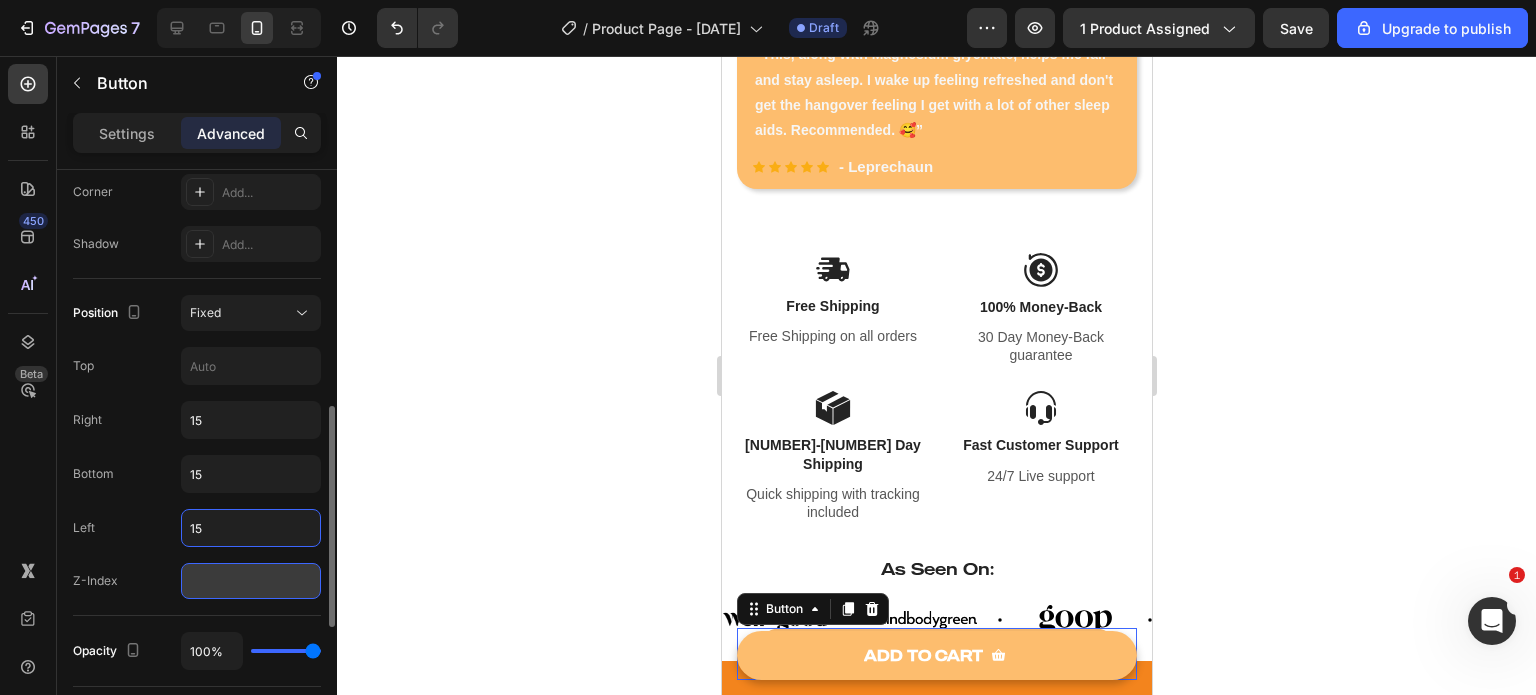 click at bounding box center (251, 581) 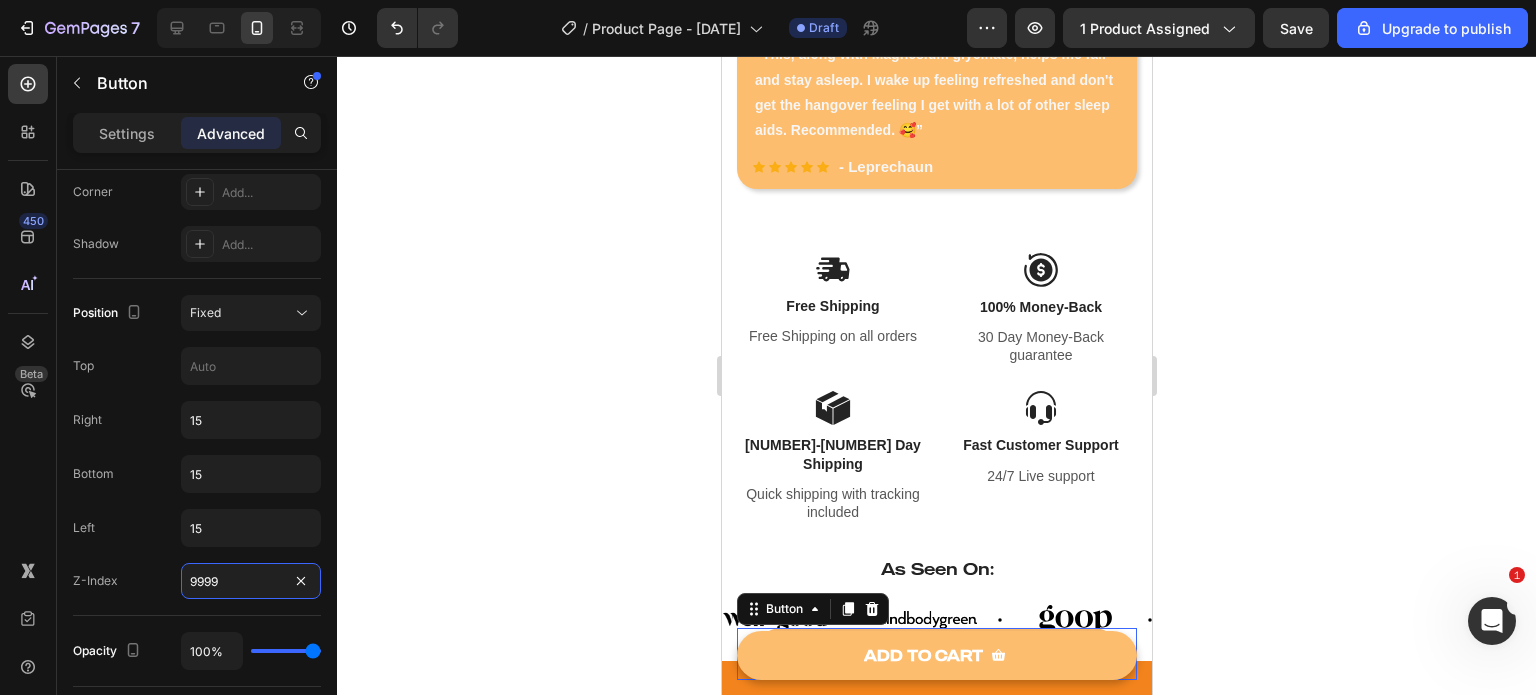 type on "9999" 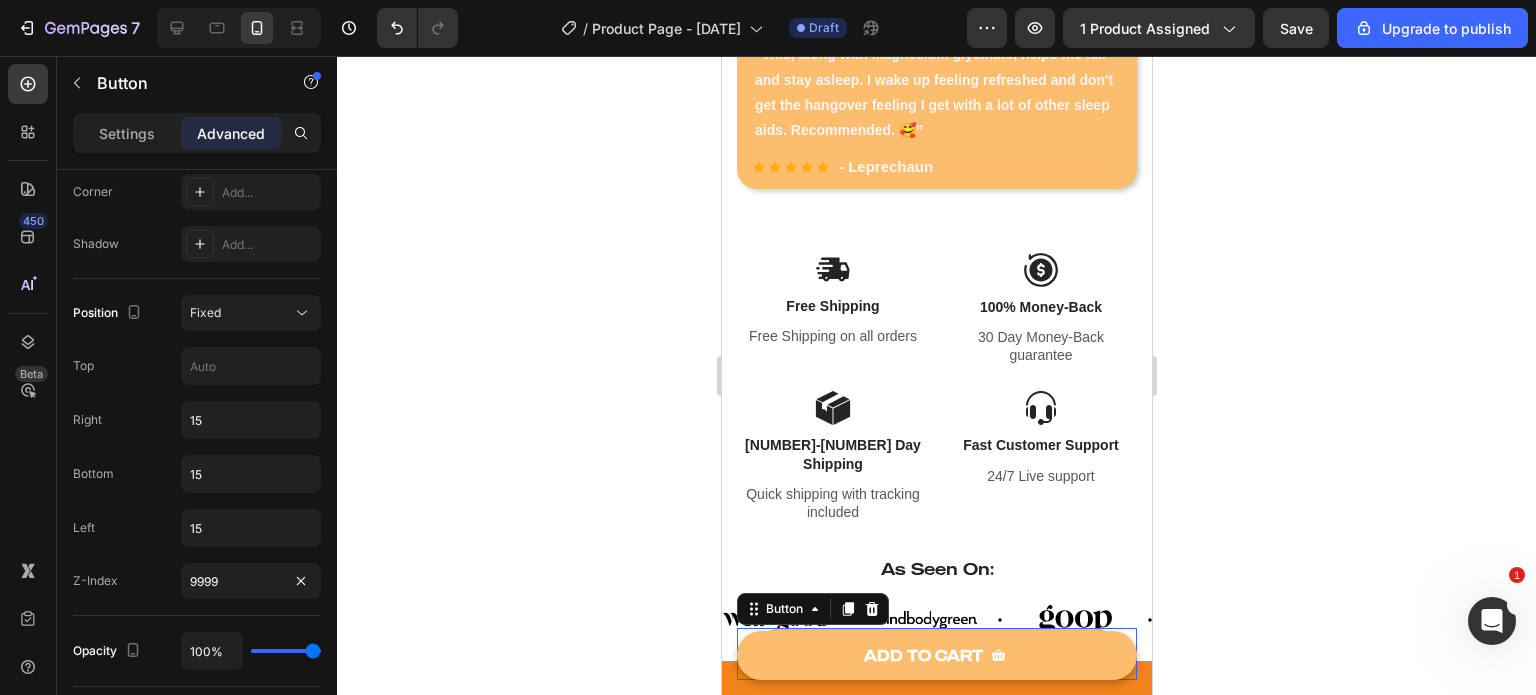click 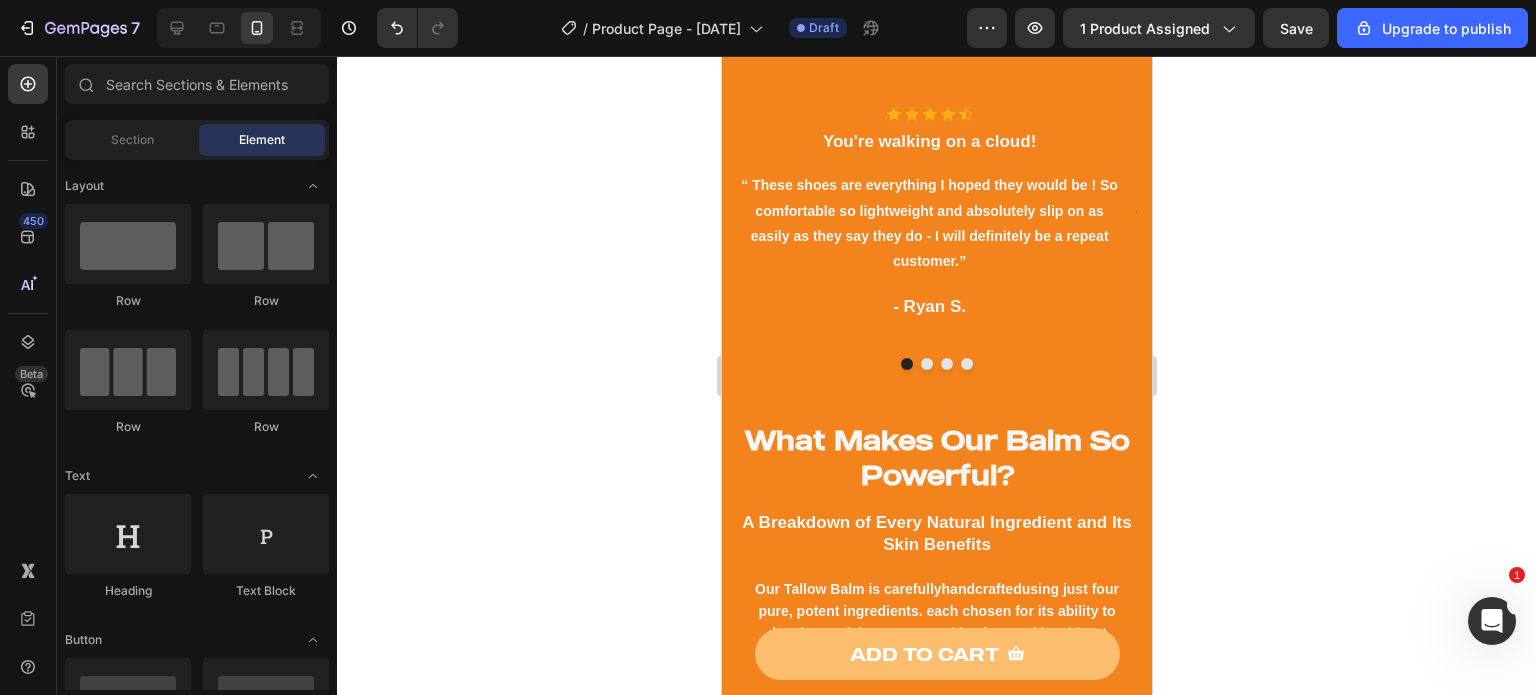scroll, scrollTop: 1712, scrollLeft: 0, axis: vertical 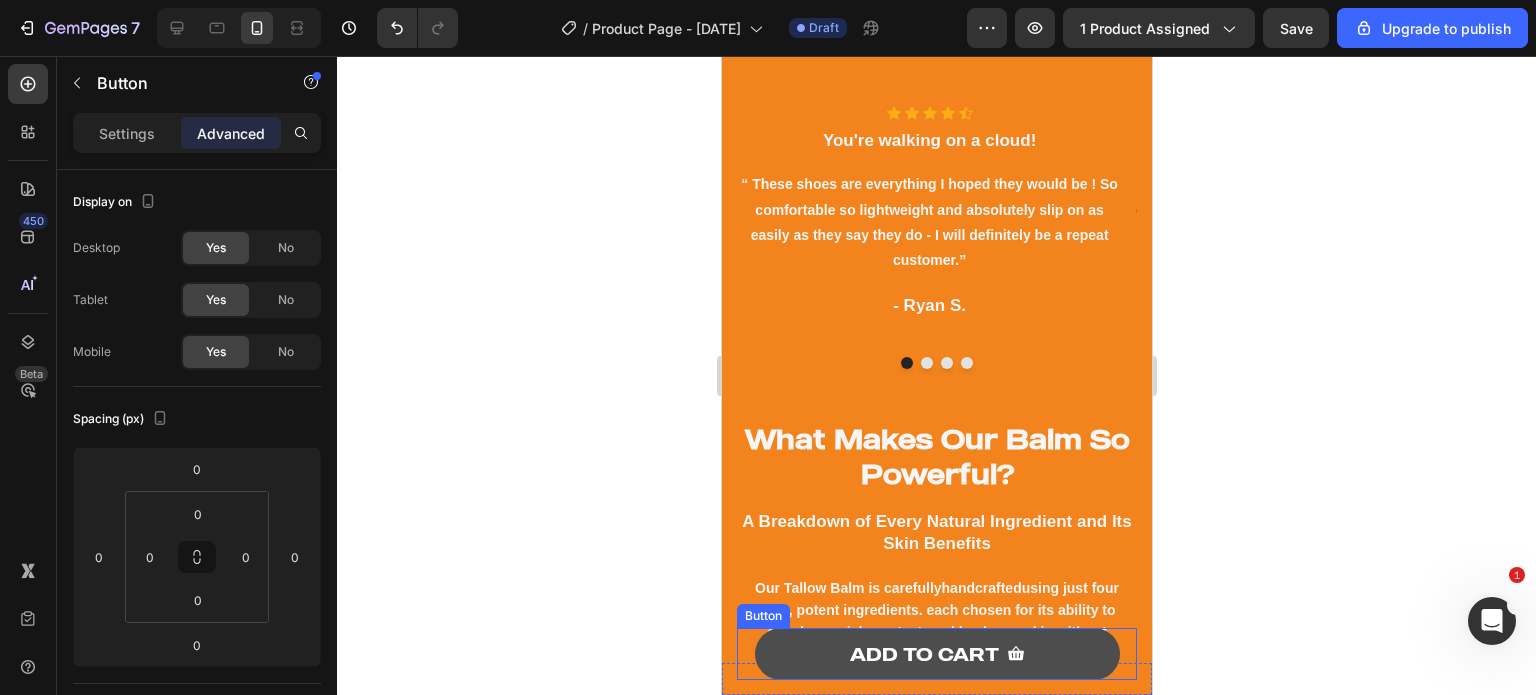 click on "ADD TO CART" at bounding box center (936, 654) 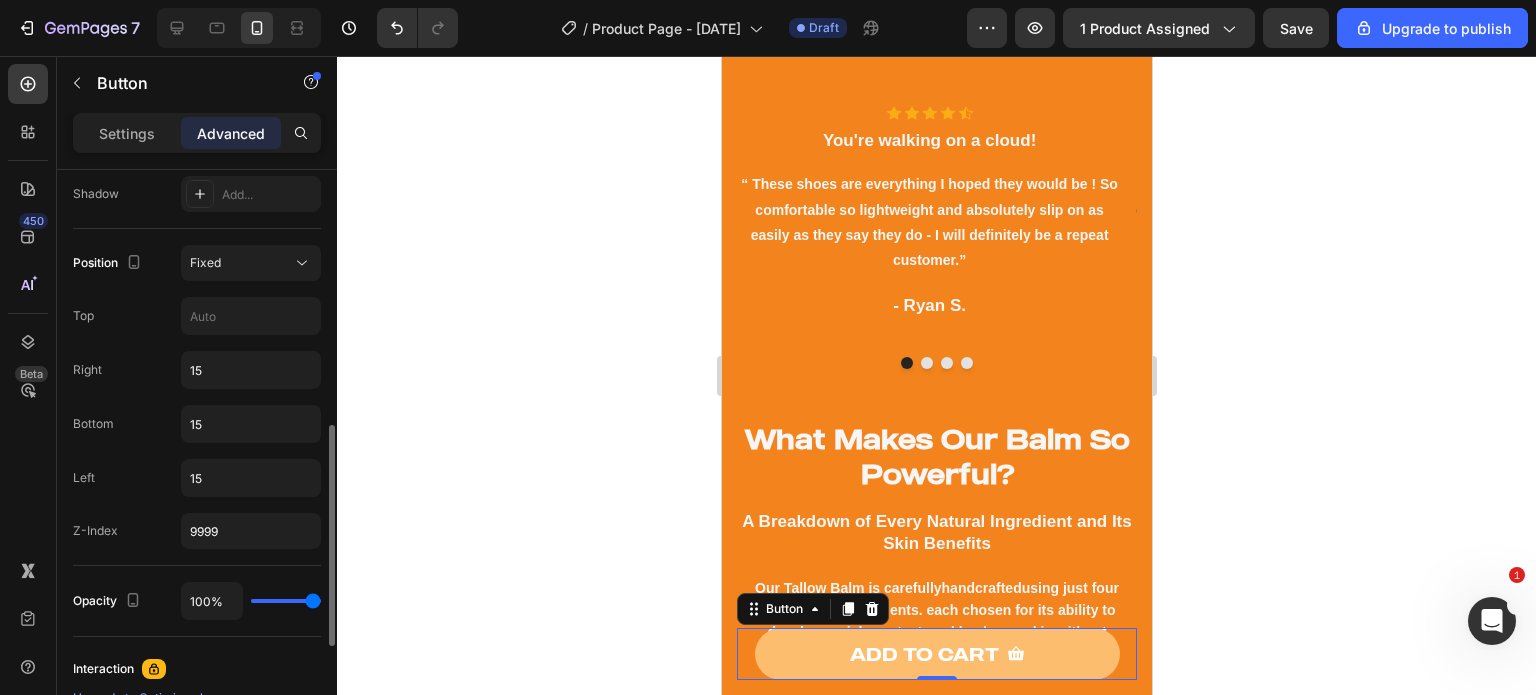 scroll, scrollTop: 713, scrollLeft: 0, axis: vertical 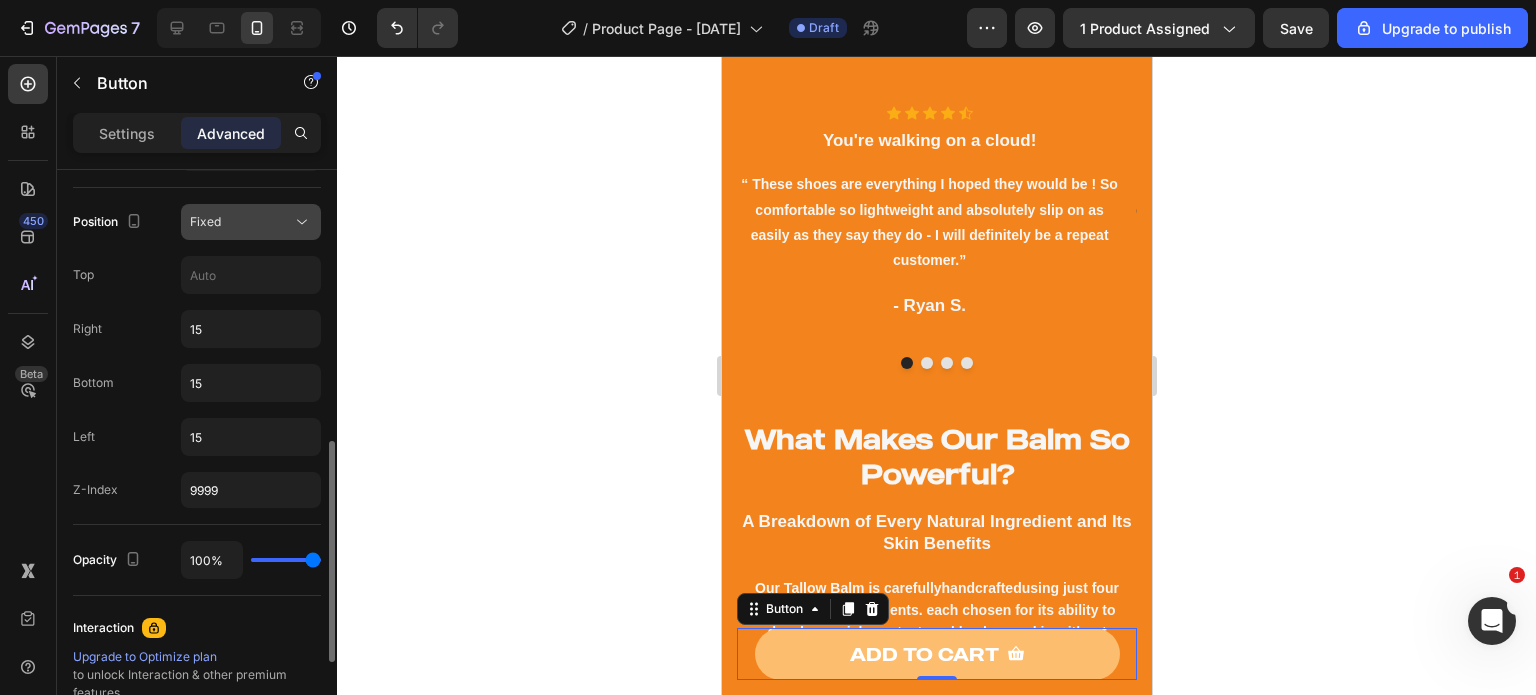 click on "Fixed" at bounding box center (251, 222) 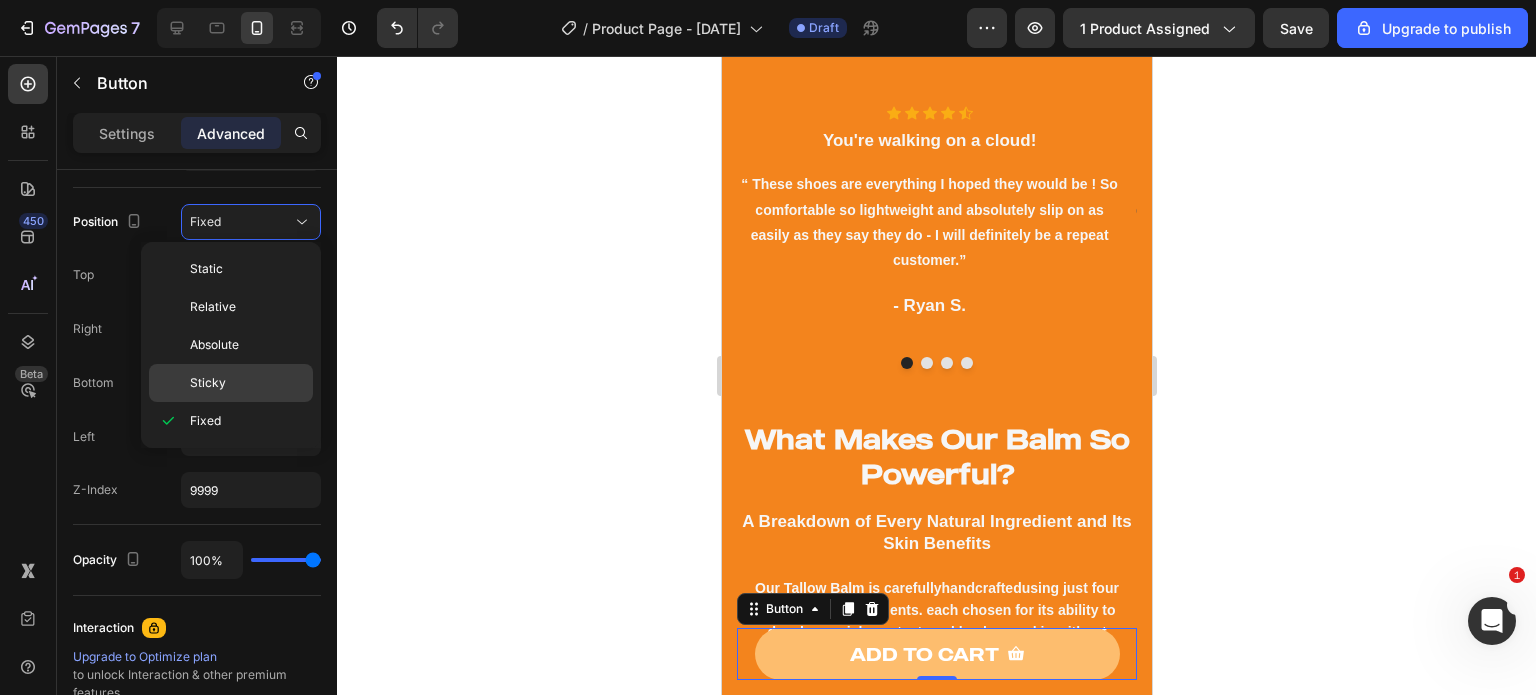 click on "Sticky" at bounding box center (247, 383) 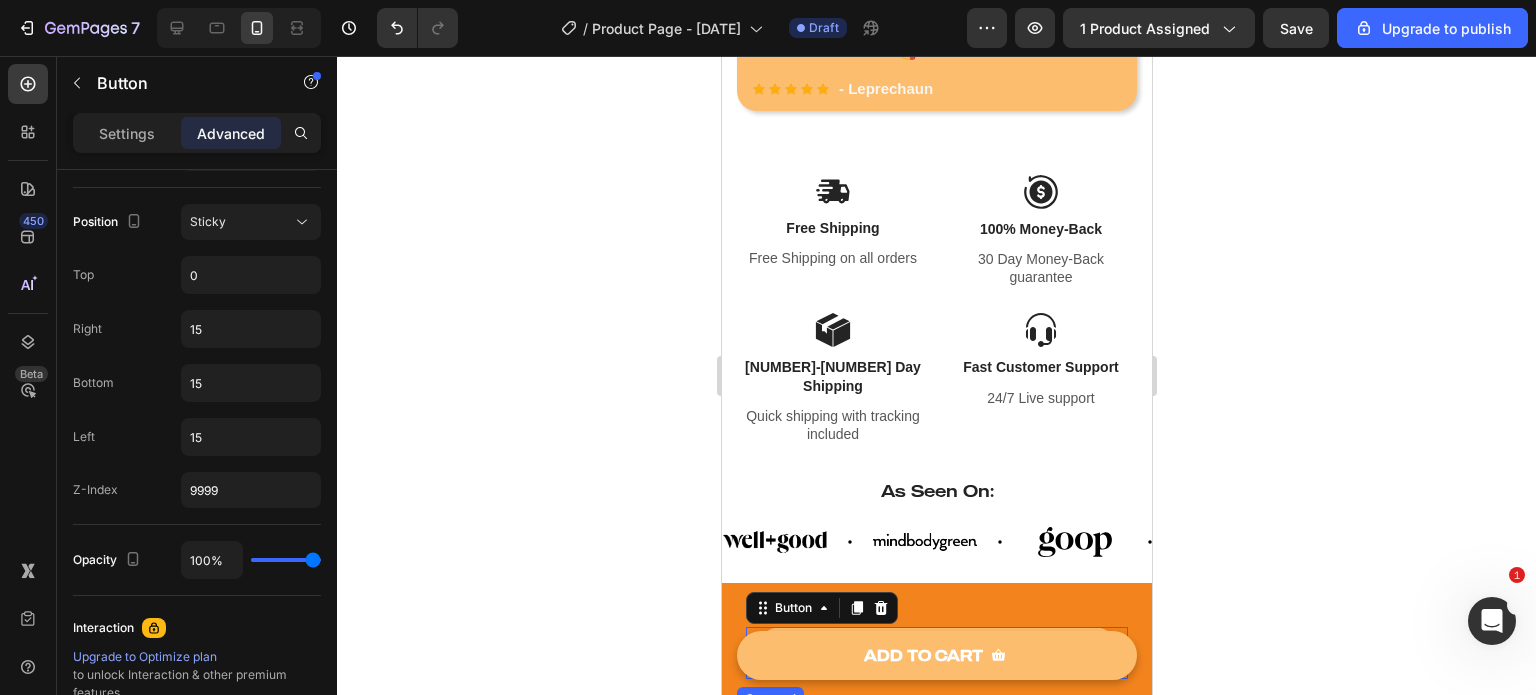 scroll, scrollTop: 1108, scrollLeft: 0, axis: vertical 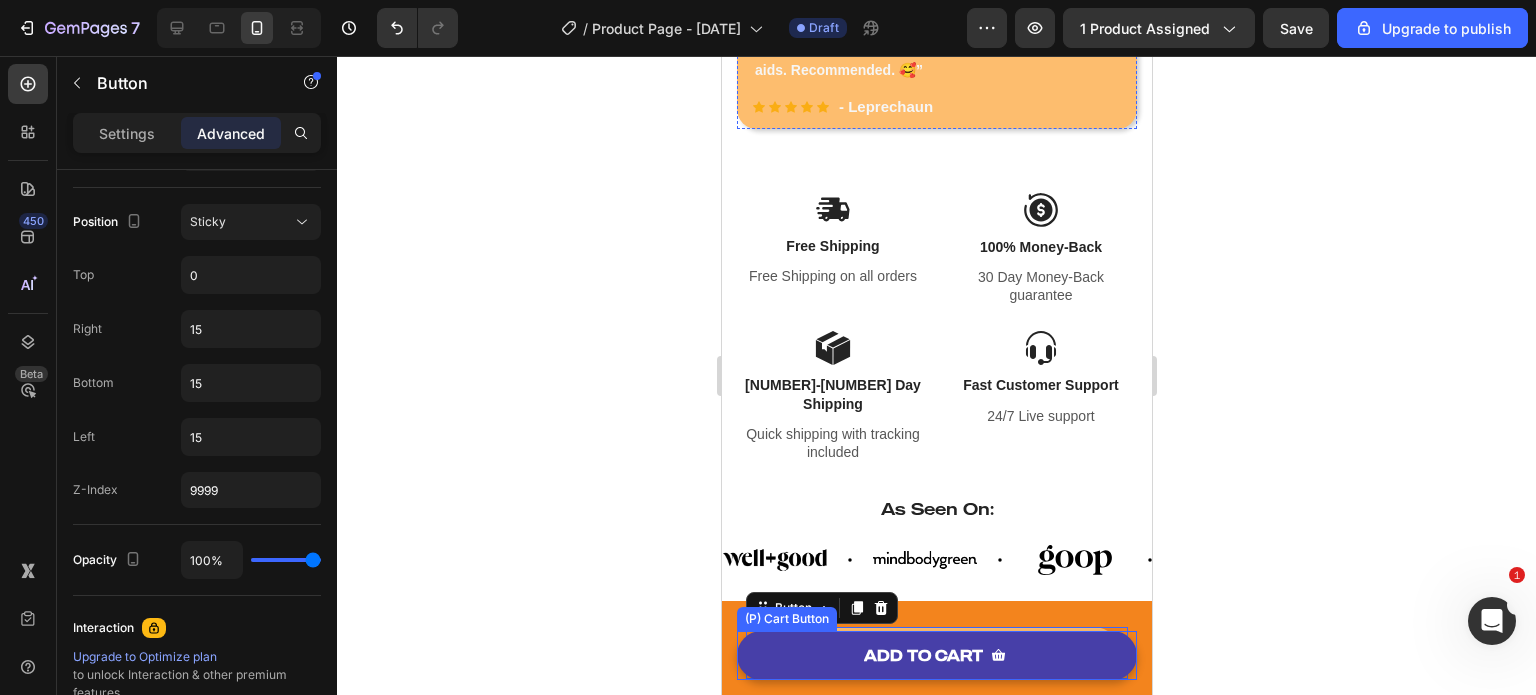 click on "ADD TO CART" at bounding box center (936, 655) 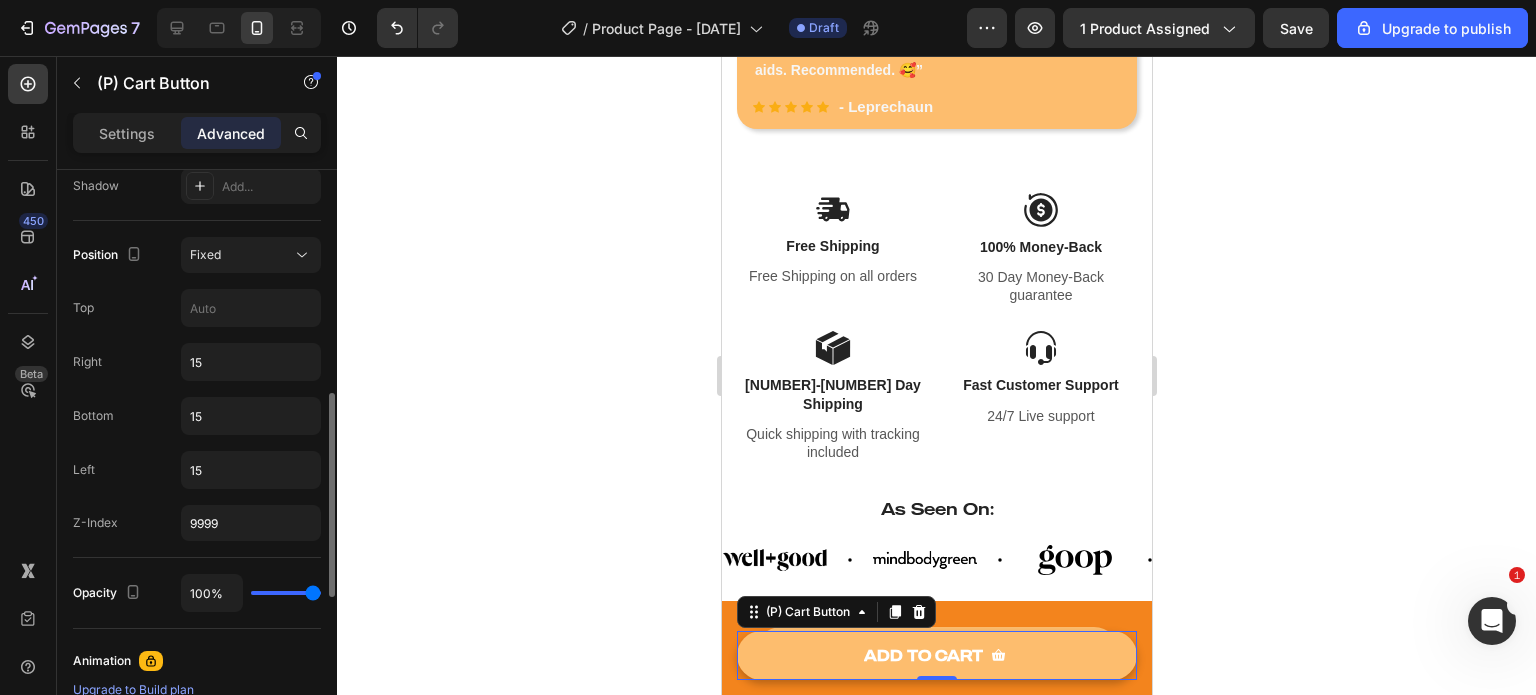 scroll, scrollTop: 681, scrollLeft: 0, axis: vertical 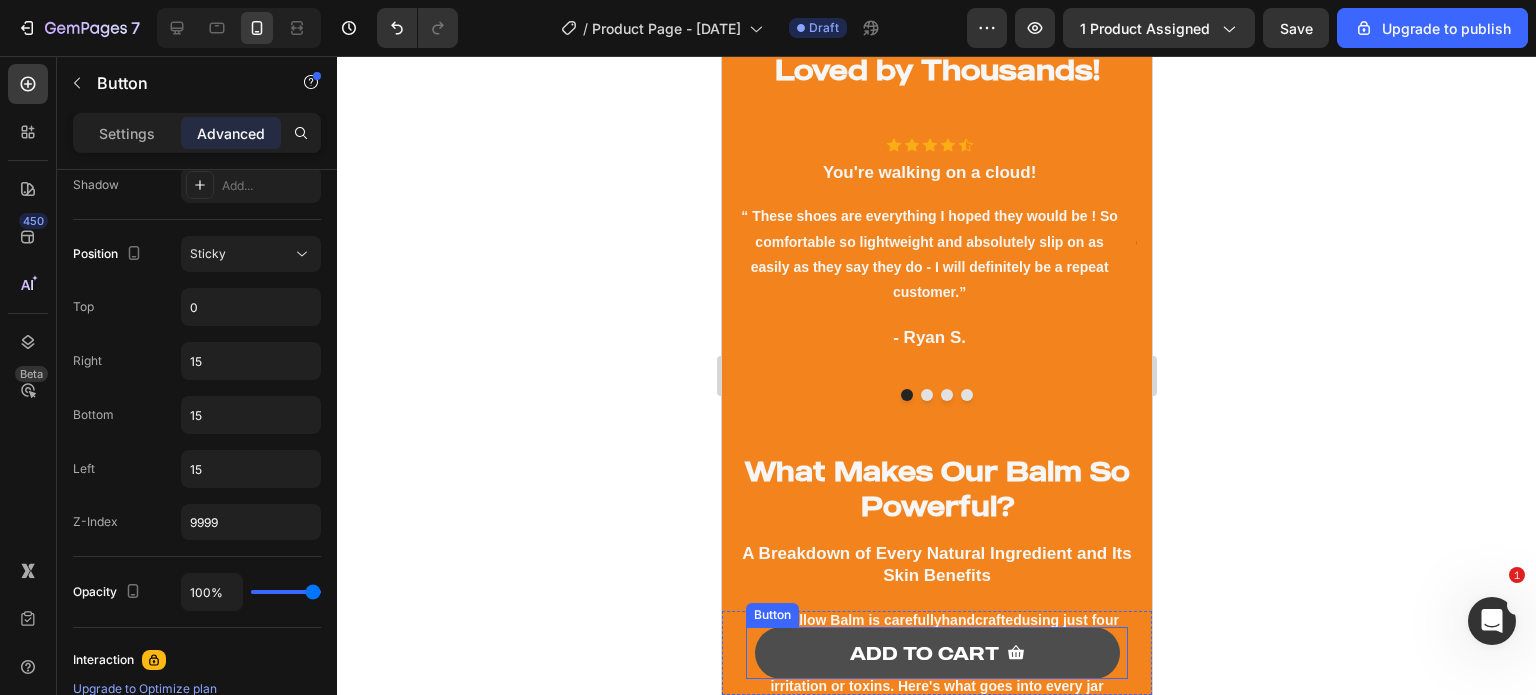click on "ADD TO CART" at bounding box center (936, 653) 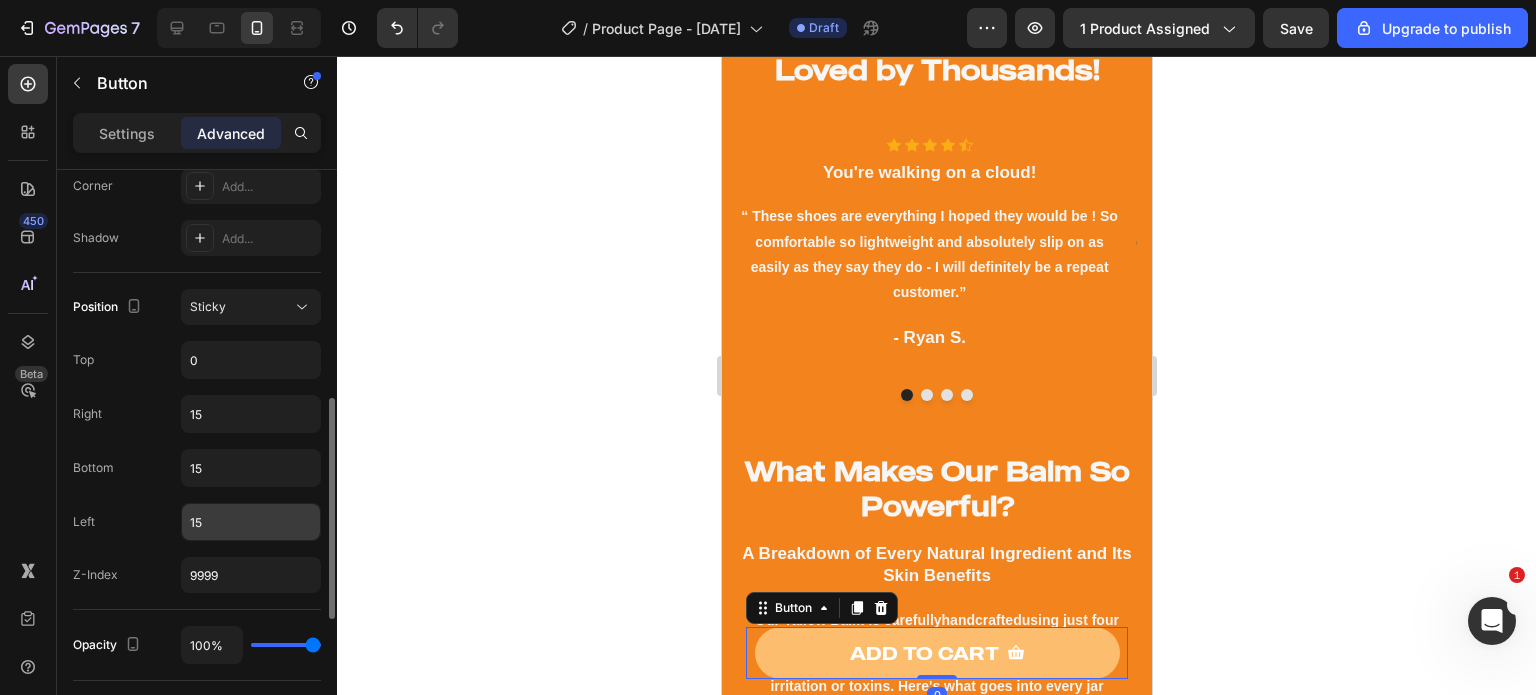 scroll, scrollTop: 620, scrollLeft: 0, axis: vertical 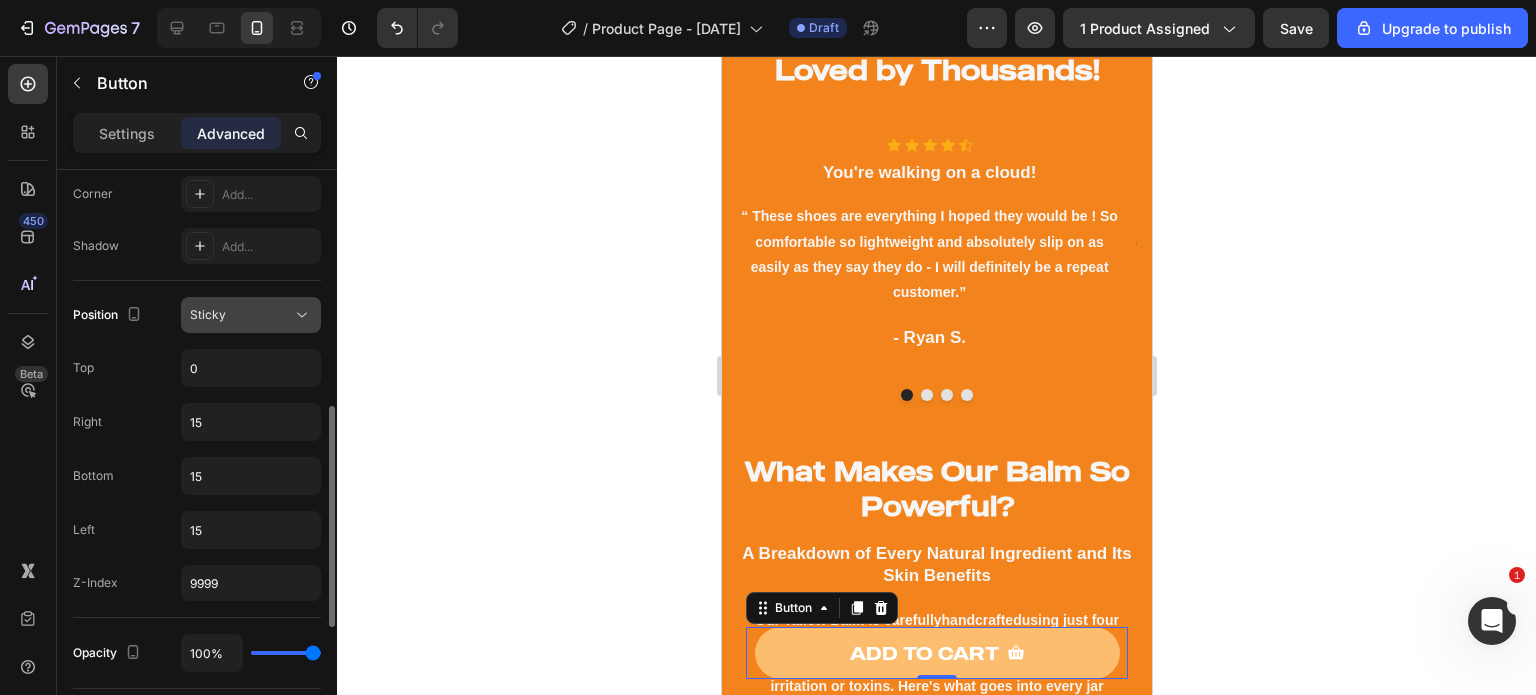 click on "Sticky" at bounding box center [241, 315] 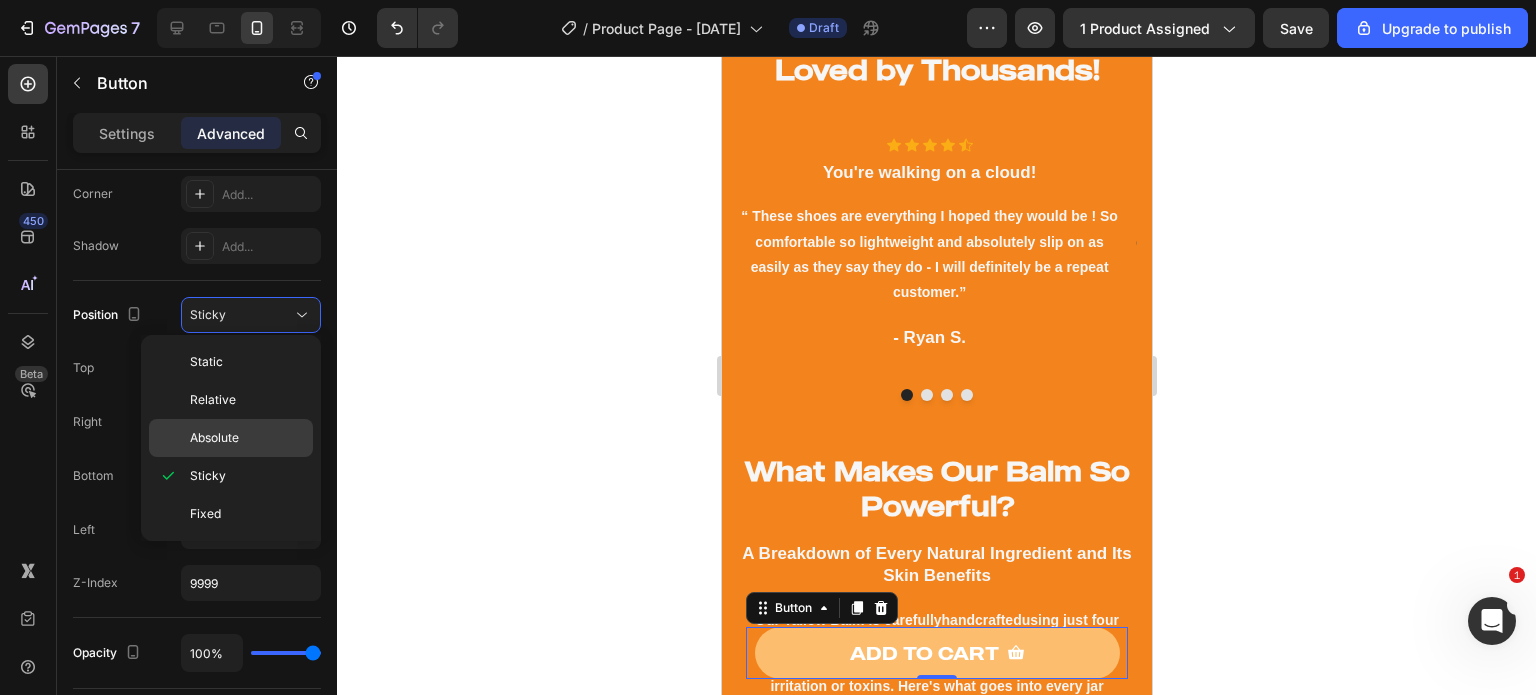 click on "Absolute" at bounding box center (247, 438) 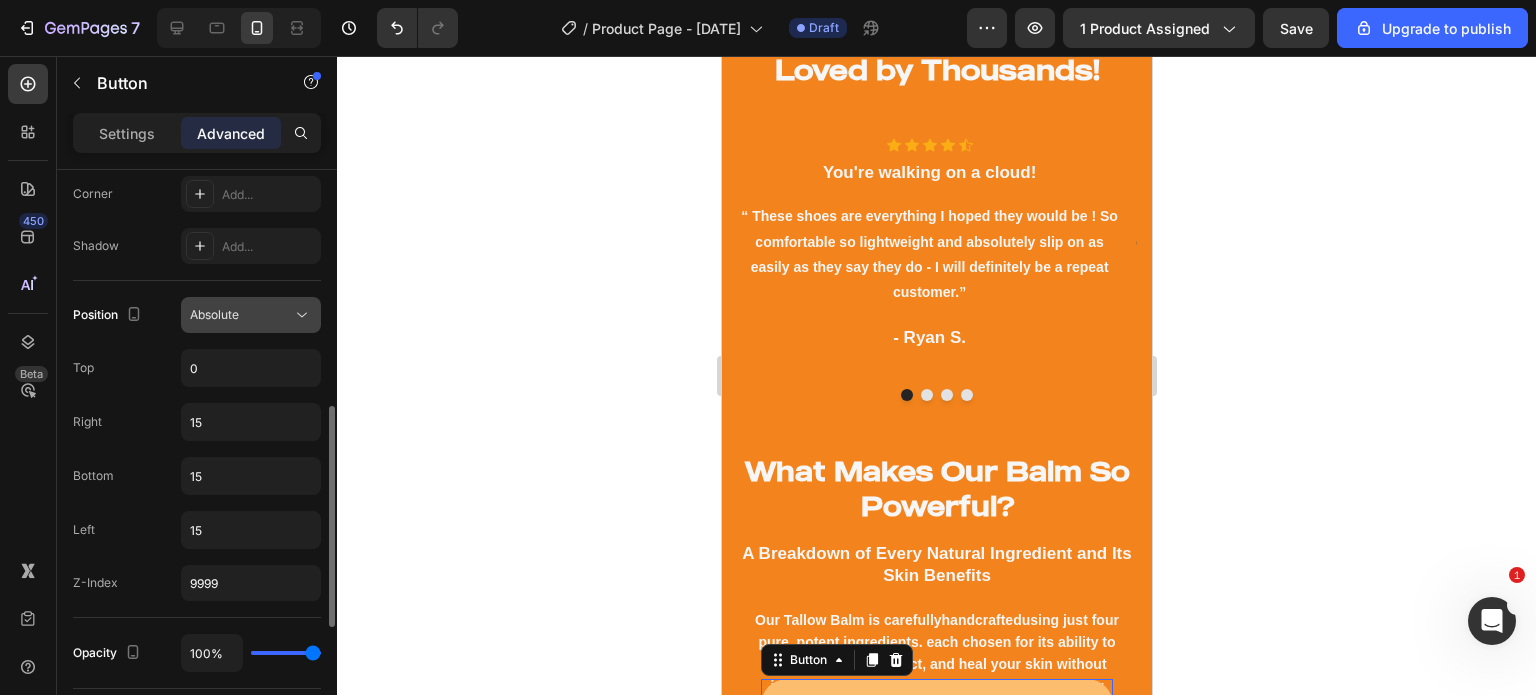 click on "Absolute" at bounding box center [241, 315] 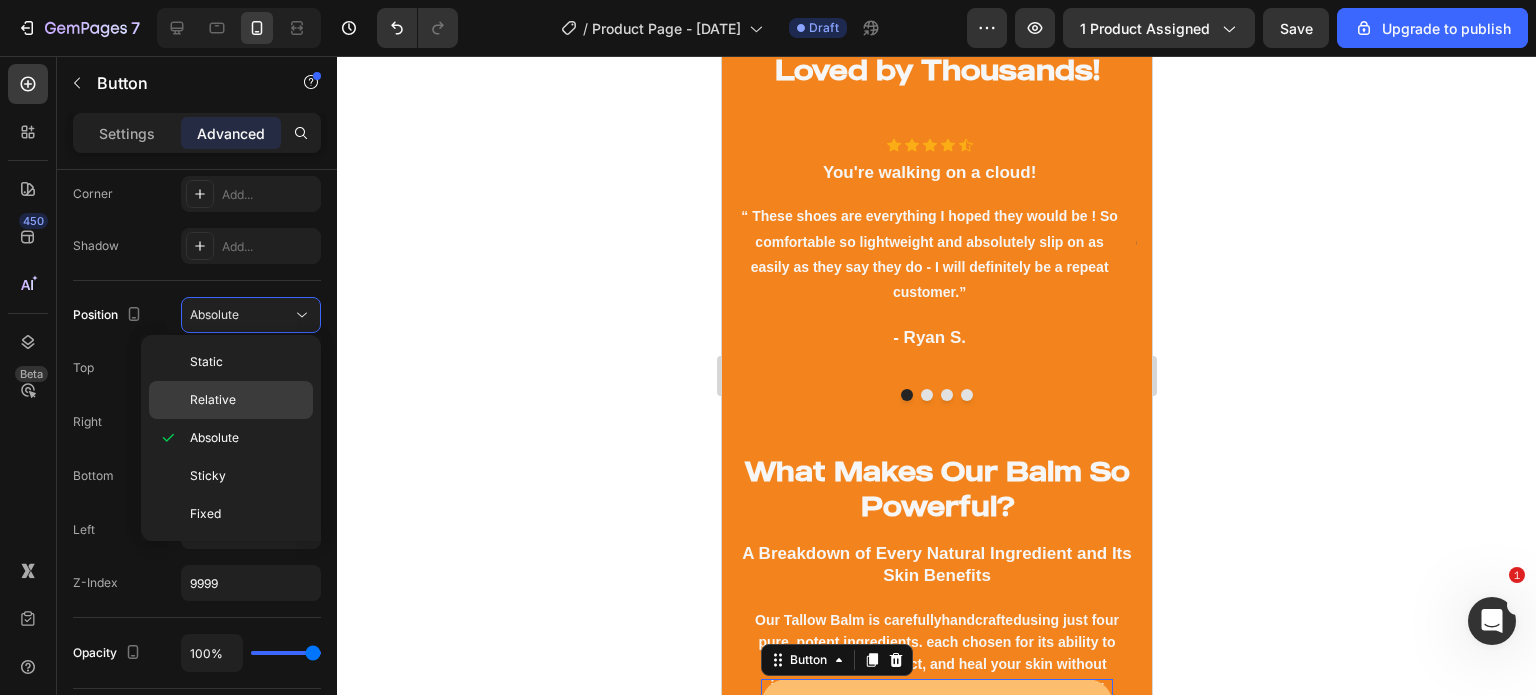 click on "Relative" 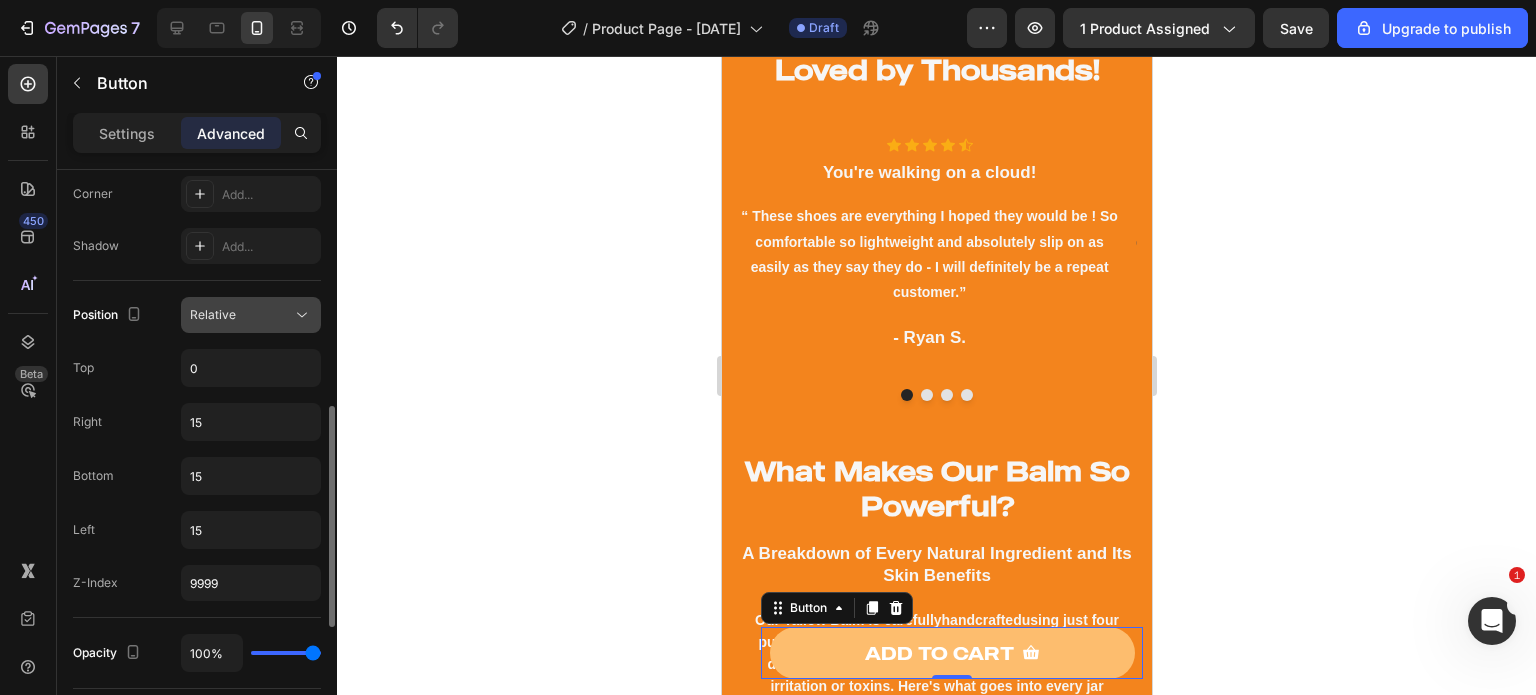 click on "Relative" at bounding box center (241, 315) 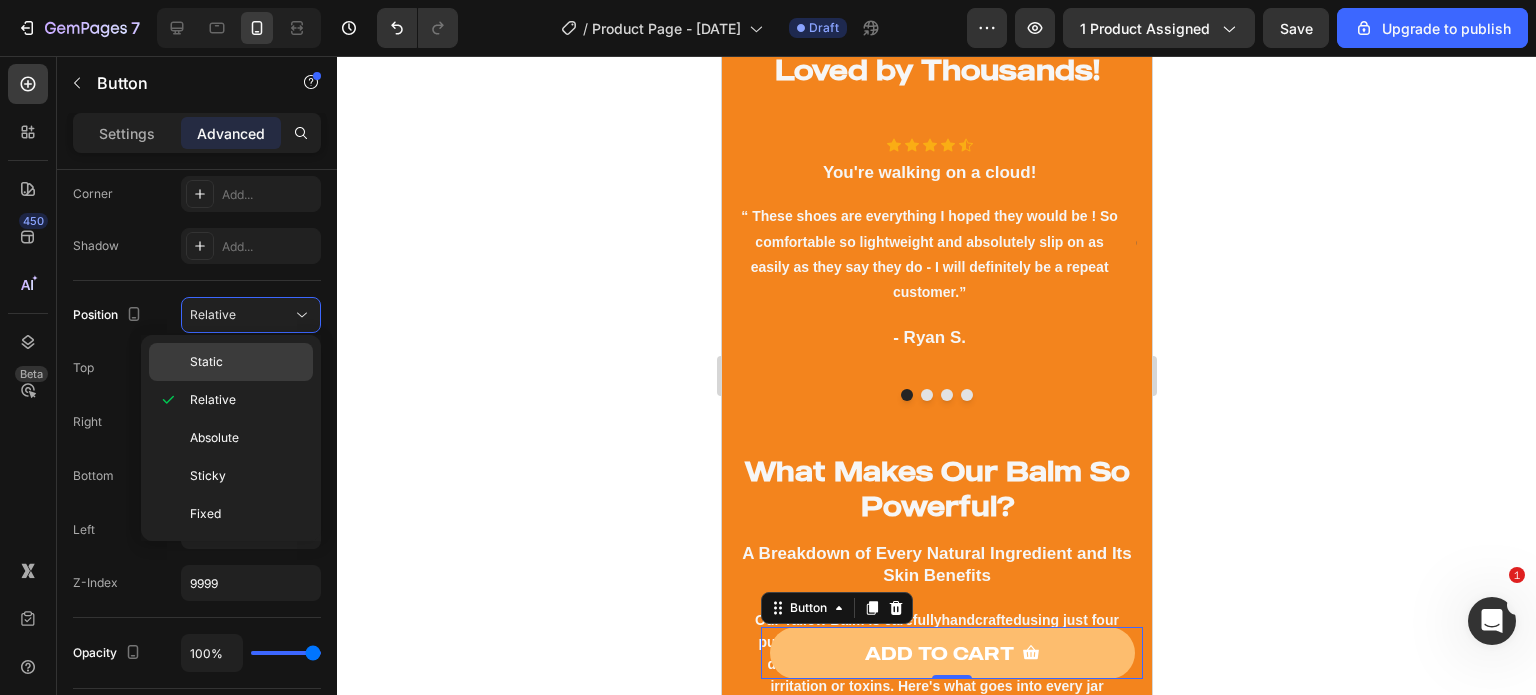 click on "Static" at bounding box center [247, 362] 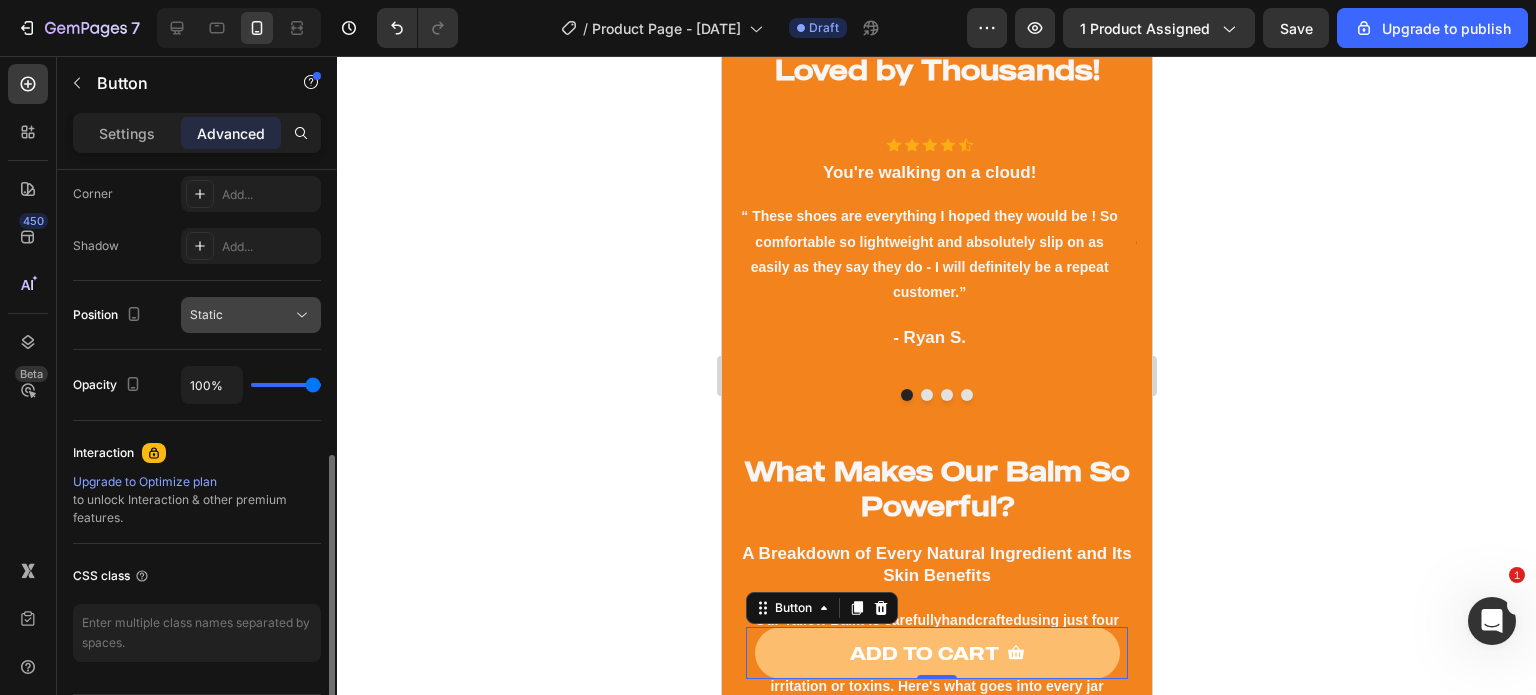 click on "Static" at bounding box center (241, 315) 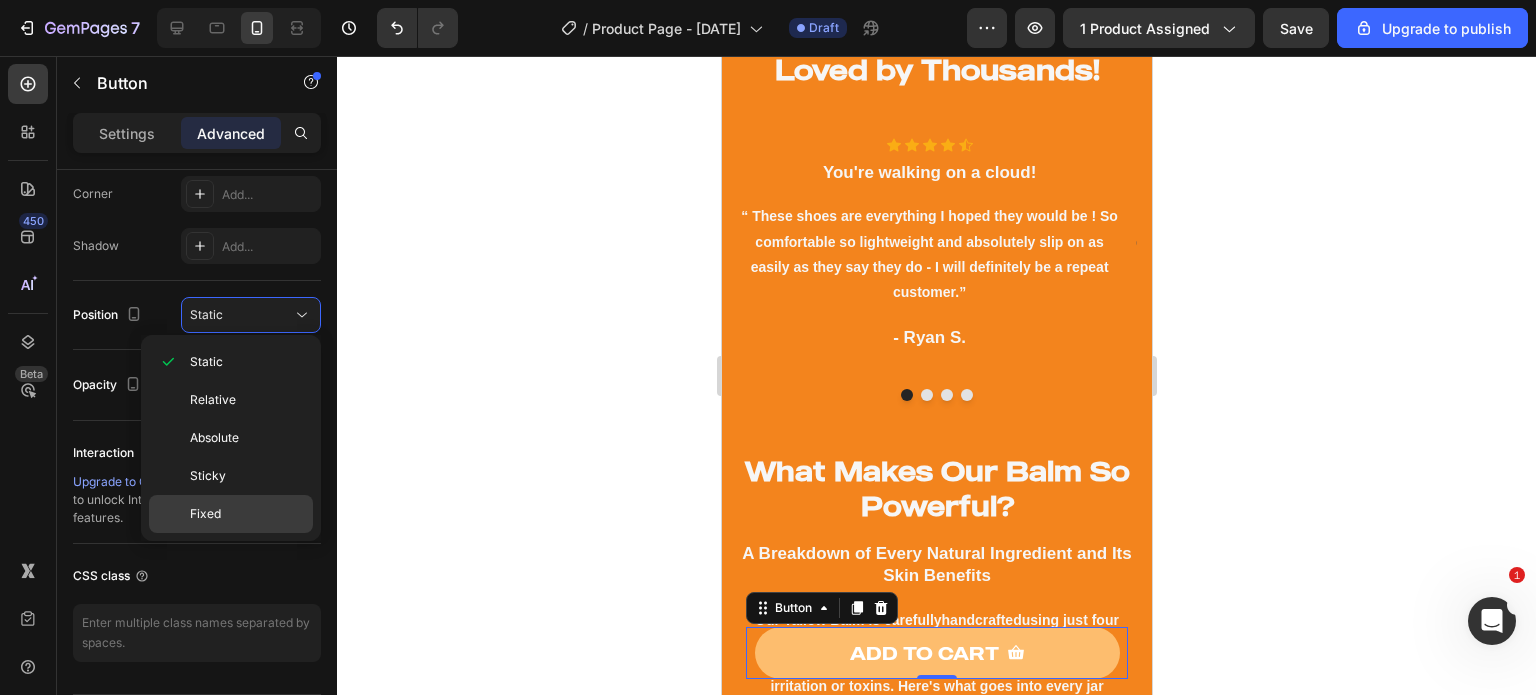 click on "Fixed" at bounding box center (247, 514) 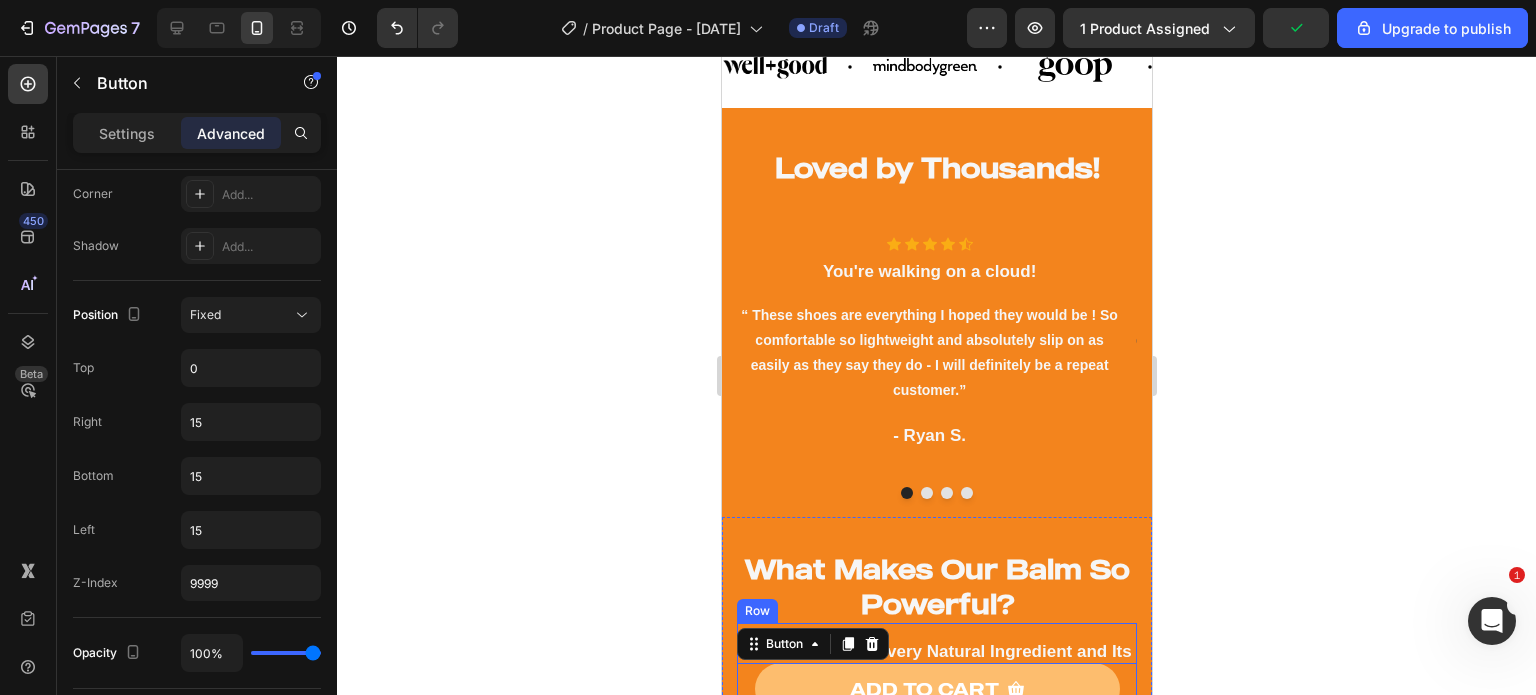 scroll, scrollTop: 1463, scrollLeft: 0, axis: vertical 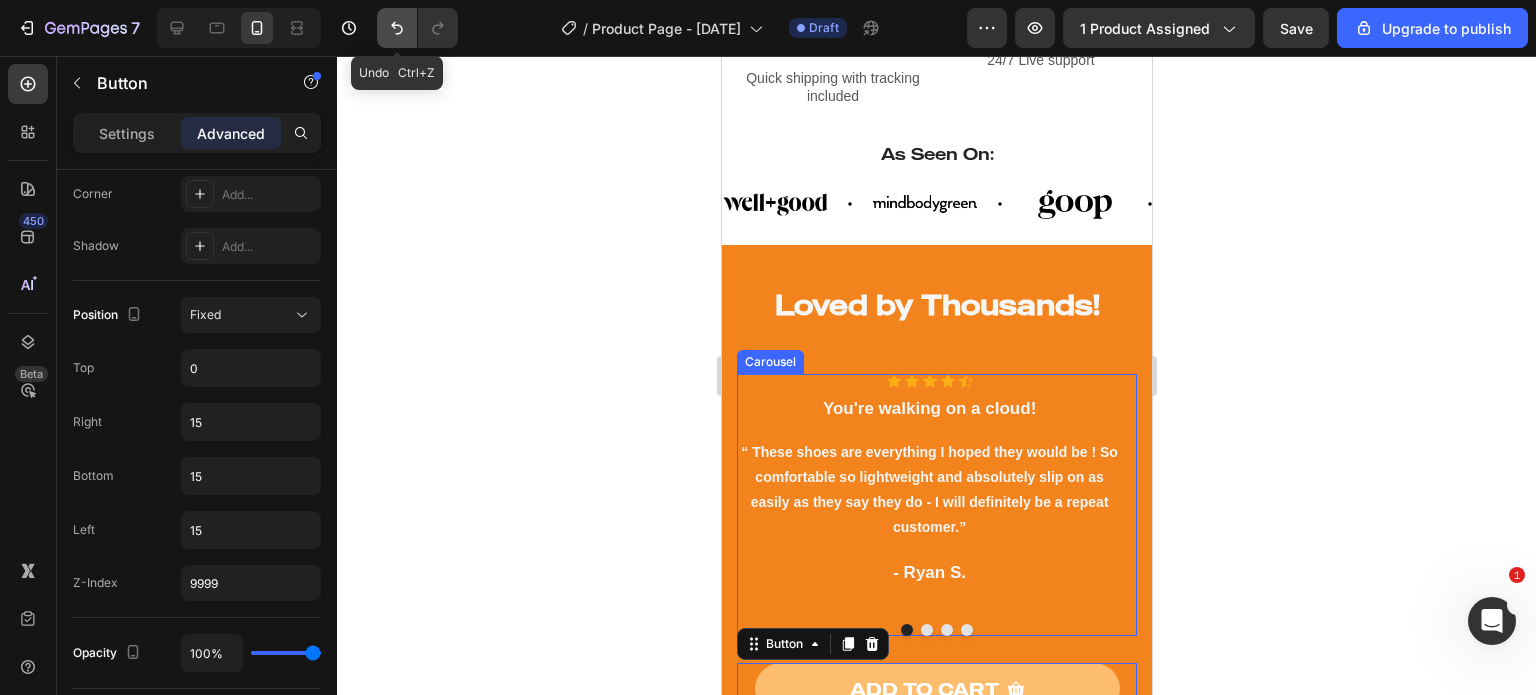 click 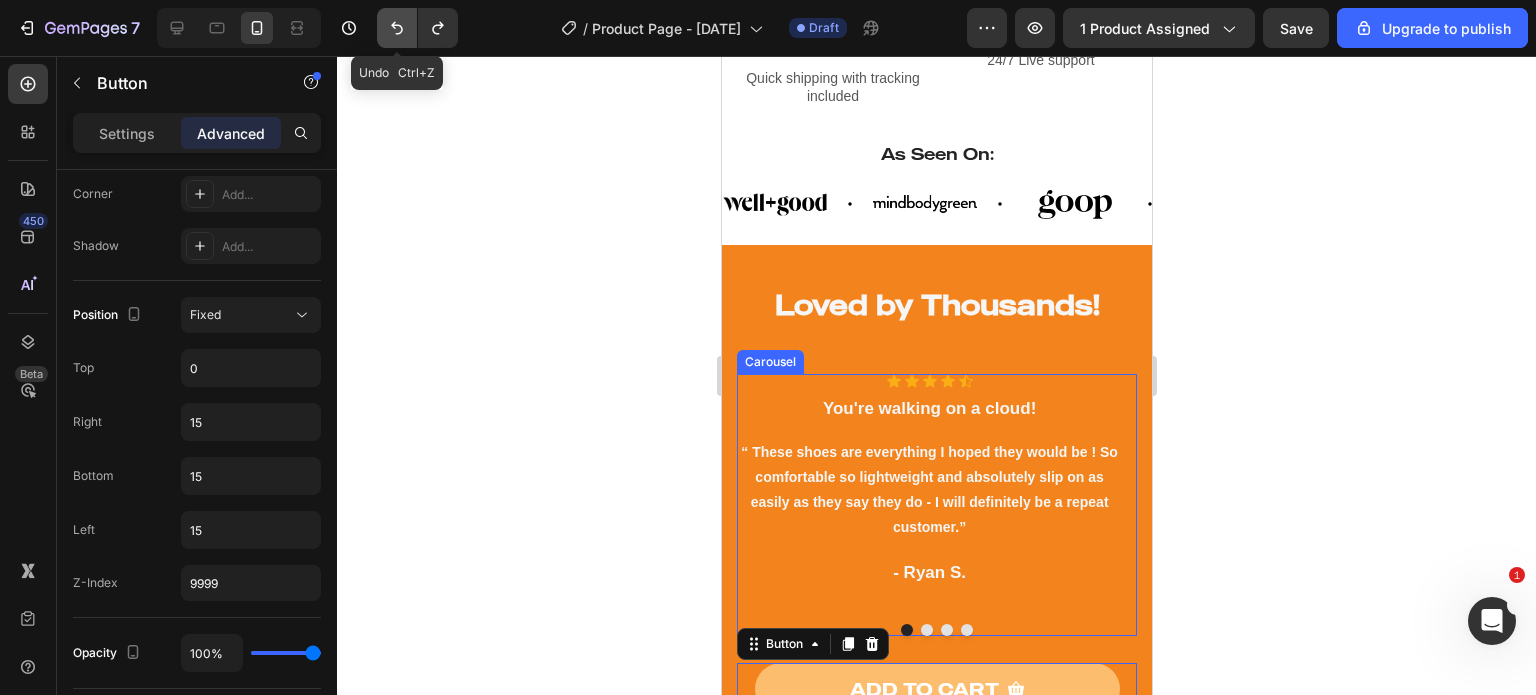 click 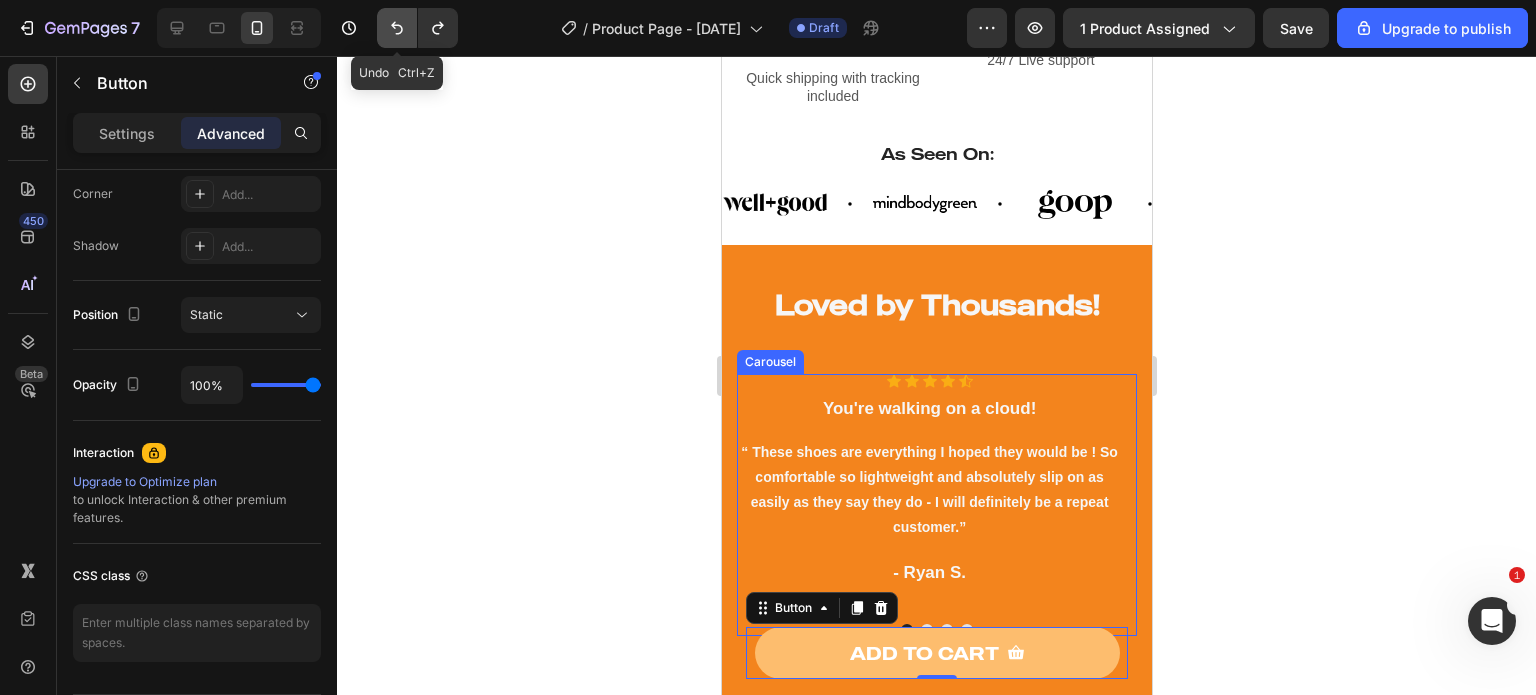 click 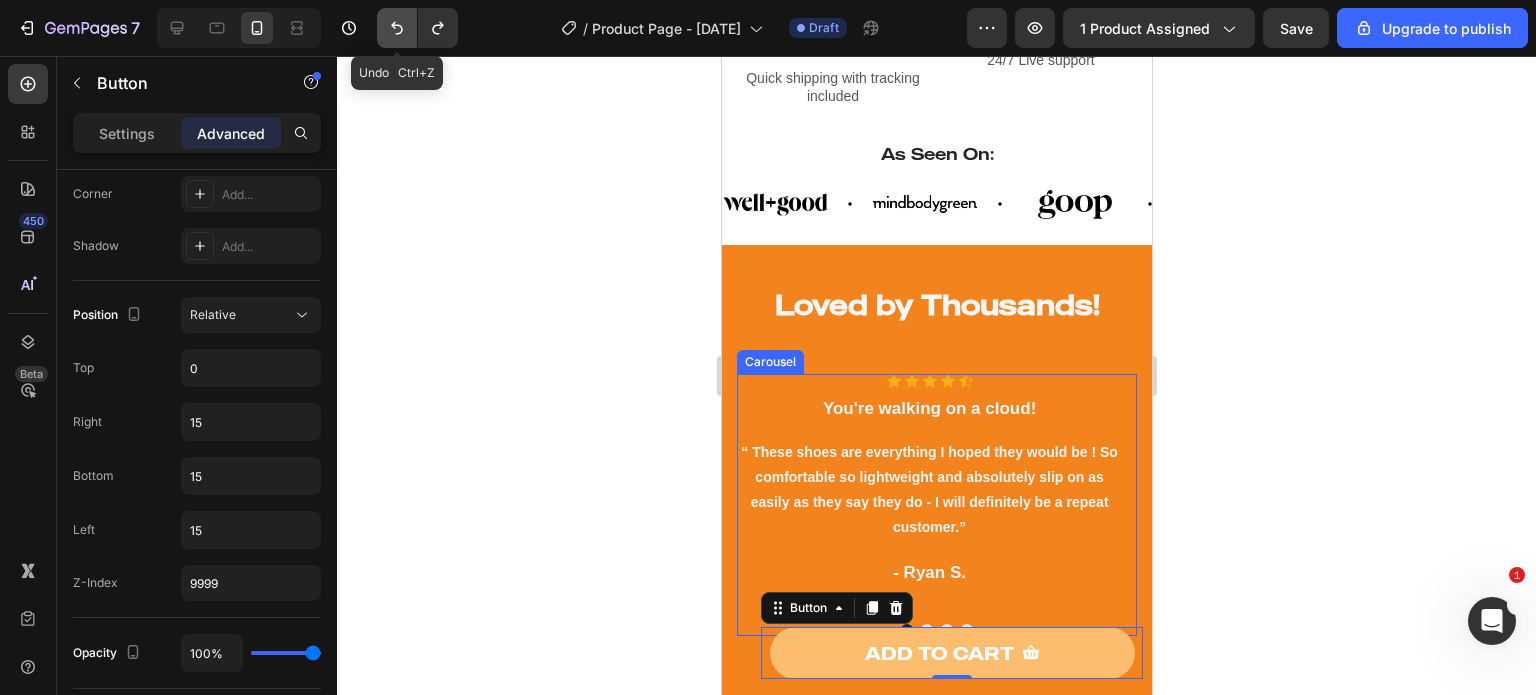 click 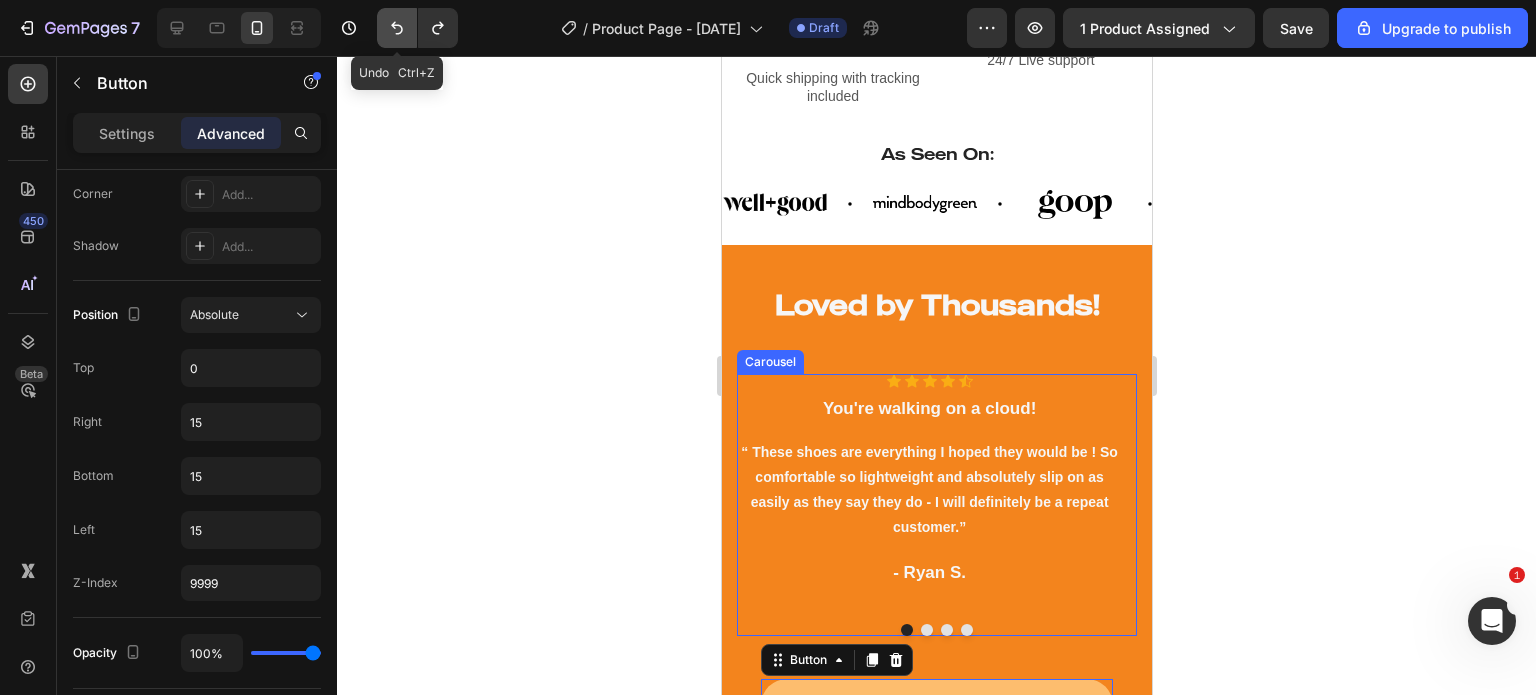 click 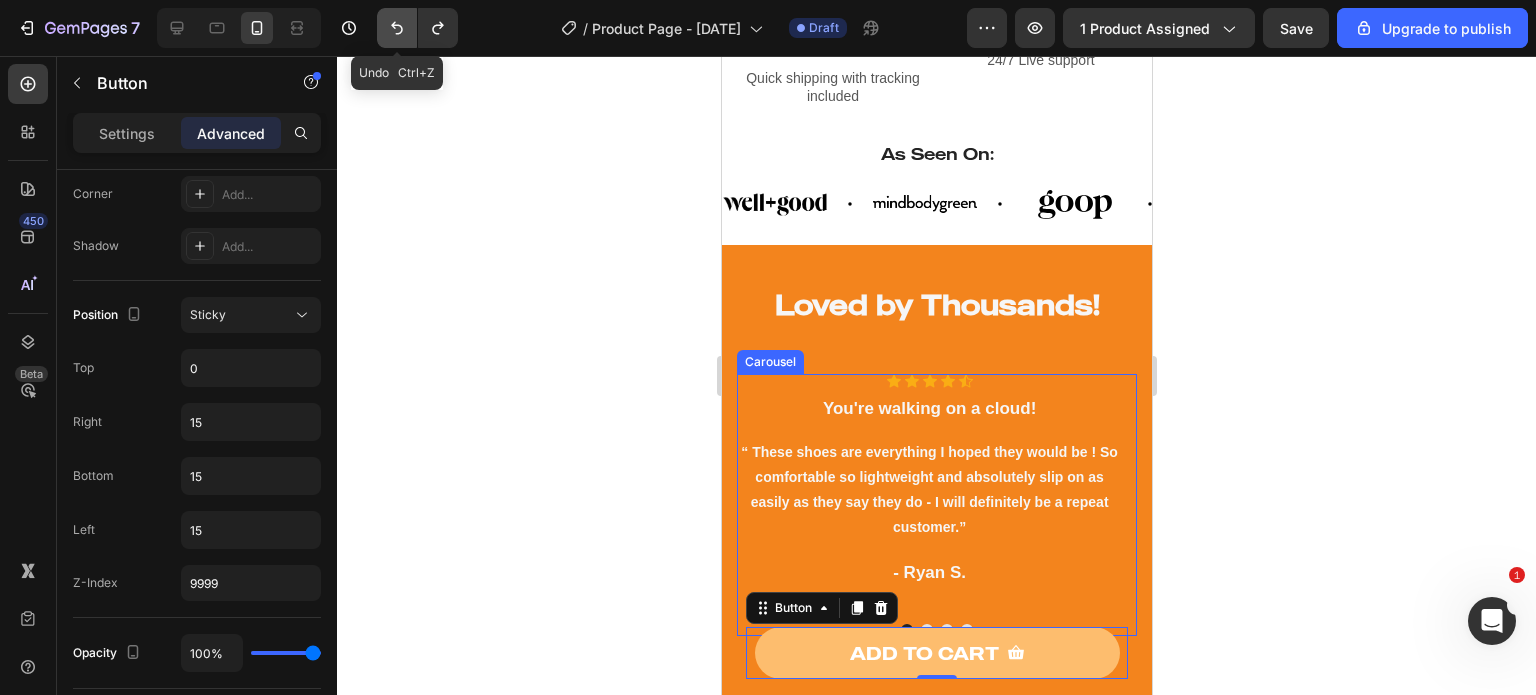 click 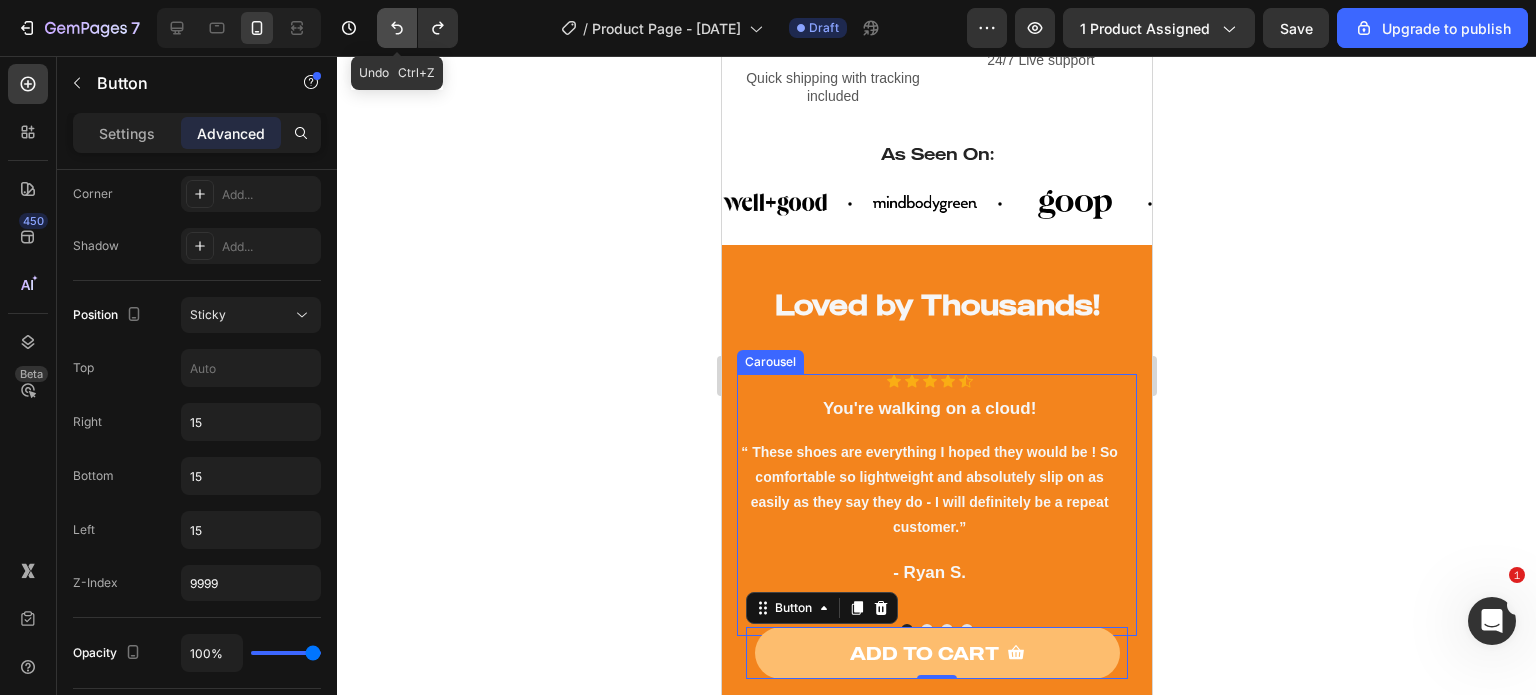 click 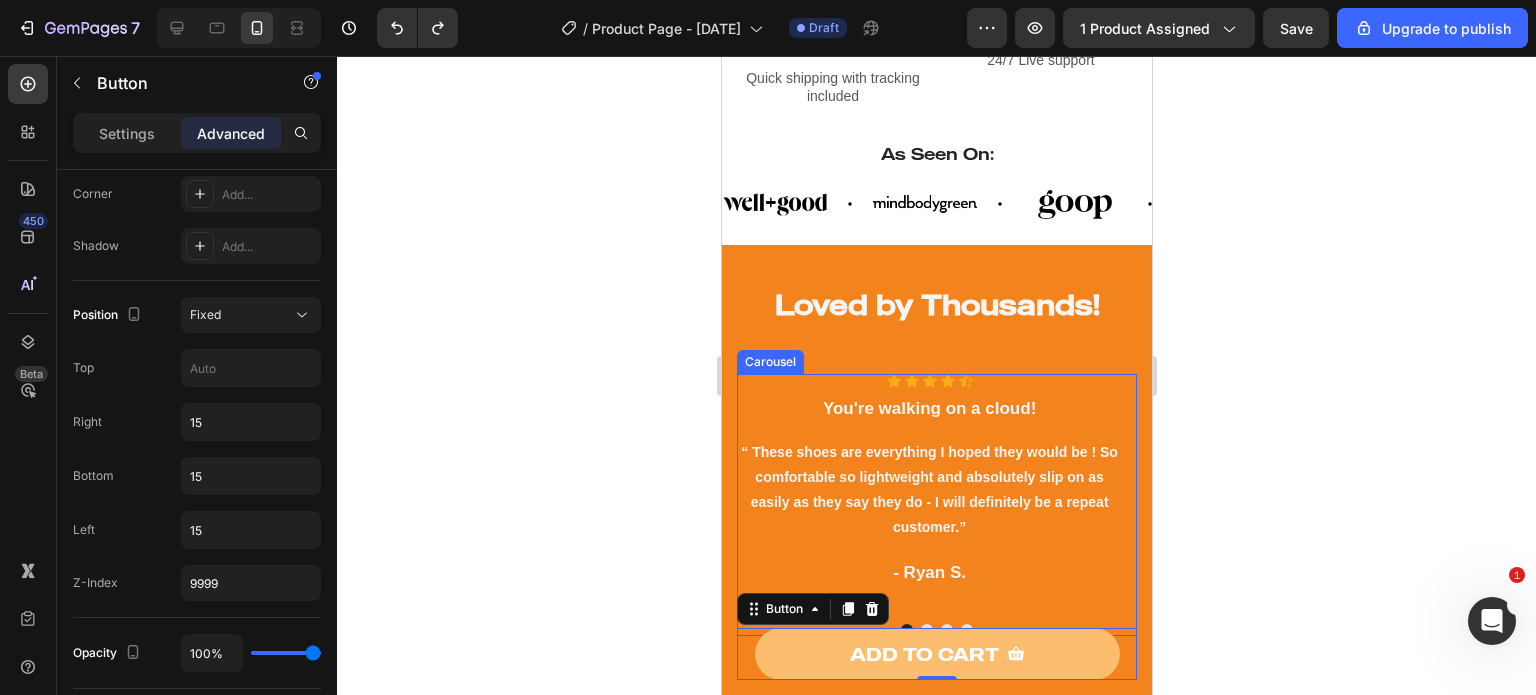click 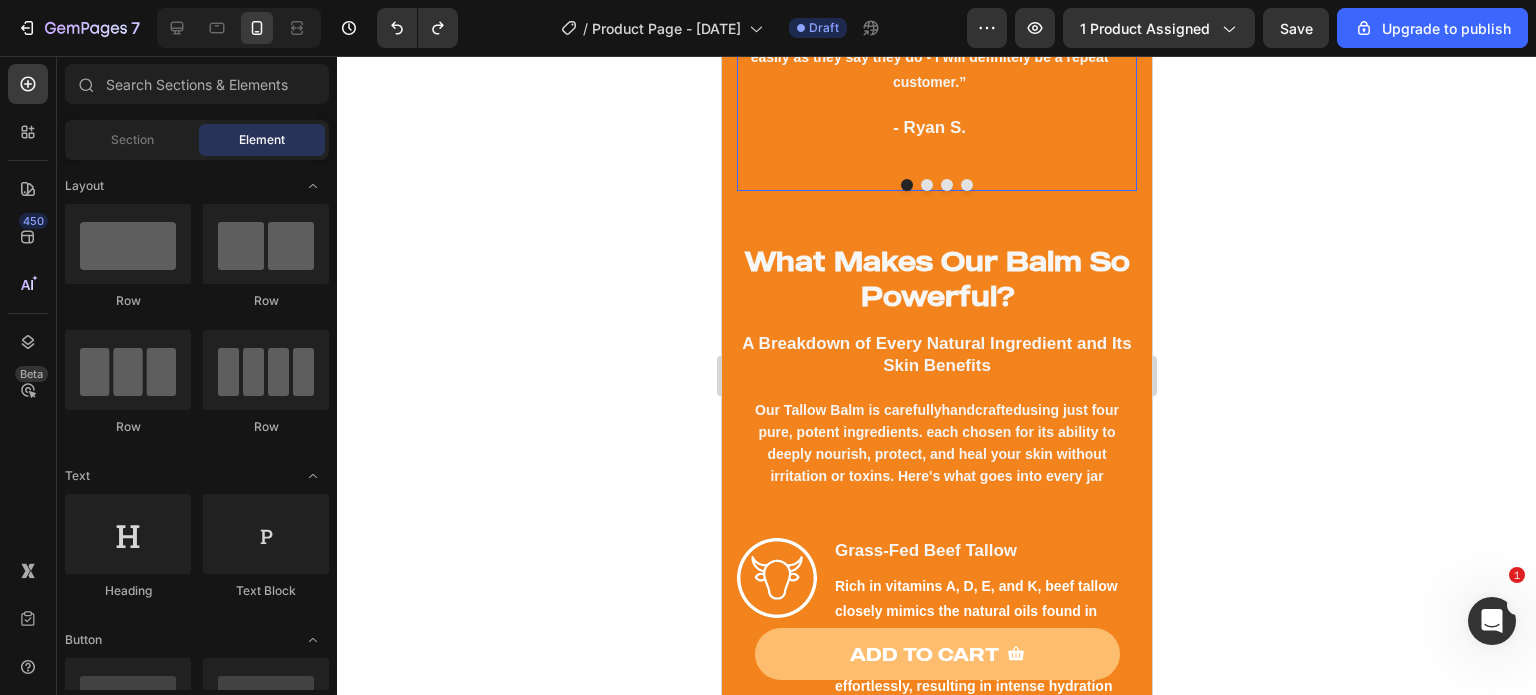 scroll, scrollTop: 1891, scrollLeft: 0, axis: vertical 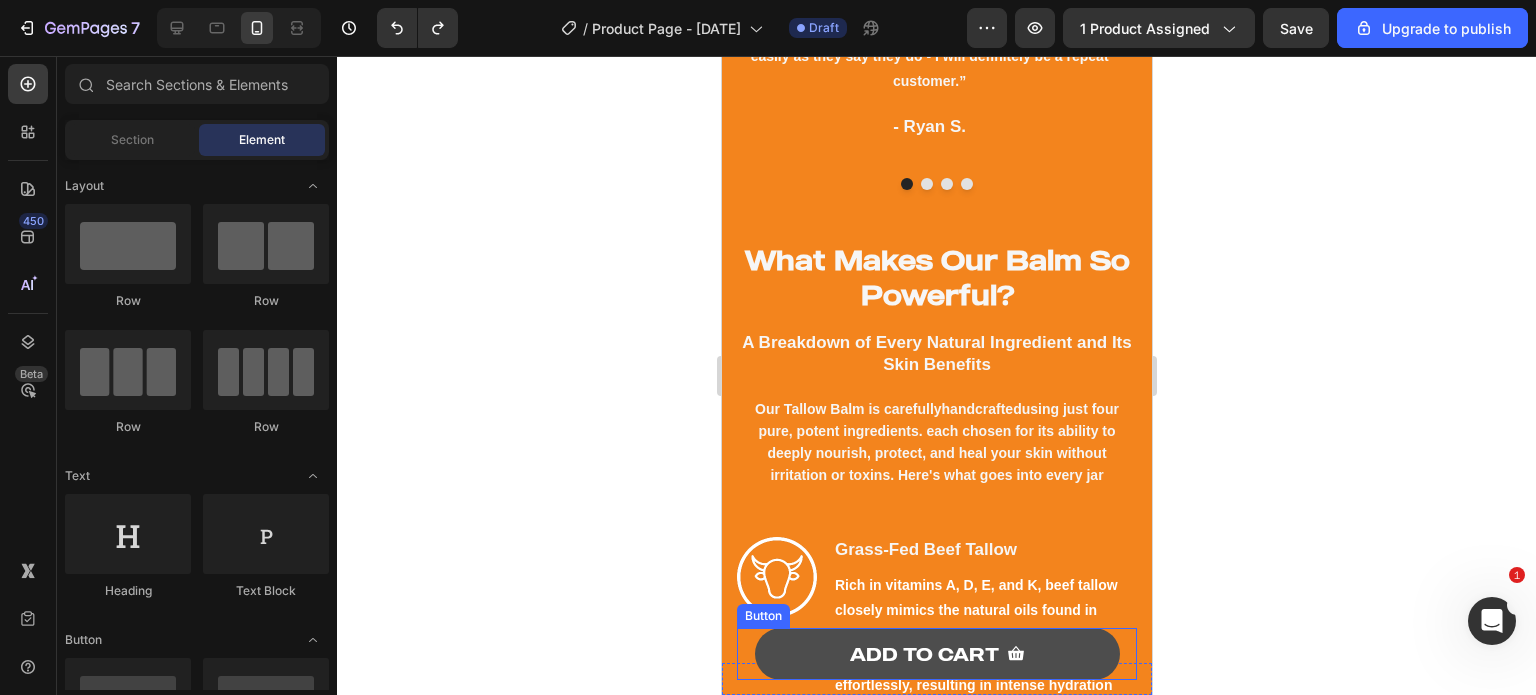 click on "ADD TO CART" at bounding box center [936, 654] 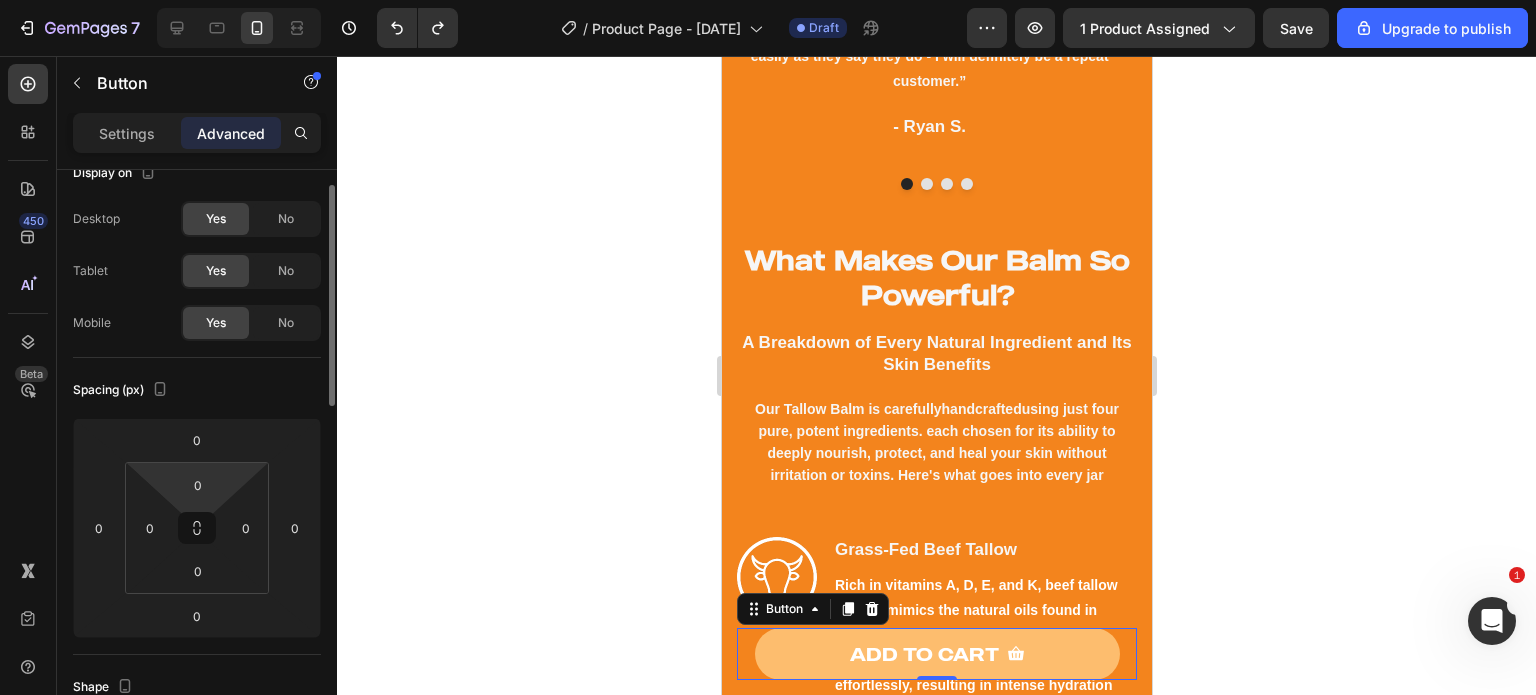 scroll, scrollTop: 28, scrollLeft: 0, axis: vertical 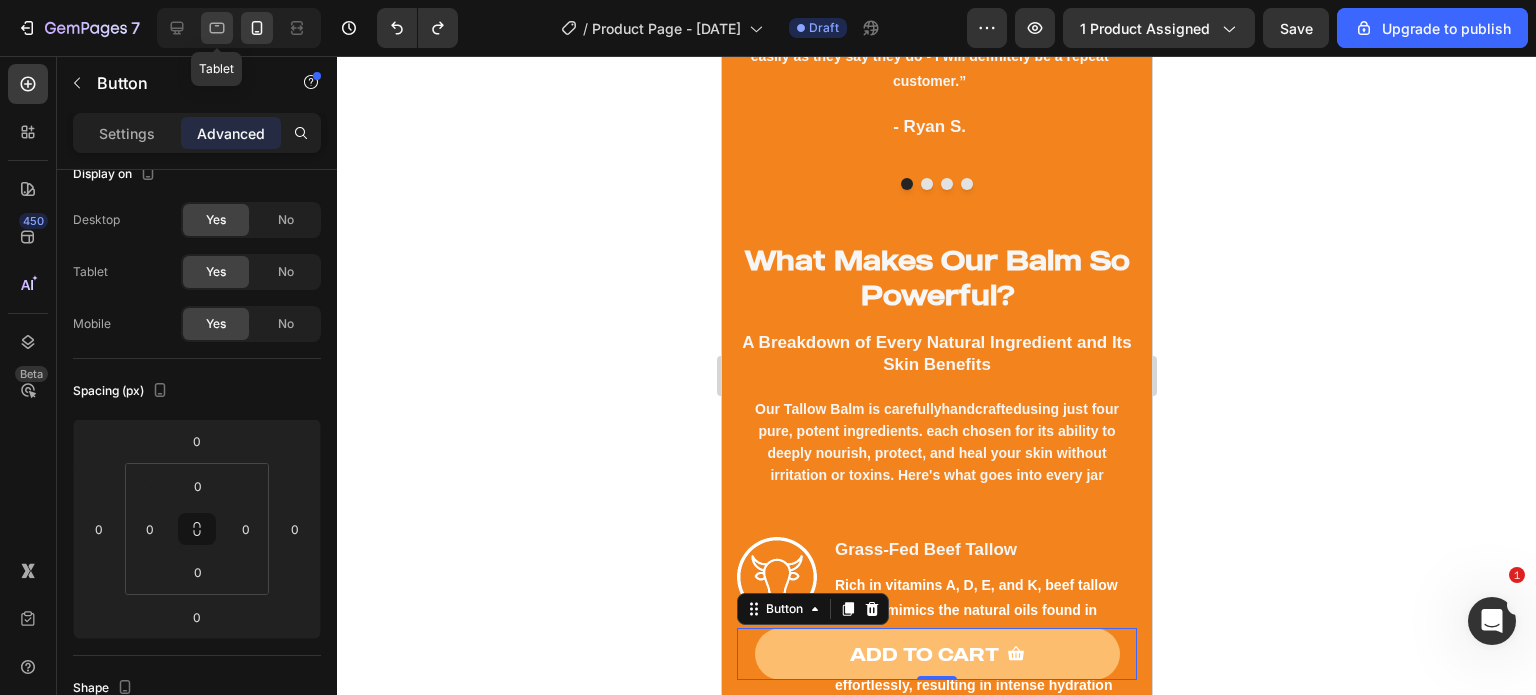 click 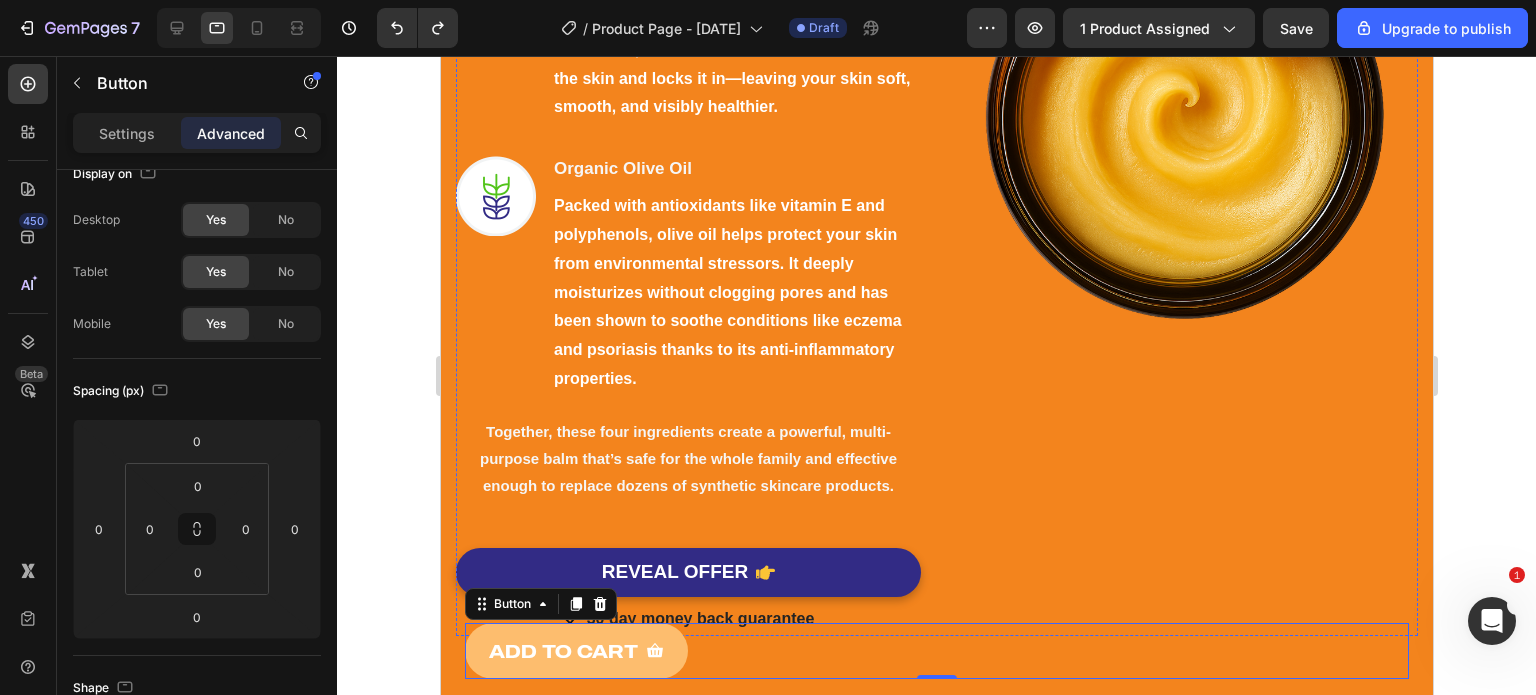 scroll, scrollTop: 2952, scrollLeft: 0, axis: vertical 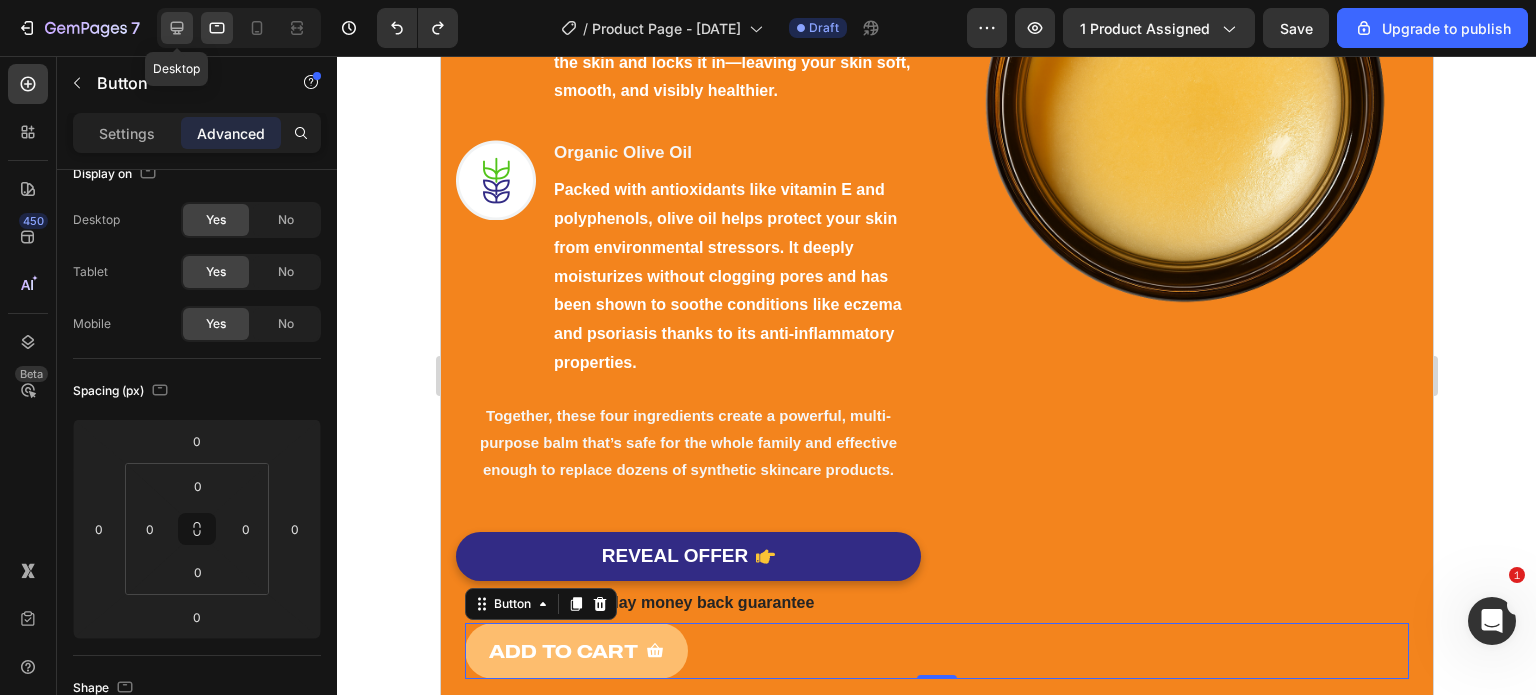 click 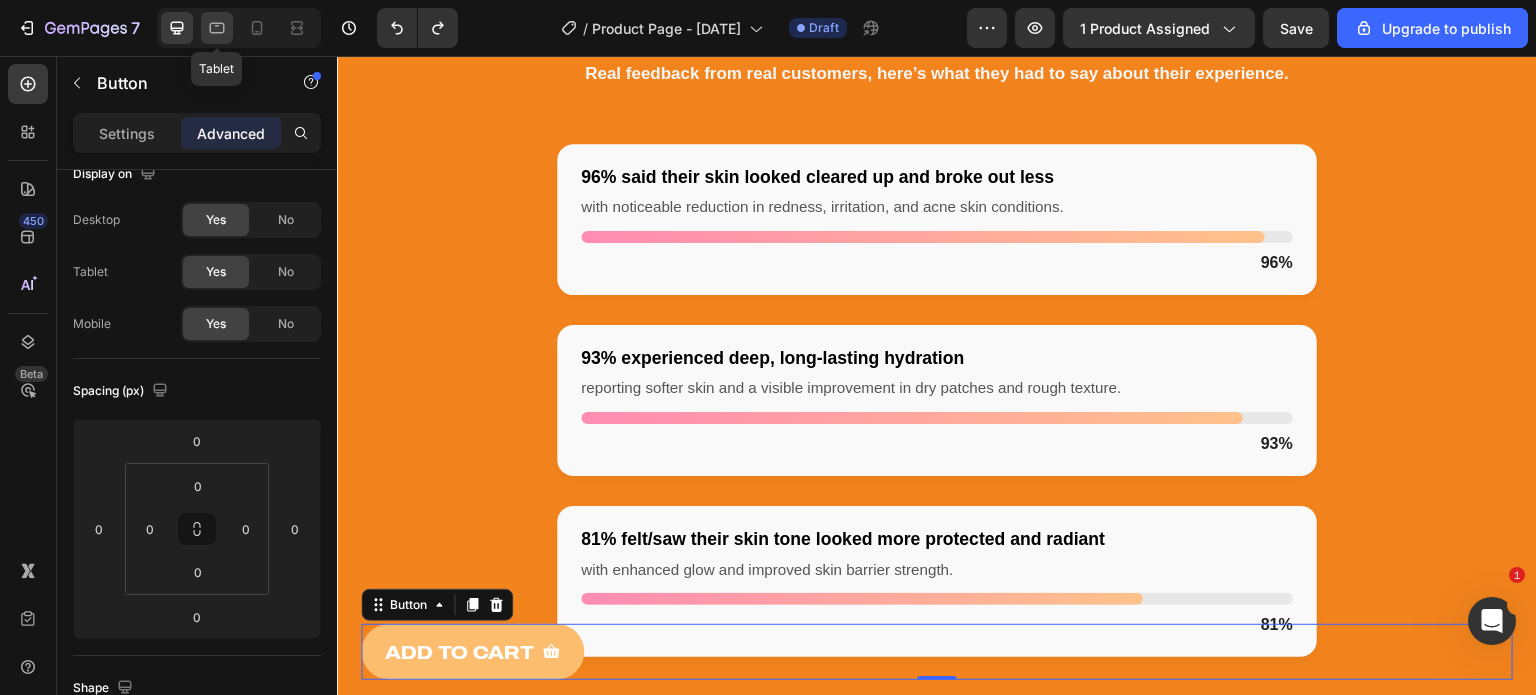 scroll, scrollTop: 3363, scrollLeft: 0, axis: vertical 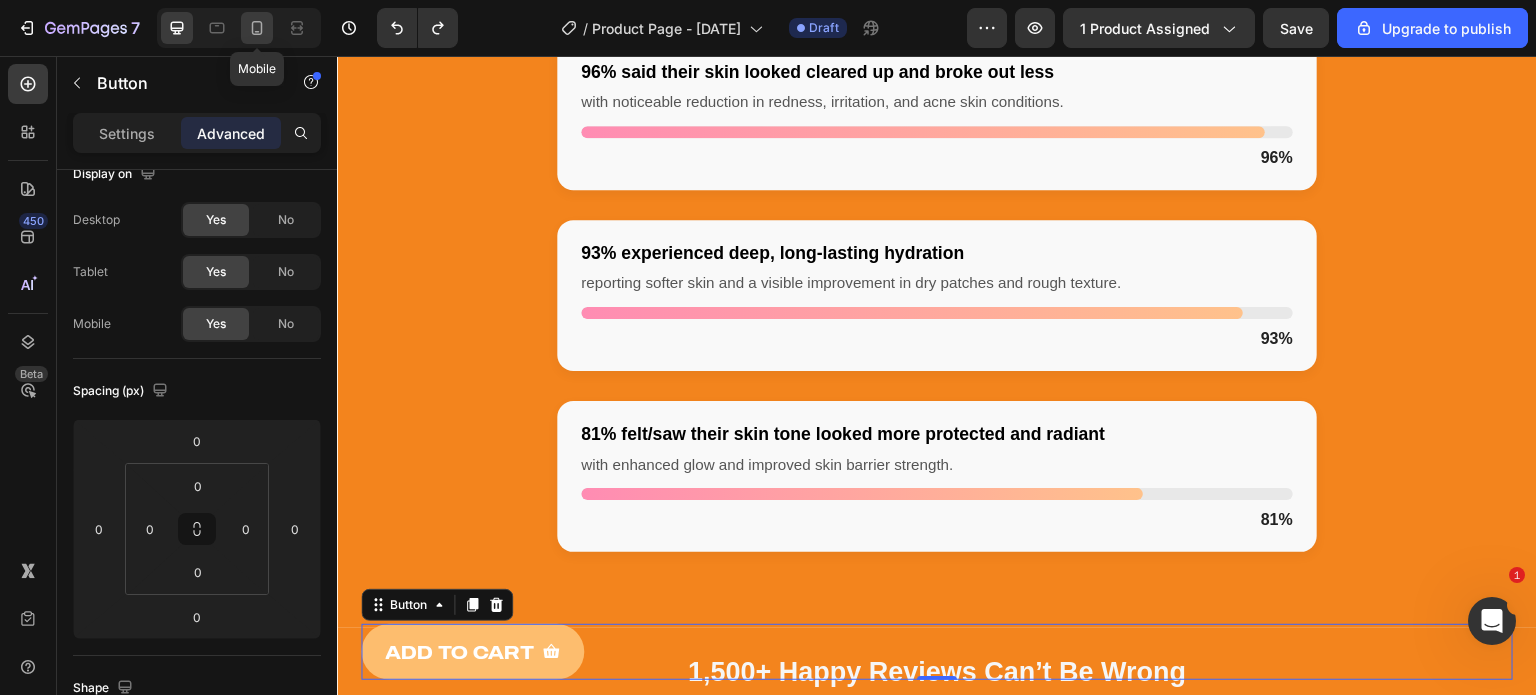 click 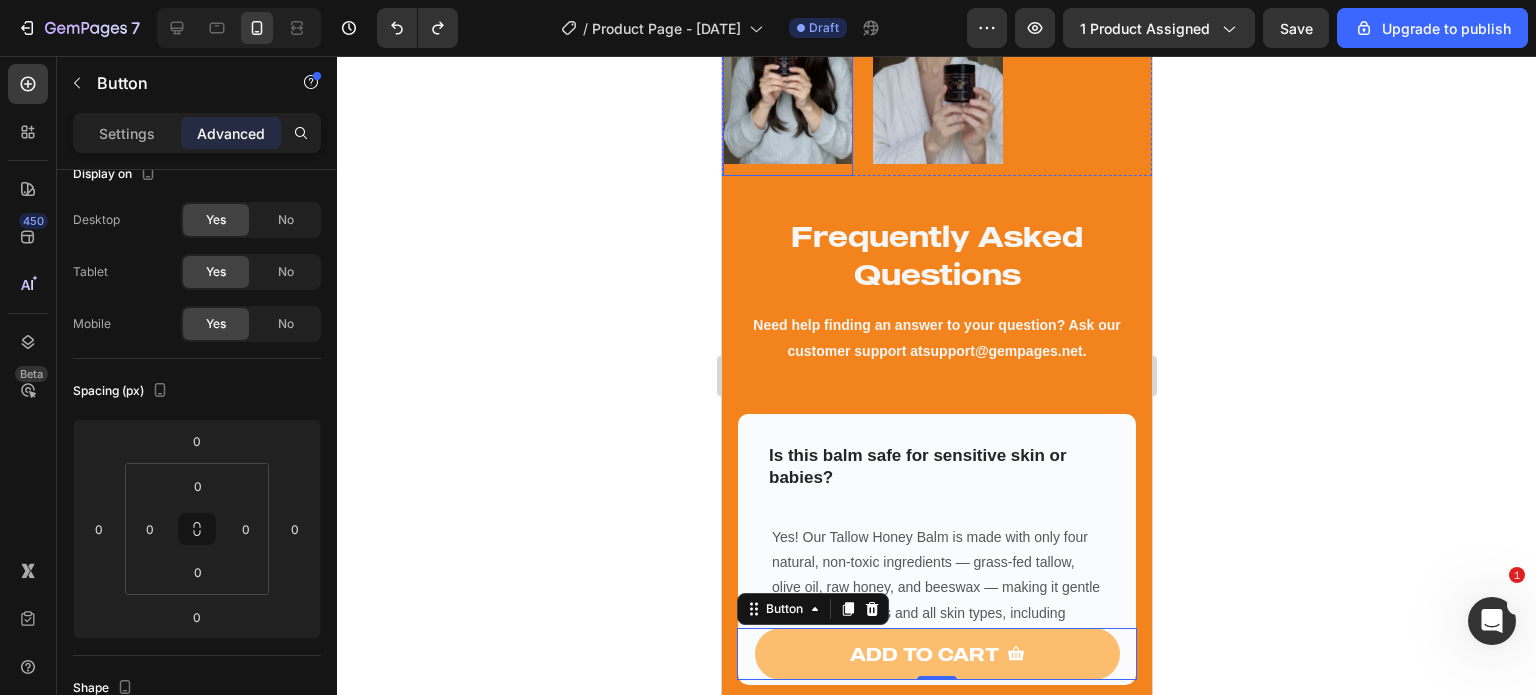 scroll, scrollTop: 4429, scrollLeft: 0, axis: vertical 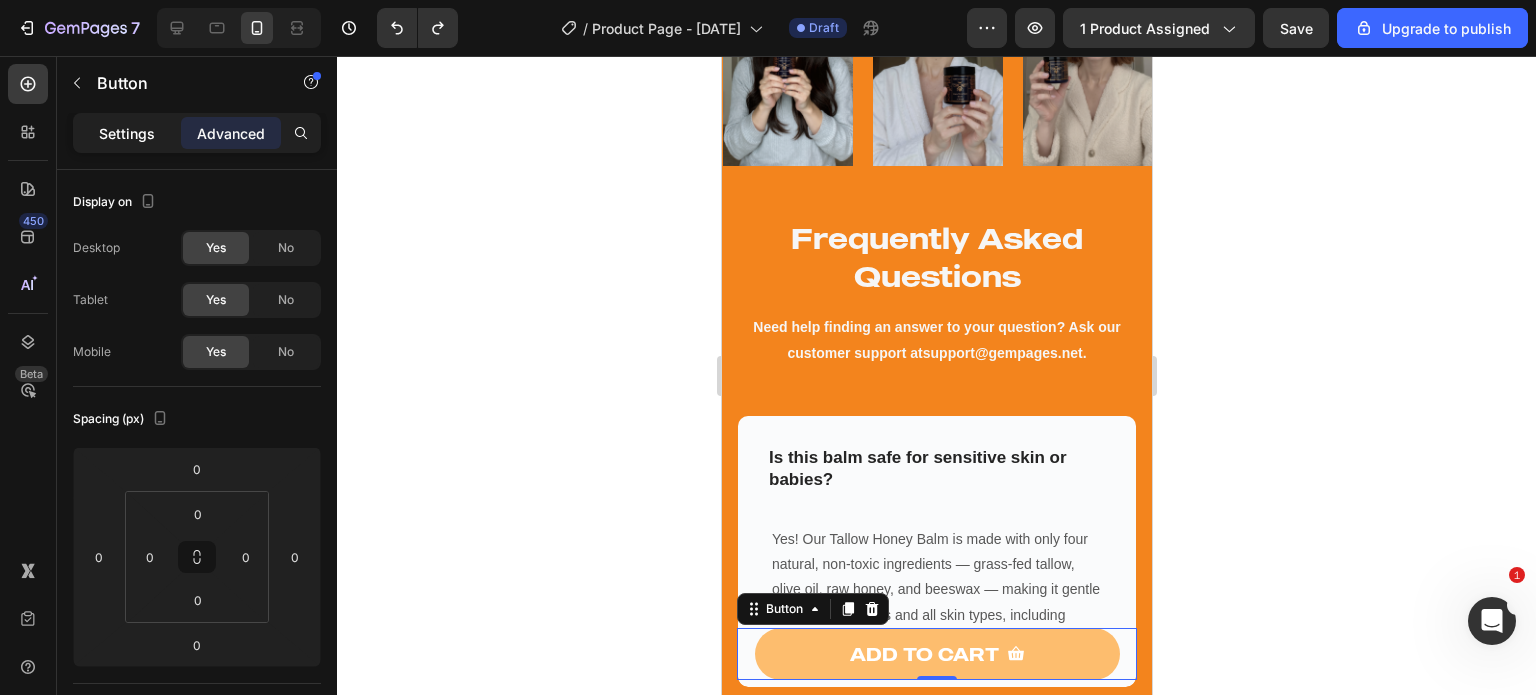 click on "Settings" 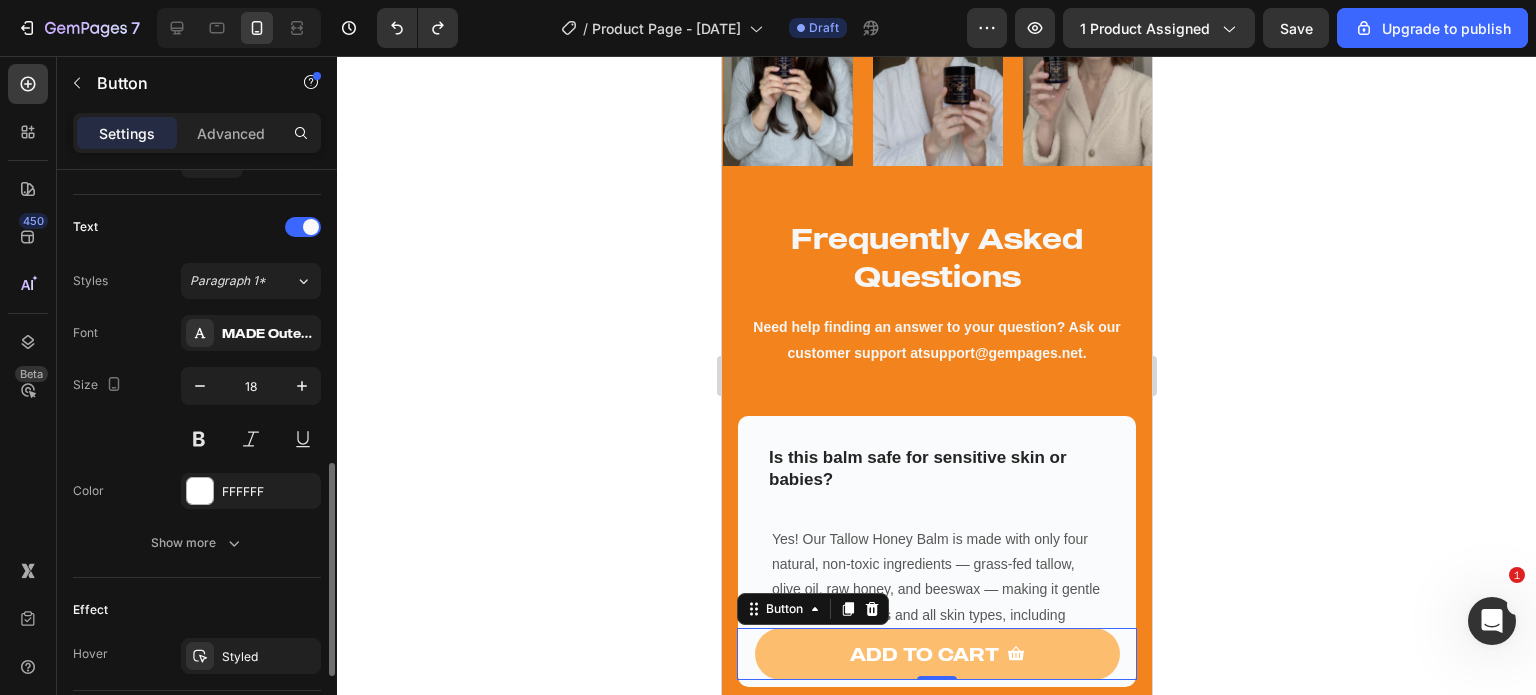 scroll, scrollTop: 812, scrollLeft: 0, axis: vertical 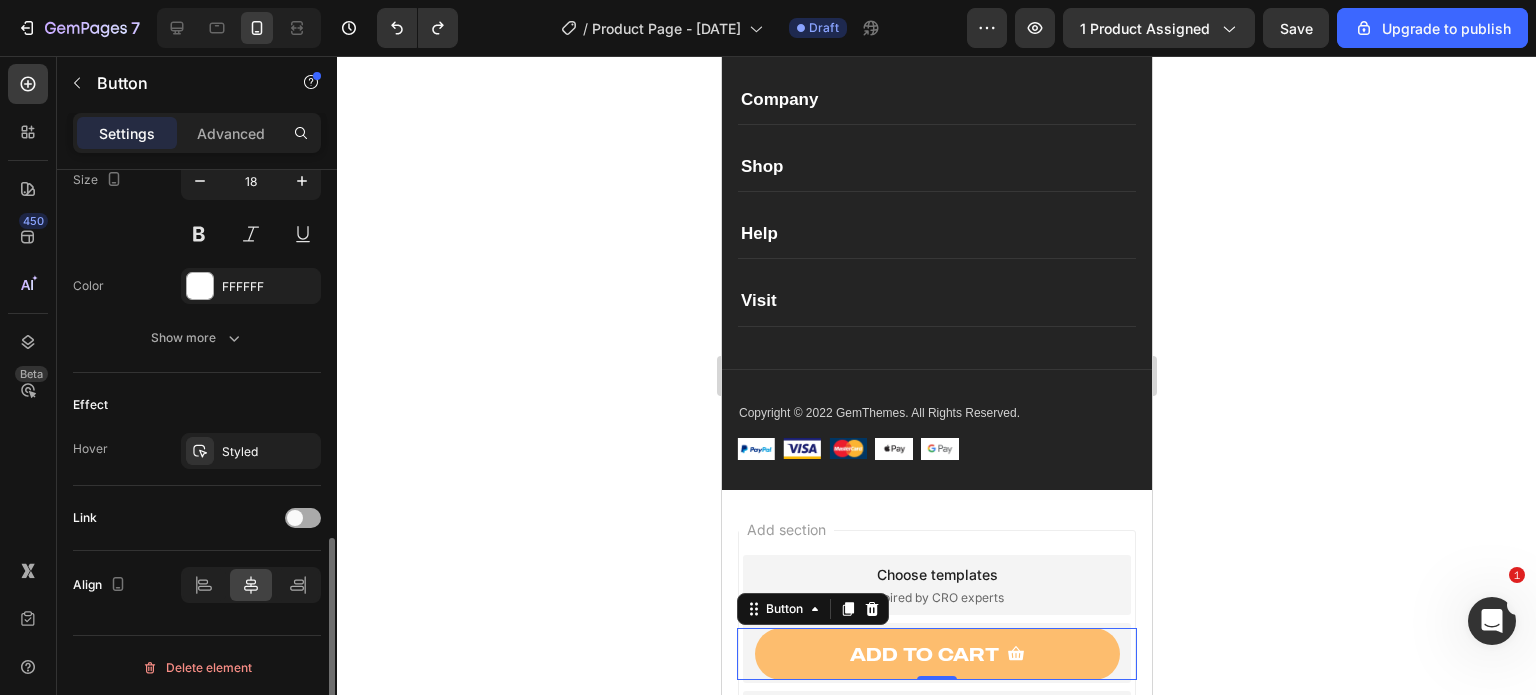 click at bounding box center [295, 518] 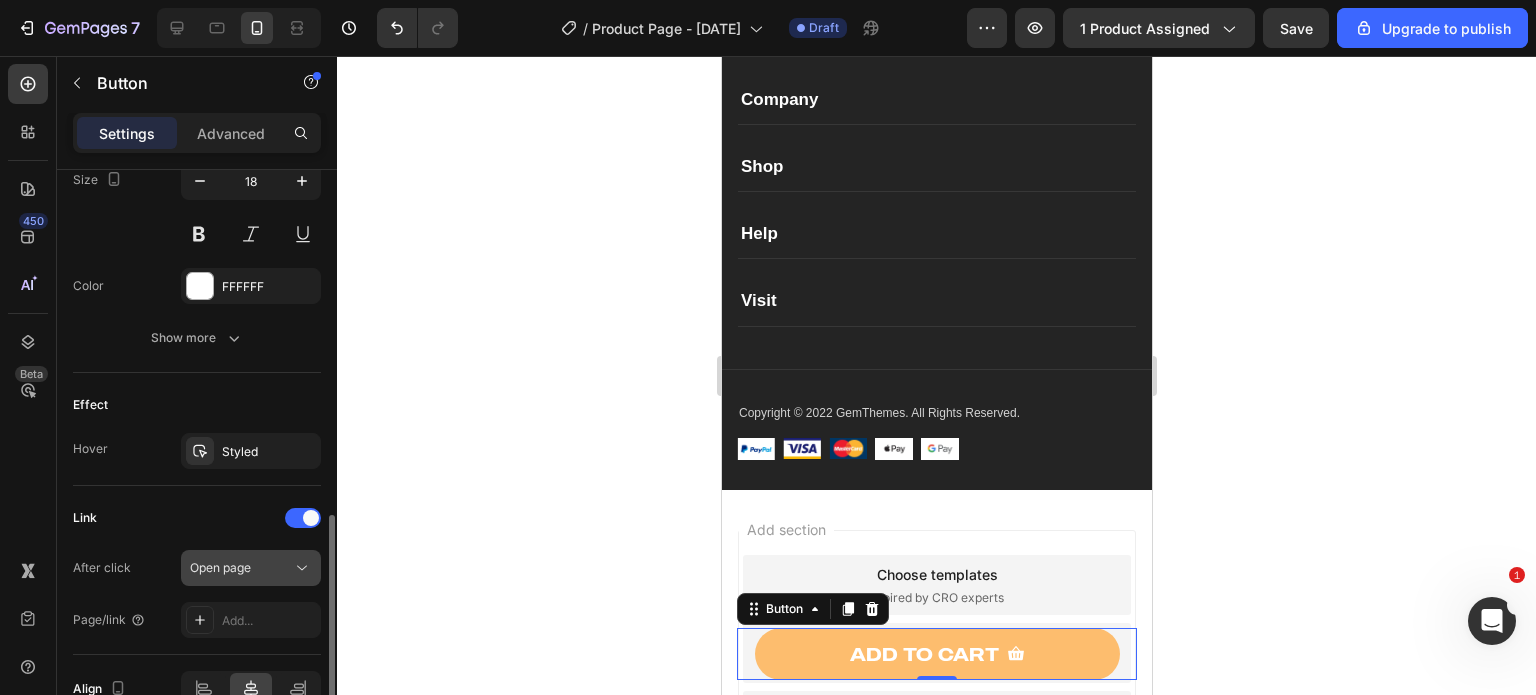 click on "Open page" 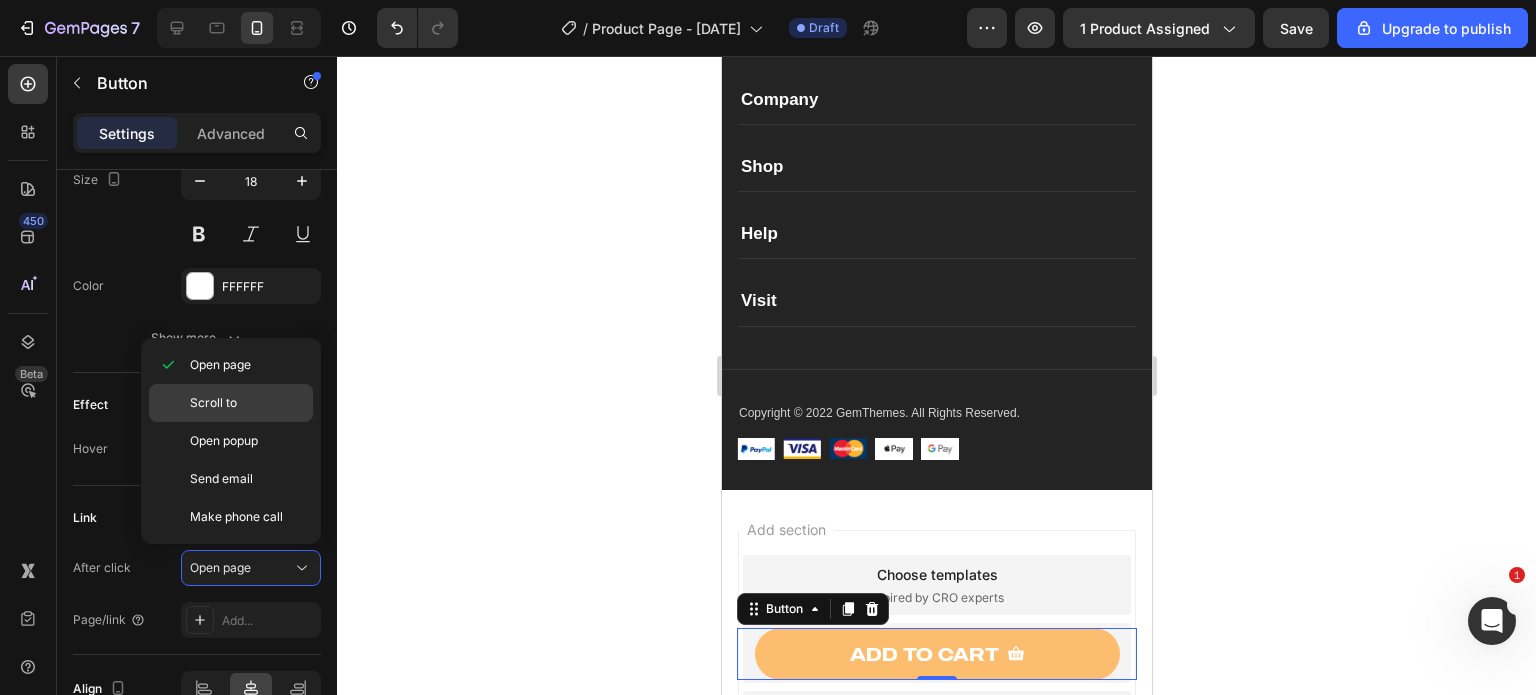click on "Scroll to" 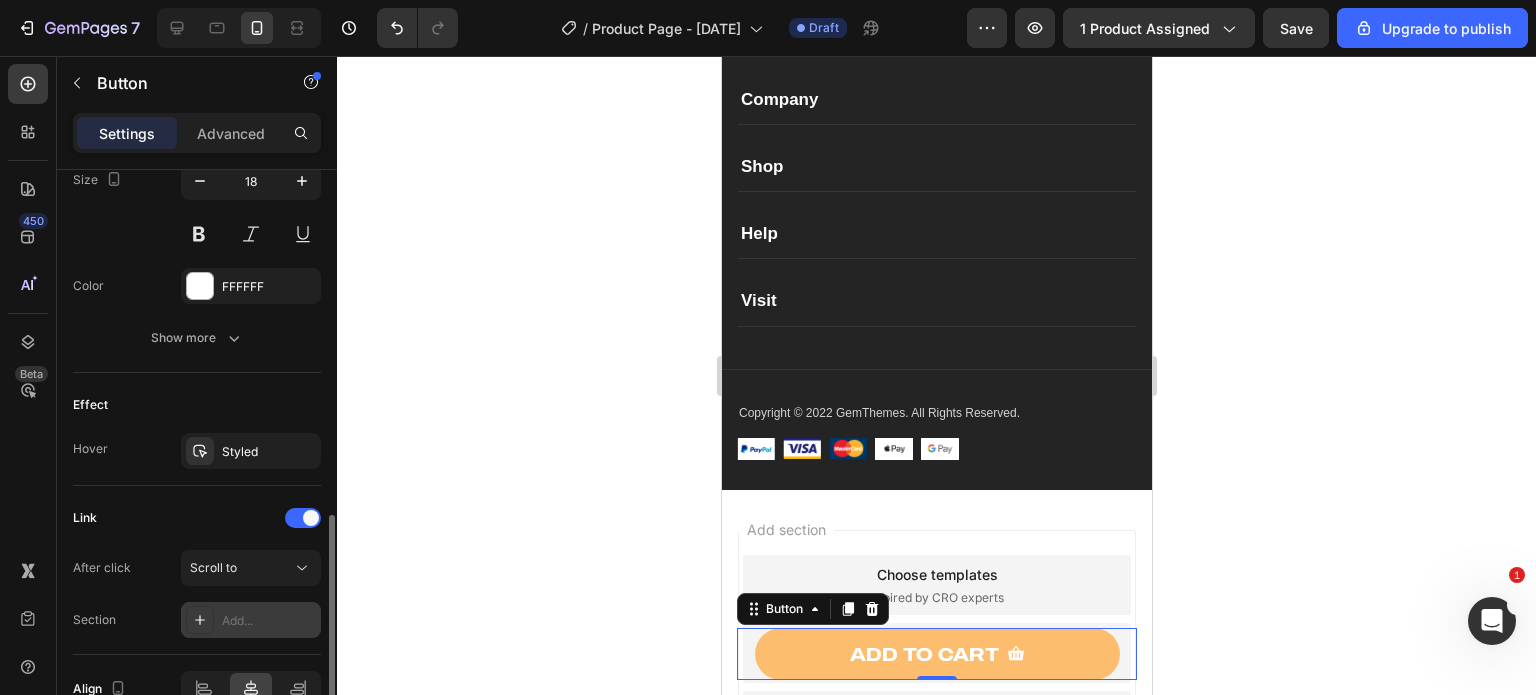 click on "Add..." at bounding box center [251, 620] 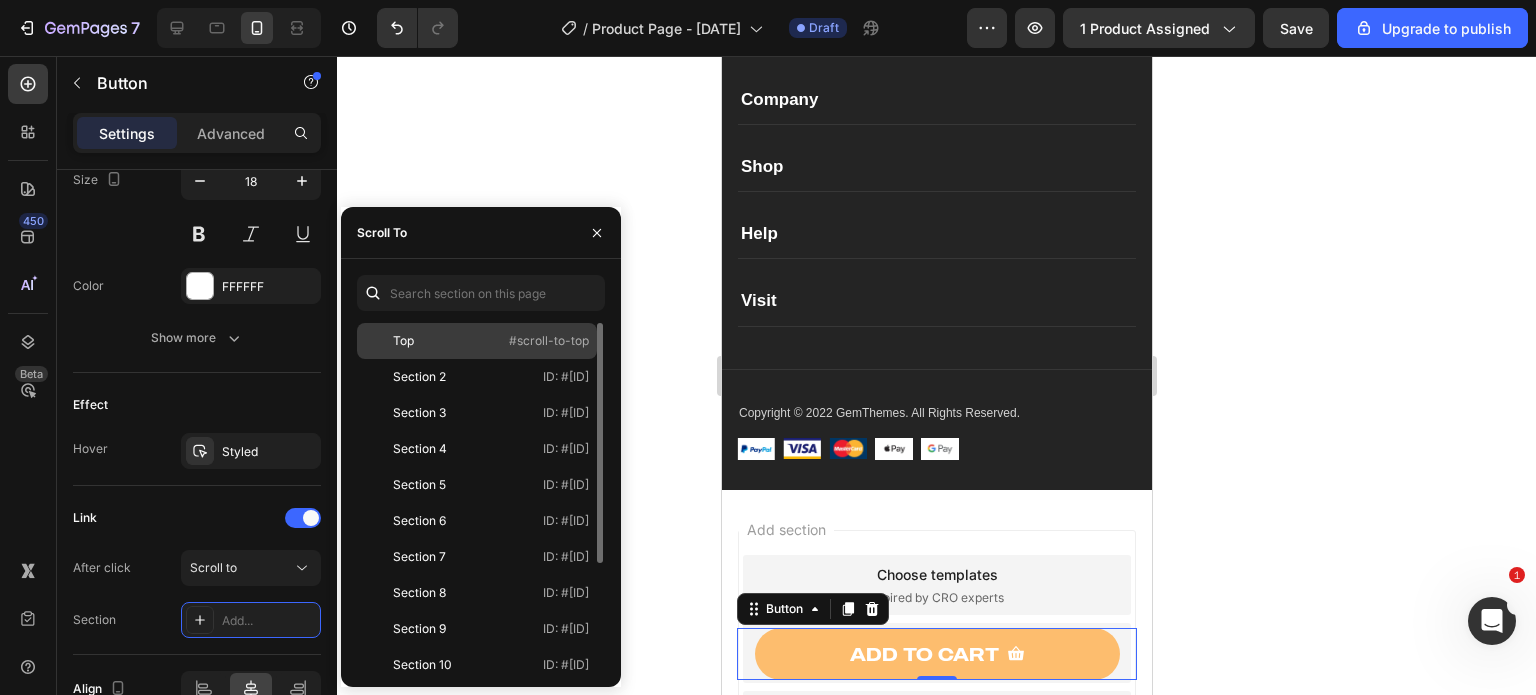 click on "Top   #scroll-to-top" 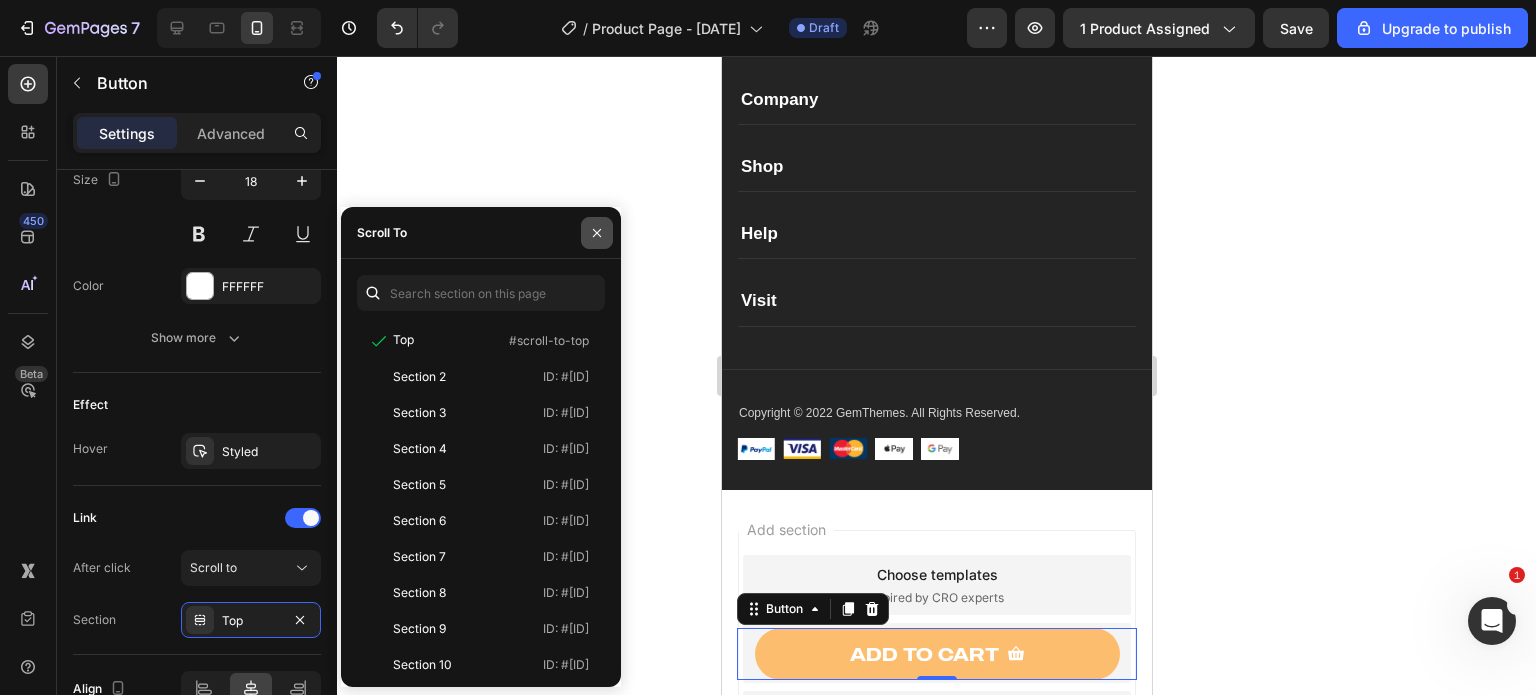 click at bounding box center (597, 233) 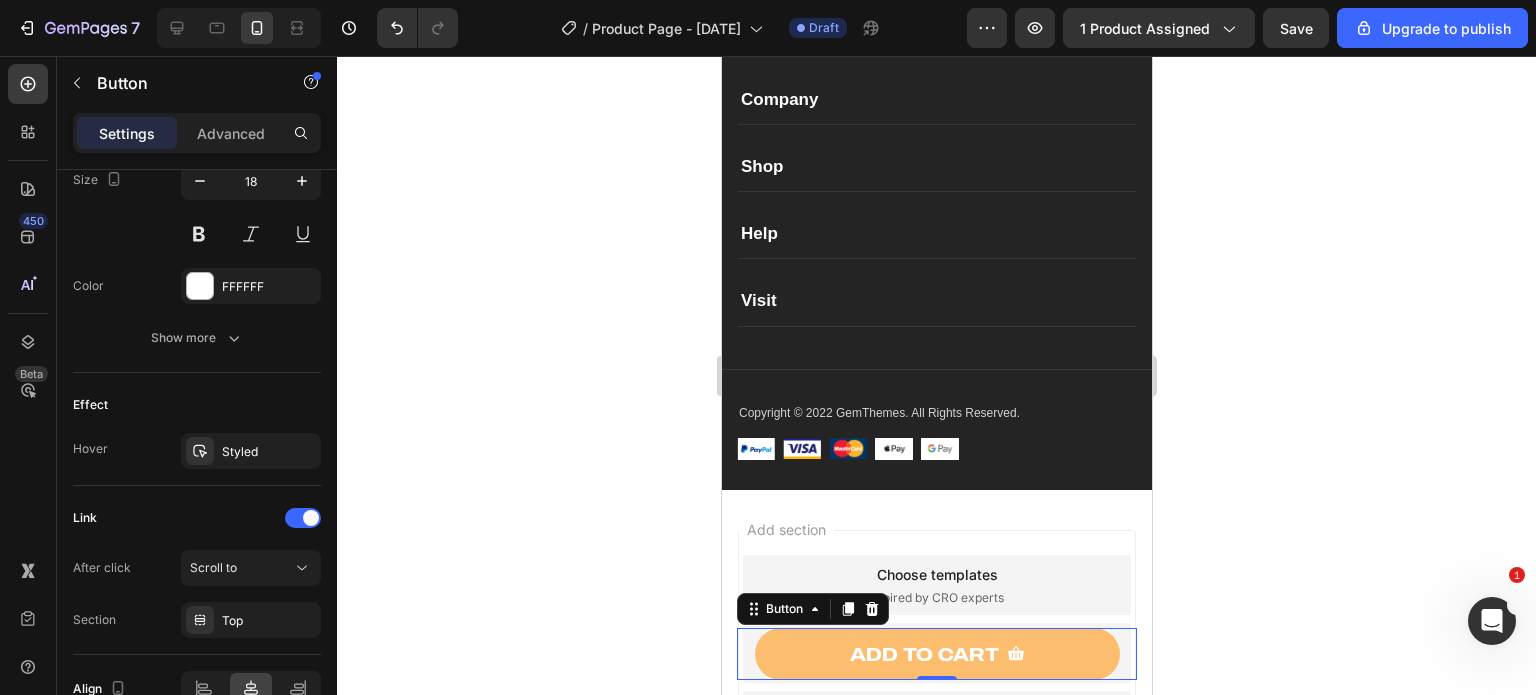 click 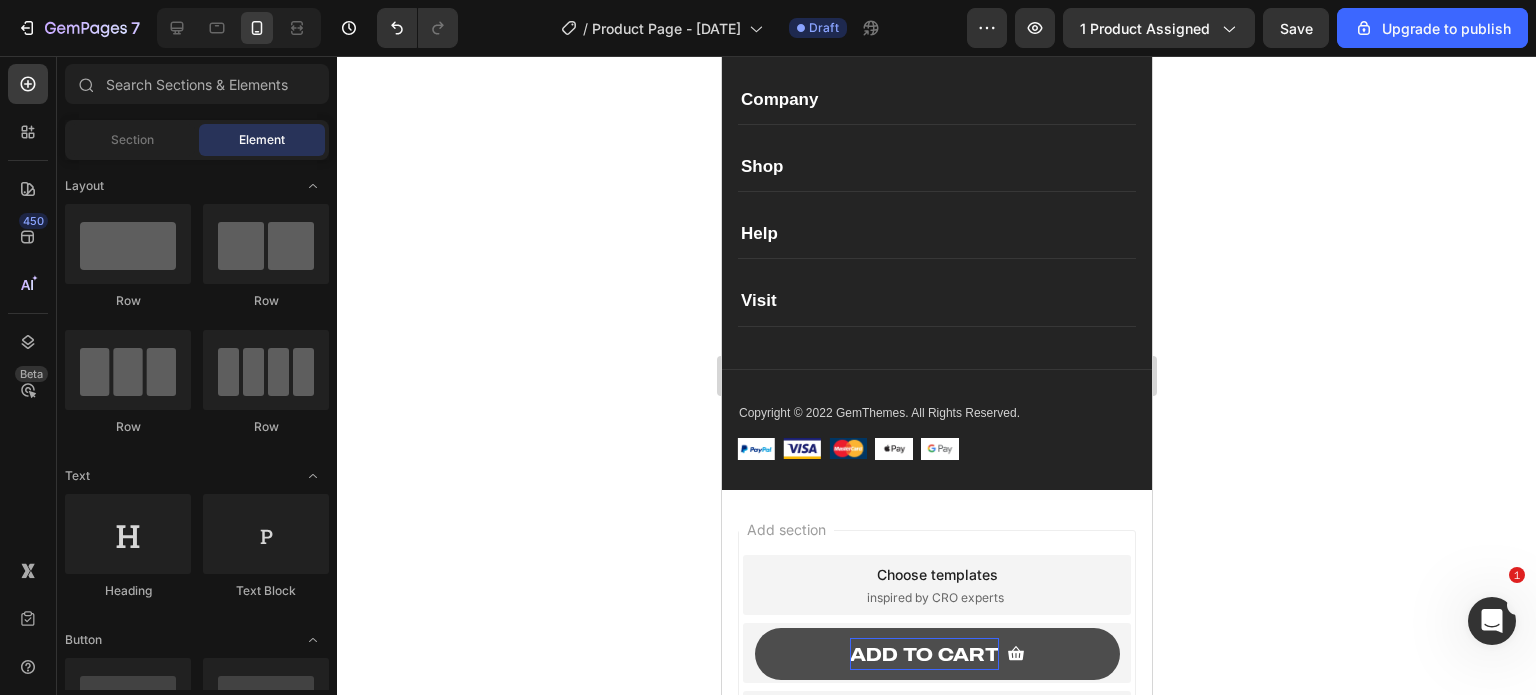 click on "ADD TO CART" at bounding box center [923, 654] 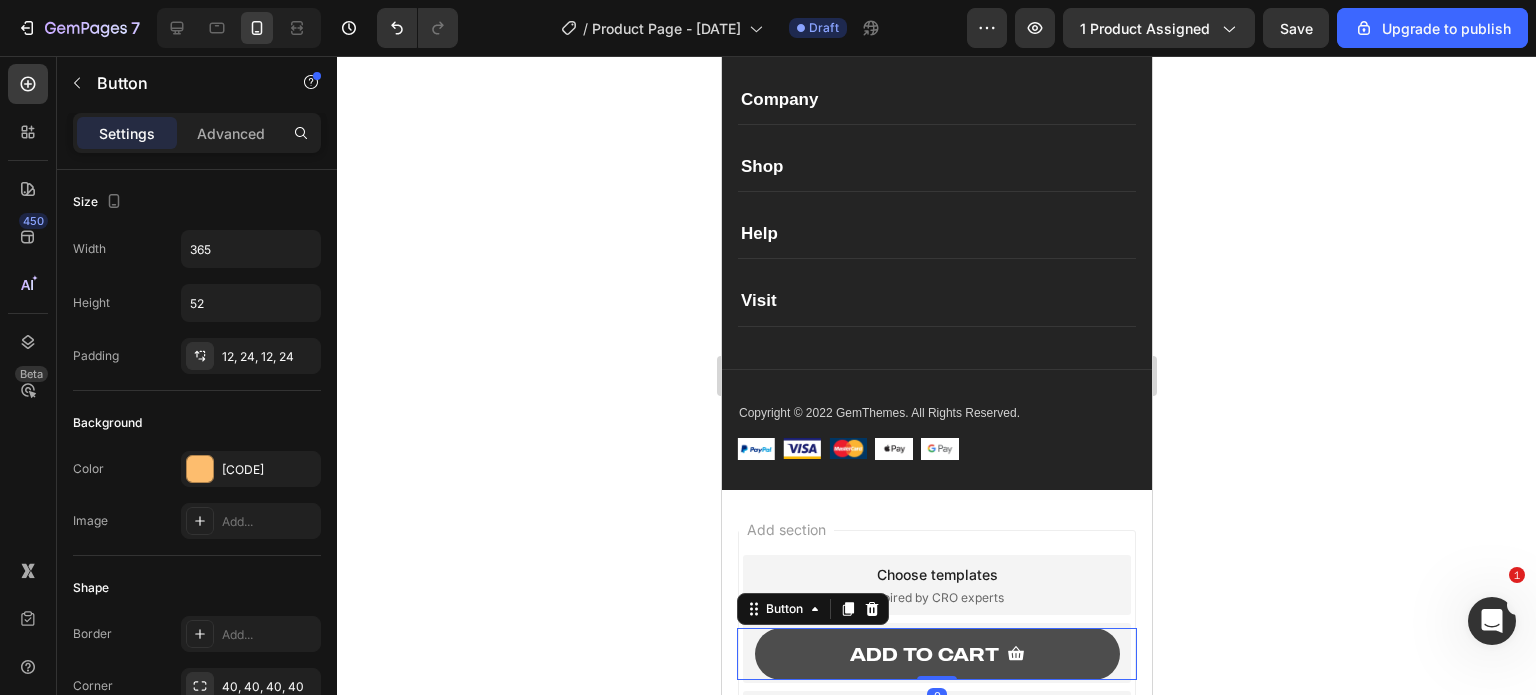 click on "ADD TO CART" at bounding box center (936, 654) 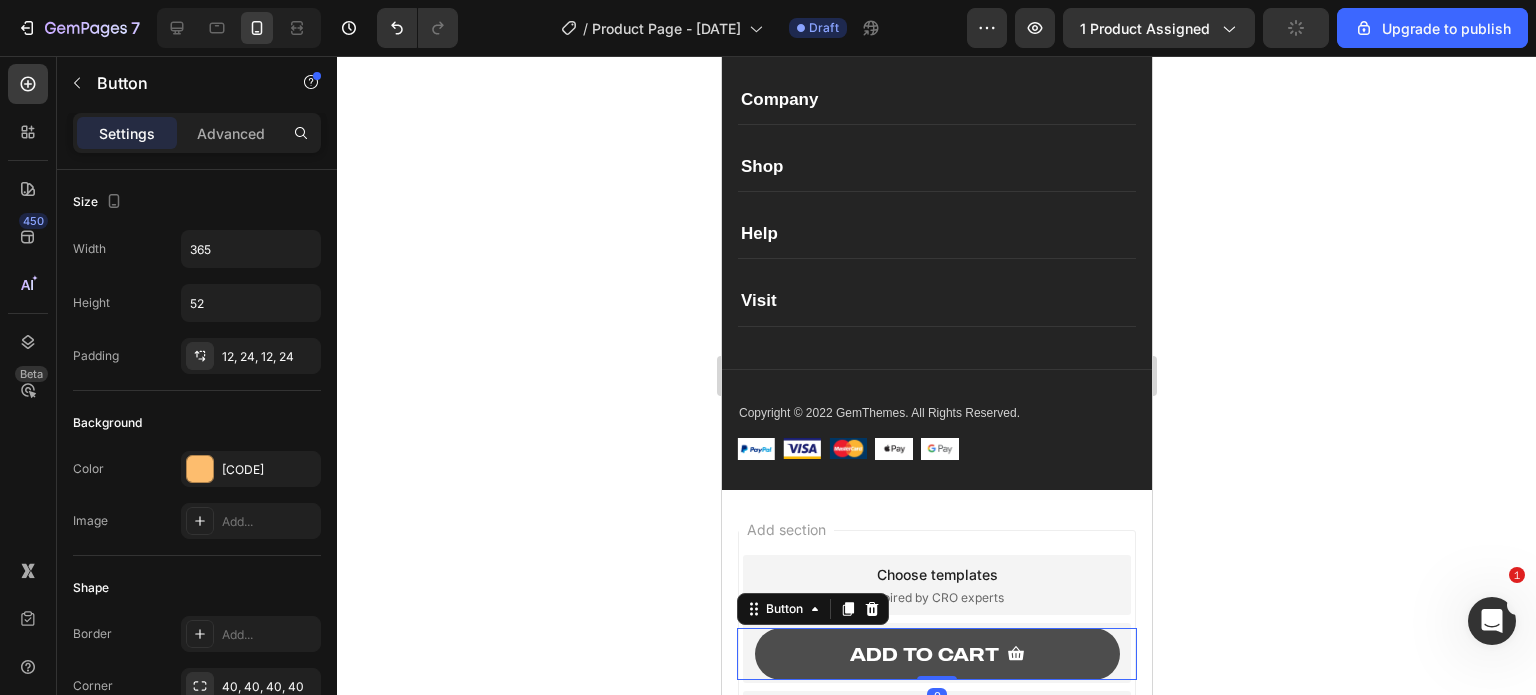 click on "ADD TO CART" at bounding box center [936, 654] 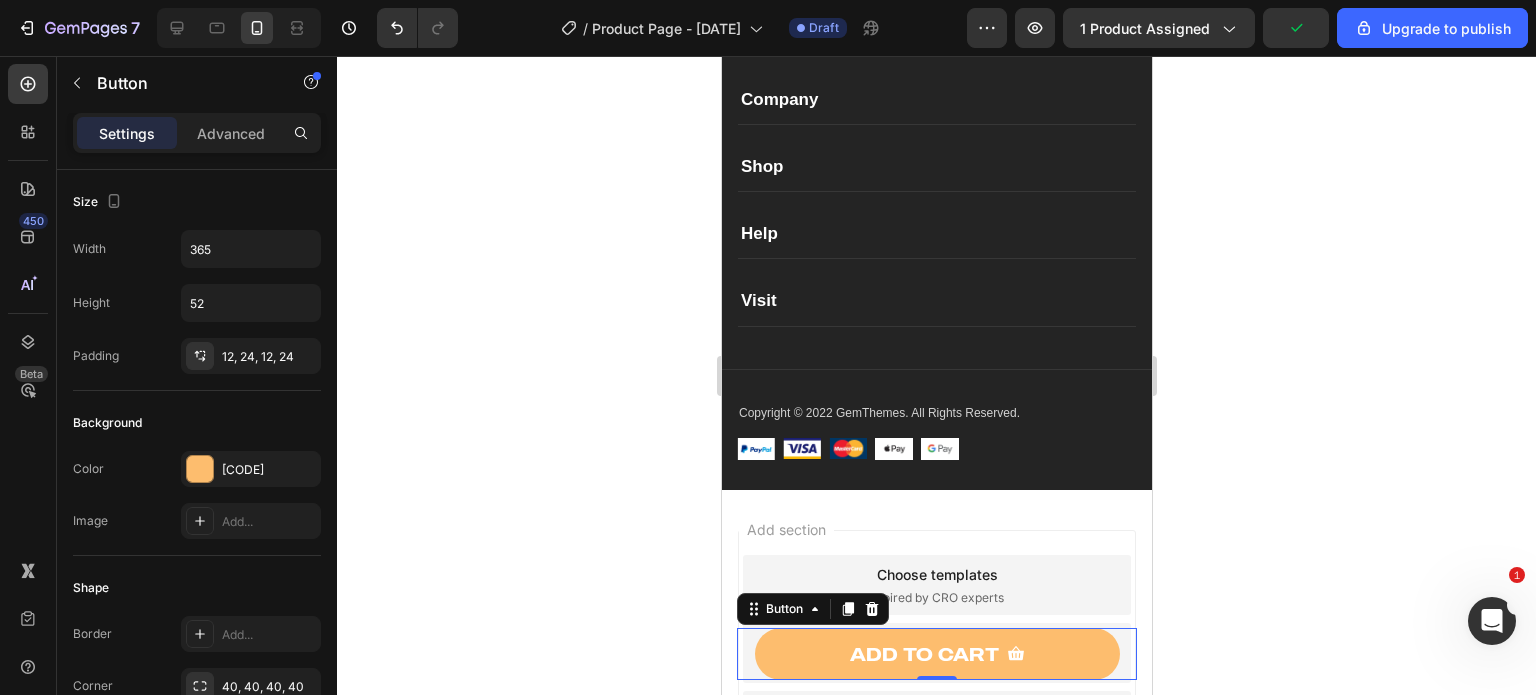 click 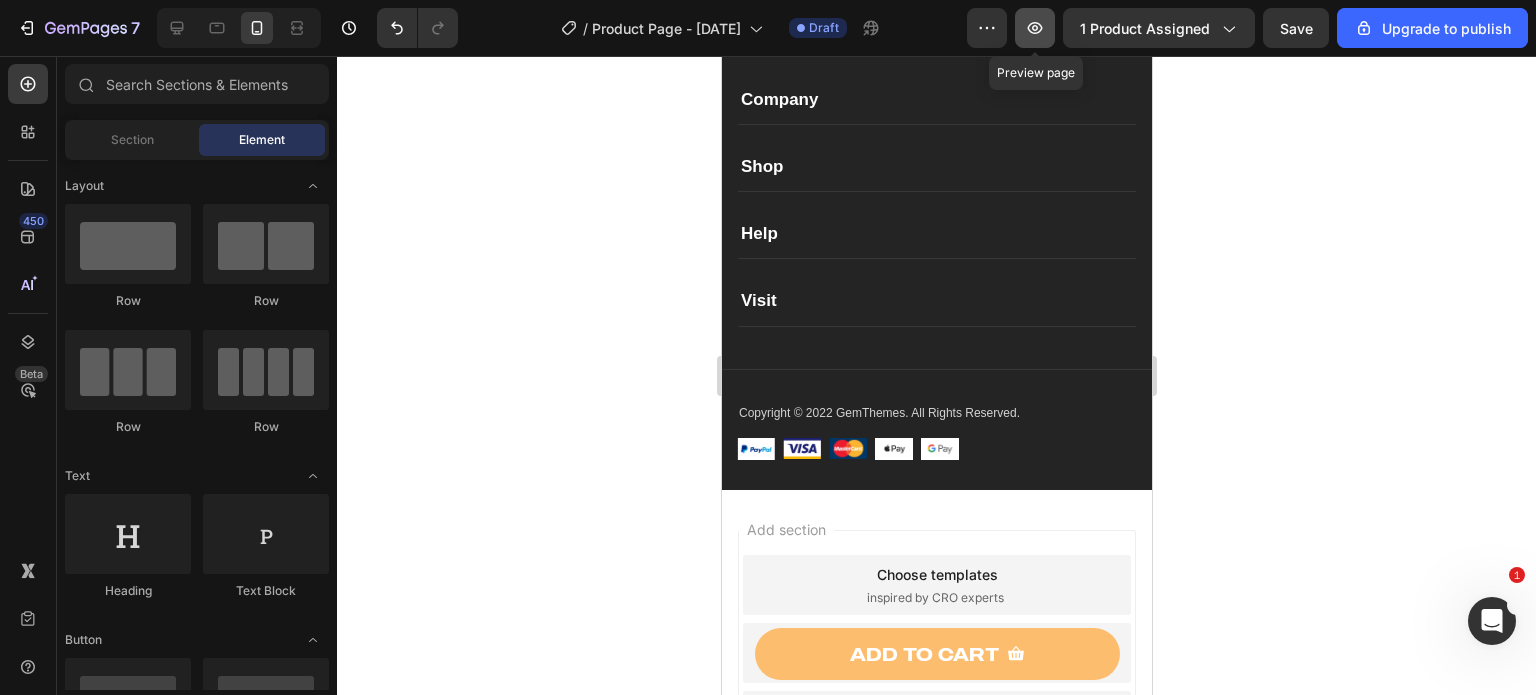 click 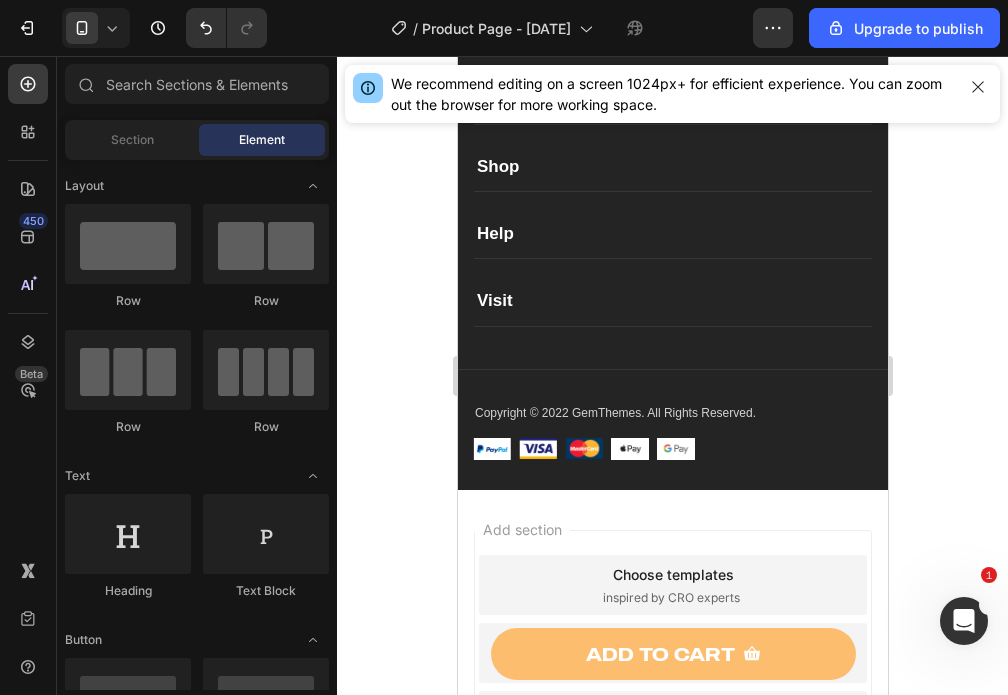 scroll, scrollTop: 6019, scrollLeft: 0, axis: vertical 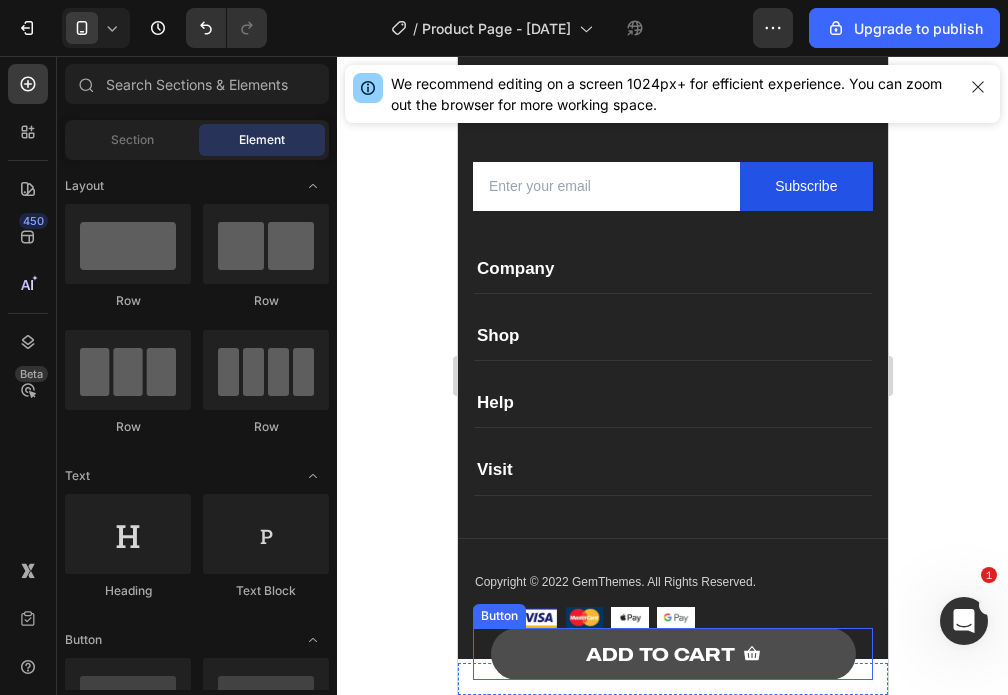 click on "ADD TO CART" at bounding box center (672, 654) 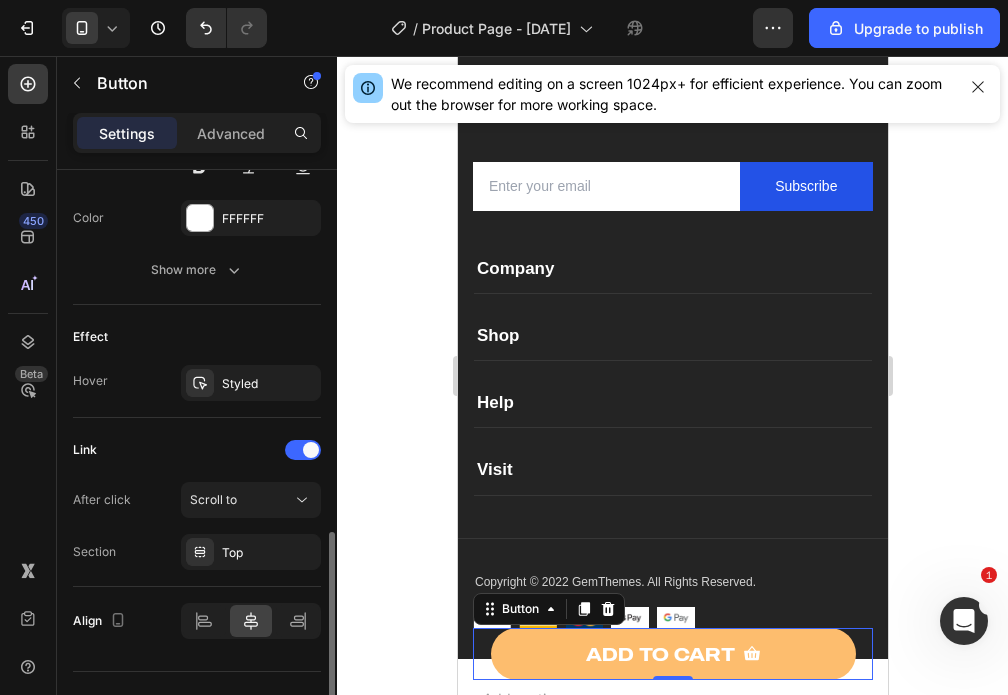 scroll, scrollTop: 1075, scrollLeft: 0, axis: vertical 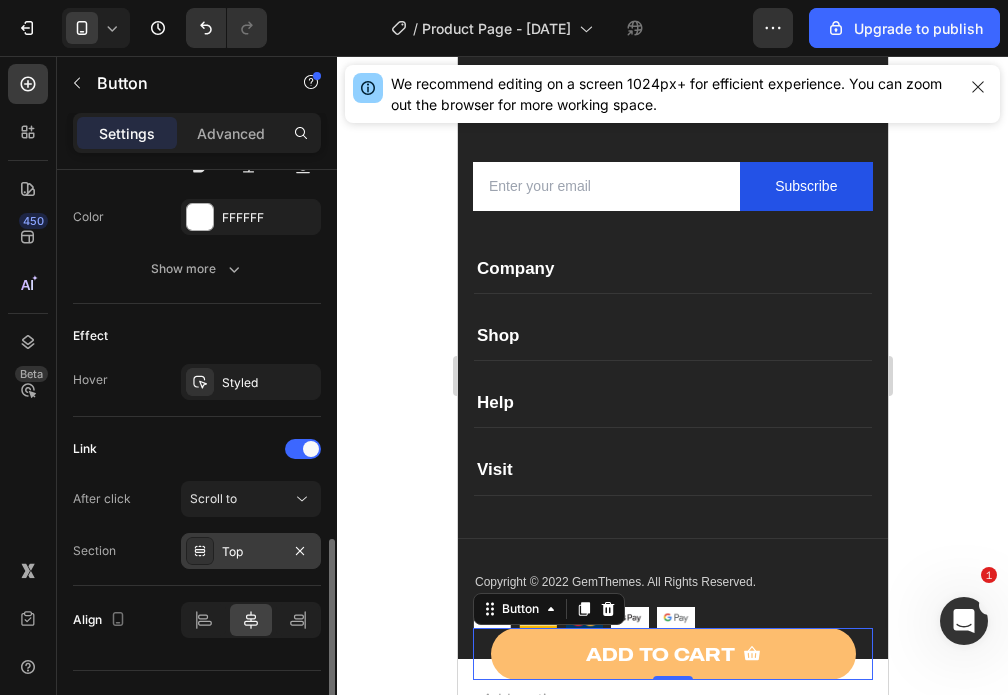 click at bounding box center [200, 551] 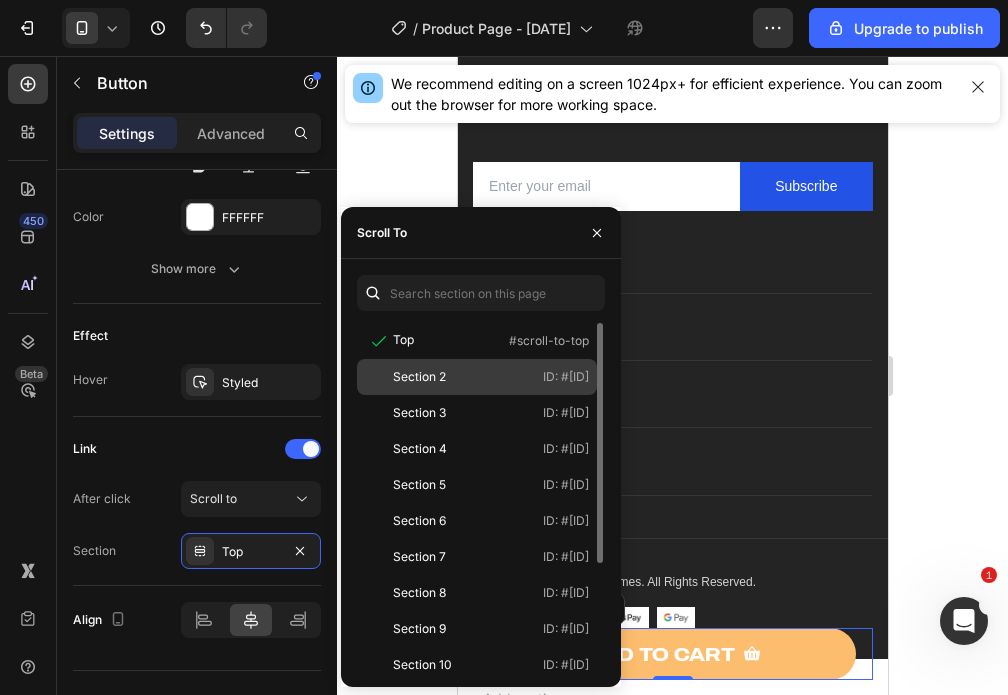 click on "Section 2" at bounding box center [423, 377] 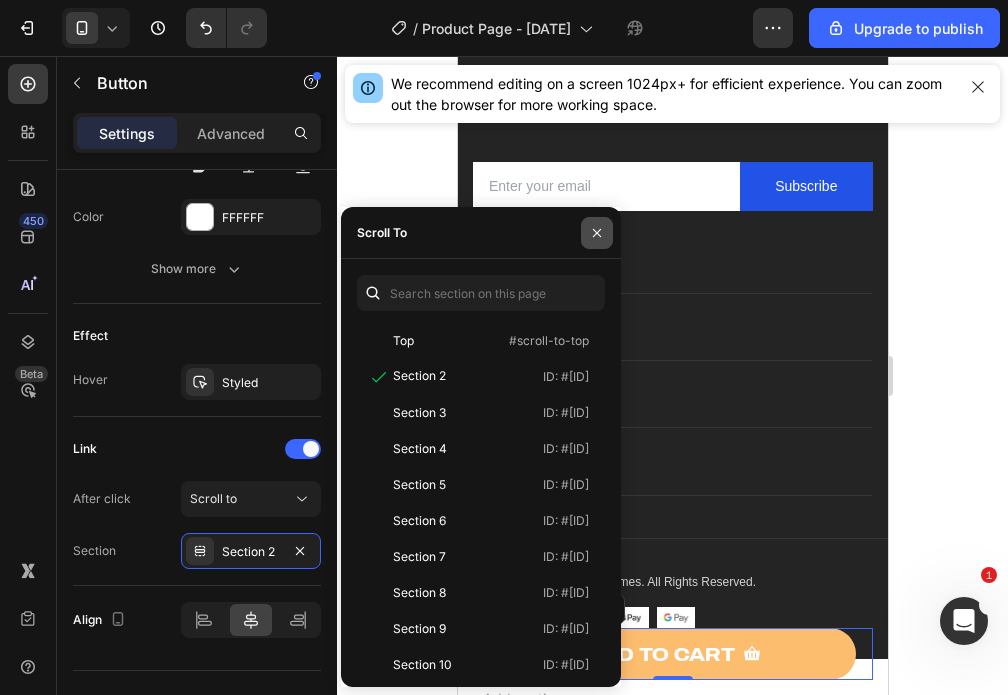 click 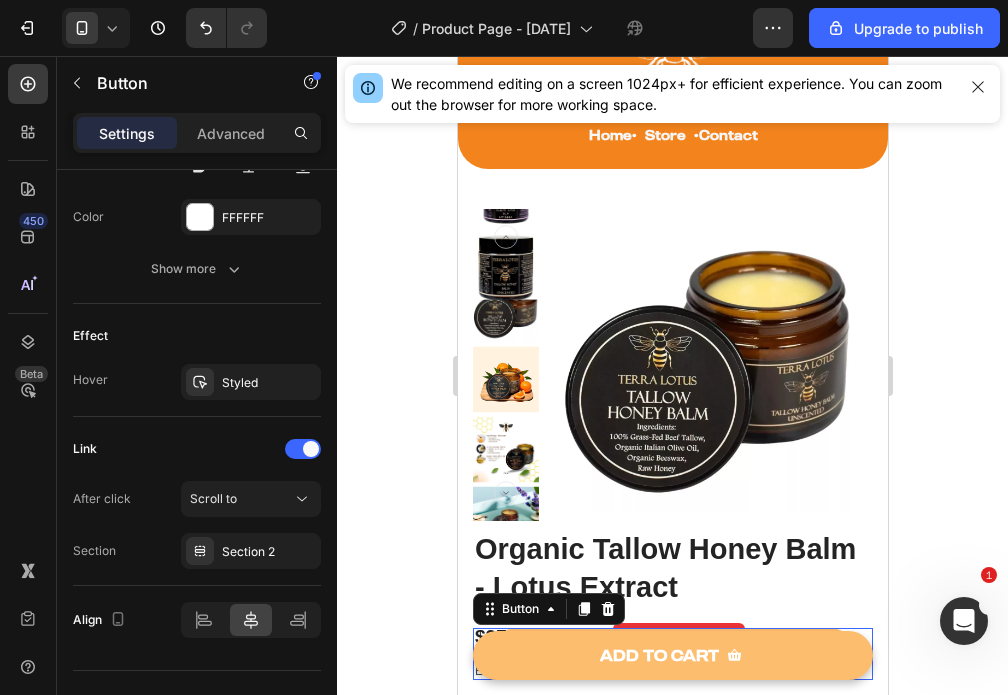 scroll, scrollTop: 79, scrollLeft: 0, axis: vertical 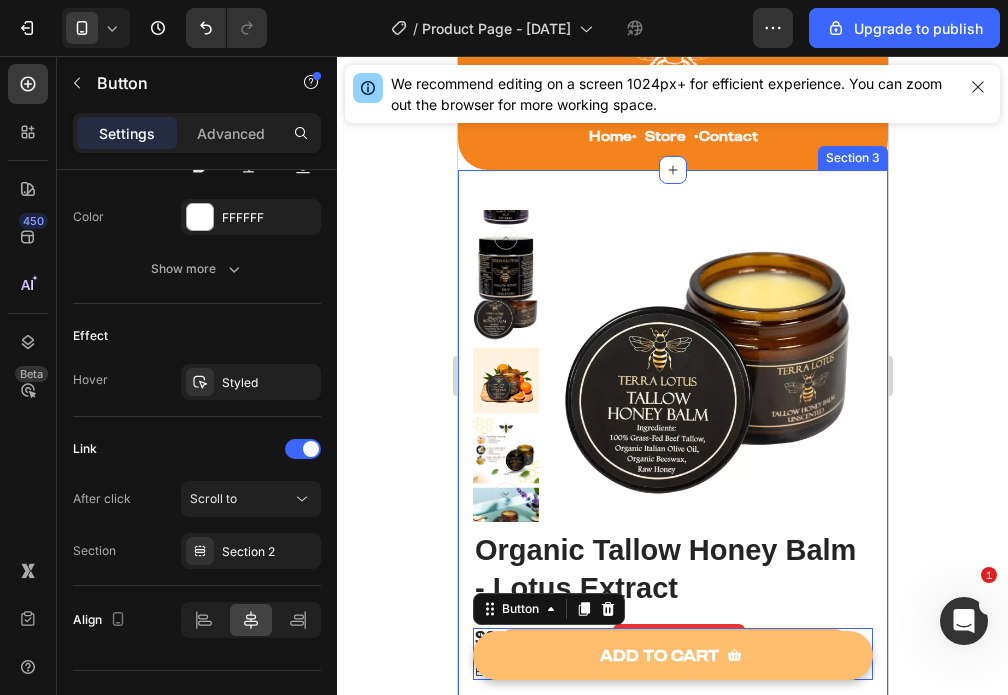 click on "Image Image Free Shipping Heading On oders over $70 Text block Row Image Money-back guarantee Heading 30- day refund or replacement Text block Row Row Row             (P) Images & Gallery Organic Tallow Honey Balm - Lotus Extract (P) Title                Icon                Icon                Icon                Icon                Icon Icon List Hoz 6000+ Clients satisfaits Text block Row
Icon Product Benefit 1 Text block
Icon Product Benefit 2 Text block
Icon Product Benefit 3 Text block
Icon Product Benefit 4 Text block Icon List $27.45 (P) Price (P) Price $34.99 (P) Price (P) Price You saved $7.54 Product Badge Row
Estimate delivery between
Aug 06 - Aug 08
Delivery Date
Publish the page to see the content.
Custom Code
Icon Deeply Hydrates & Restores Skin Barrier Text block
Icon Text block Icon Icon Row" at bounding box center (672, 687) 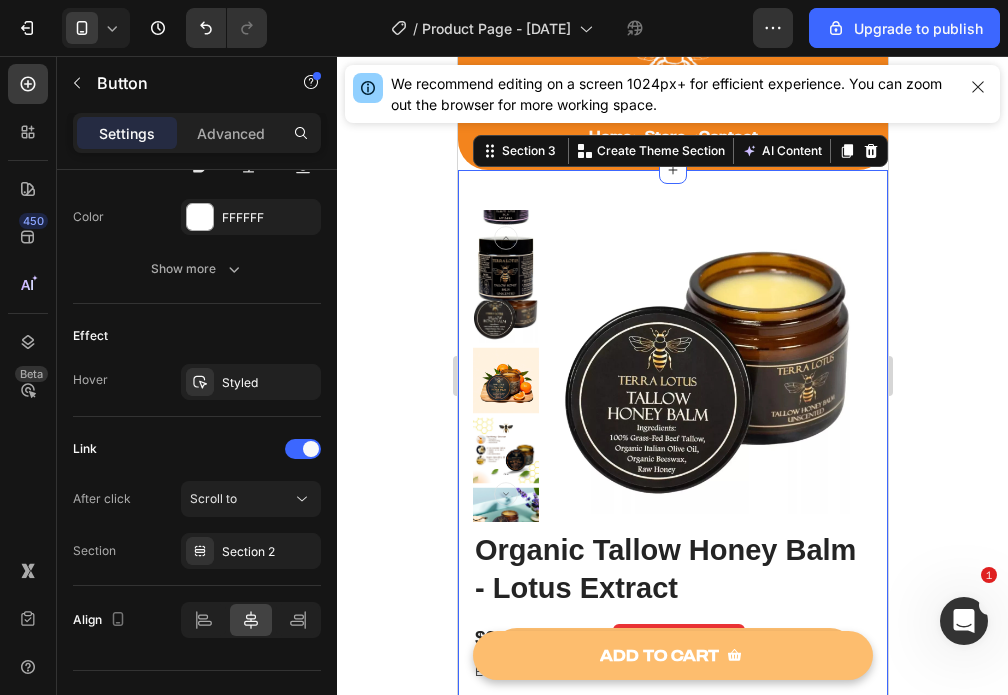 scroll, scrollTop: 0, scrollLeft: 0, axis: both 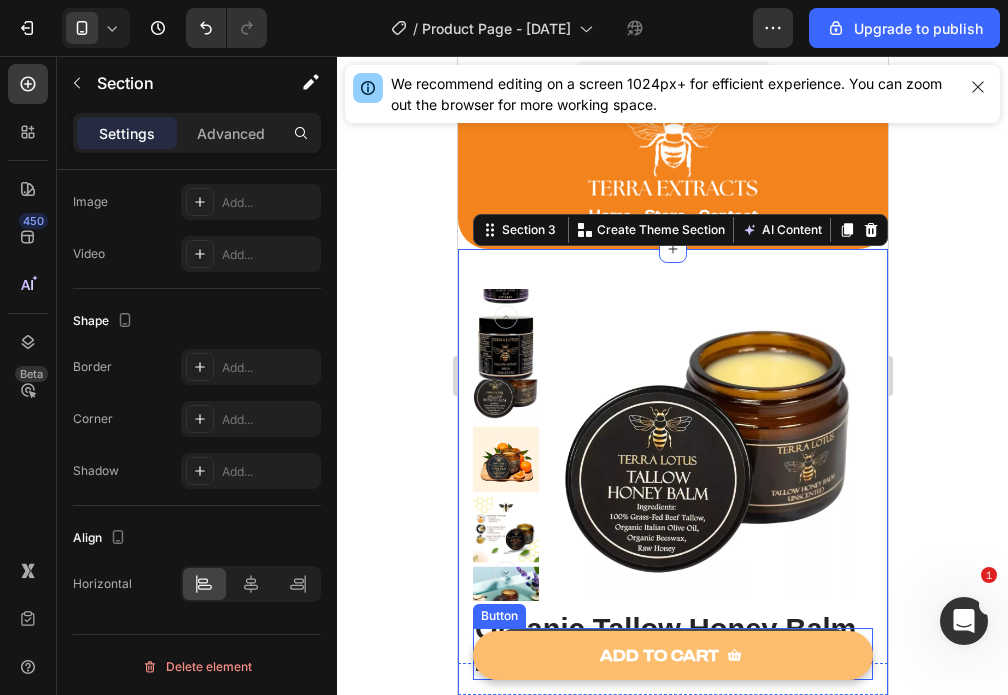 click on "ADD TO CART" at bounding box center [672, 654] 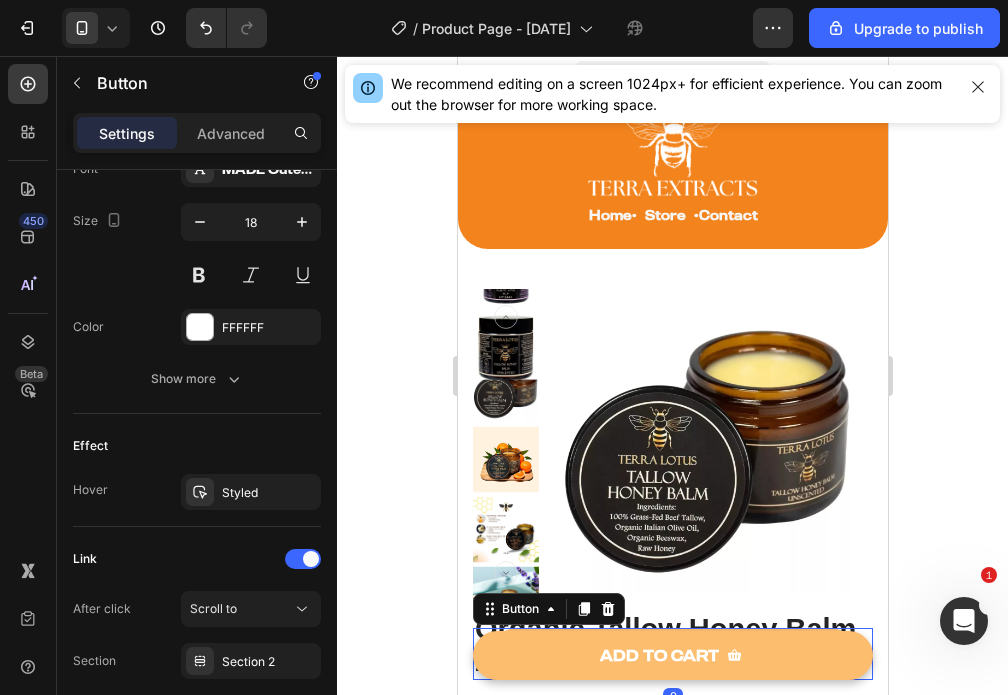 scroll, scrollTop: 1110, scrollLeft: 0, axis: vertical 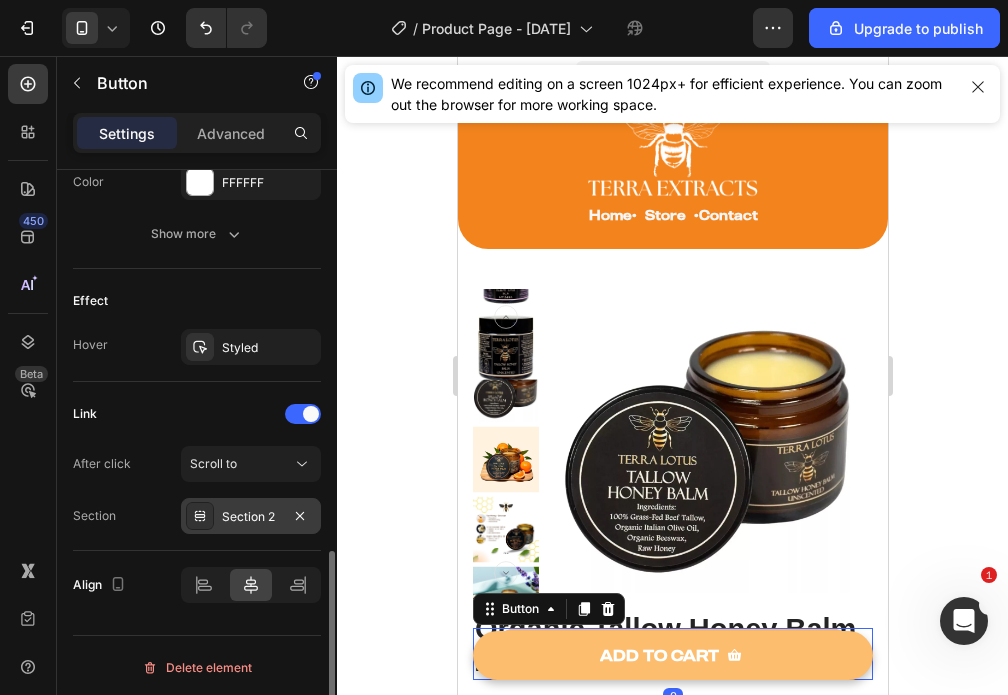 click on "Section 2" at bounding box center [251, 516] 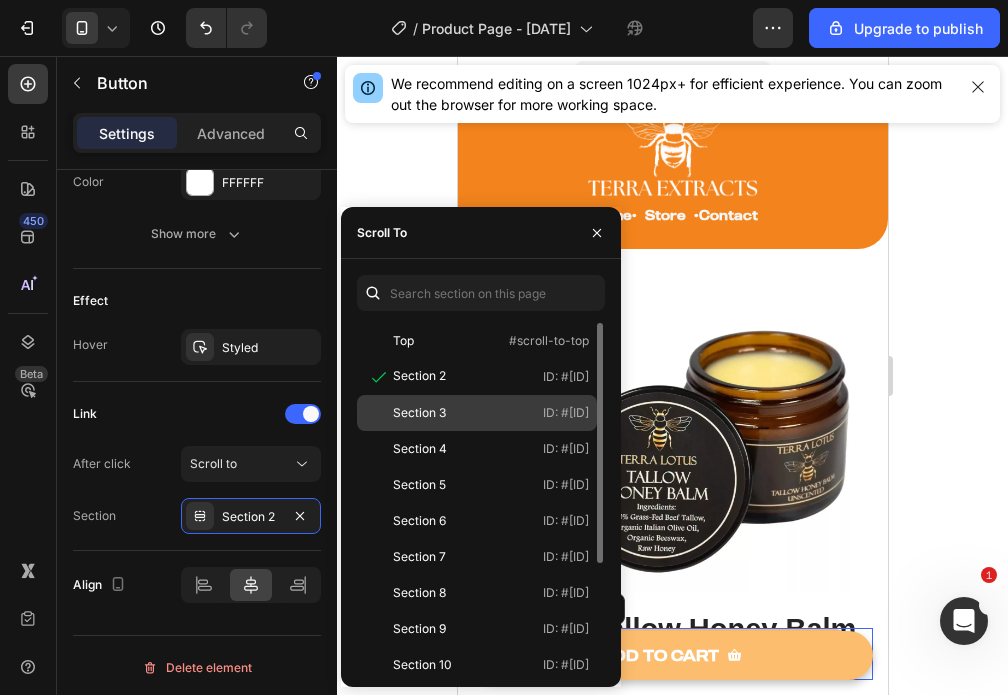 click on "Section 3" at bounding box center [423, 413] 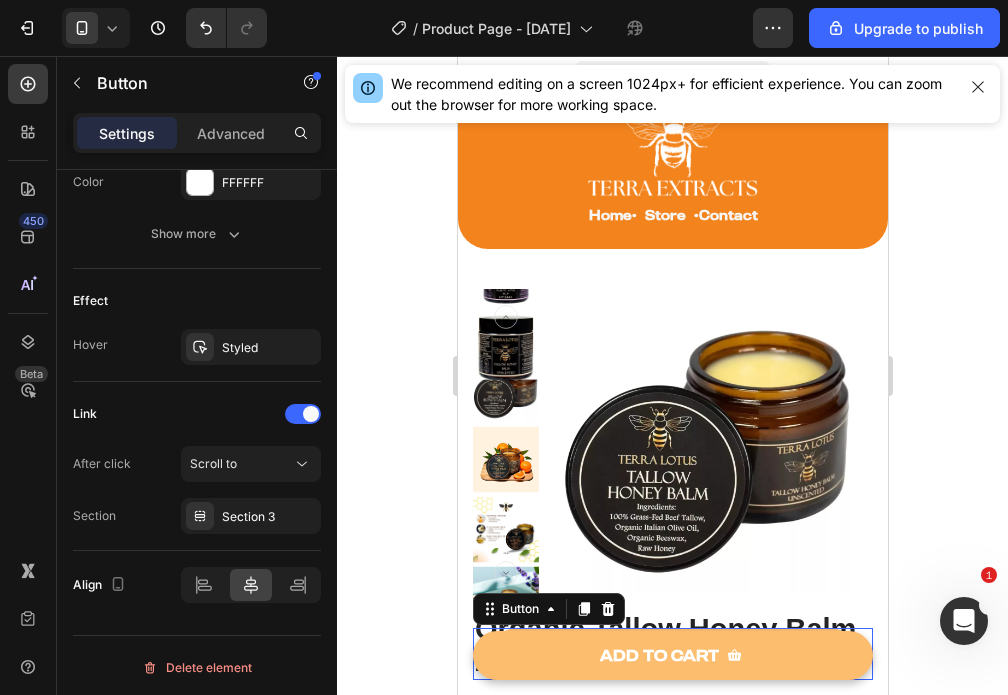 click 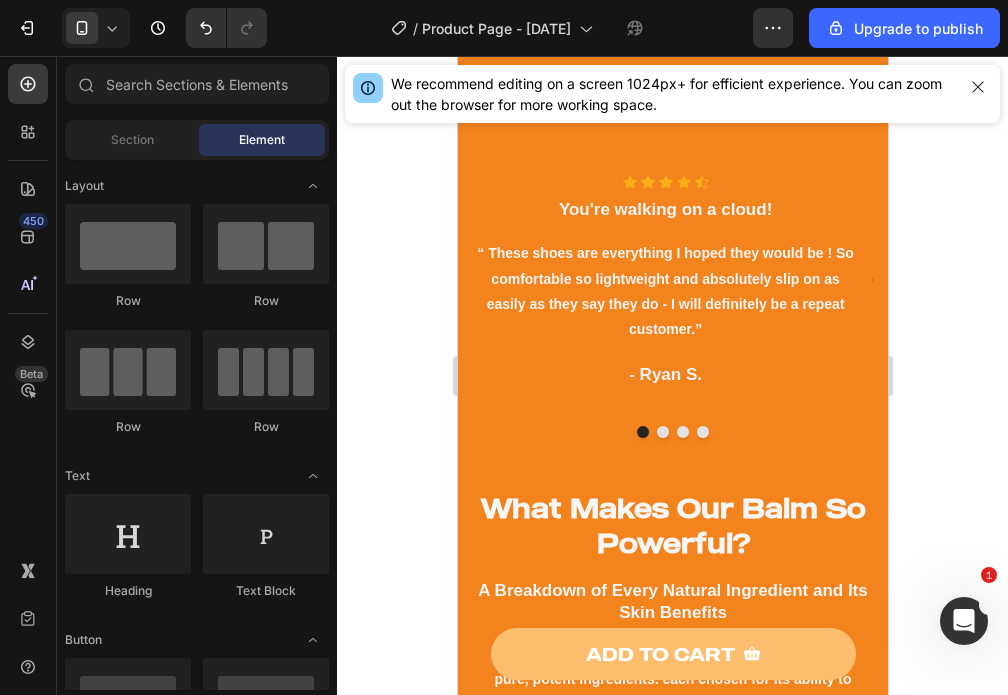 scroll, scrollTop: 1648, scrollLeft: 0, axis: vertical 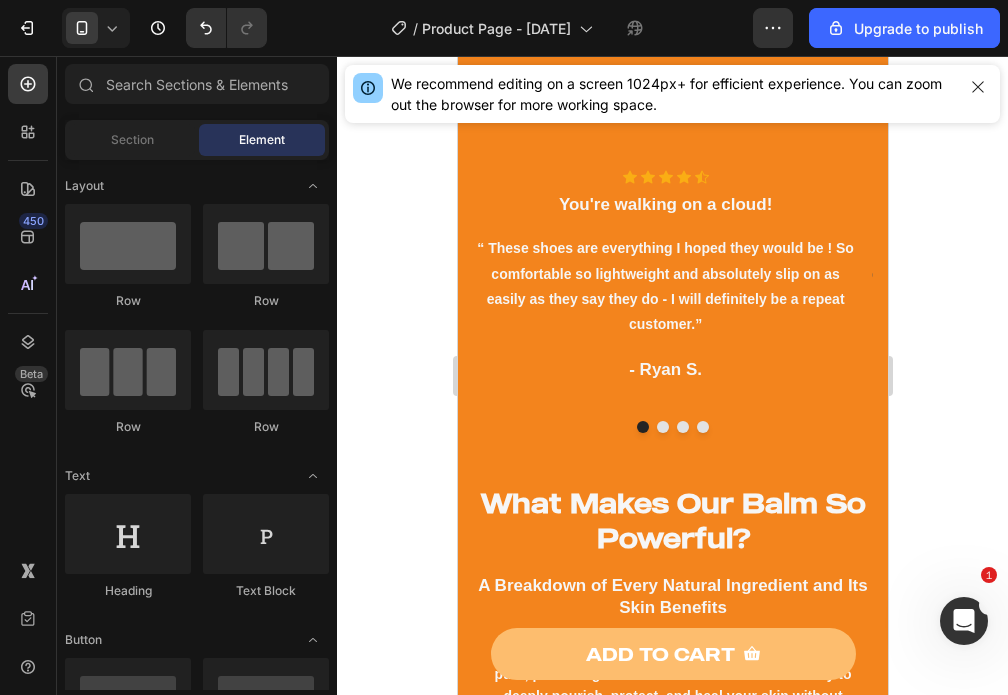 click 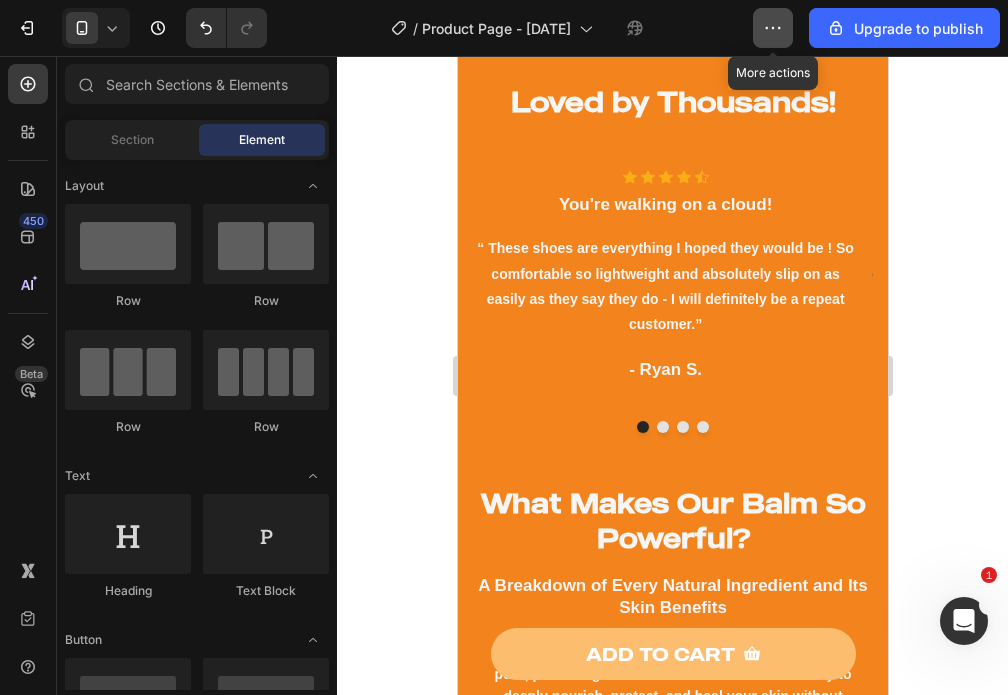 click 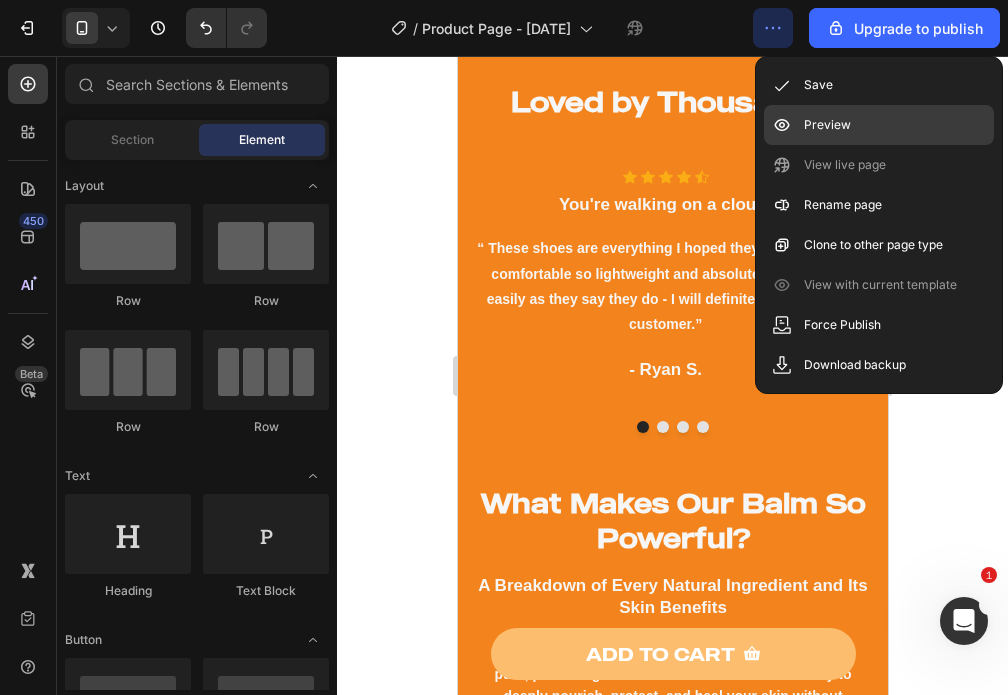 click on "Preview" at bounding box center [827, 125] 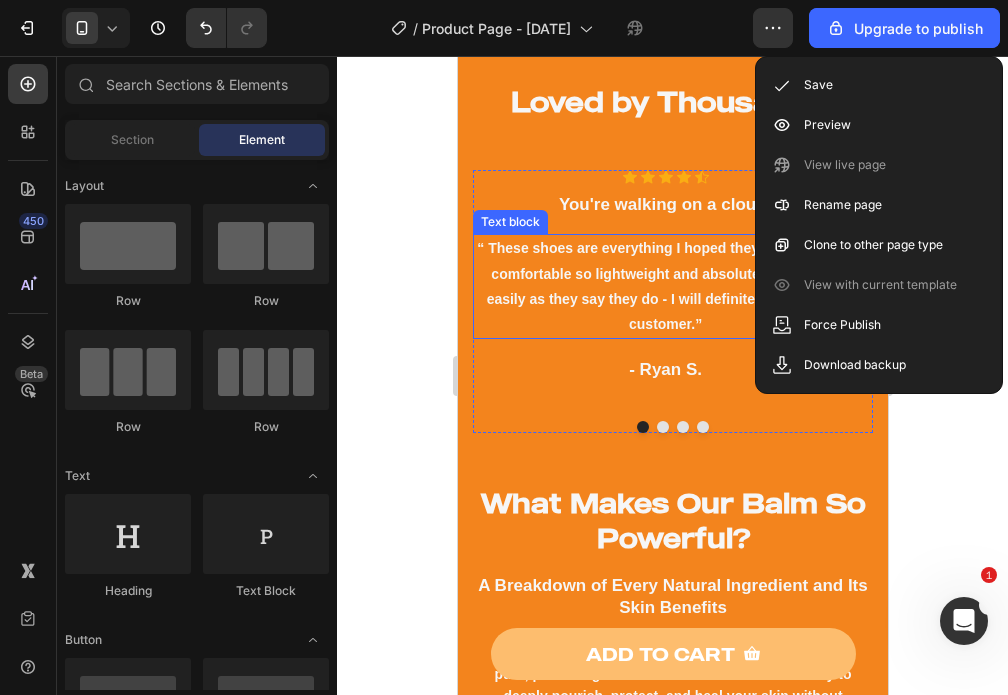 click 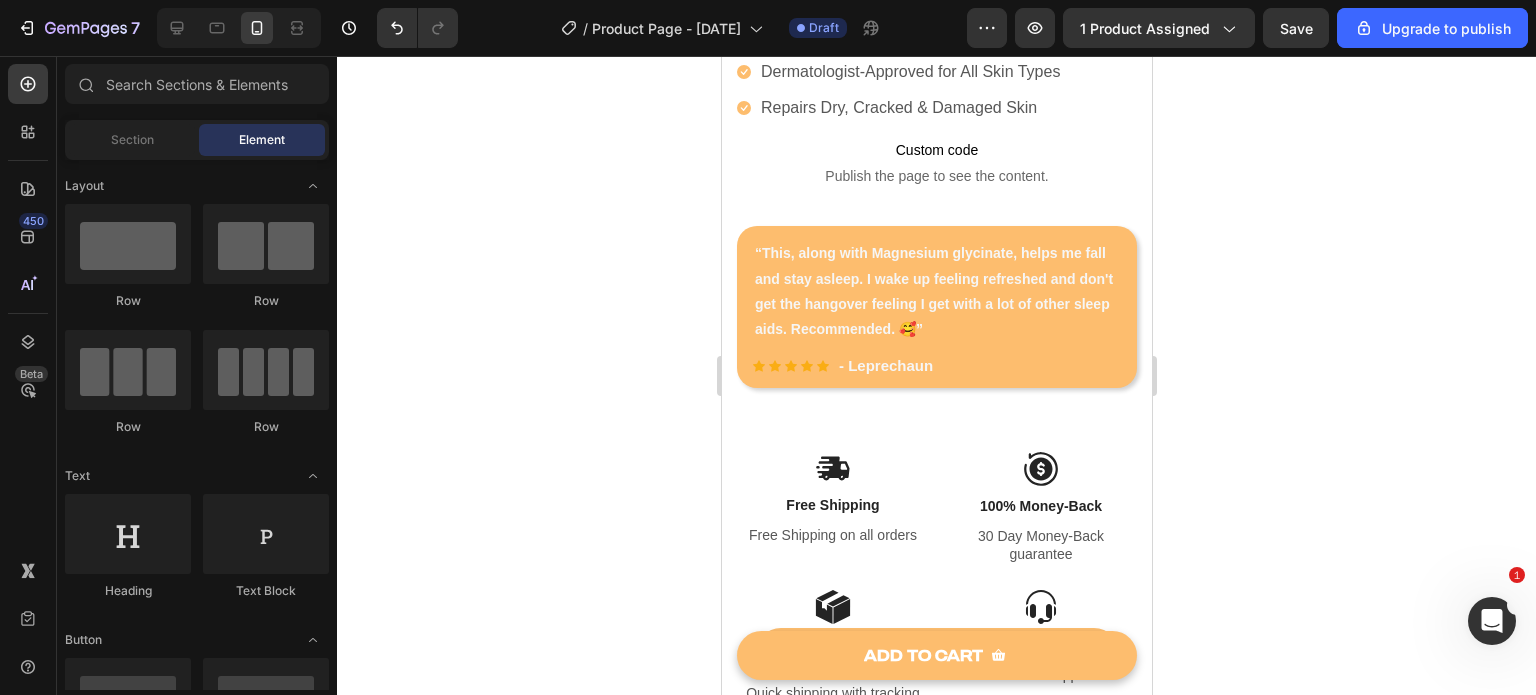scroll, scrollTop: 846, scrollLeft: 0, axis: vertical 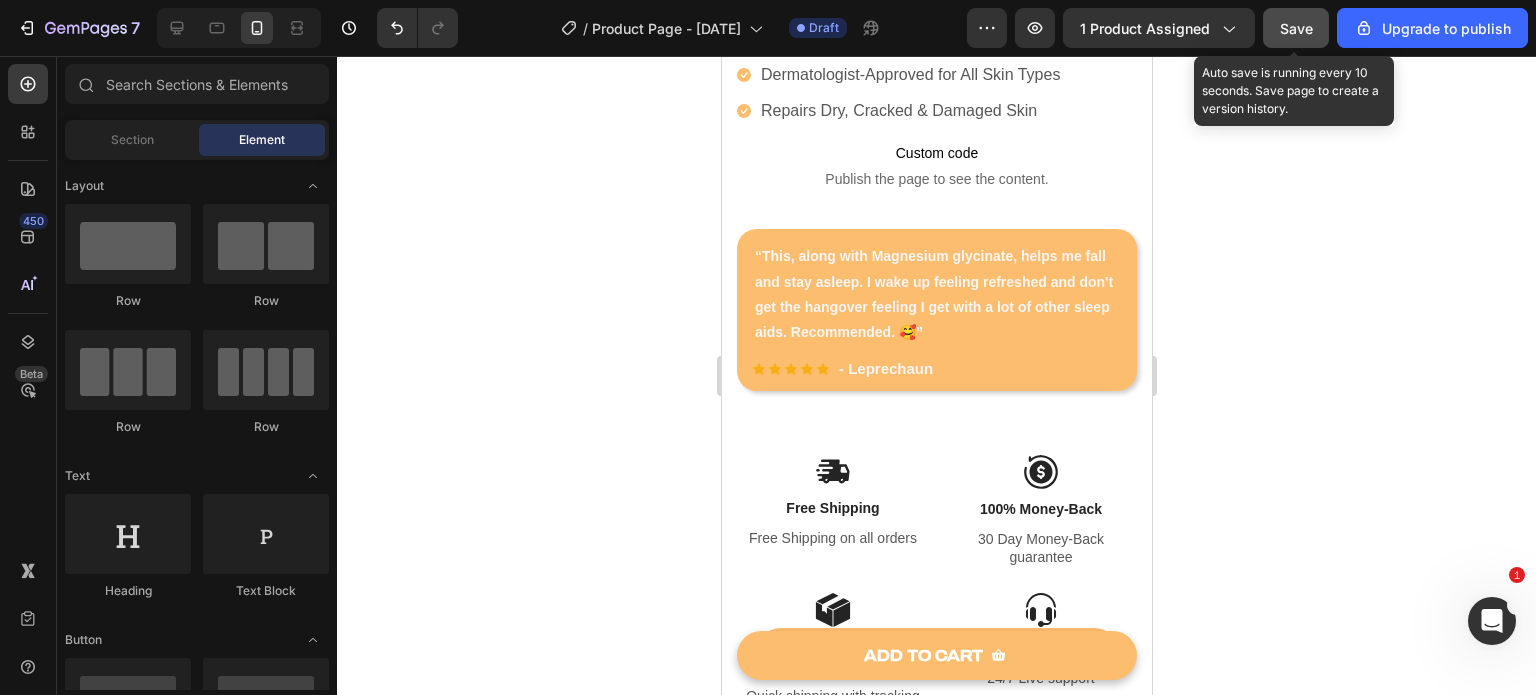 click on "Save" 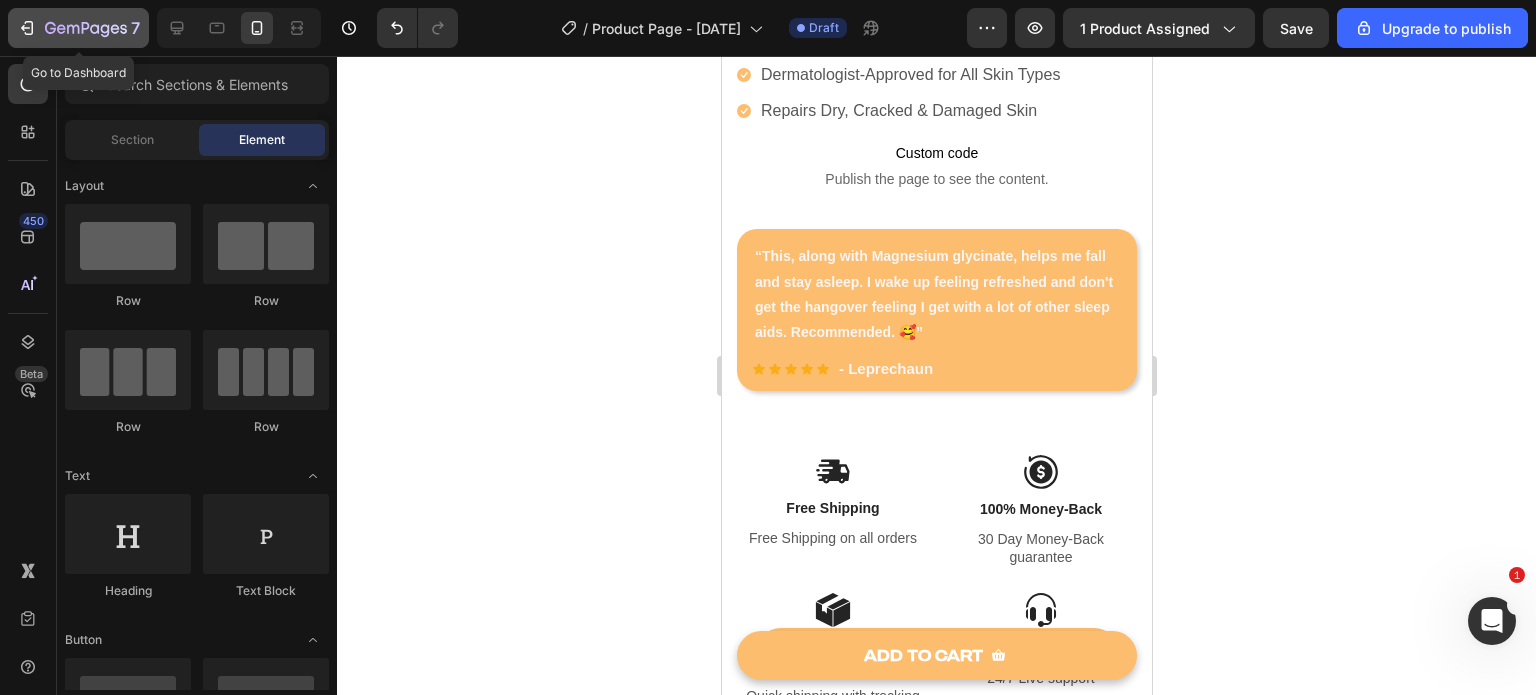 click 